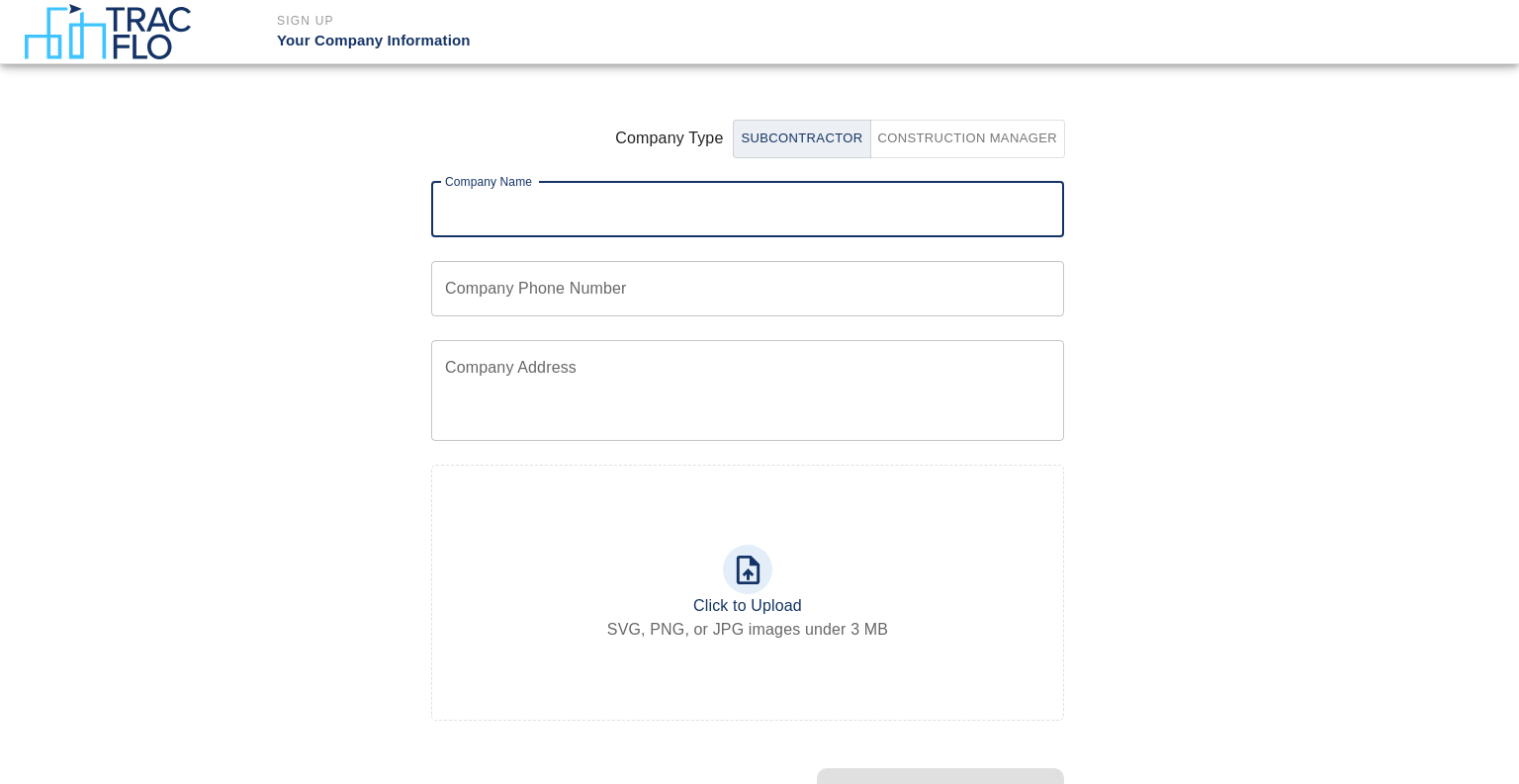 scroll, scrollTop: 0, scrollLeft: 0, axis: both 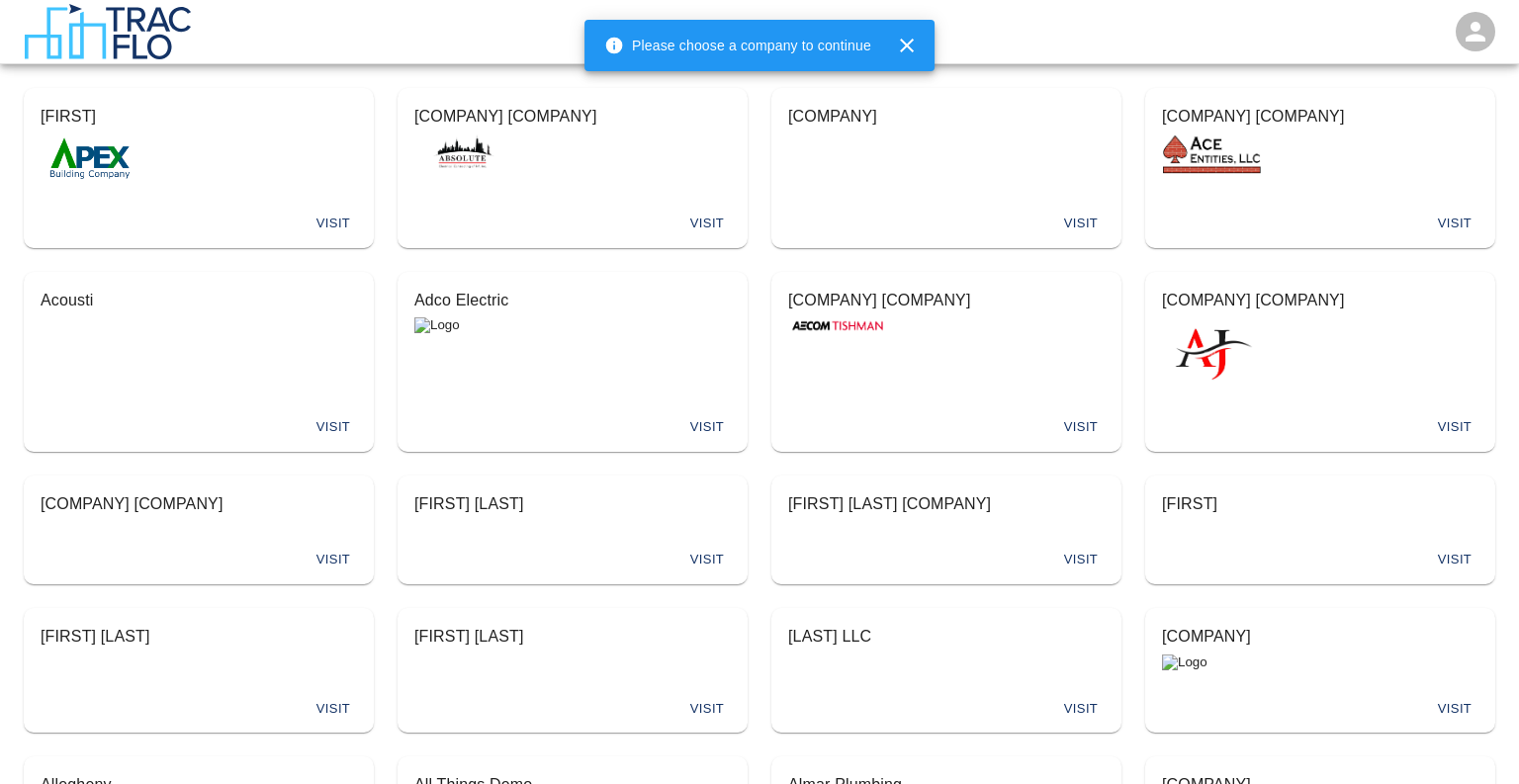 click 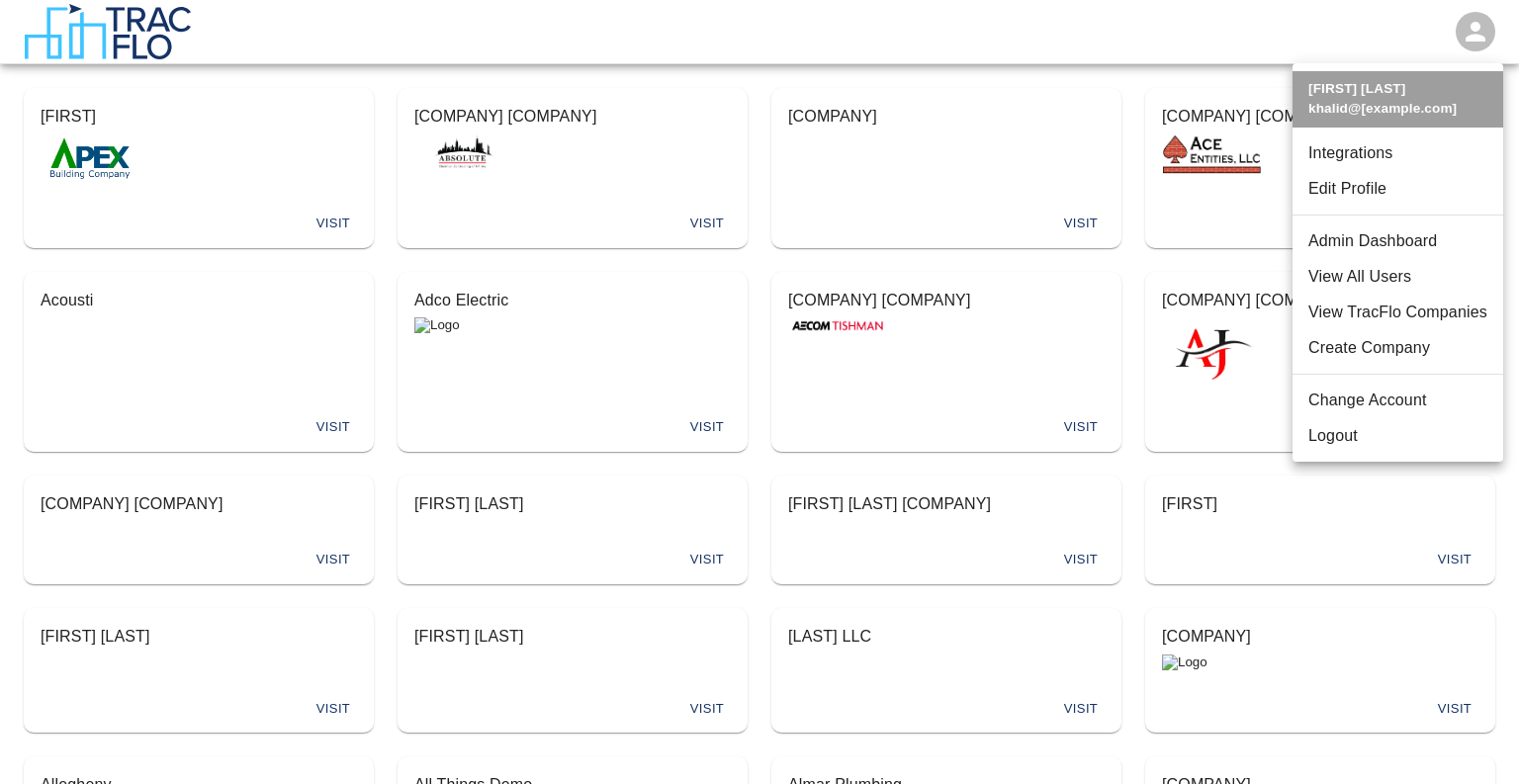 click on "Create Company" at bounding box center [1397, 348] 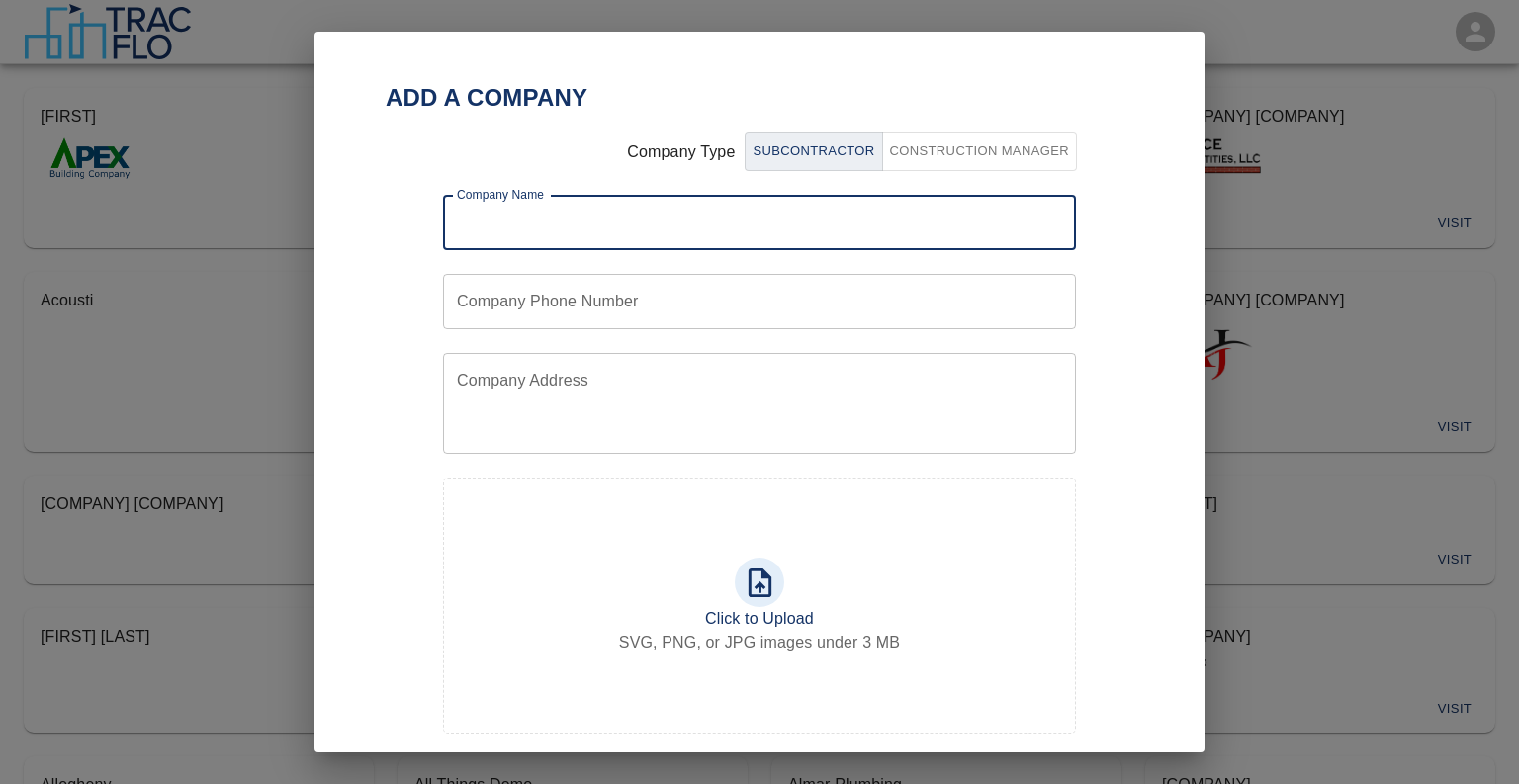 click on "Company Name" at bounding box center (760, 222) 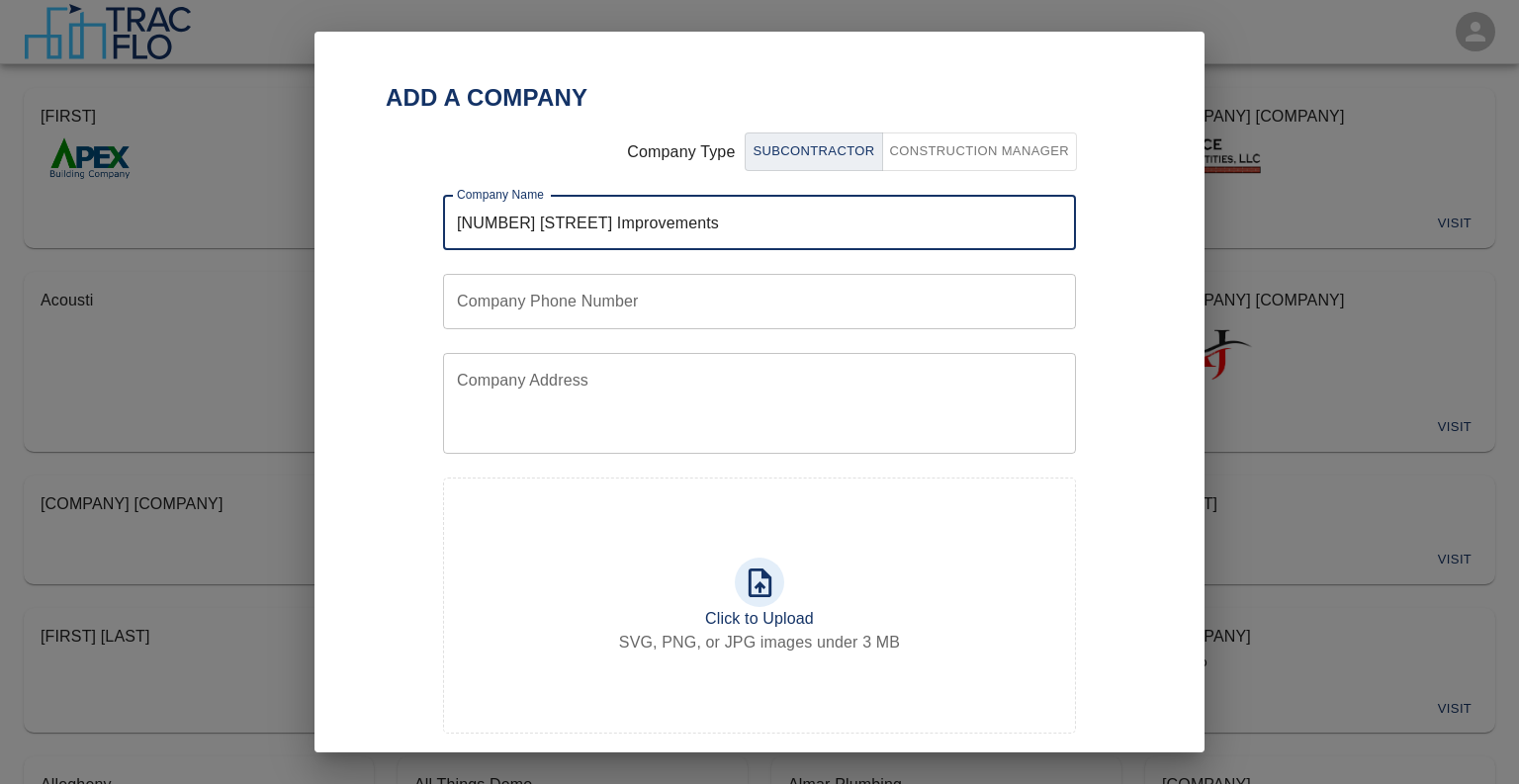 type on "[NUMBER] [STREET] Improvements" 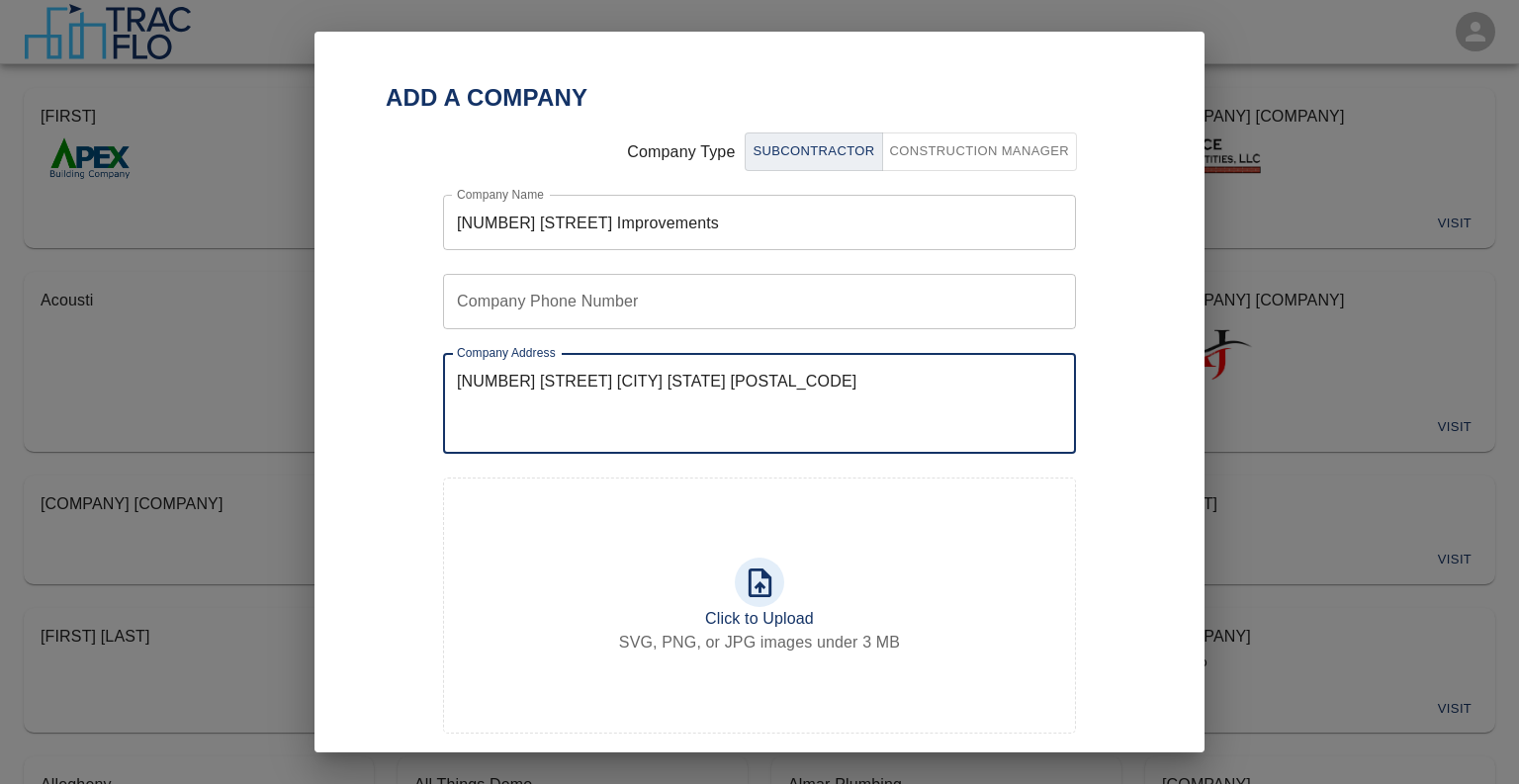 scroll, scrollTop: 131, scrollLeft: 0, axis: vertical 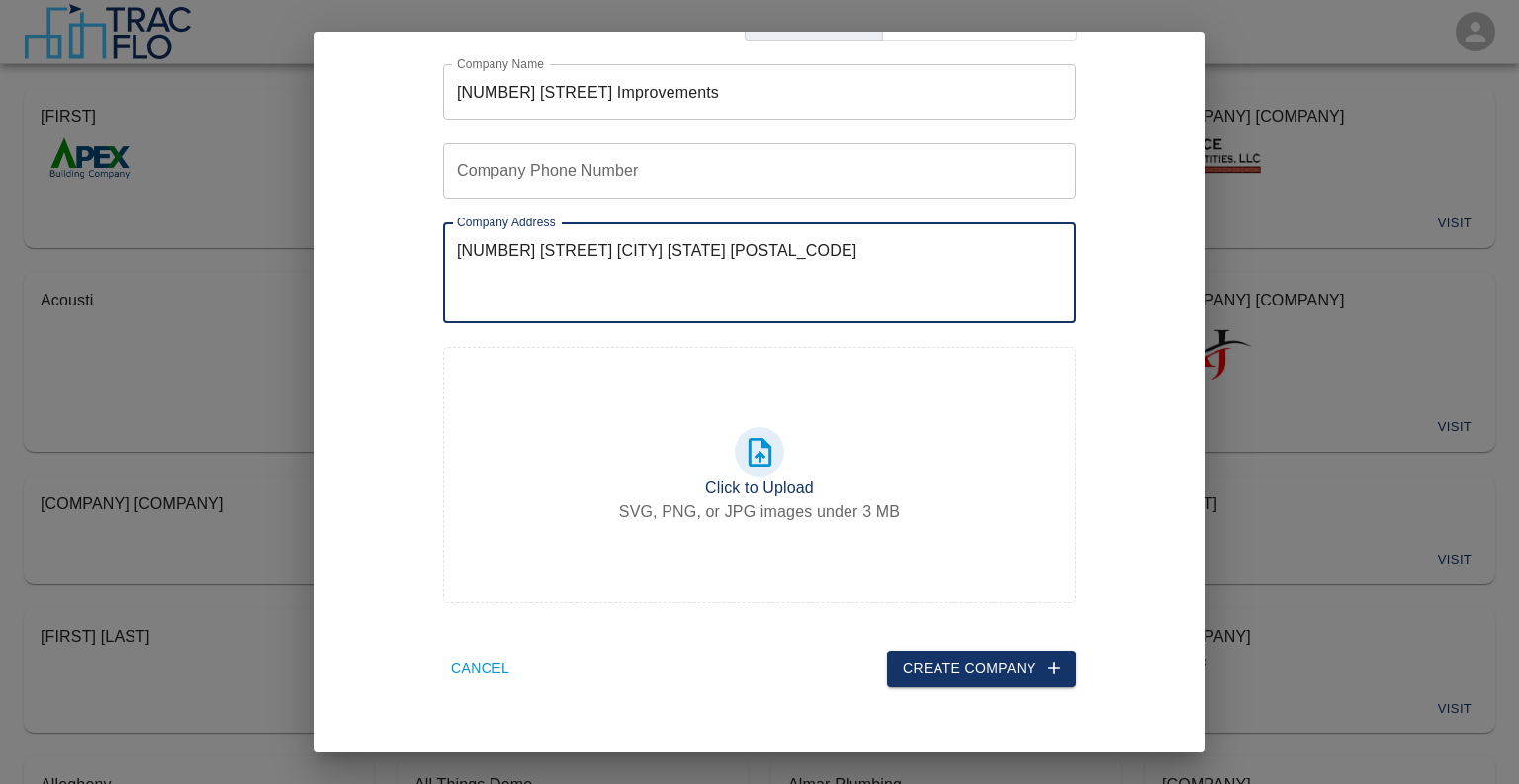 type on "[NUMBER] [STREET] [CITY] [STATE] [POSTAL_CODE]" 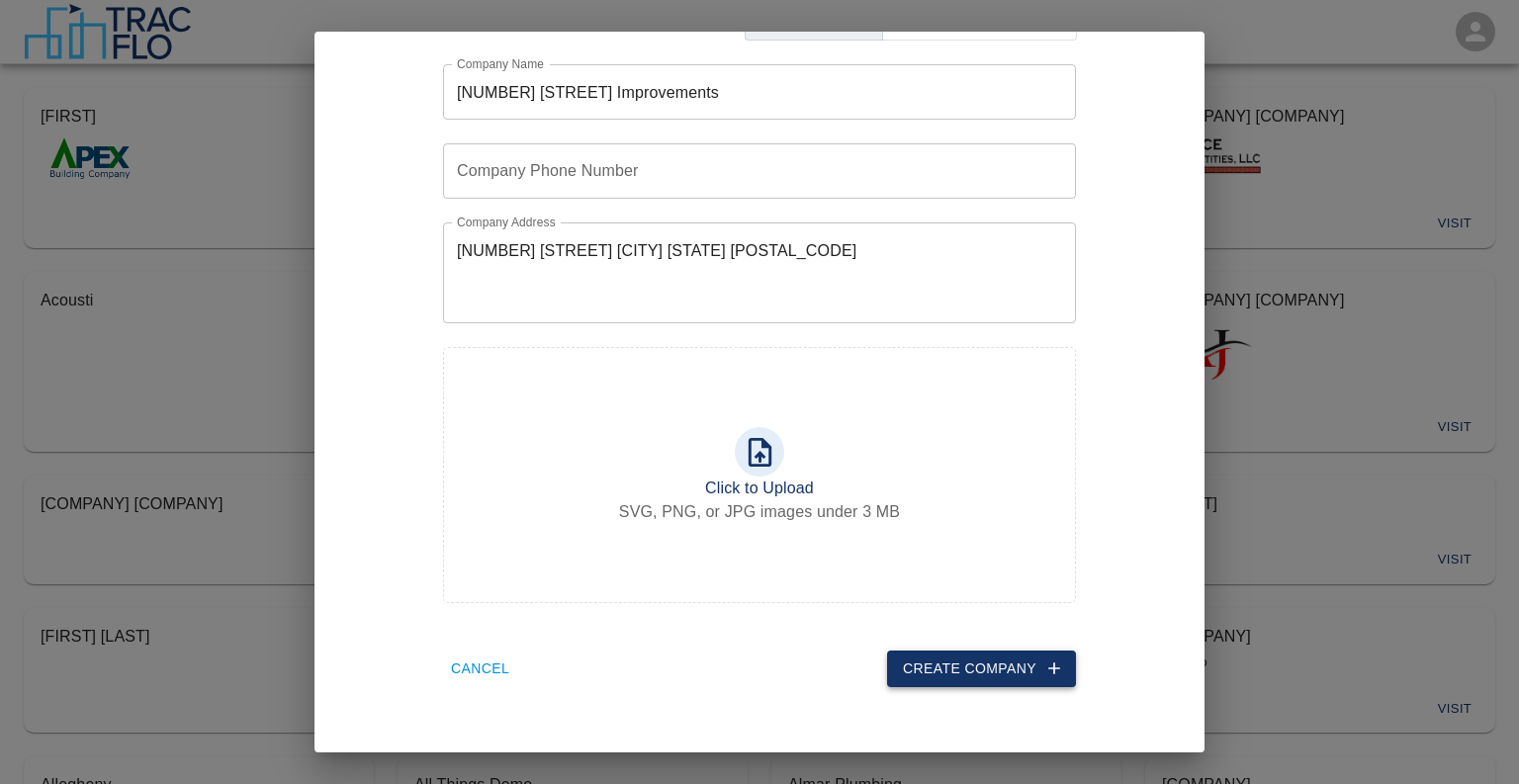 click on "Create Company" at bounding box center (981, 668) 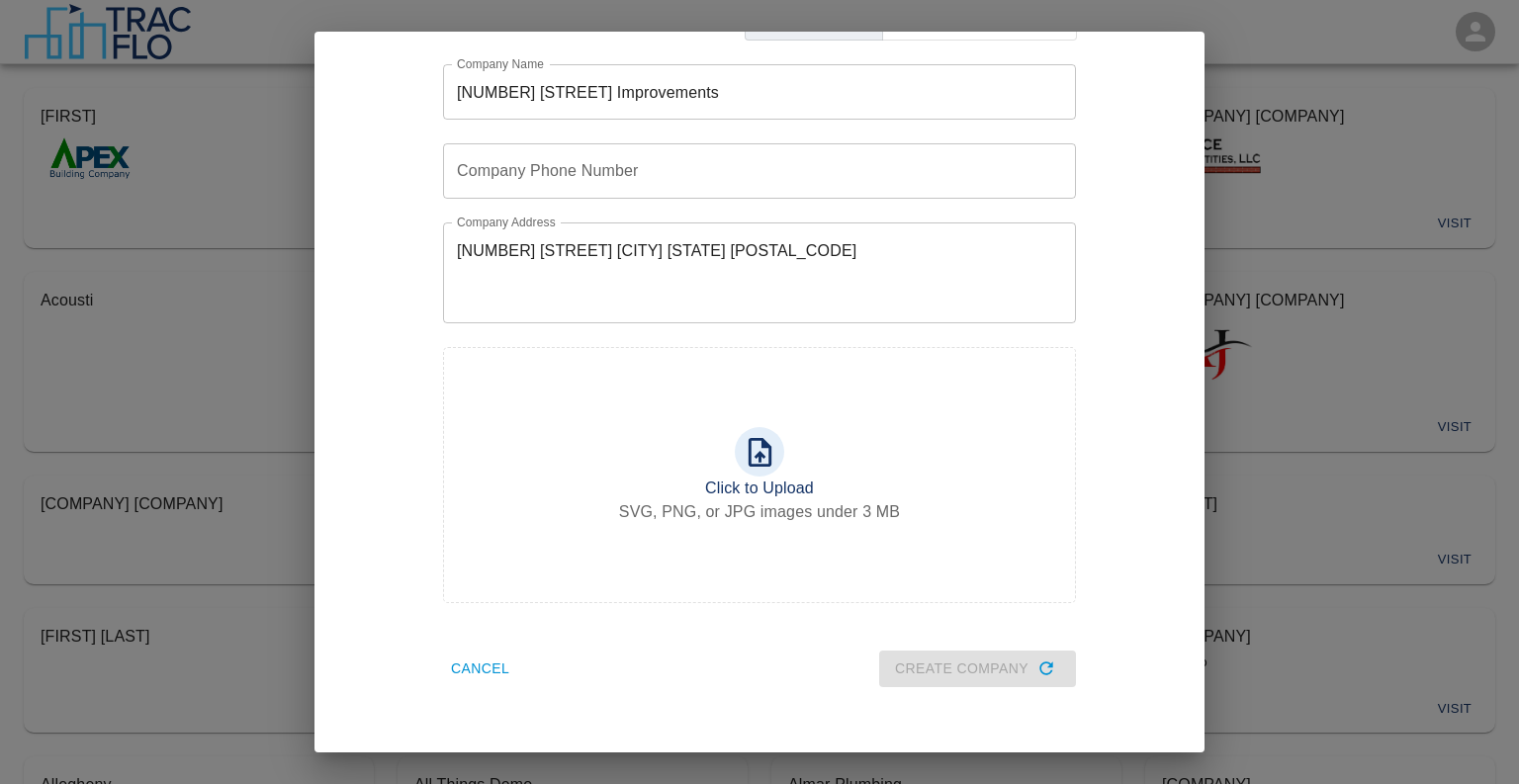 type 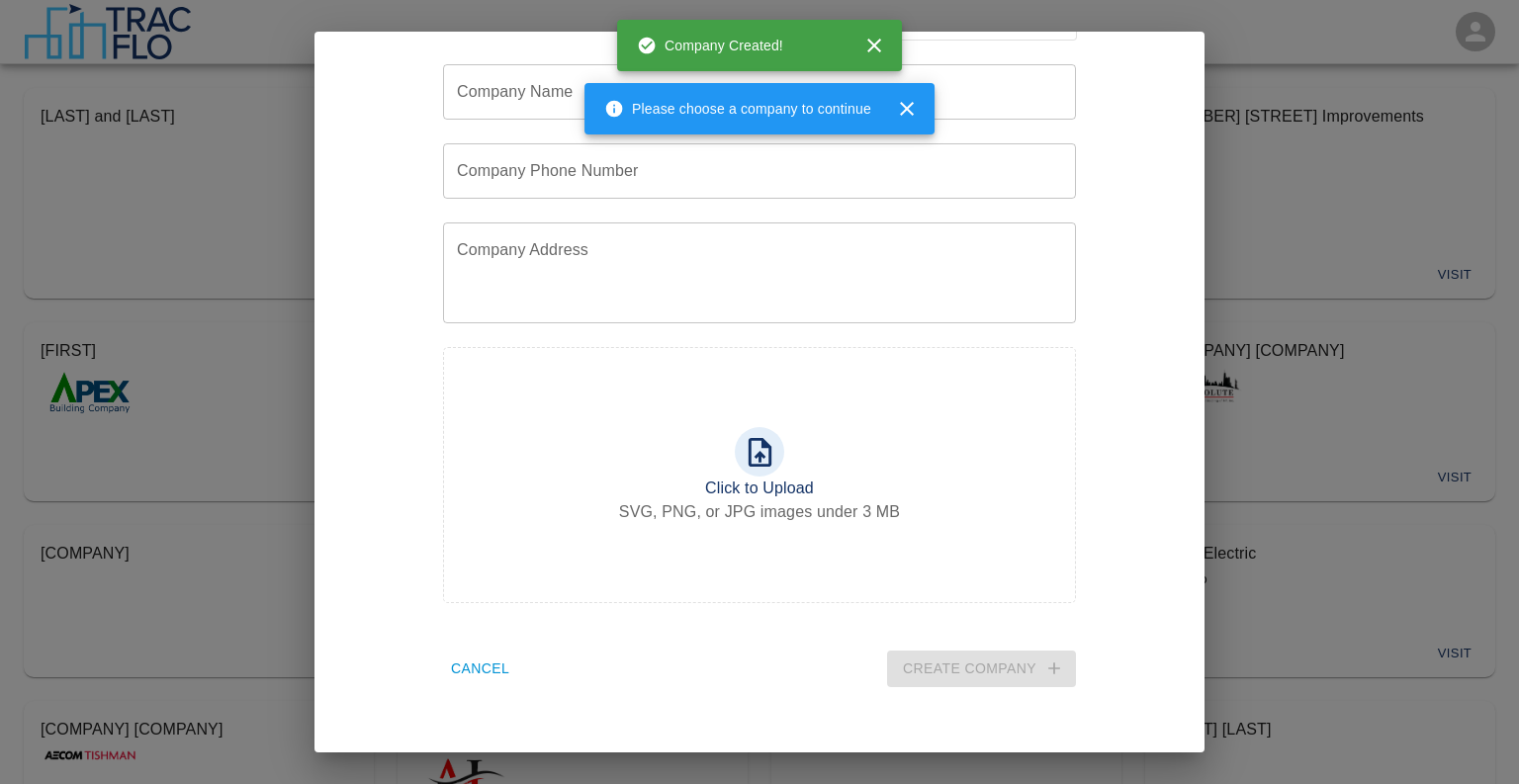 scroll, scrollTop: 0, scrollLeft: 0, axis: both 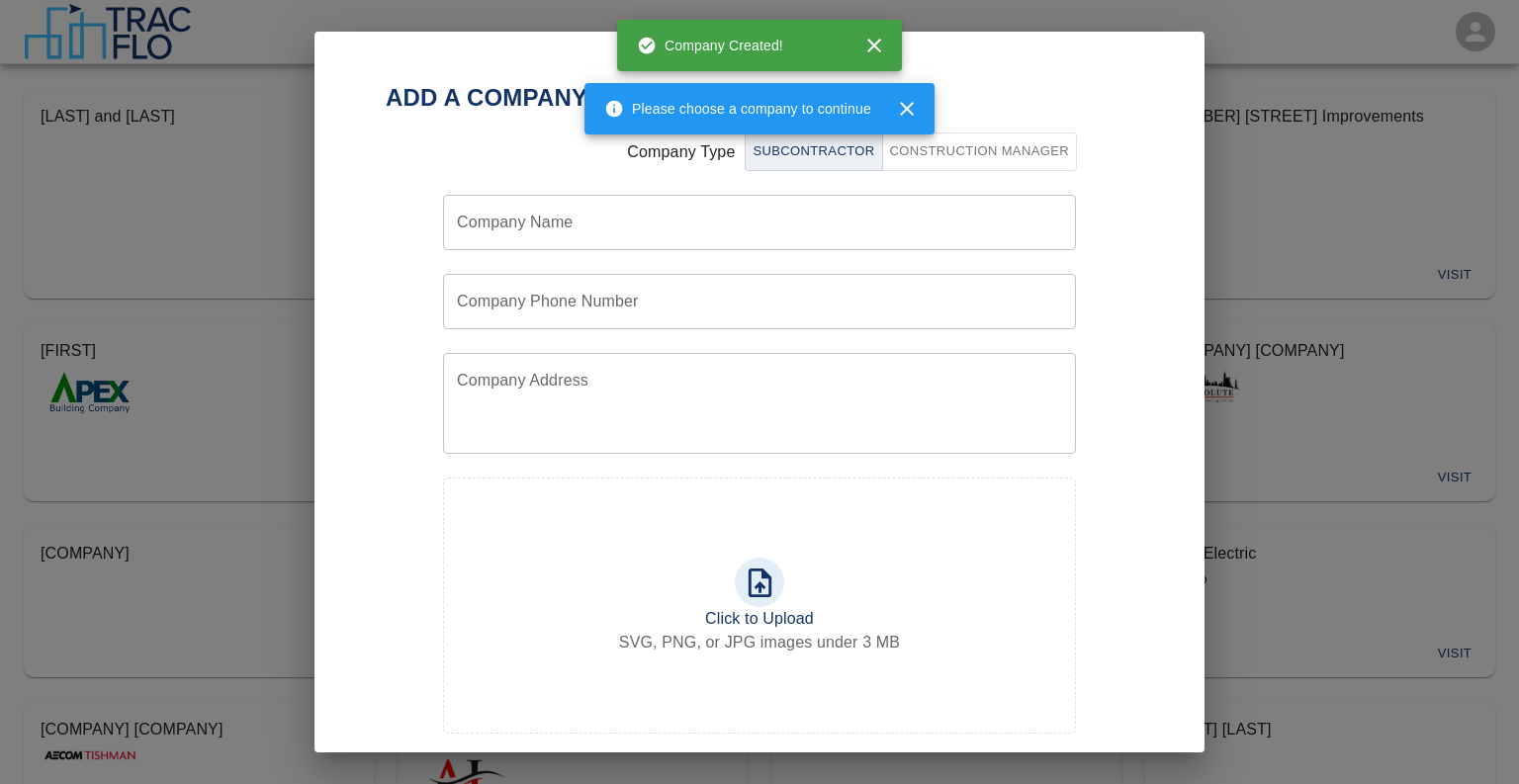 click on "Please choose a company to continue" at bounding box center (738, 109) 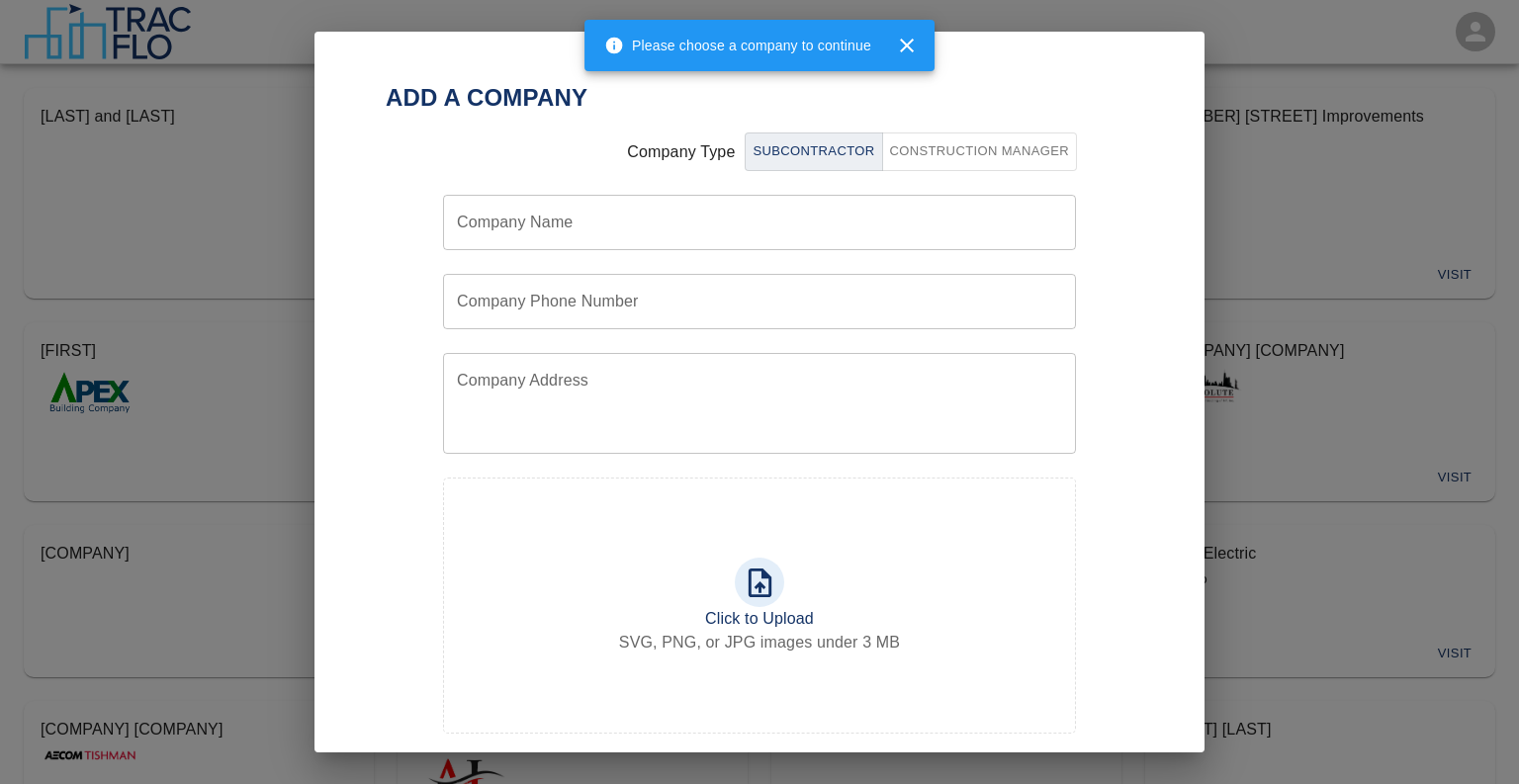 click 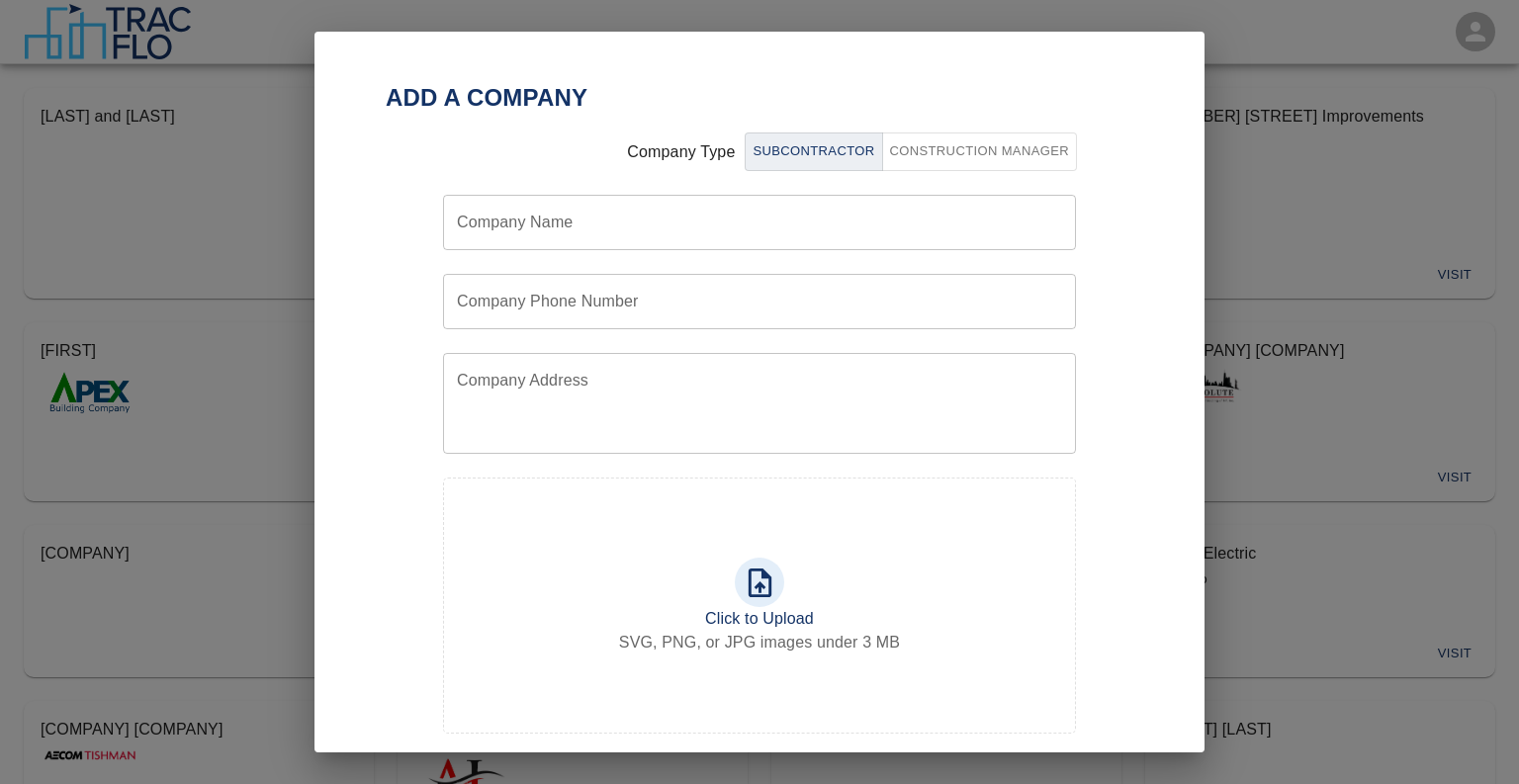 click on "Add a Company Subcontractor Construction Manager Company Type Company Name Company Name Company Phone Number Company Phone Number Company Address x Company Address Click to Upload SVG, PNG, or JPG images under 3 MB  Cancel Create Company" at bounding box center [760, 392] 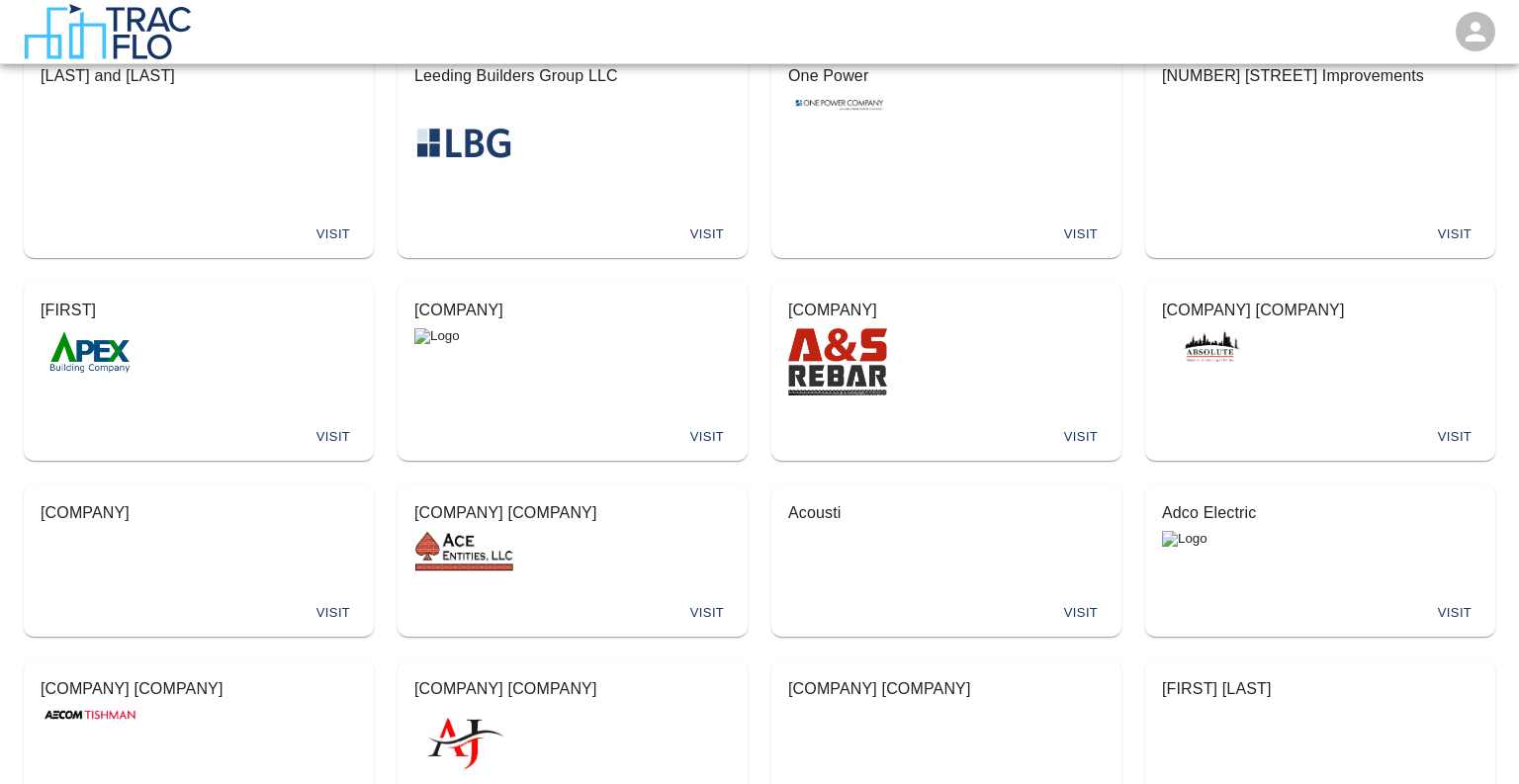 scroll, scrollTop: 0, scrollLeft: 0, axis: both 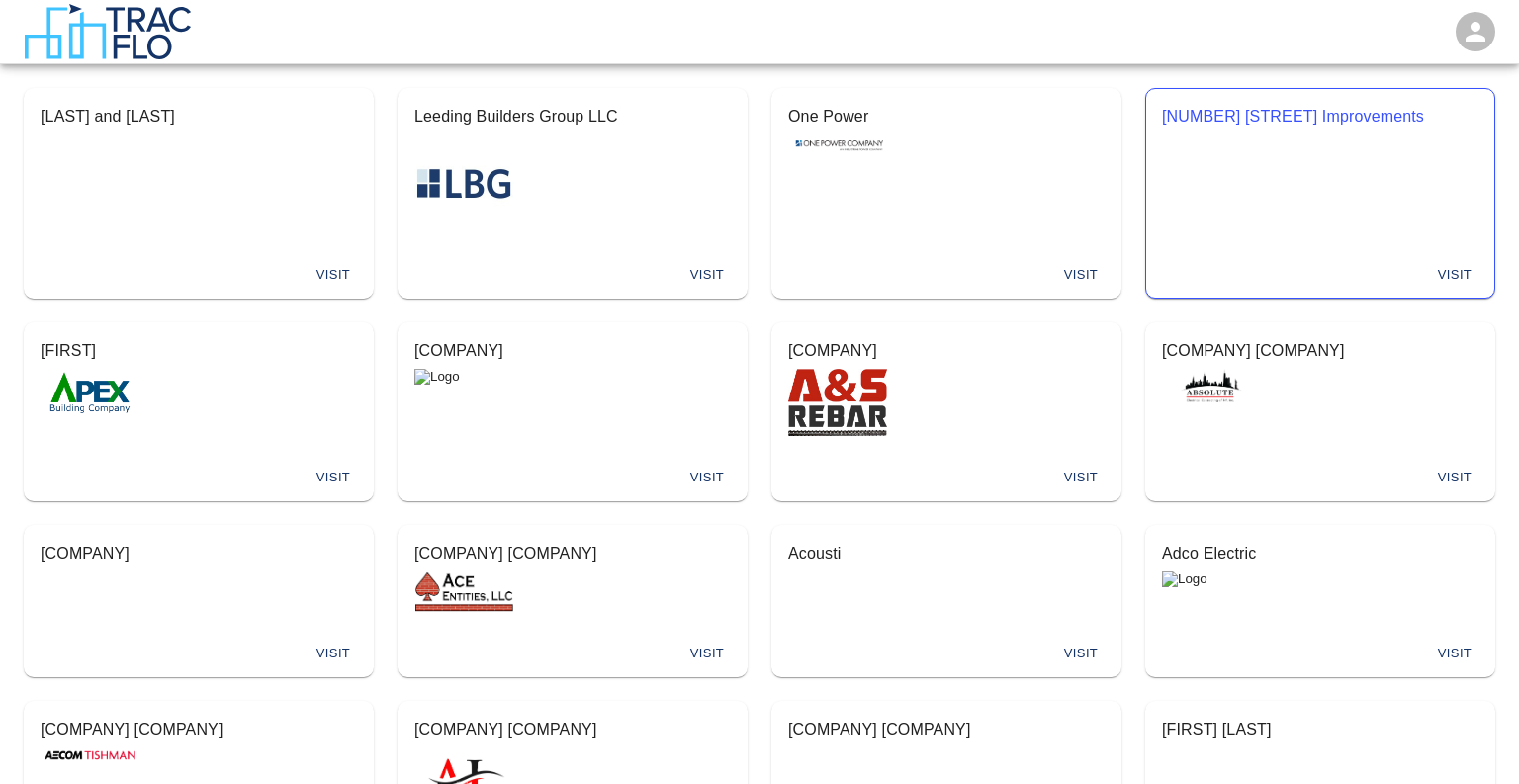 click on "[NUMBER] [STREET] Improvements" at bounding box center [1320, 170] 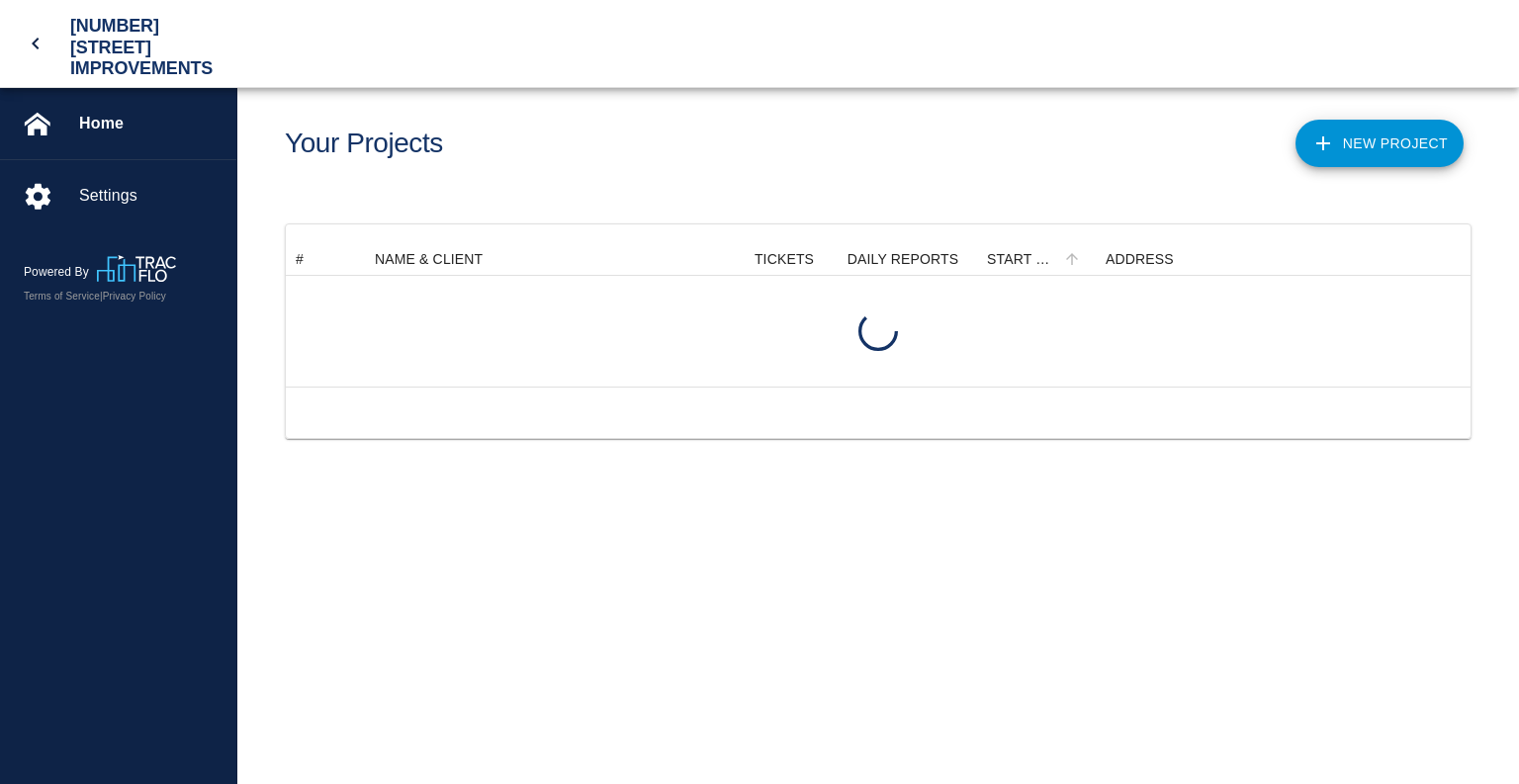 scroll, scrollTop: 1, scrollLeft: 0, axis: vertical 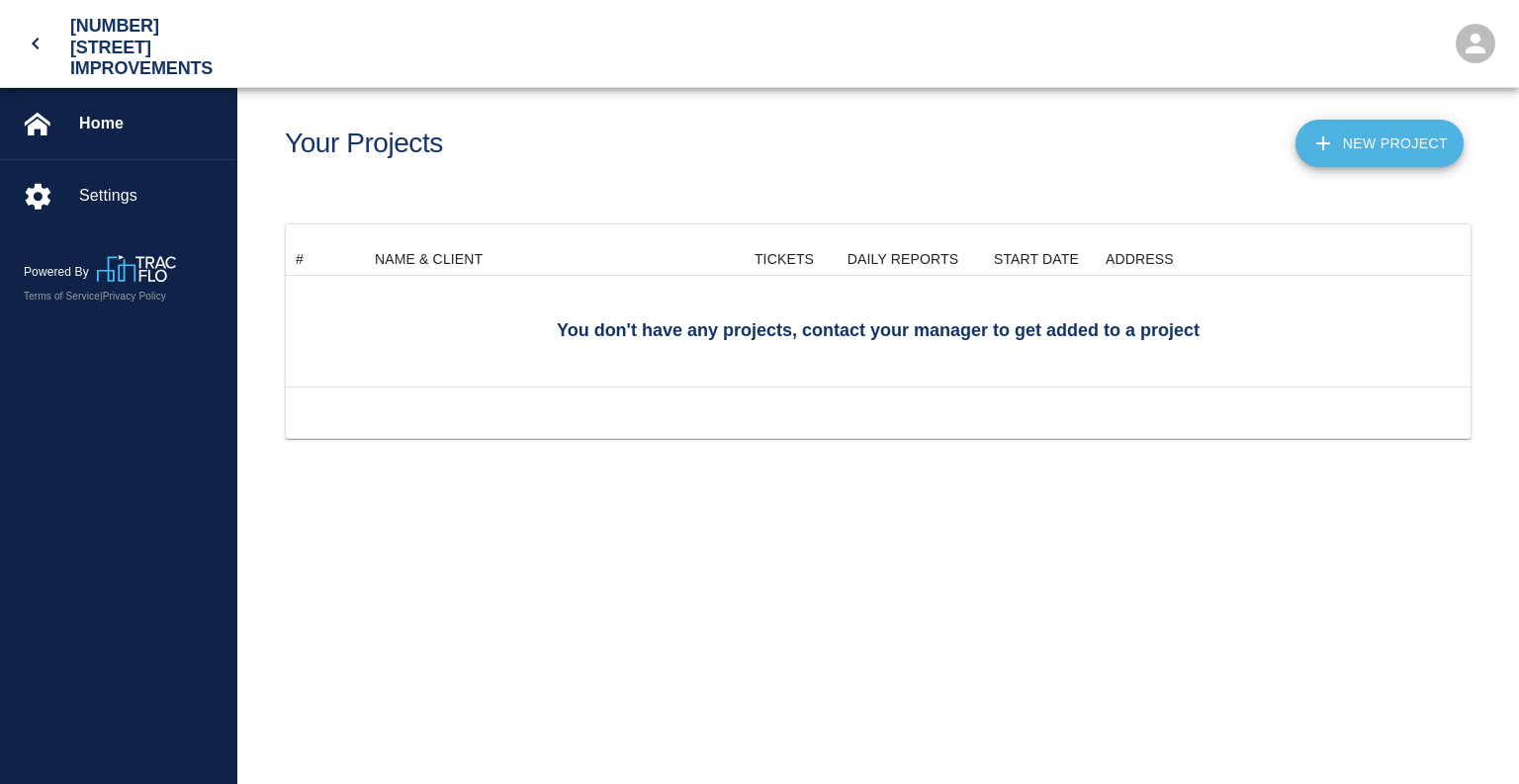 click on "New Project" at bounding box center [1380, 143] 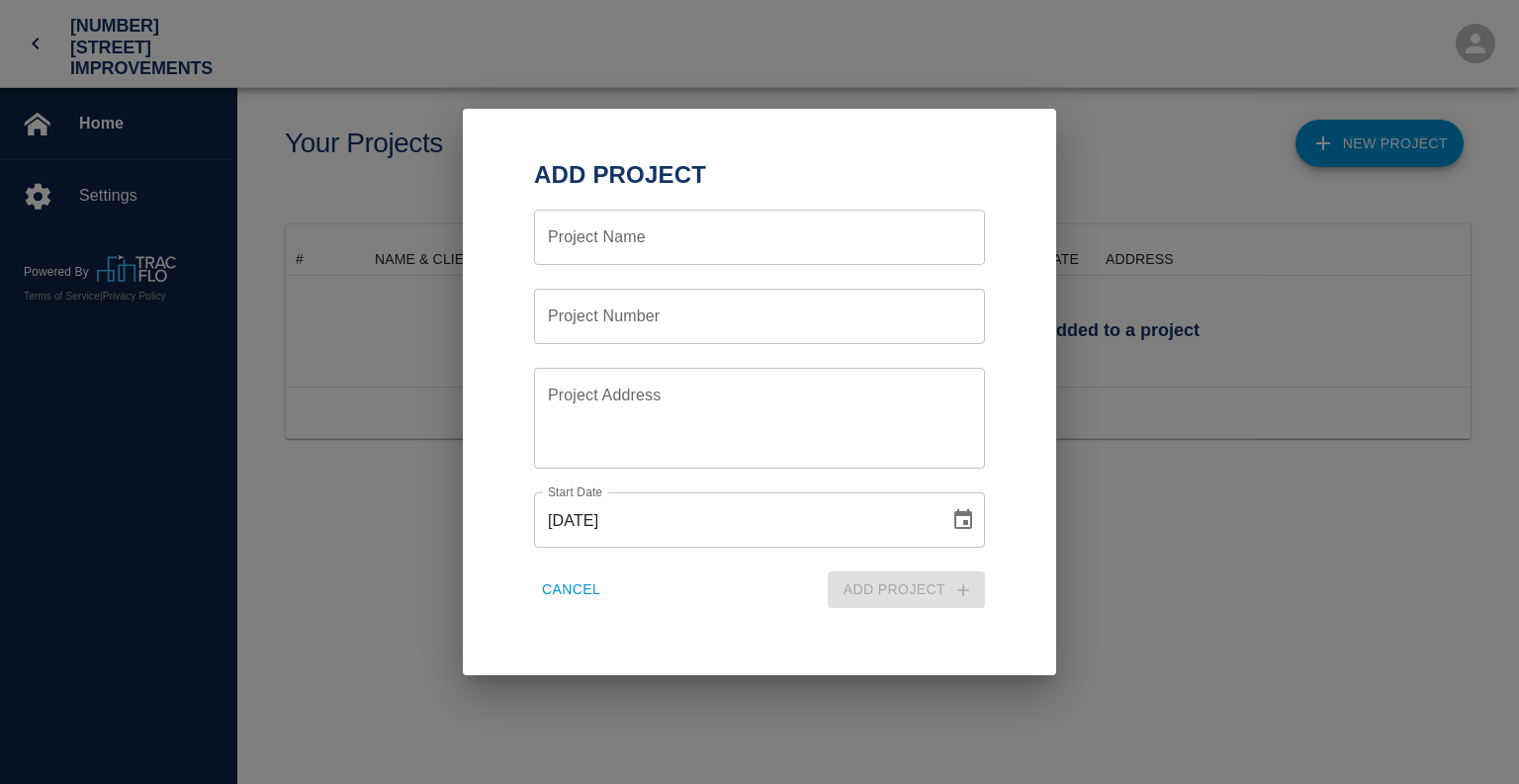 click on "Project Name" at bounding box center [760, 237] 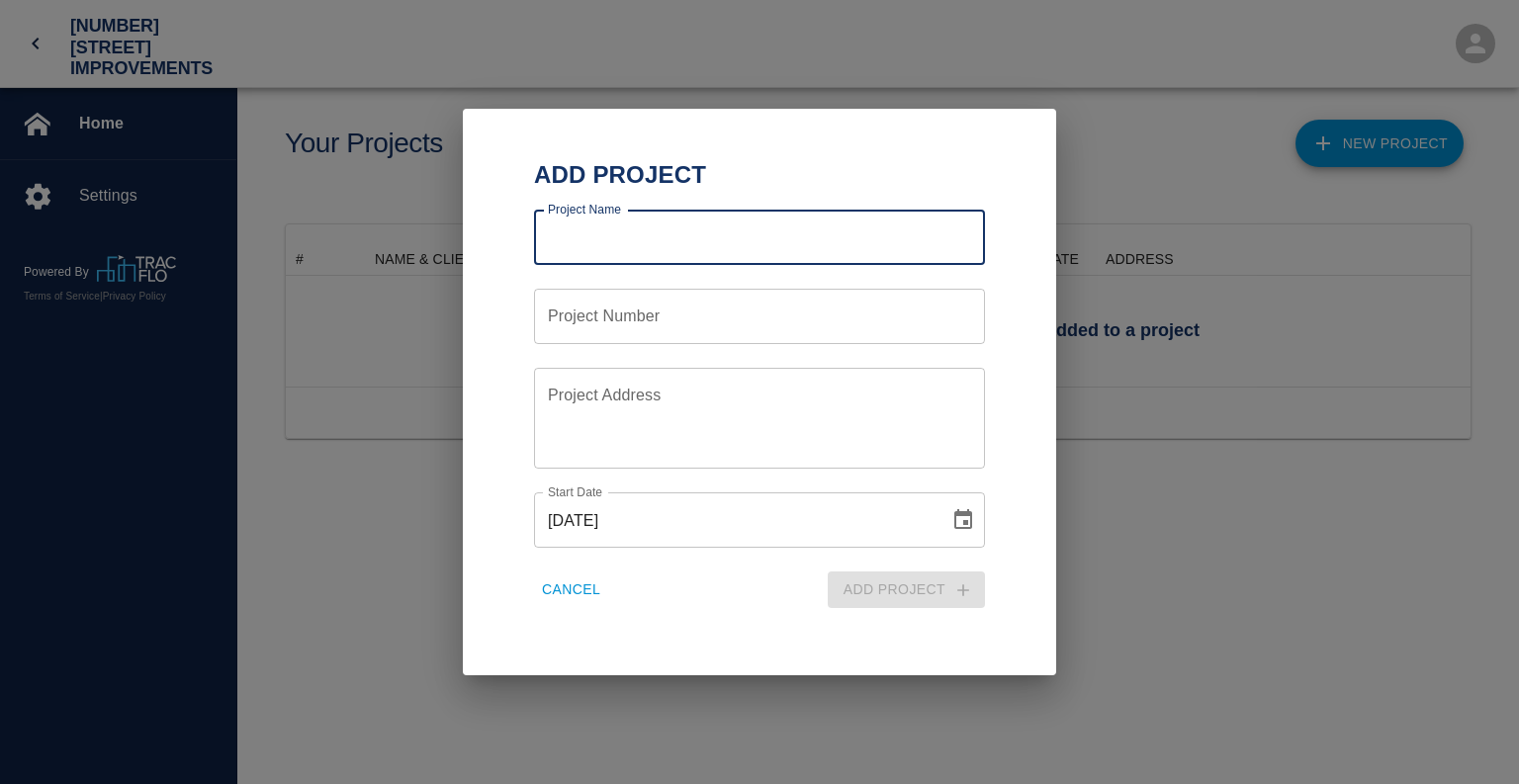 type on "[FIRST]" 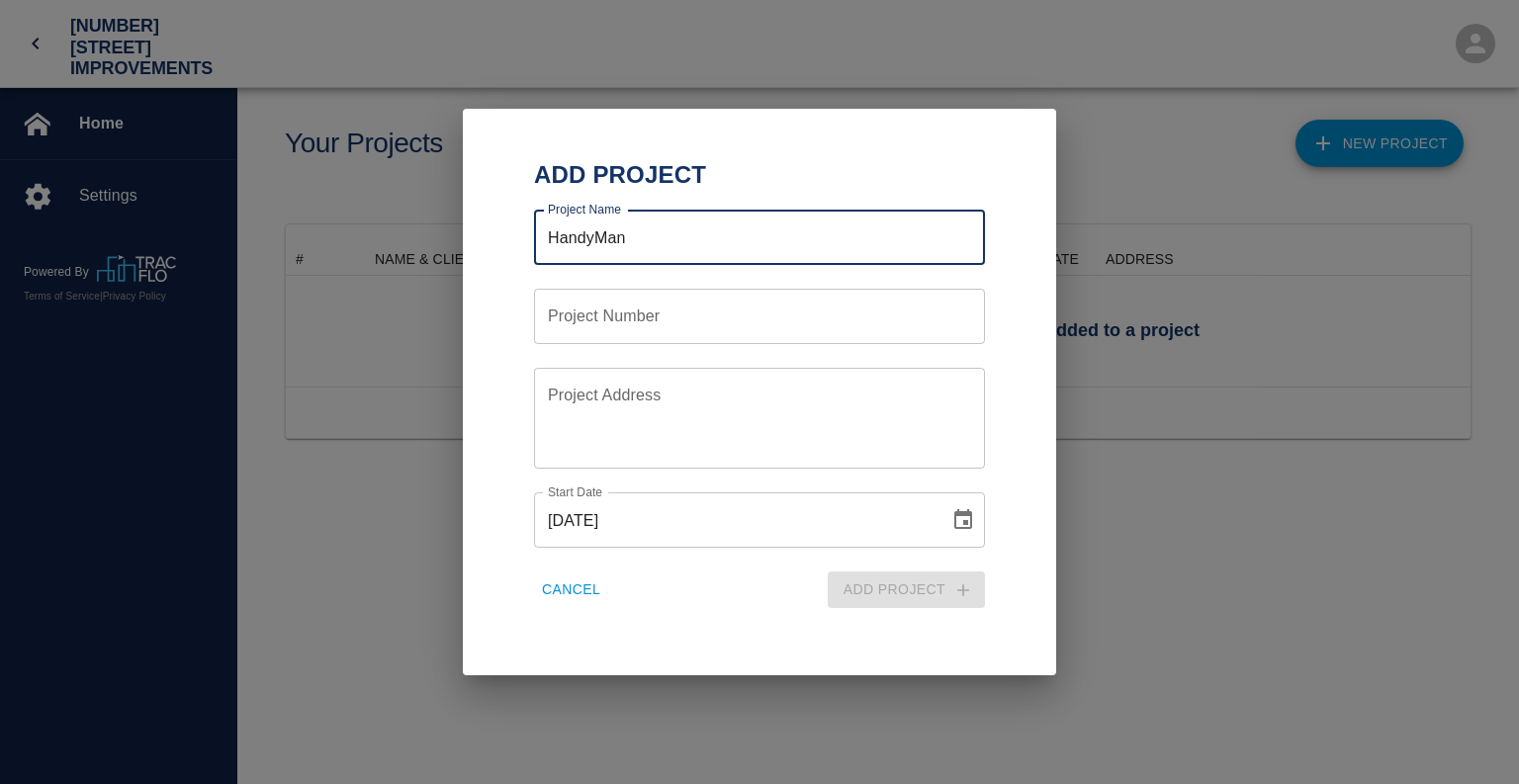 type on "HandyMan" 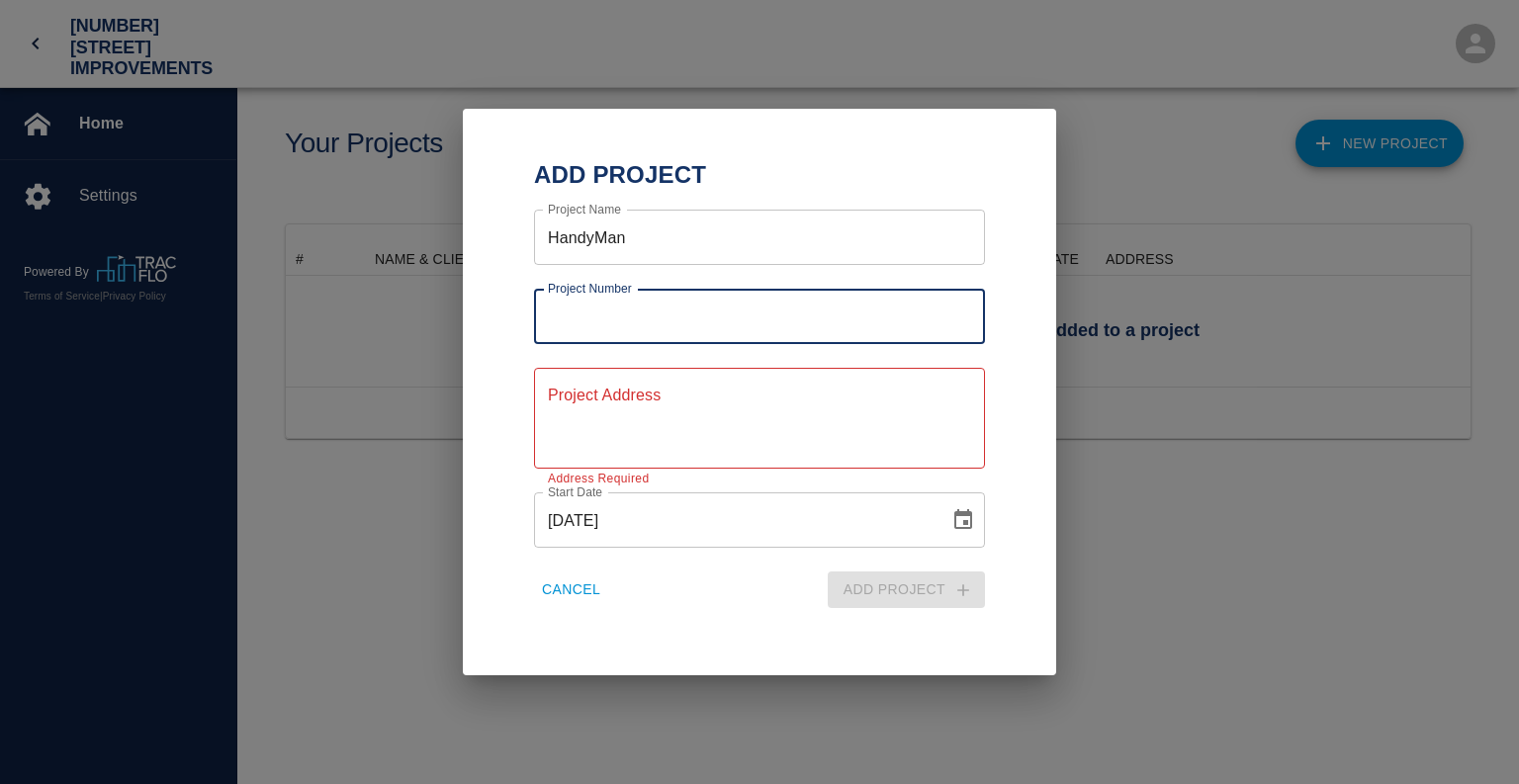 click on "Project Number" at bounding box center [760, 316] 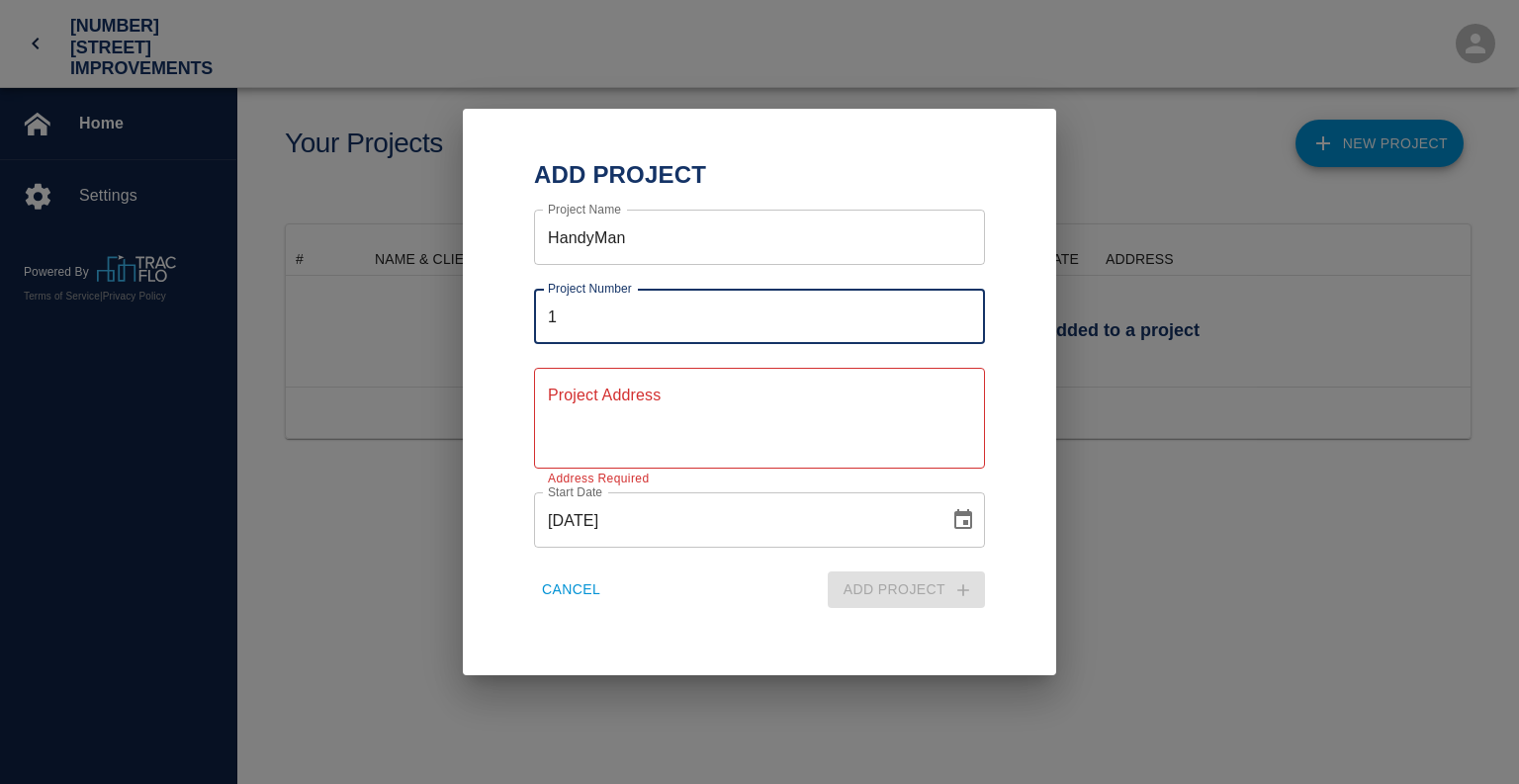 type on "1" 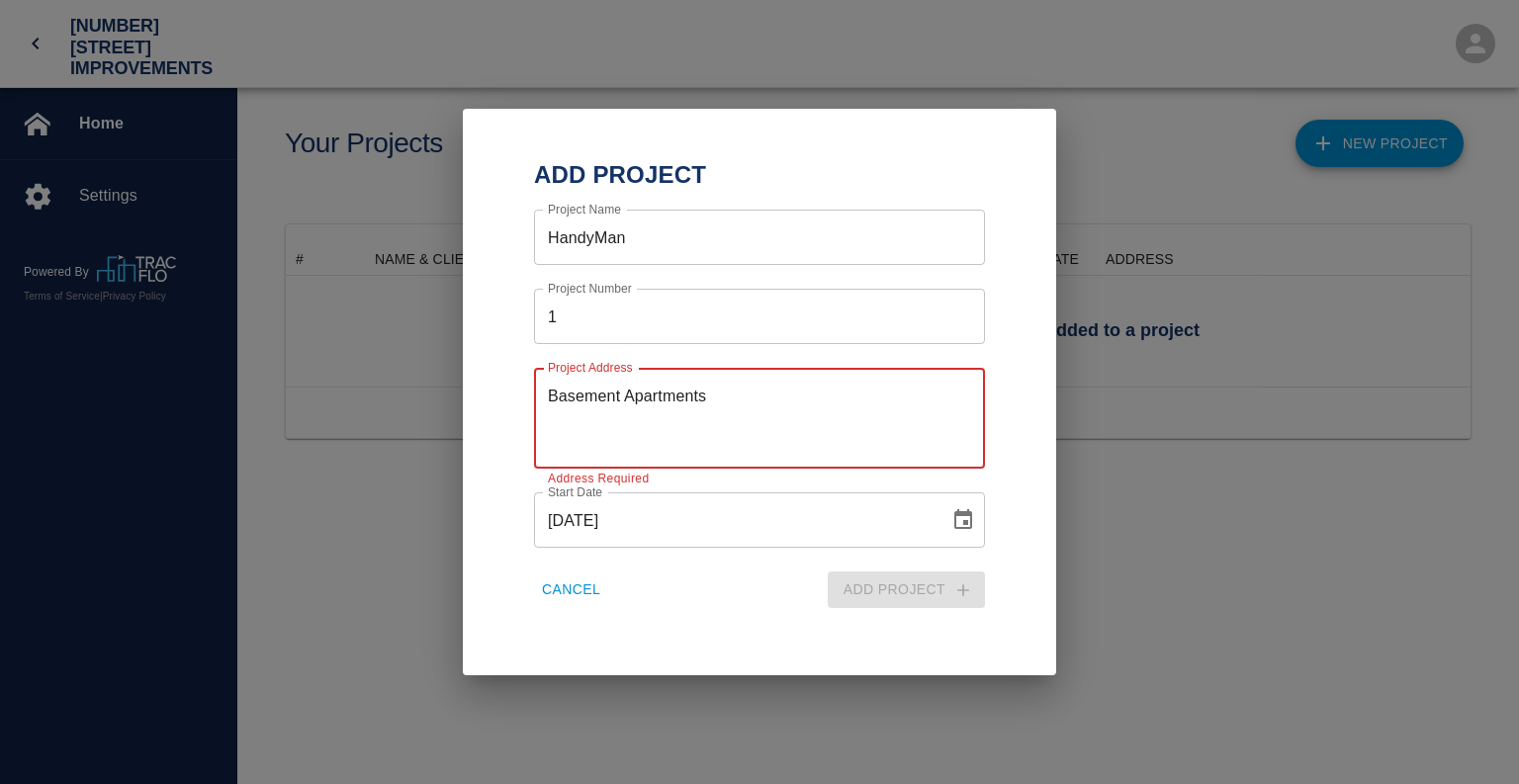 type on "Basement Apartments" 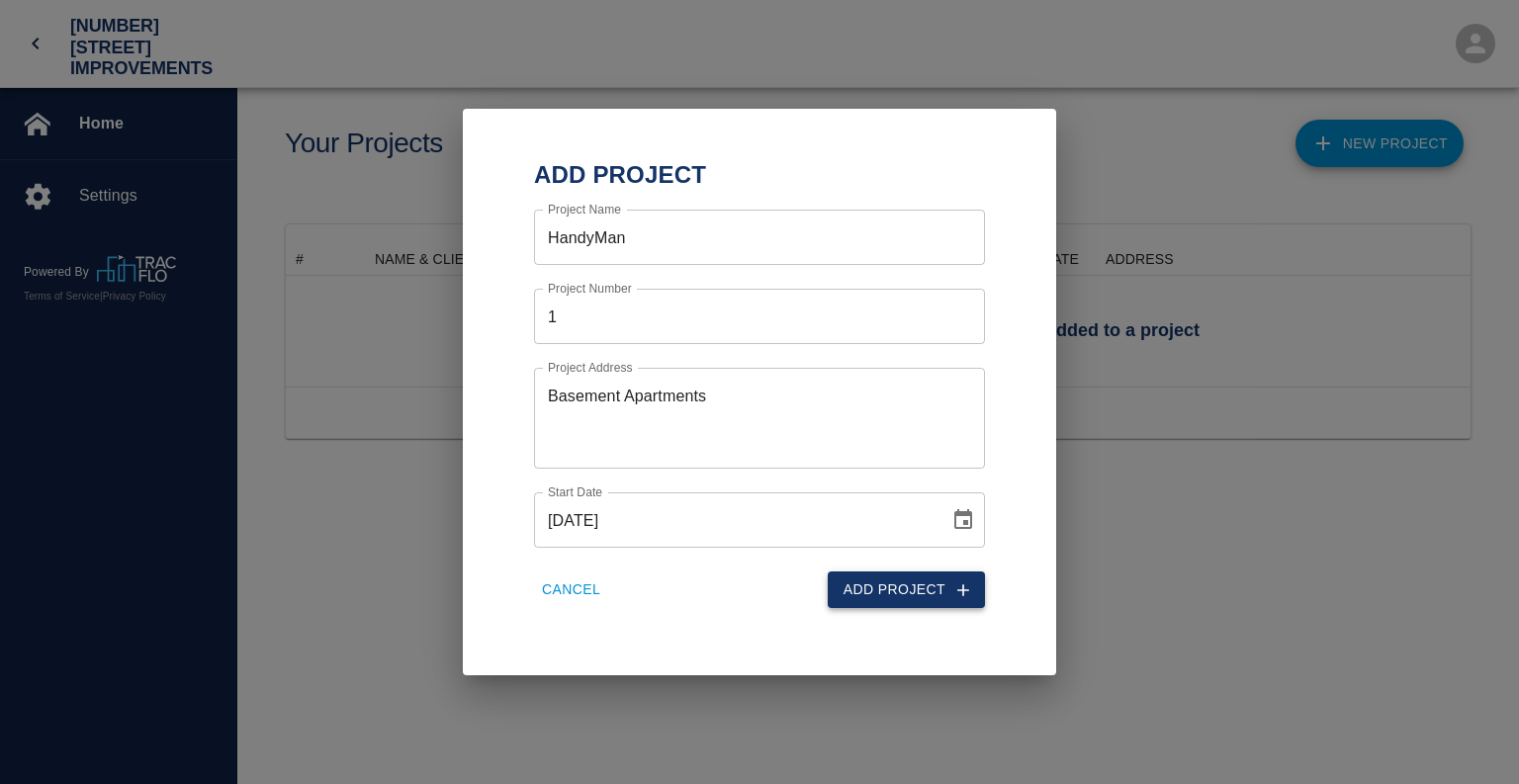 click on "Add Project" at bounding box center (906, 589) 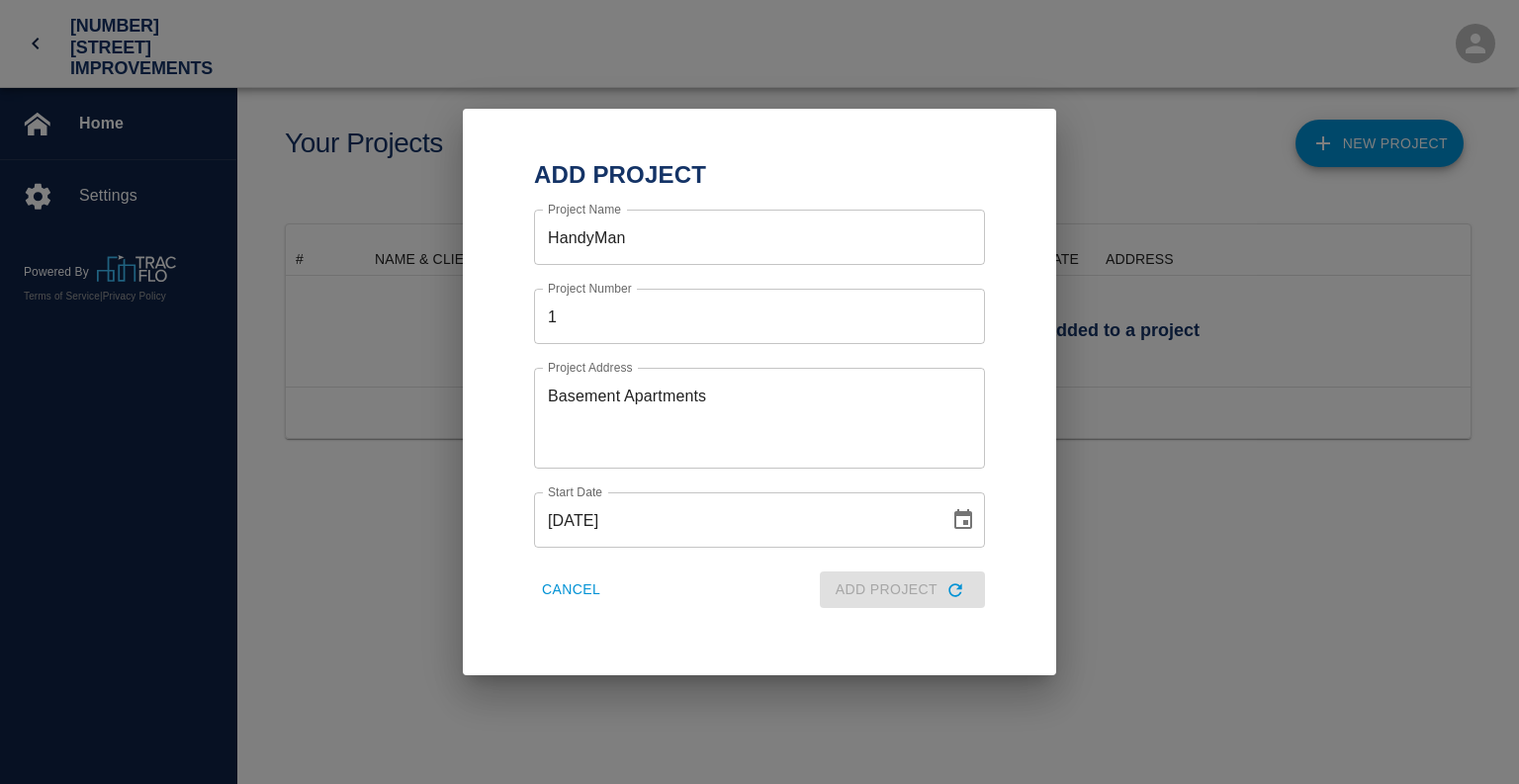type 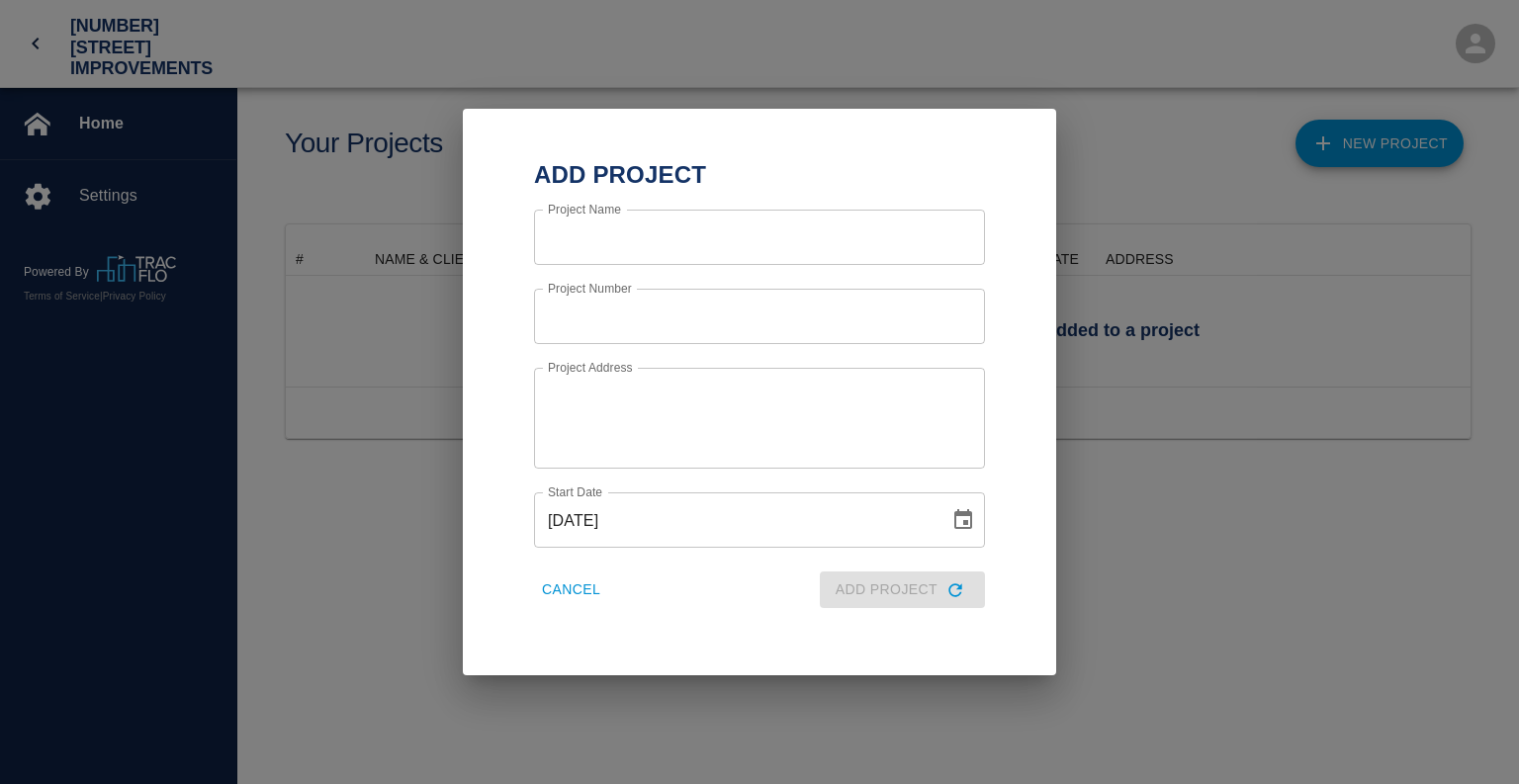 scroll, scrollTop: 87, scrollLeft: 1185, axis: both 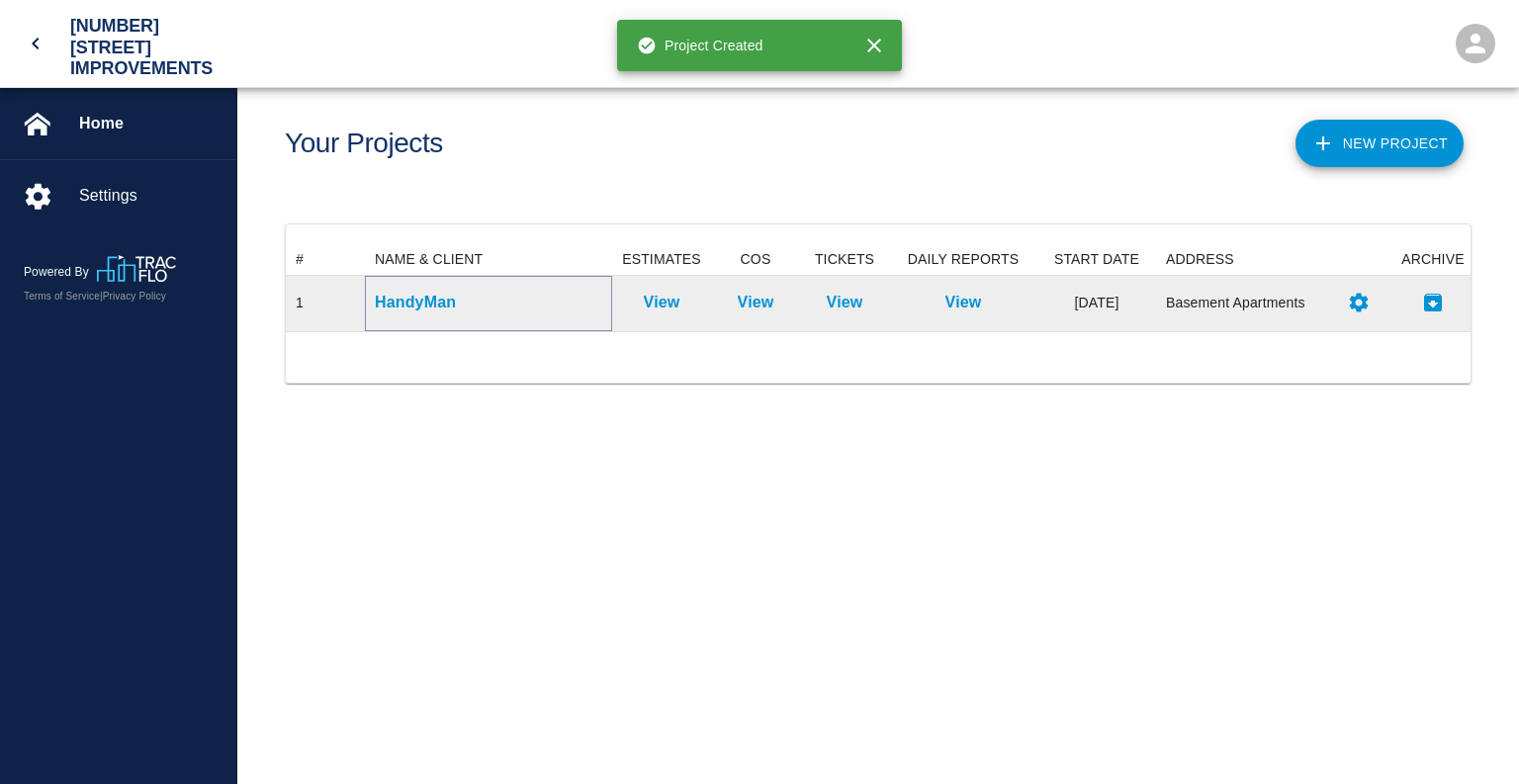 click on "HandyMan" at bounding box center (489, 303) 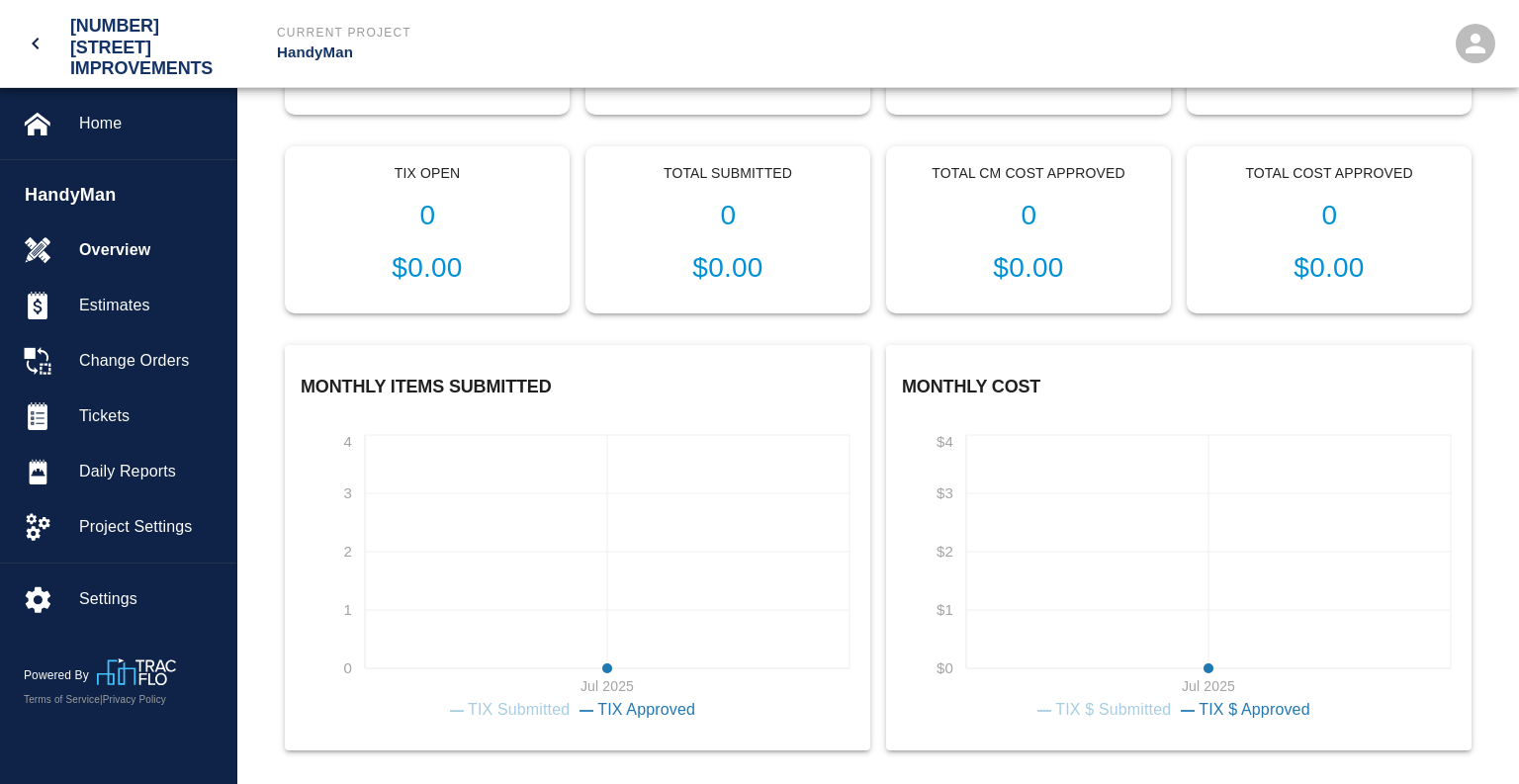 scroll, scrollTop: 608, scrollLeft: 0, axis: vertical 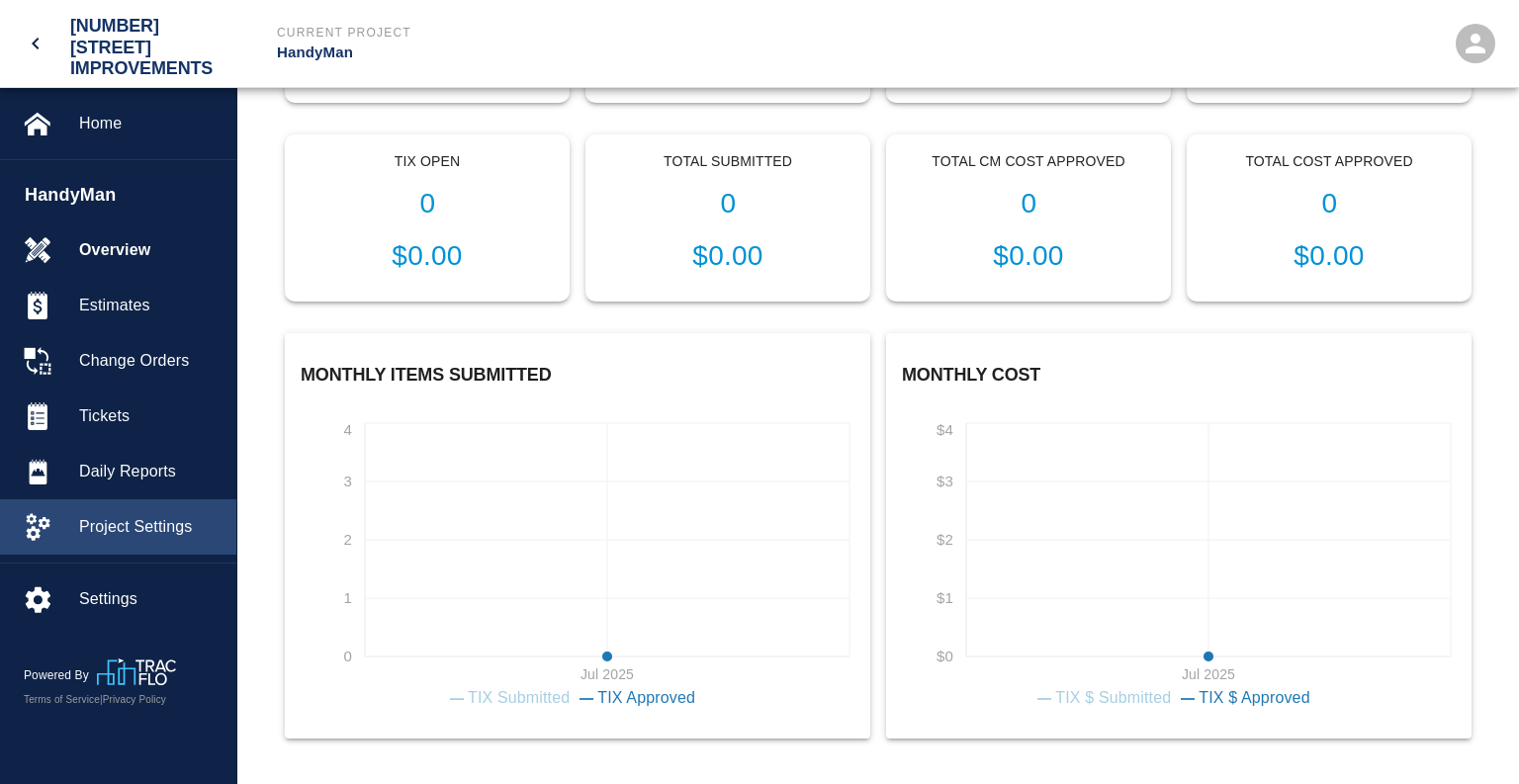 click on "Project Settings" at bounding box center (149, 527) 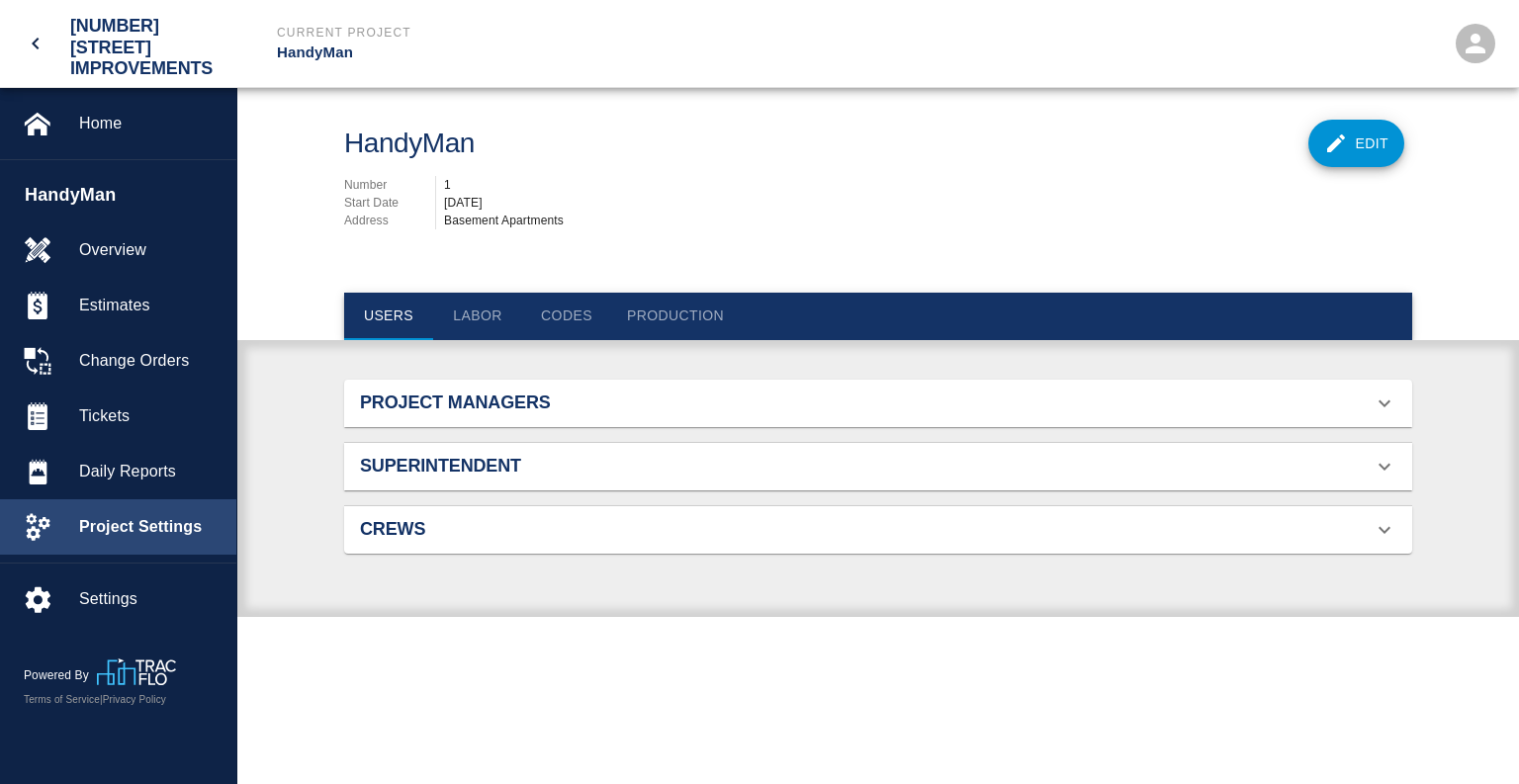 scroll, scrollTop: 0, scrollLeft: 0, axis: both 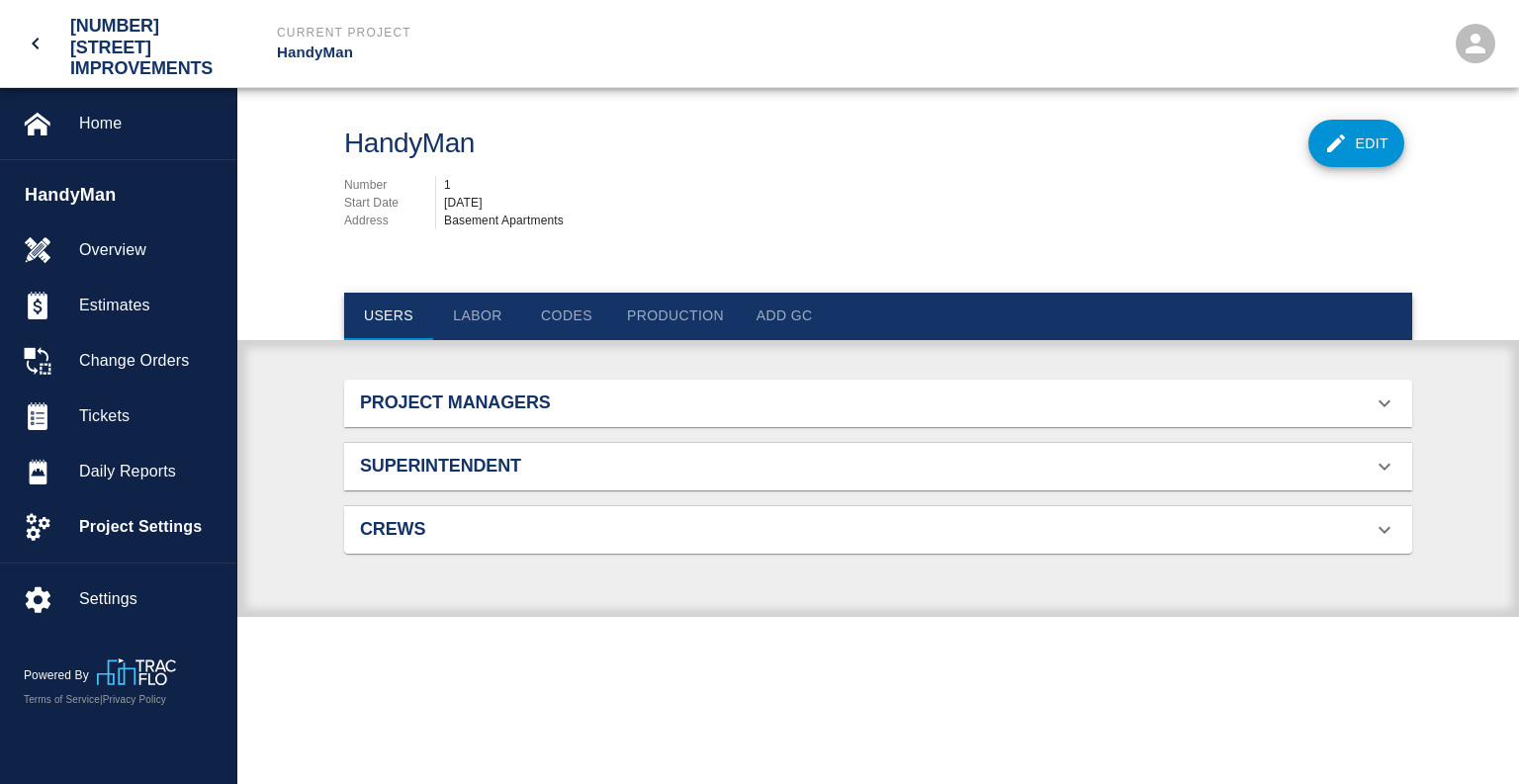 click on "Project Managers" at bounding box center [528, 403] 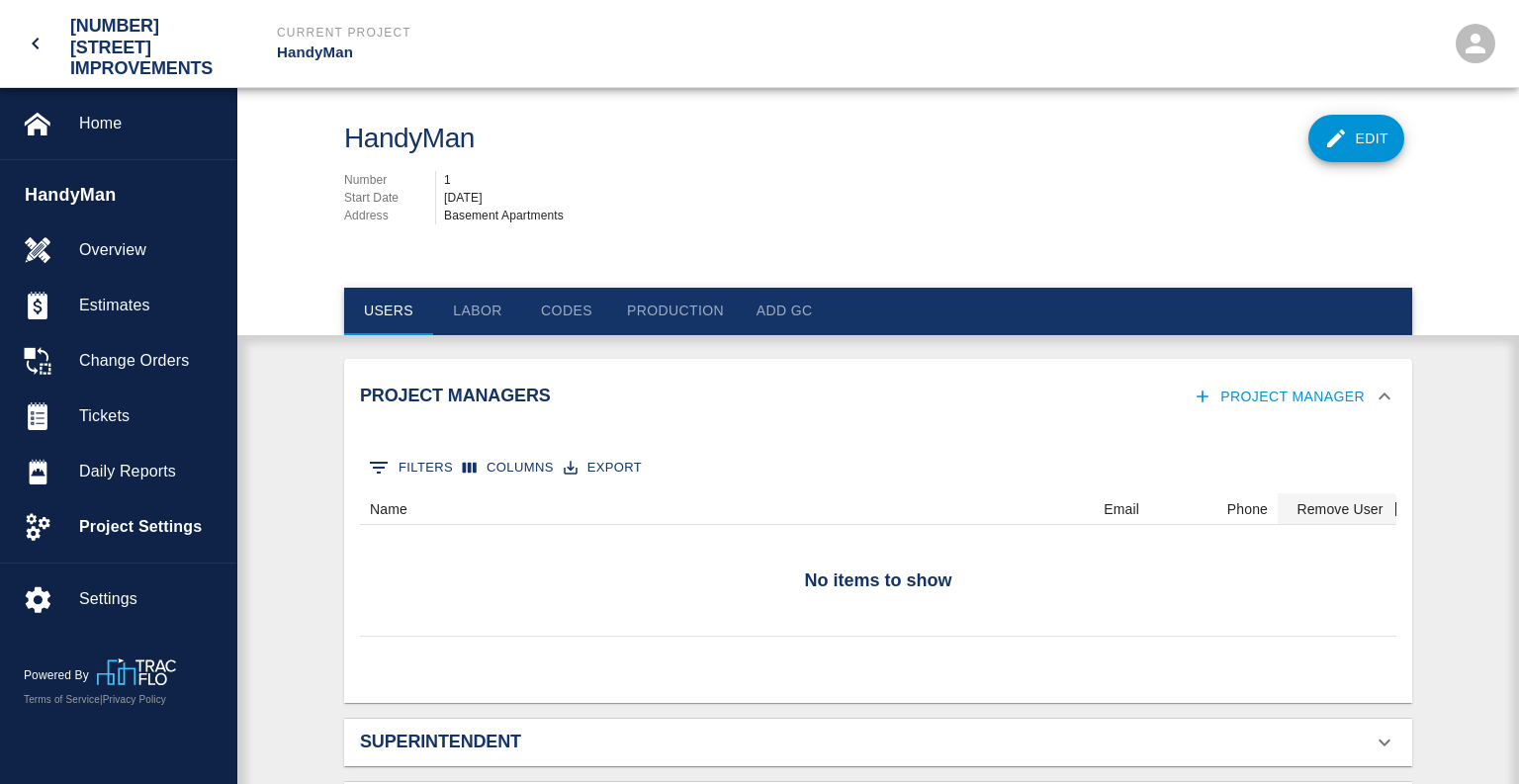 scroll, scrollTop: 113, scrollLeft: 0, axis: vertical 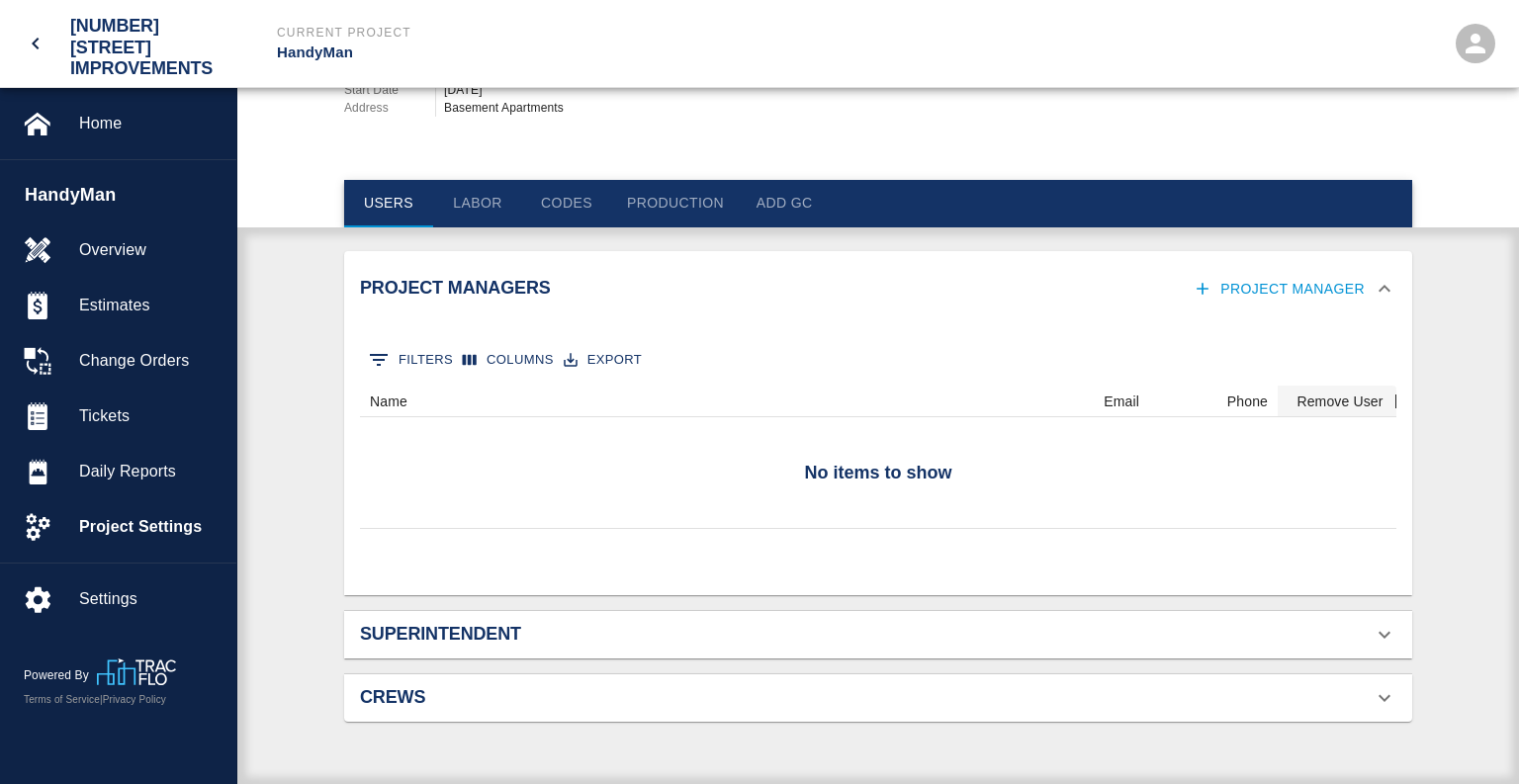 click on "Superintendent" at bounding box center [528, 635] 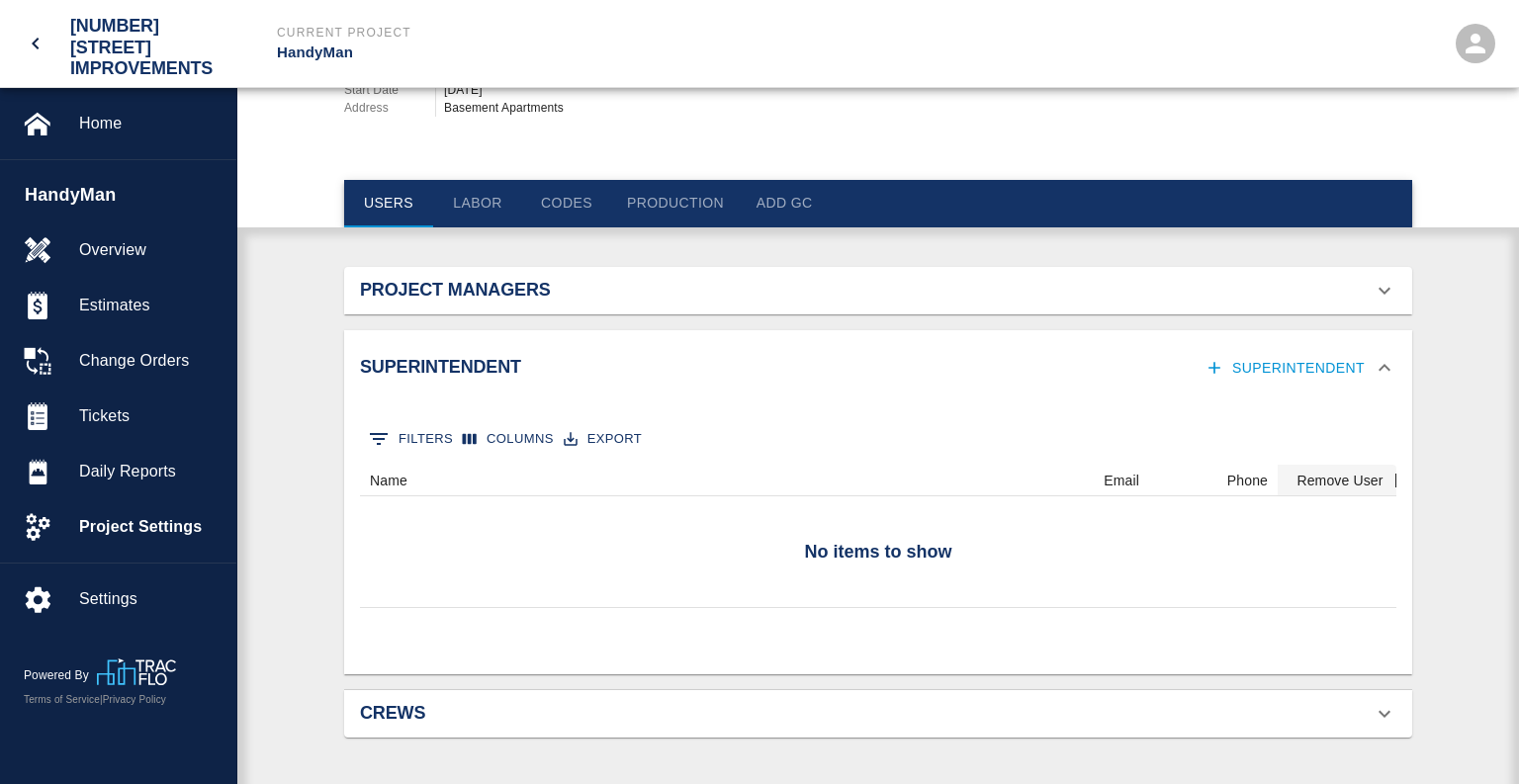 click on "Superintendent" at bounding box center (1287, 368) 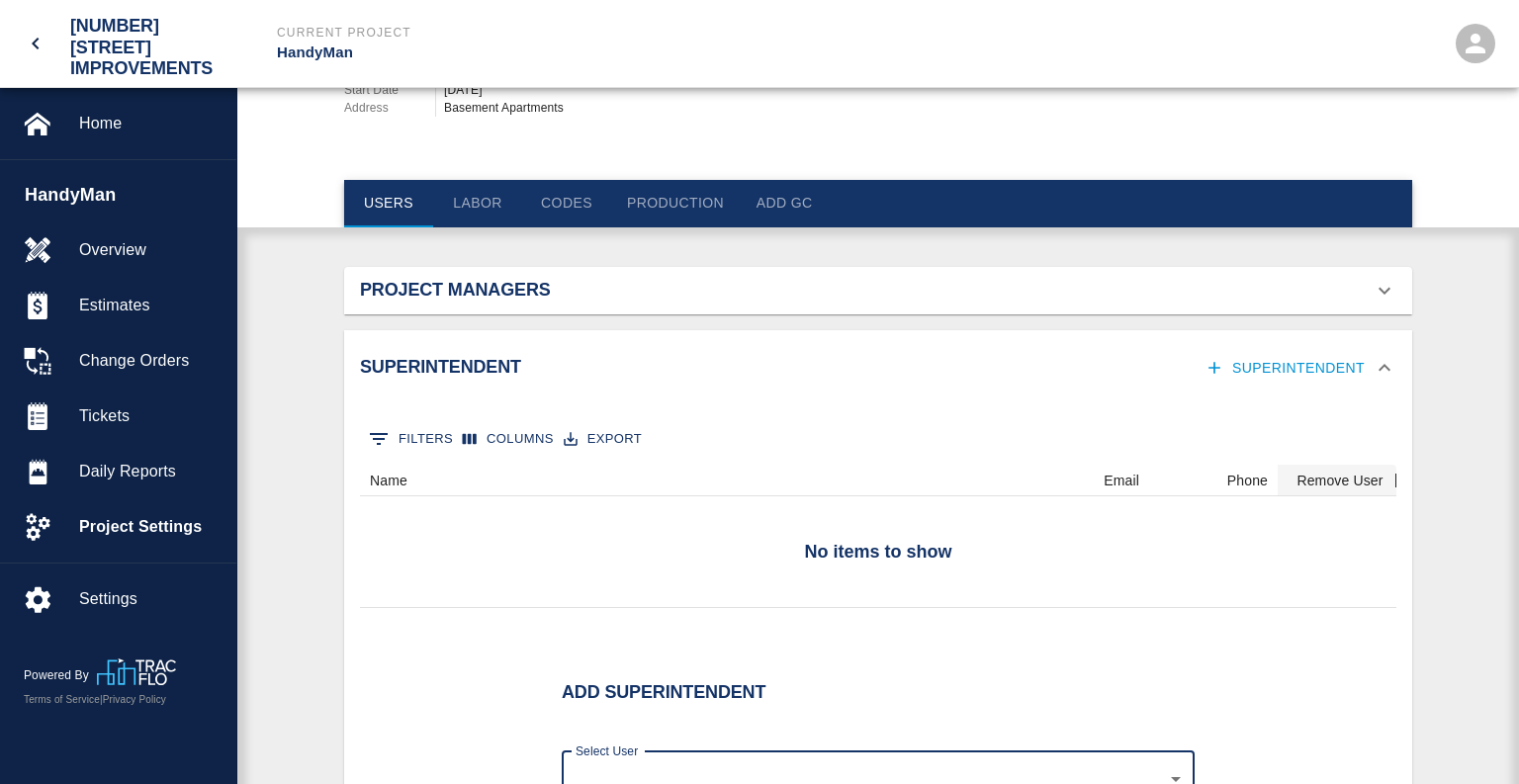 scroll, scrollTop: 0, scrollLeft: 0, axis: both 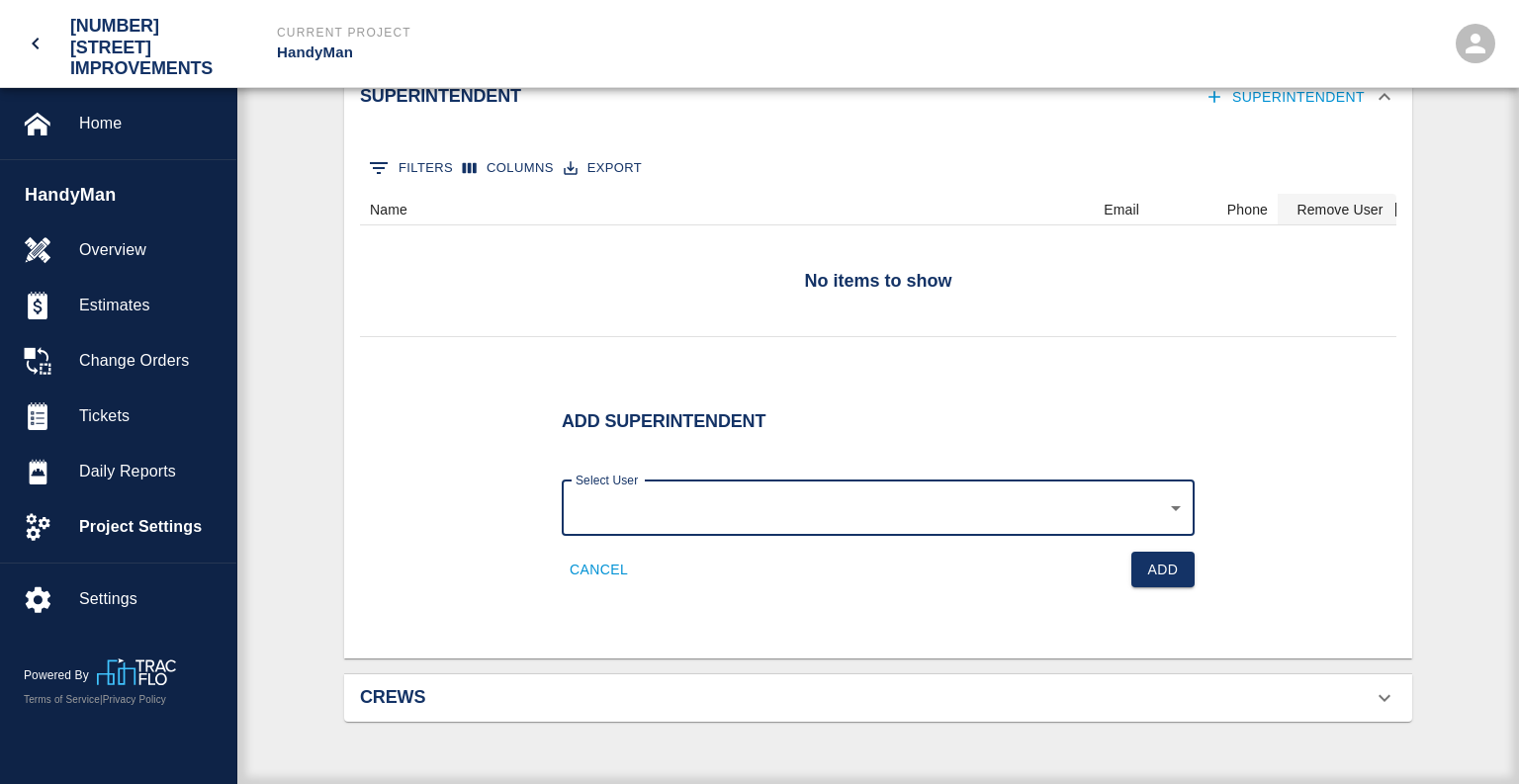 click on "Charlie Blair blairwork365@[example.com] ([PHONE])" at bounding box center [760, 8] 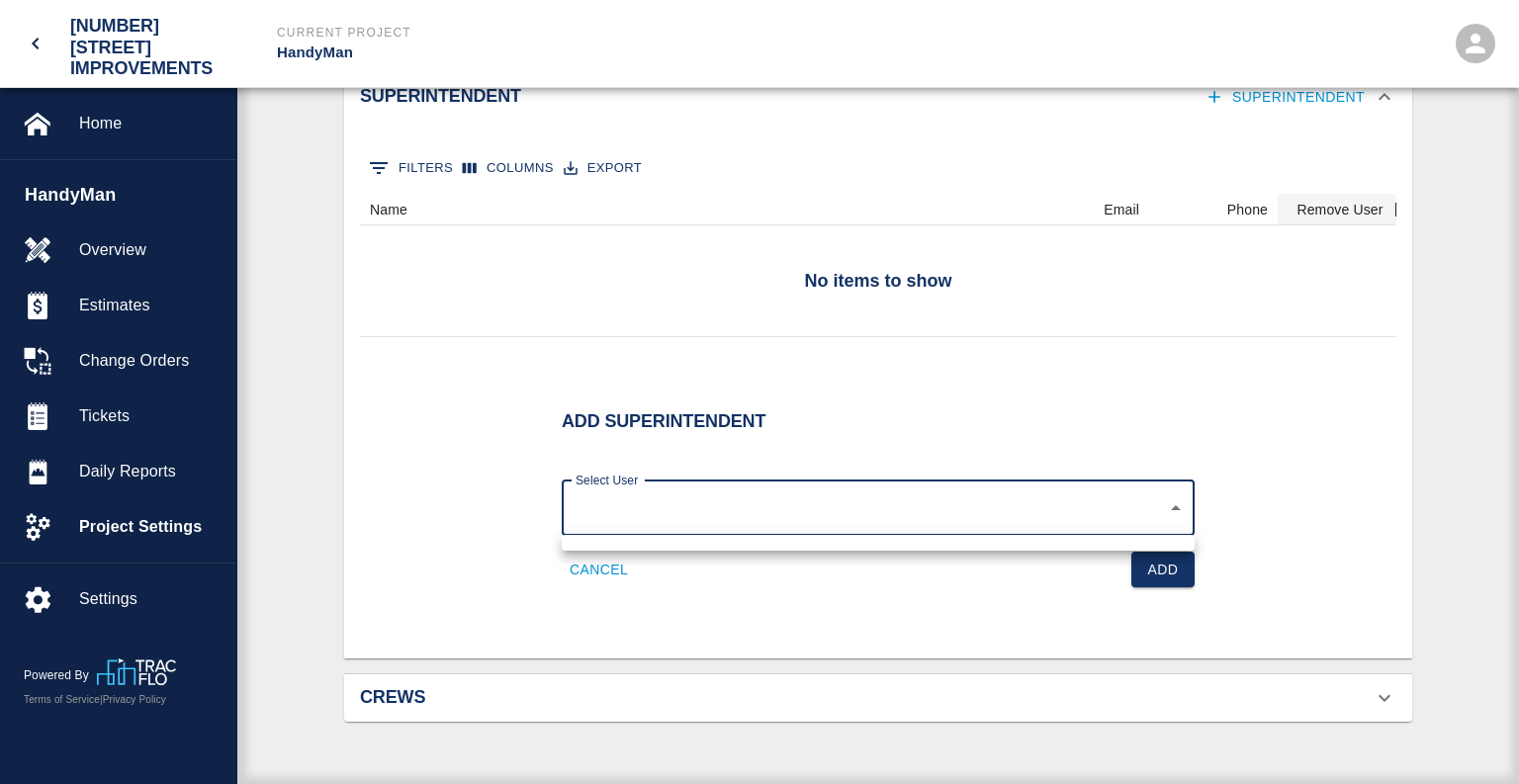 click at bounding box center [760, 392] 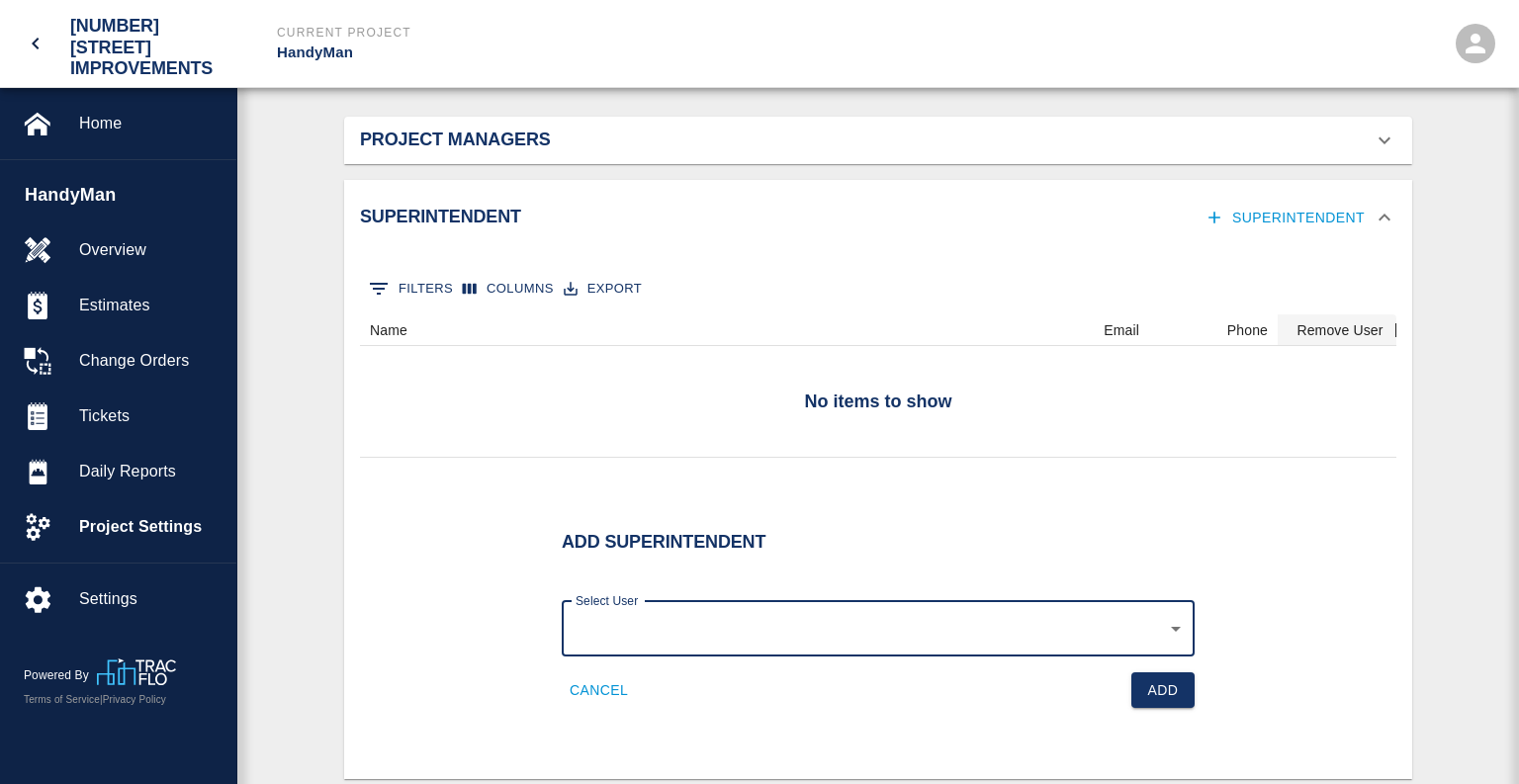 scroll, scrollTop: 12, scrollLeft: 0, axis: vertical 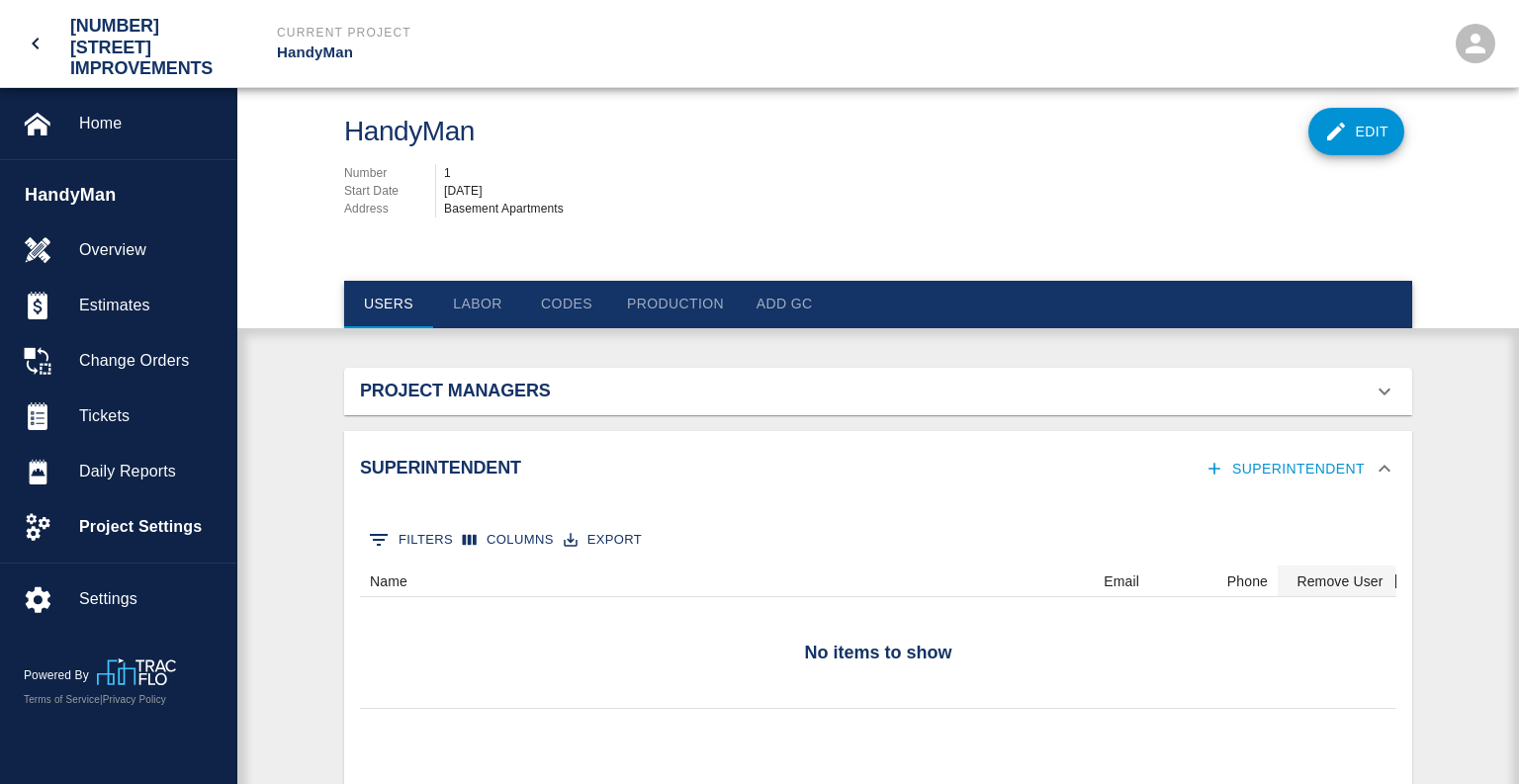click on "Project Managers" at bounding box center [528, 392] 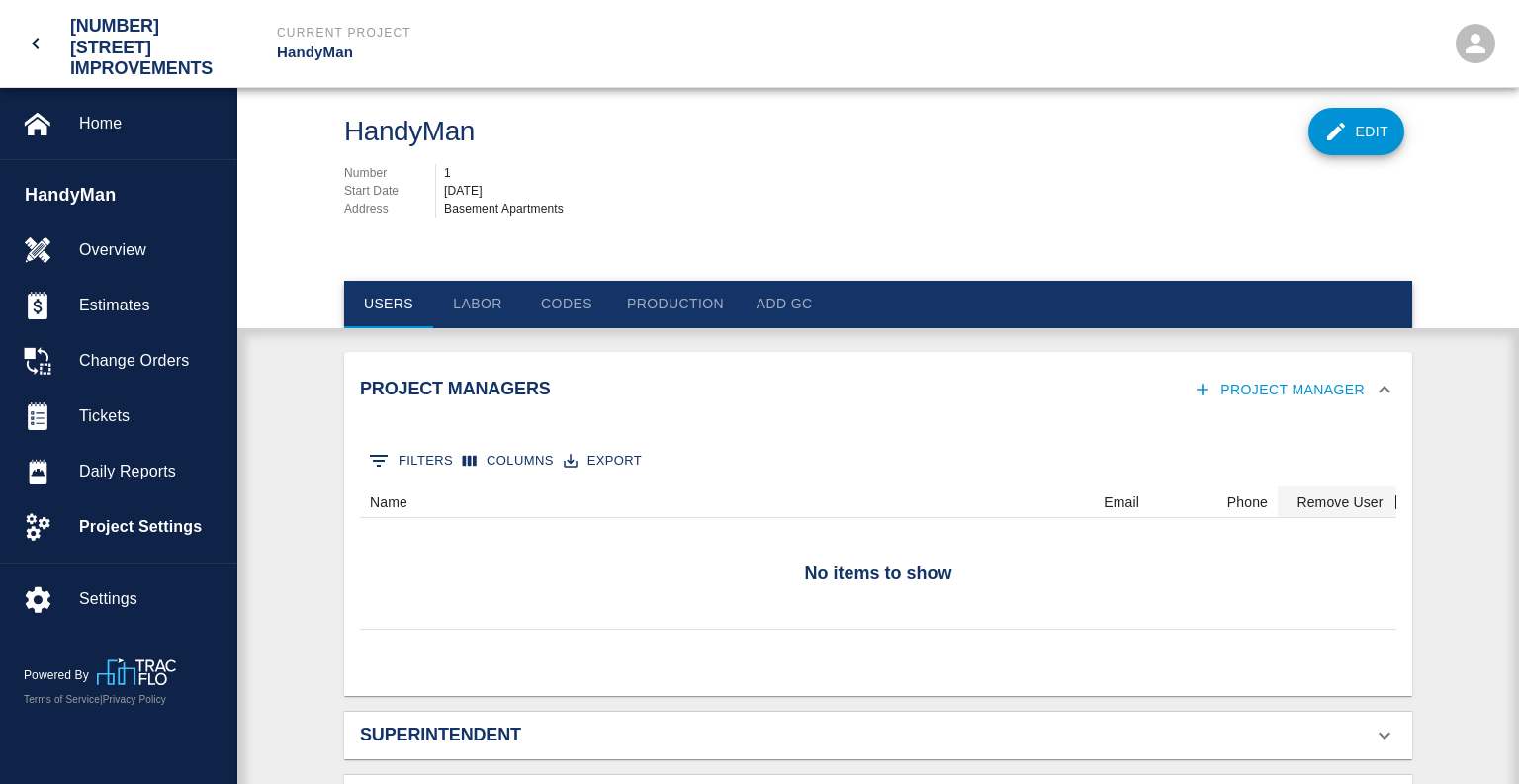 click on "Users" at bounding box center (389, 305) 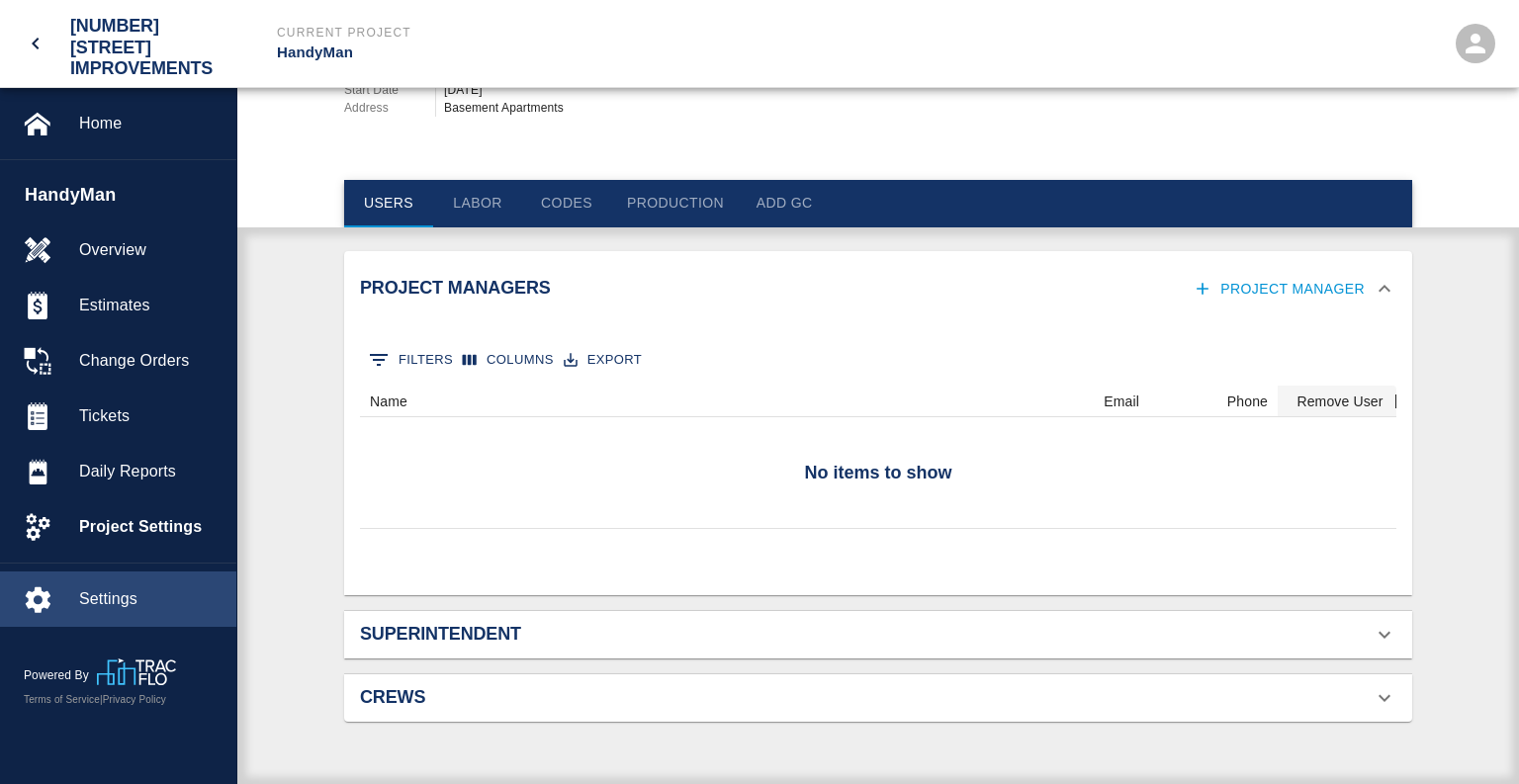 click on "Settings" at bounding box center (149, 599) 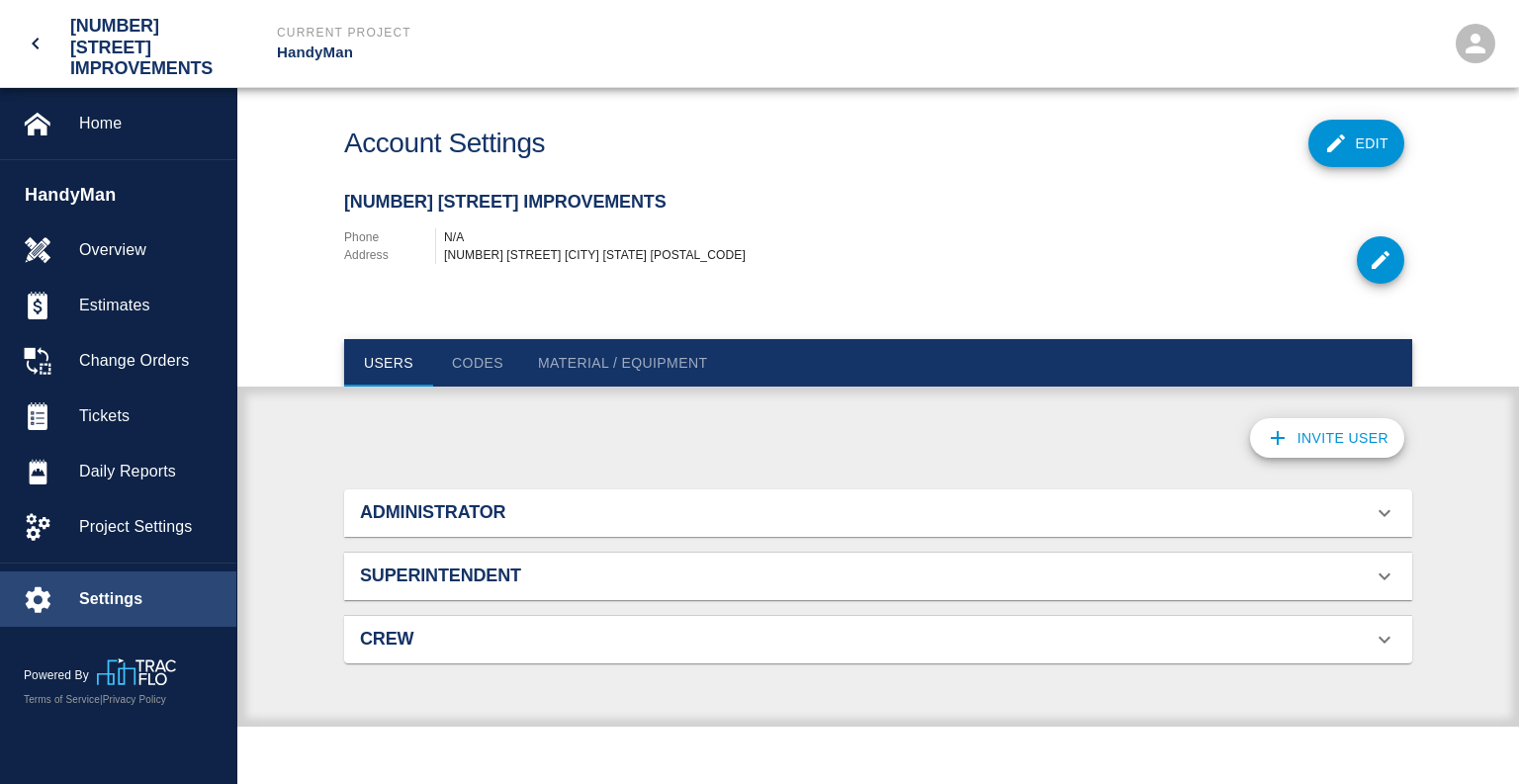 scroll, scrollTop: 0, scrollLeft: 0, axis: both 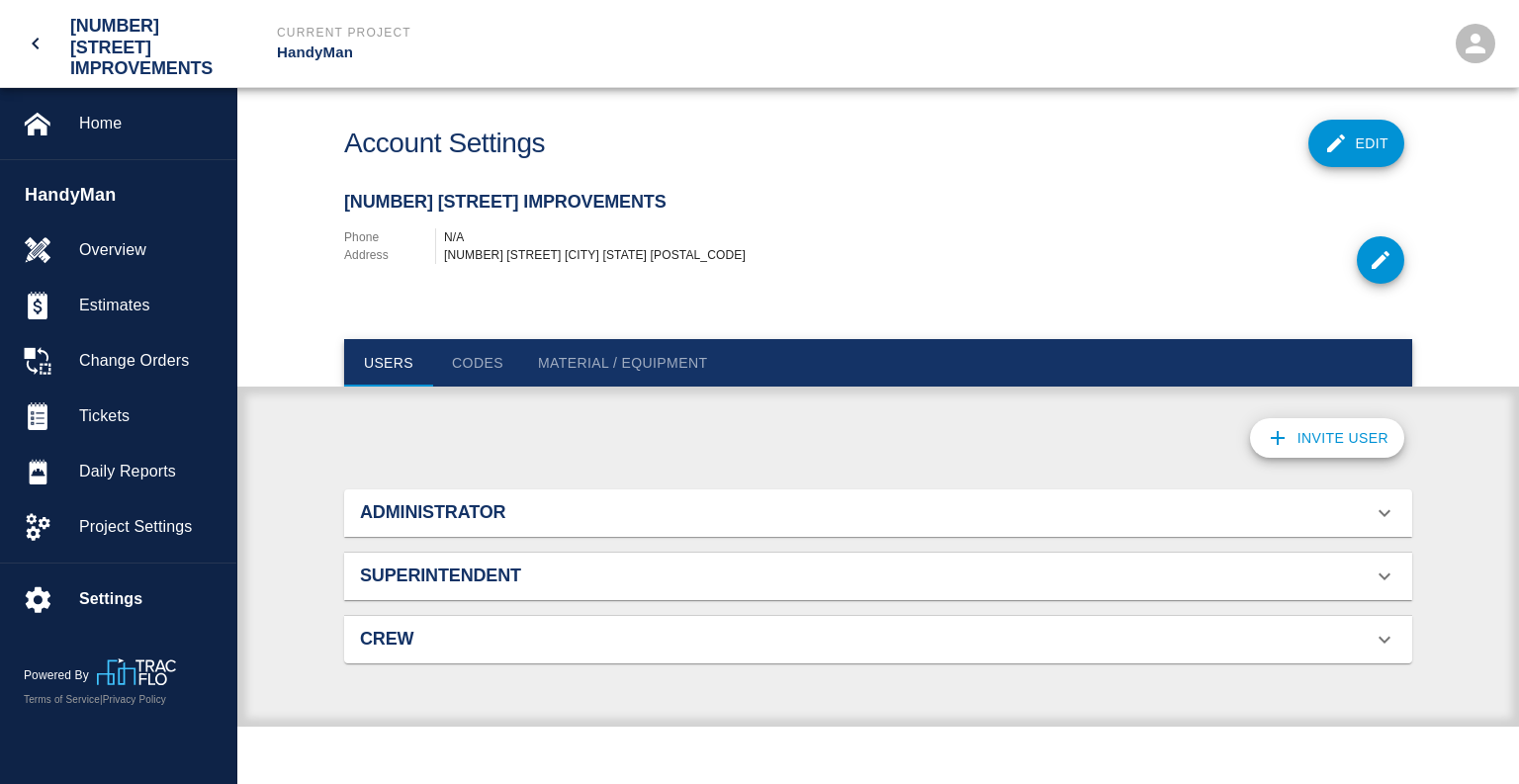 click on "Invite User" at bounding box center [1327, 438] 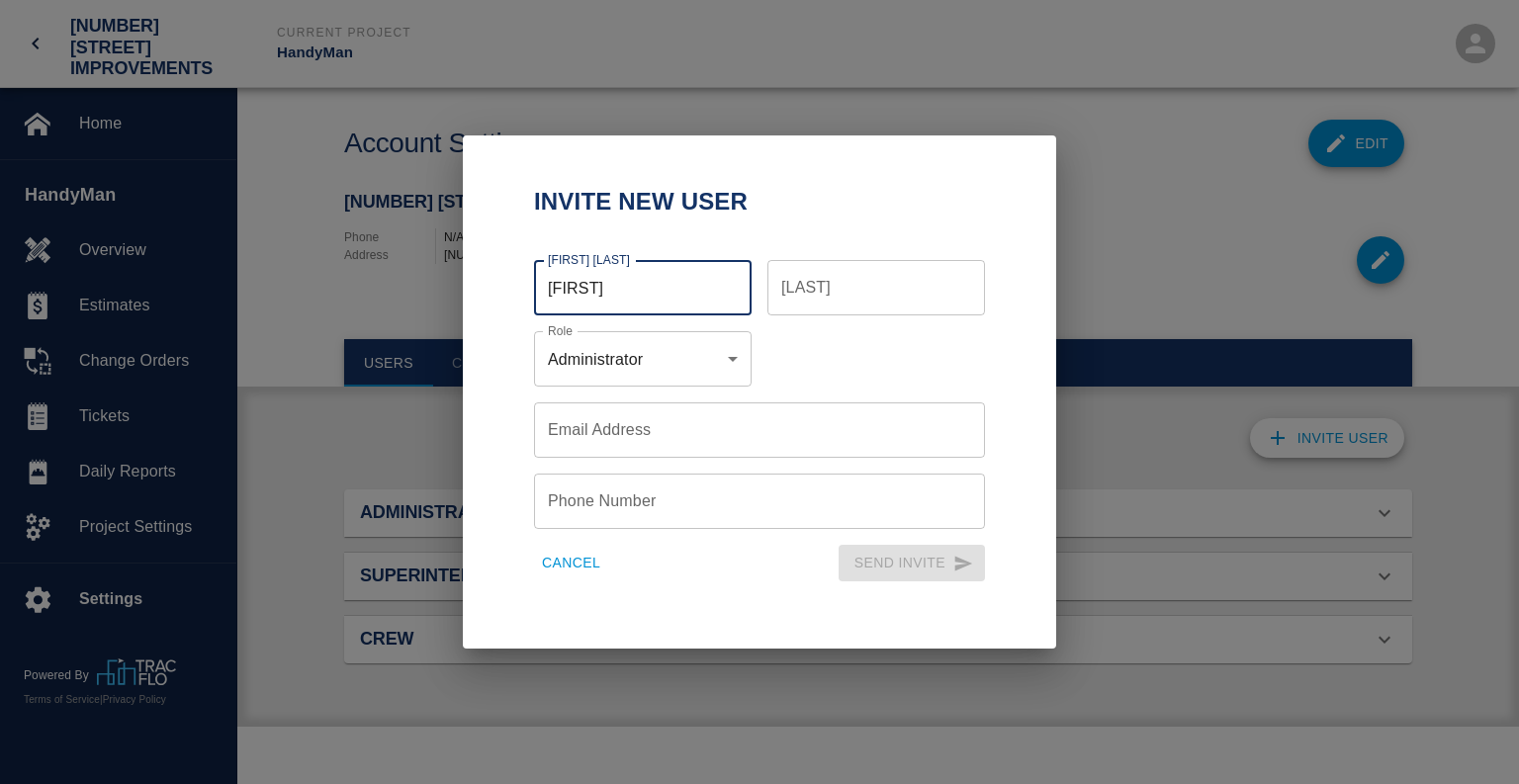 type on "[FIRST]" 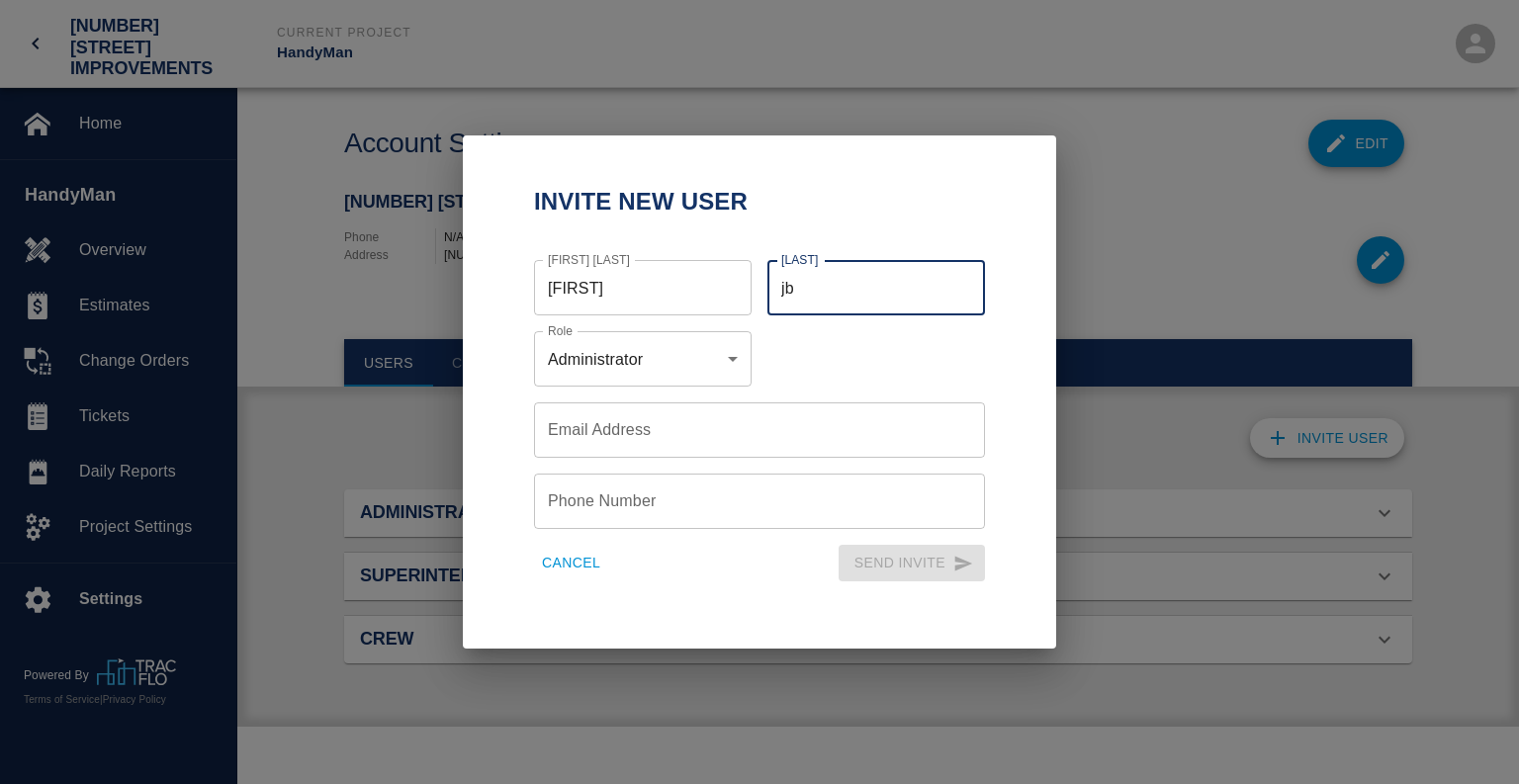 type on "[FIRST]" 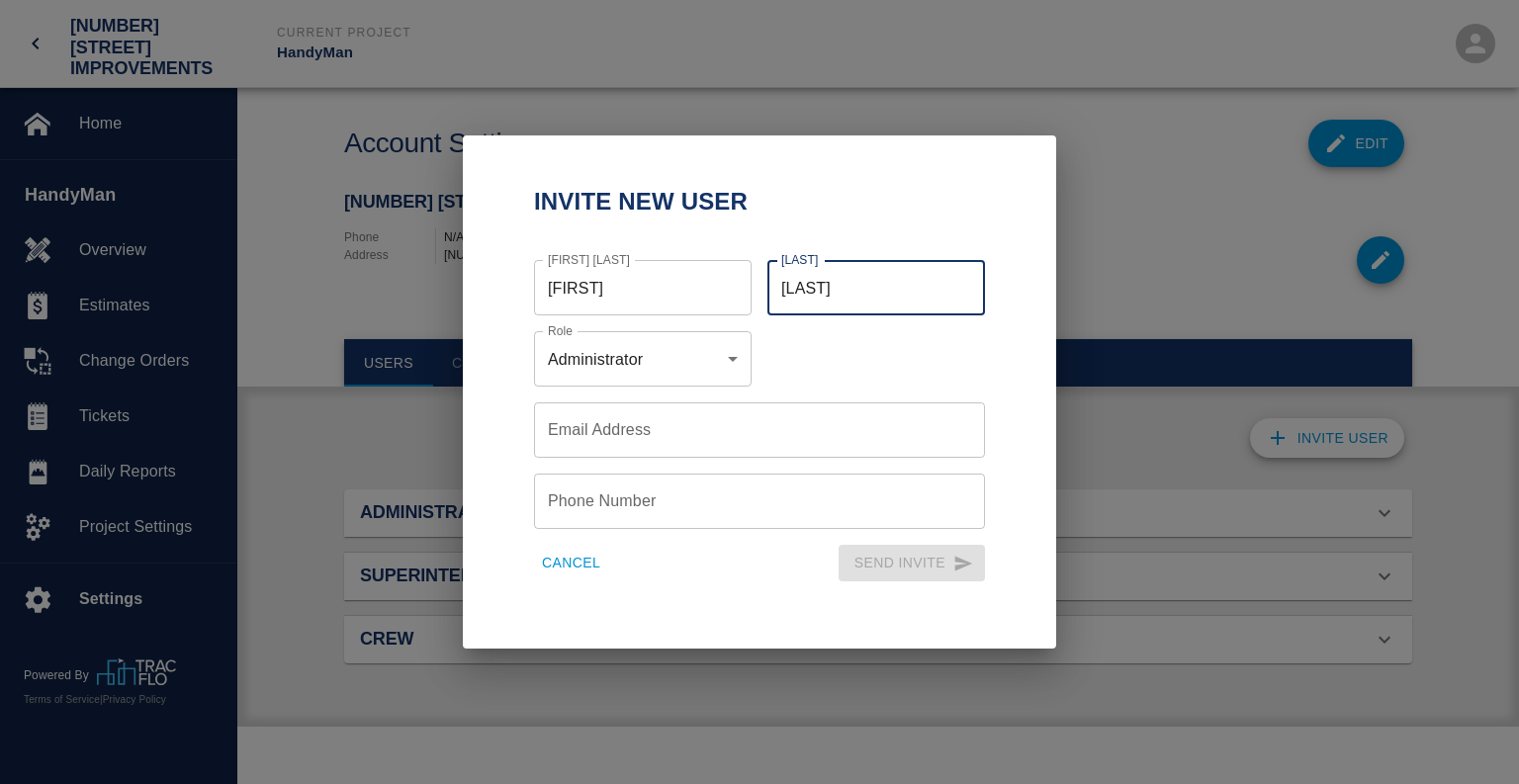 type on "[LAST]" 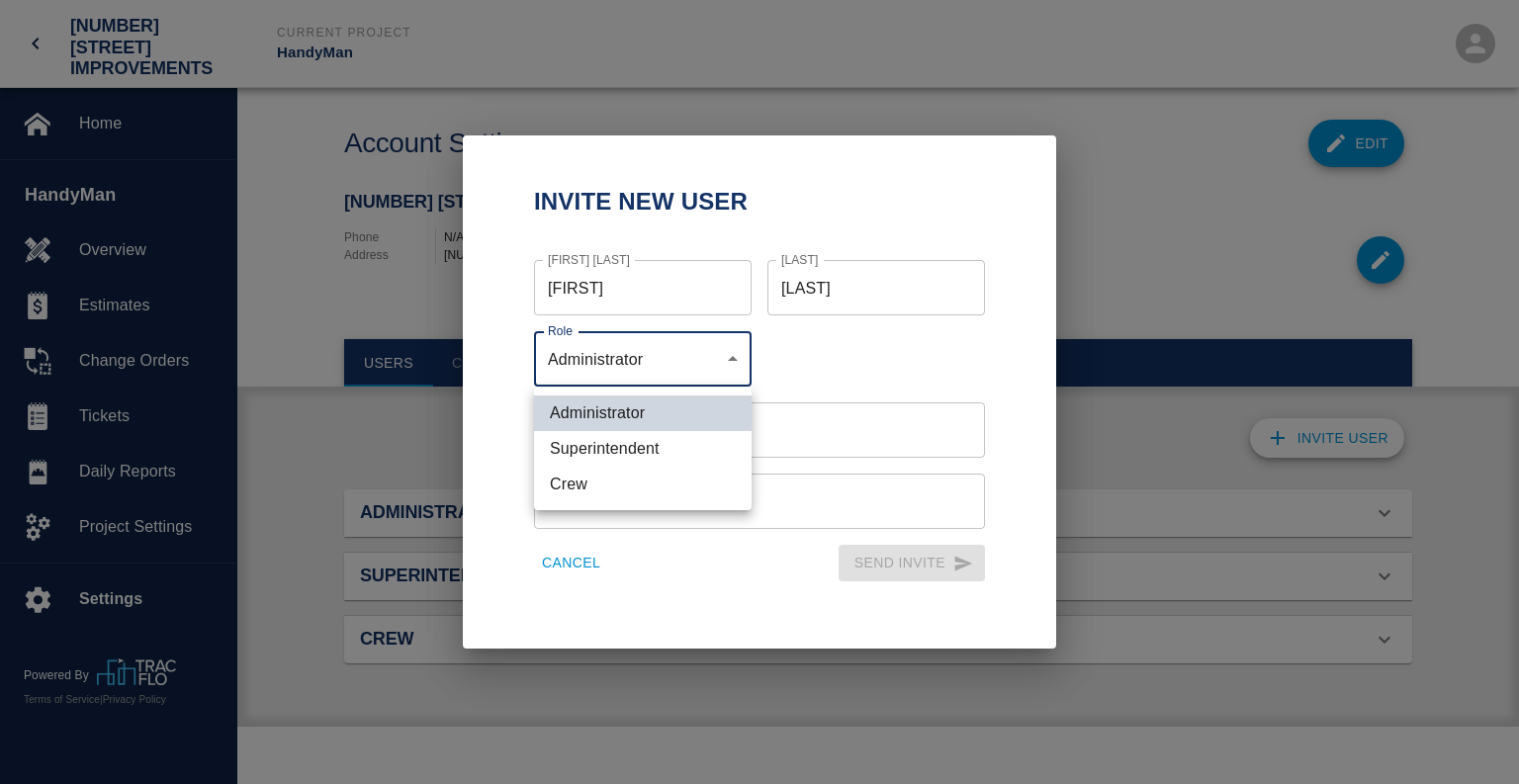 click on "Superintendent" at bounding box center (643, 449) 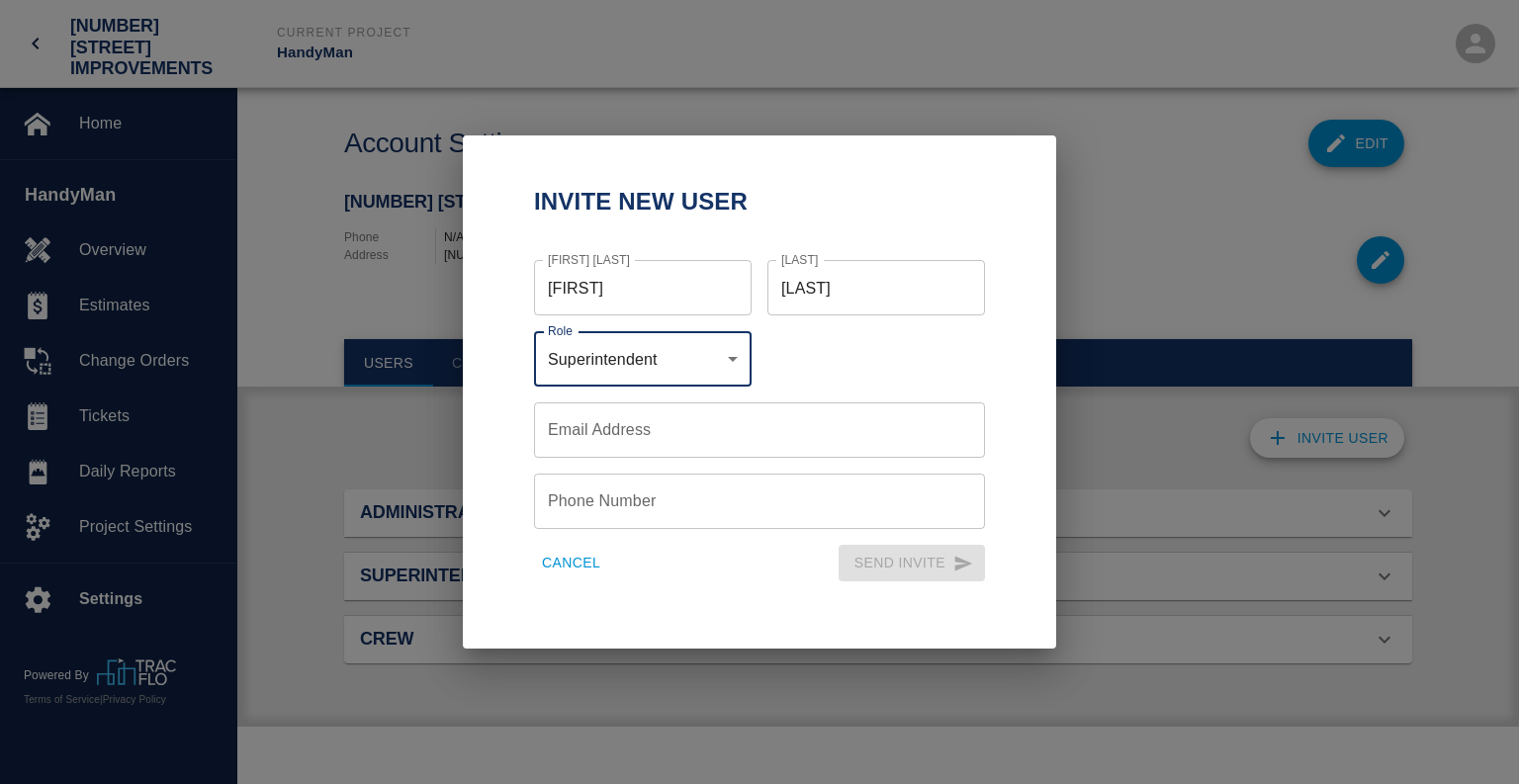 click on "Email Address" at bounding box center (760, 430) 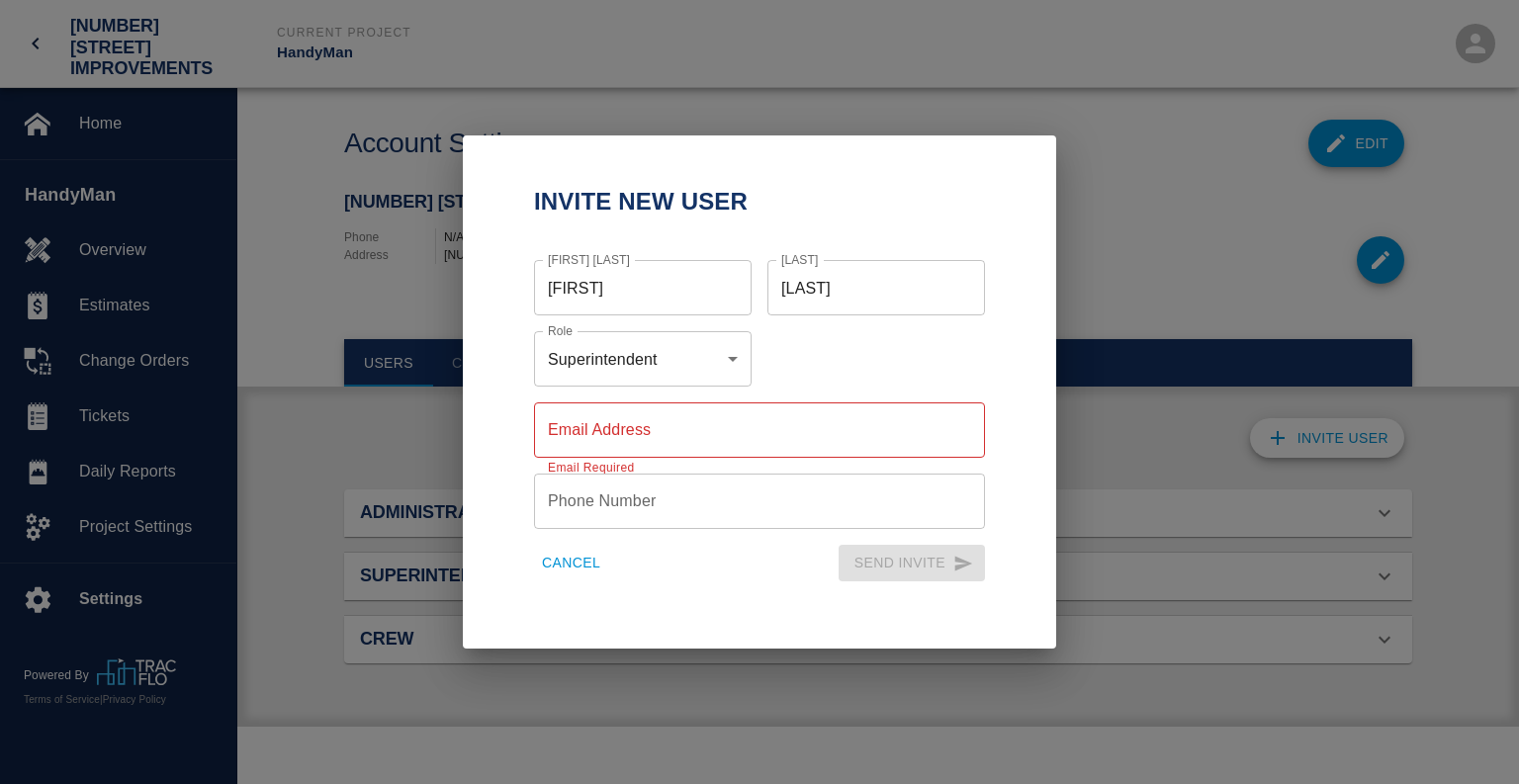 click on "Email Address" at bounding box center (760, 430) 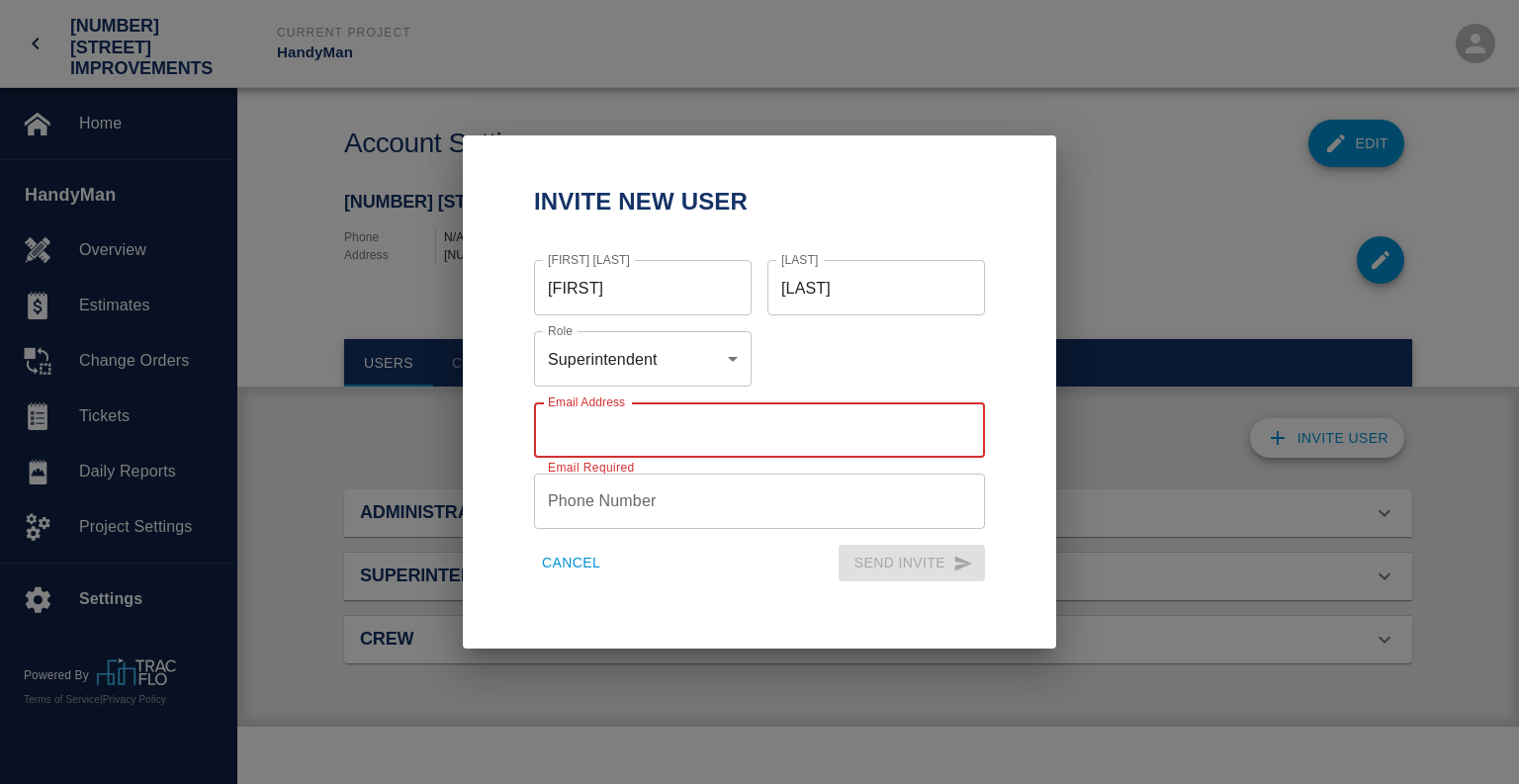paste on "[EMAIL]" 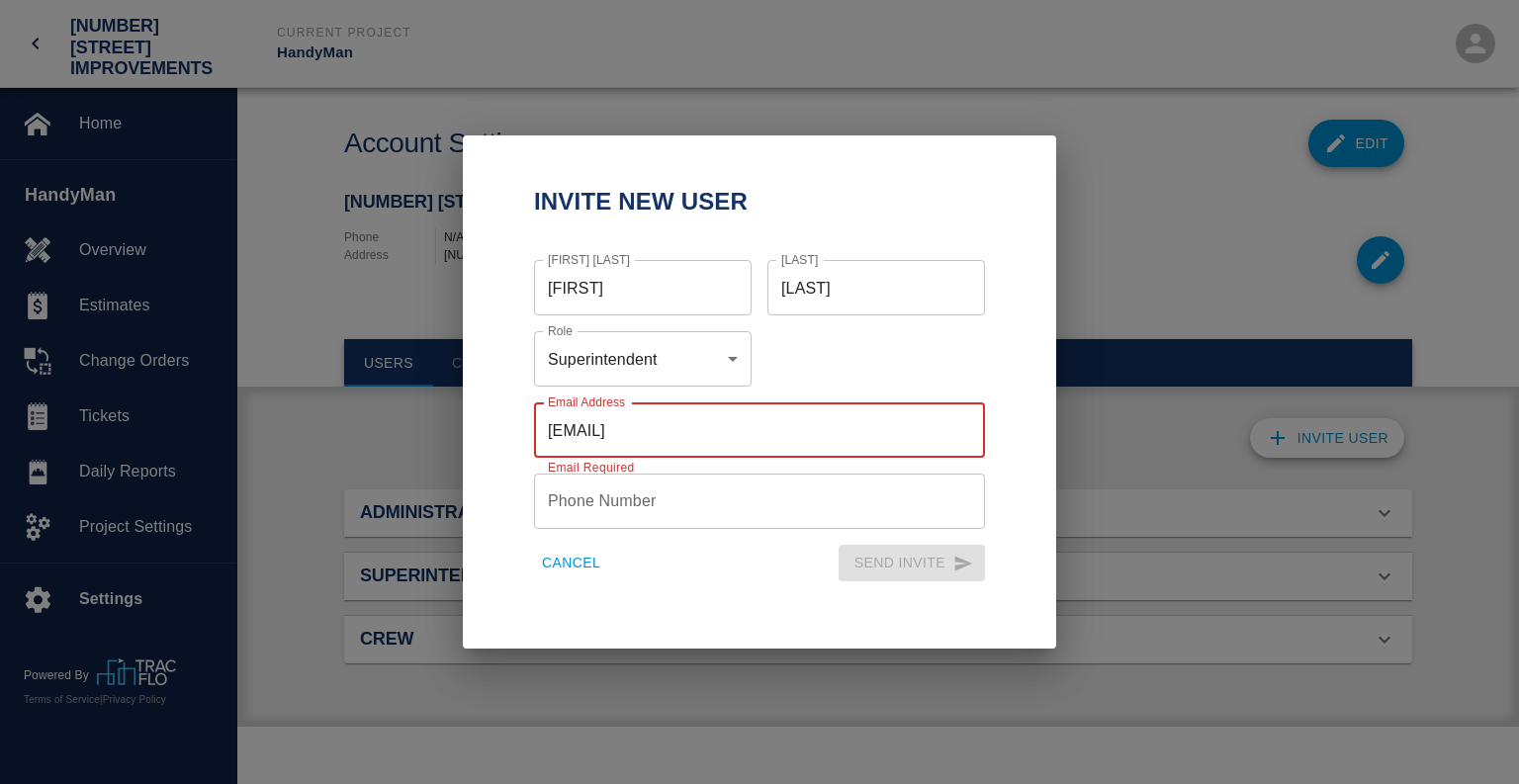 type on "[EMAIL]" 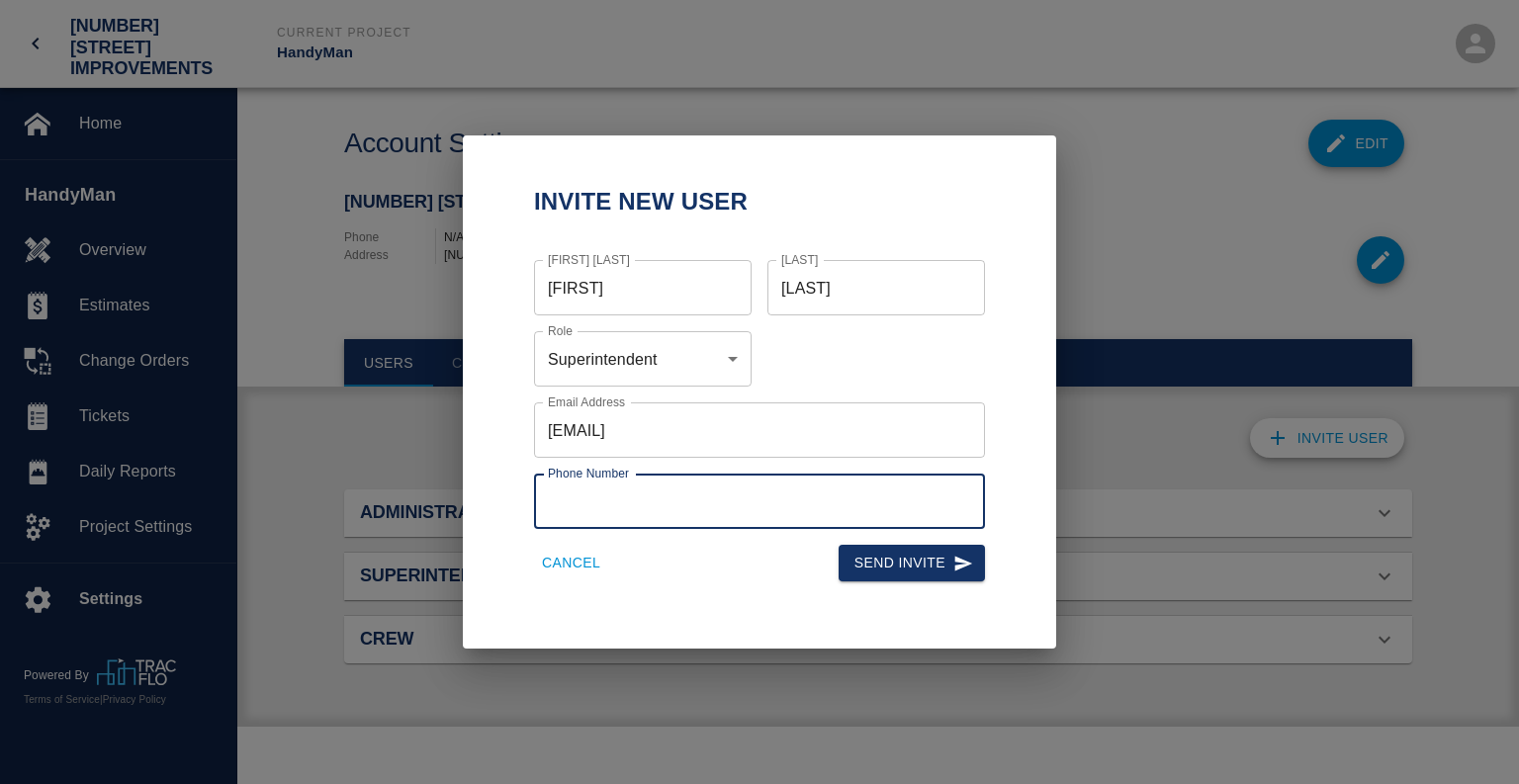 click on "Phone Number" at bounding box center (760, 501) 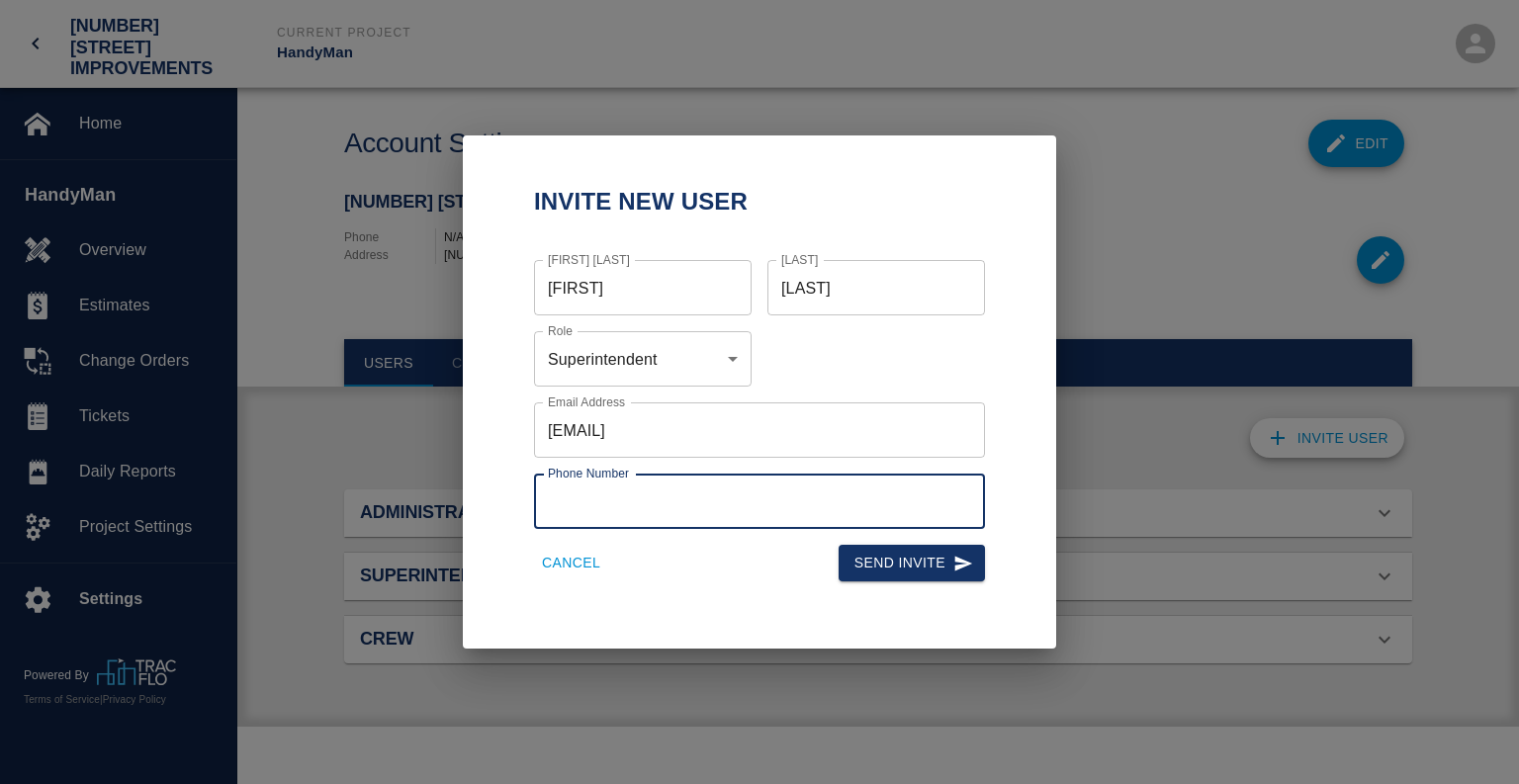 paste on "([PHONE])" 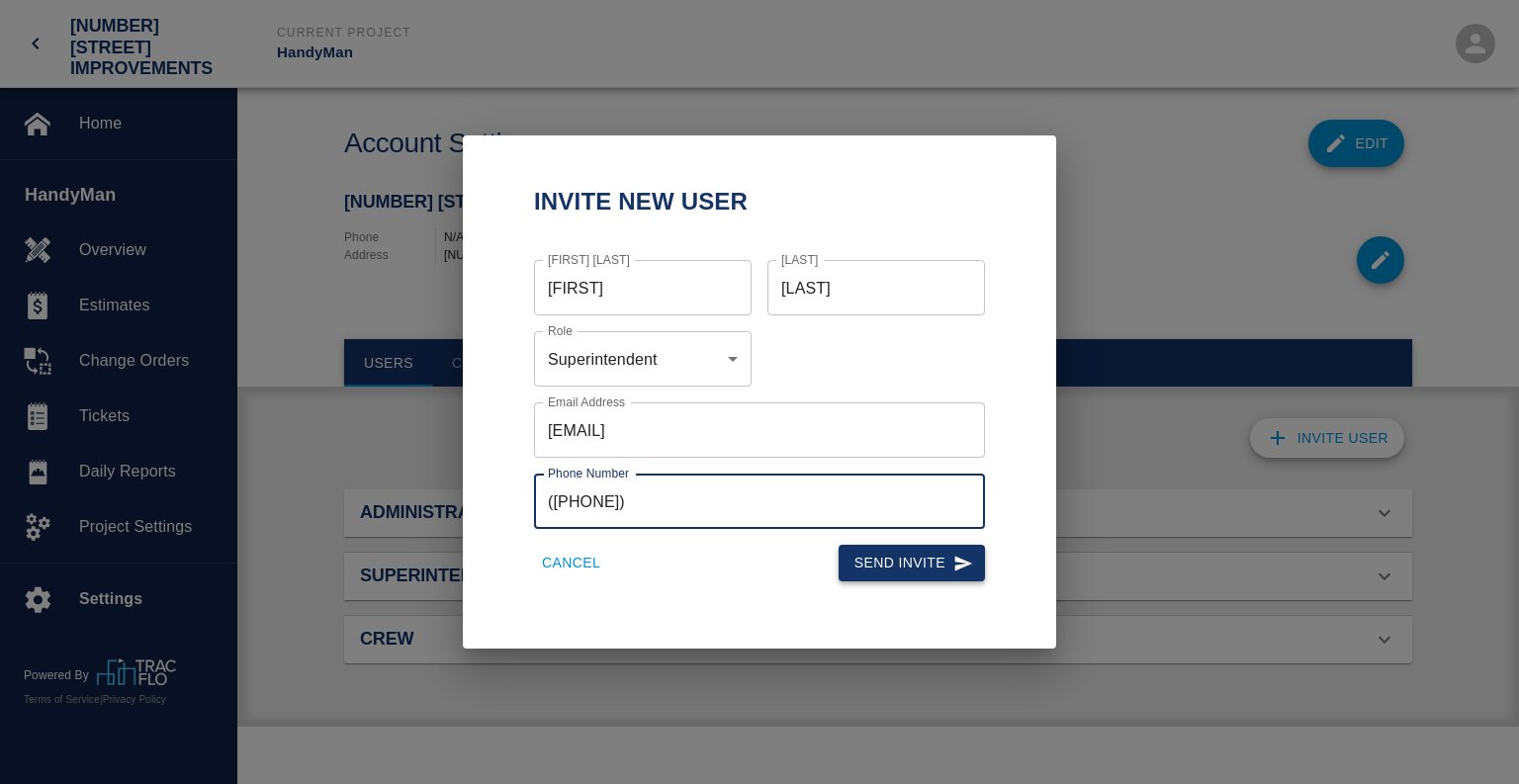 type on "([PHONE])" 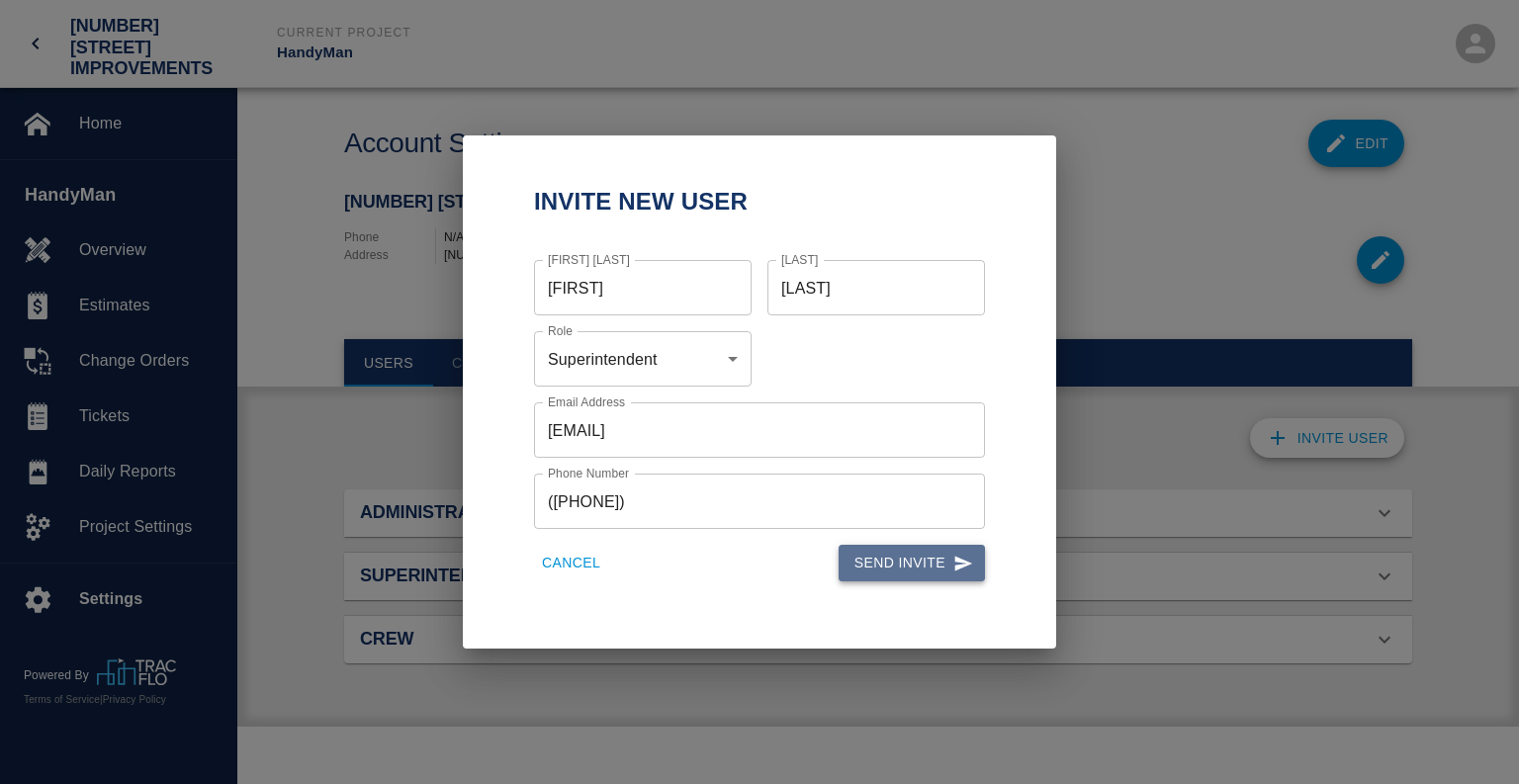 click on "Send Invite" at bounding box center [912, 563] 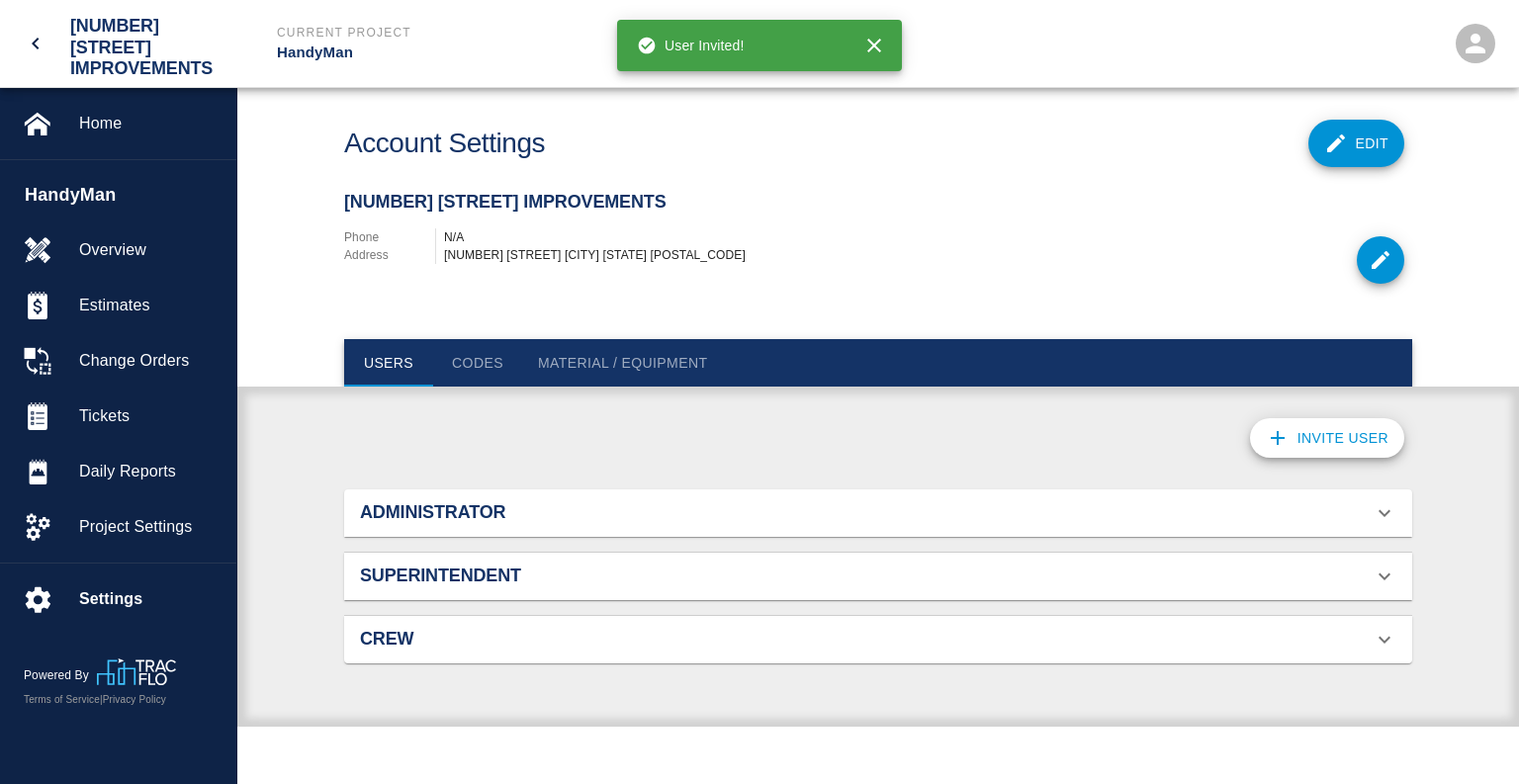 scroll, scrollTop: 87, scrollLeft: 1036, axis: both 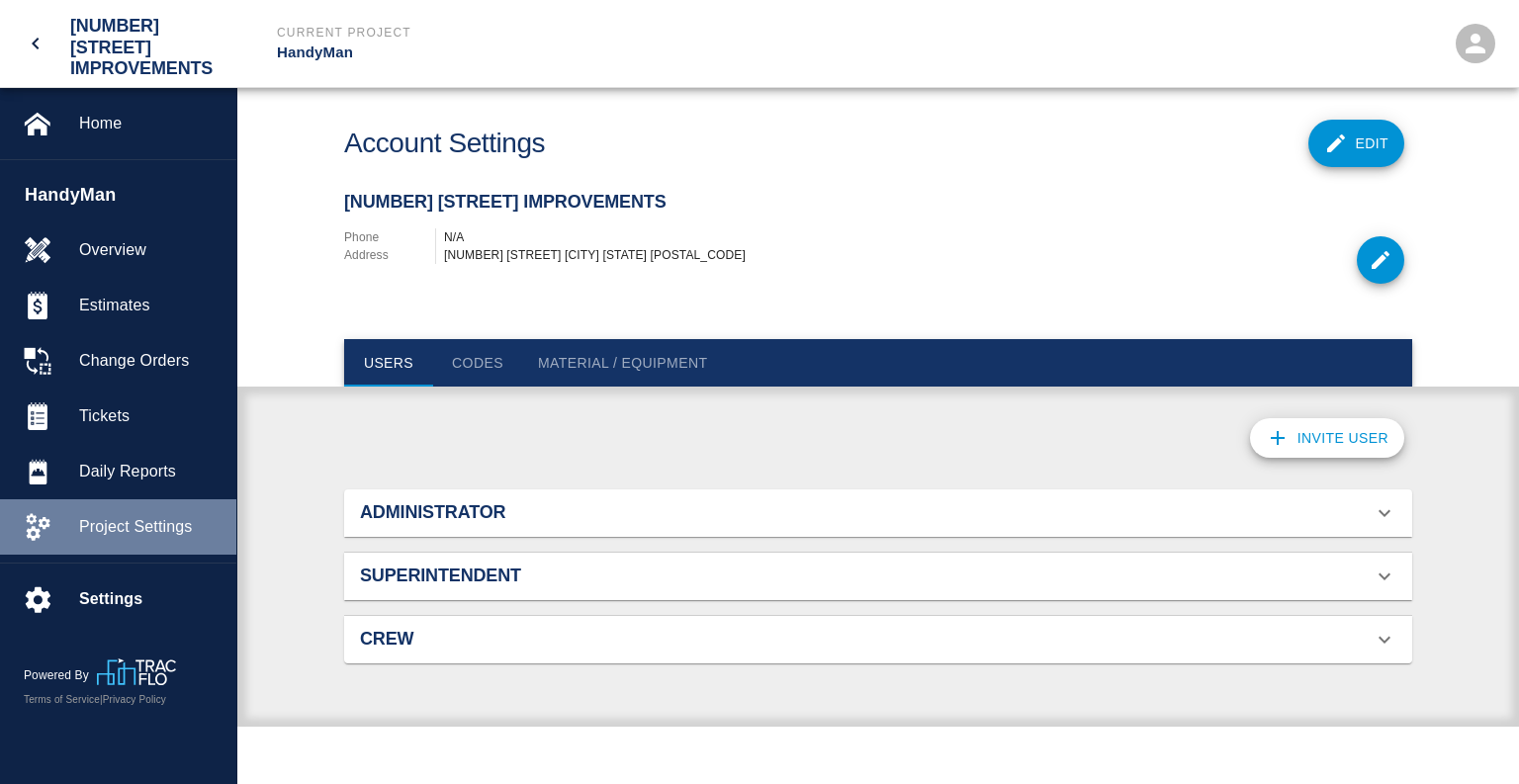 click on "Project Settings" at bounding box center [149, 527] 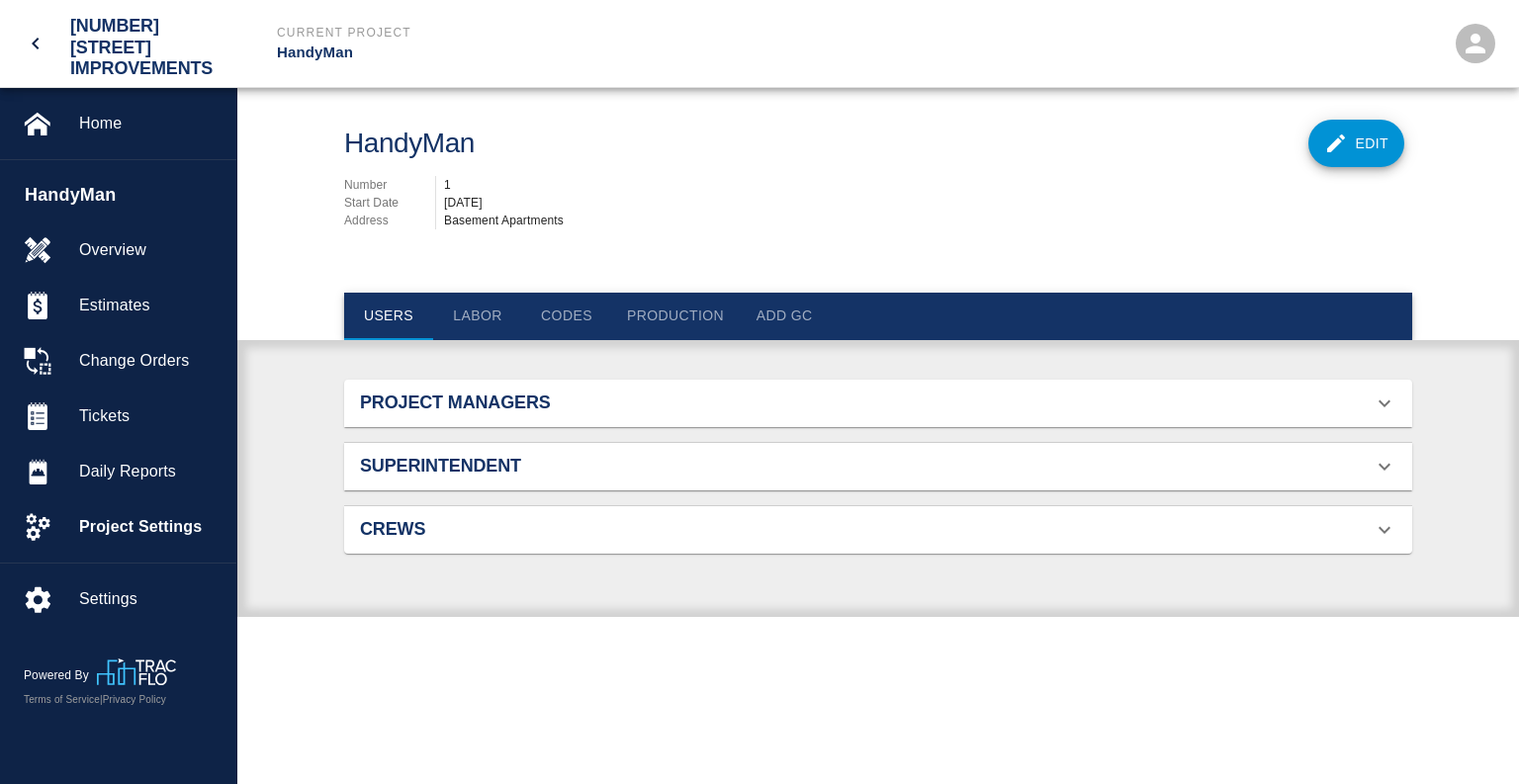 scroll, scrollTop: 1, scrollLeft: 1, axis: both 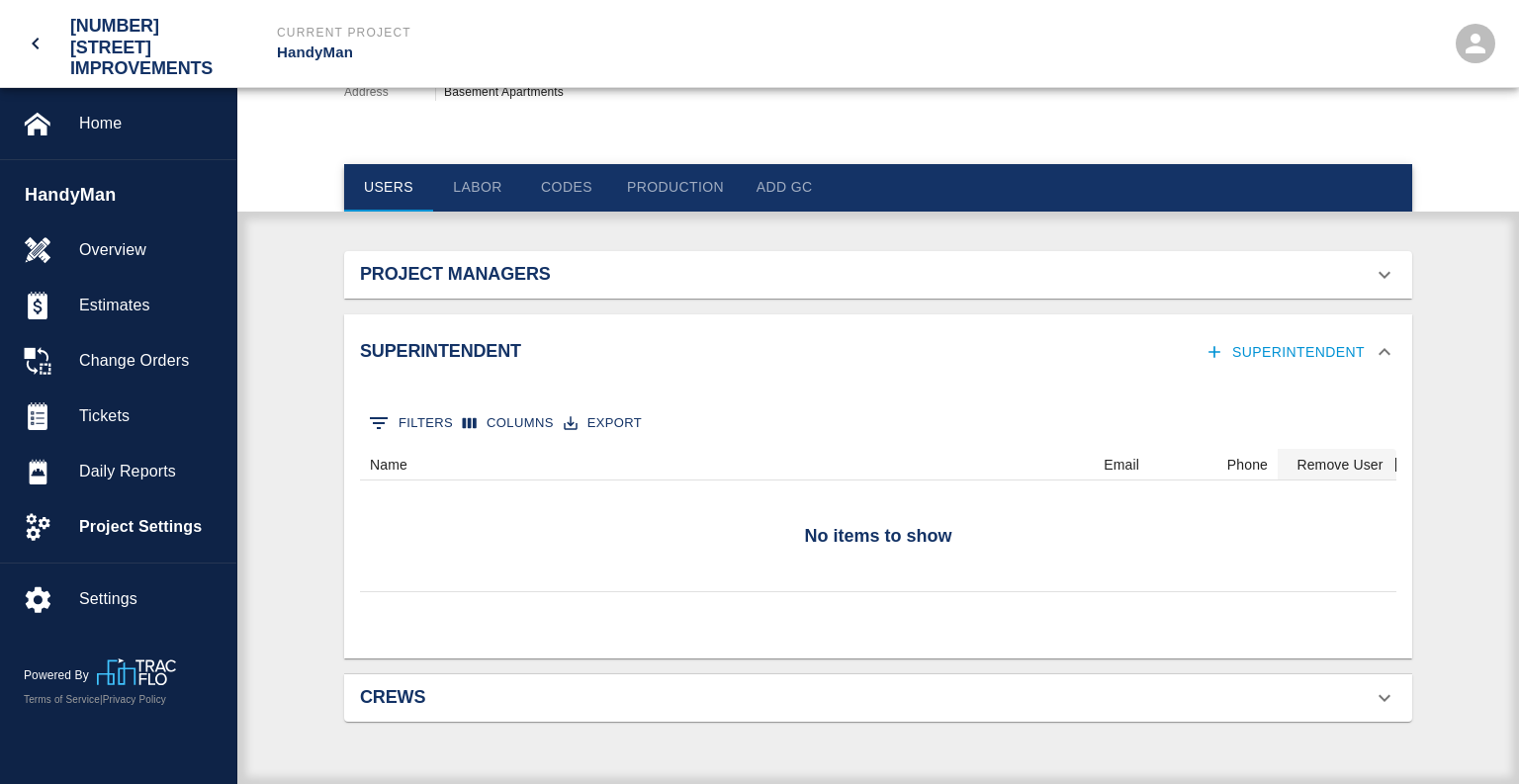 click on "Superintendent" at bounding box center (1287, 352) 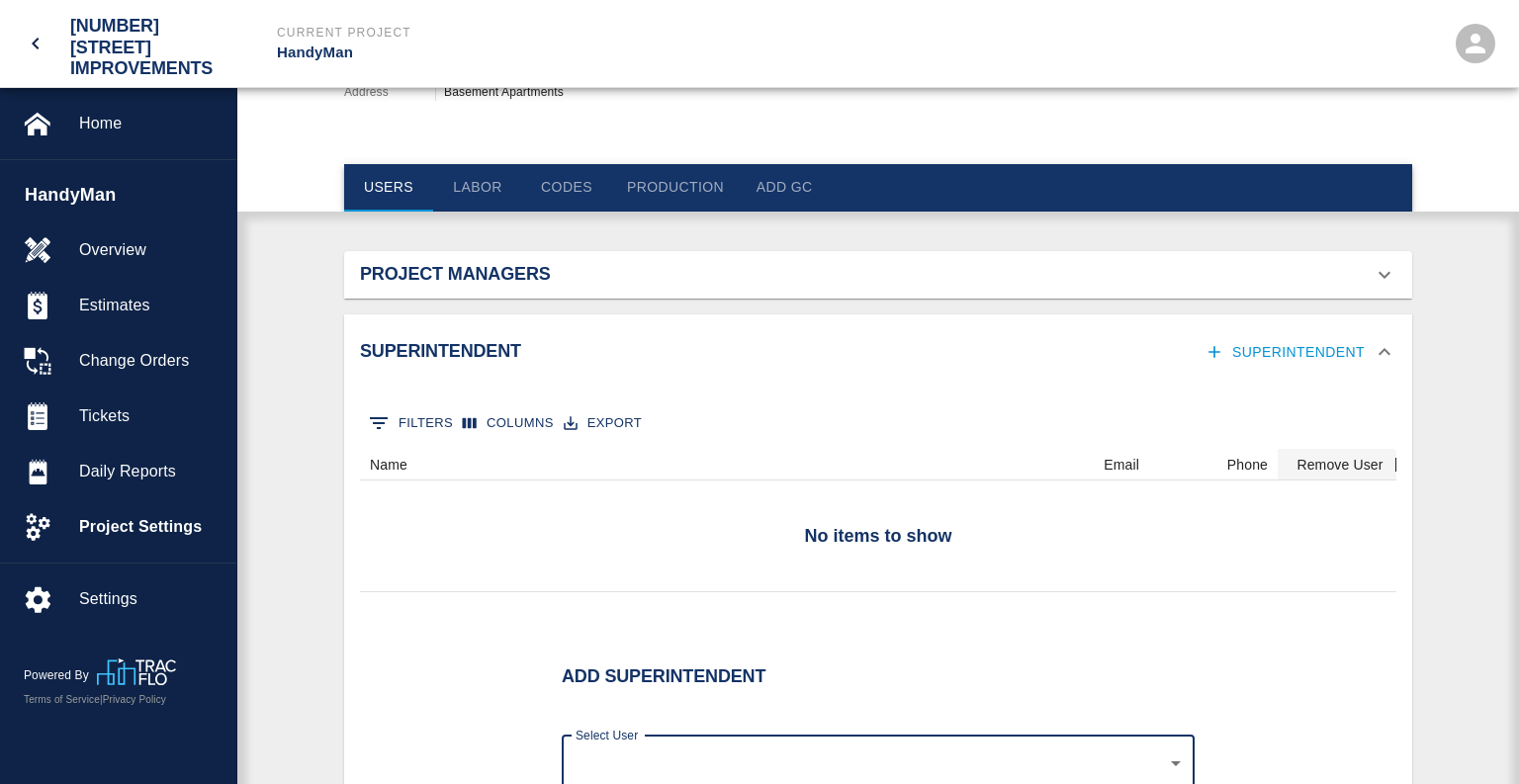 scroll, scrollTop: 0, scrollLeft: 0, axis: both 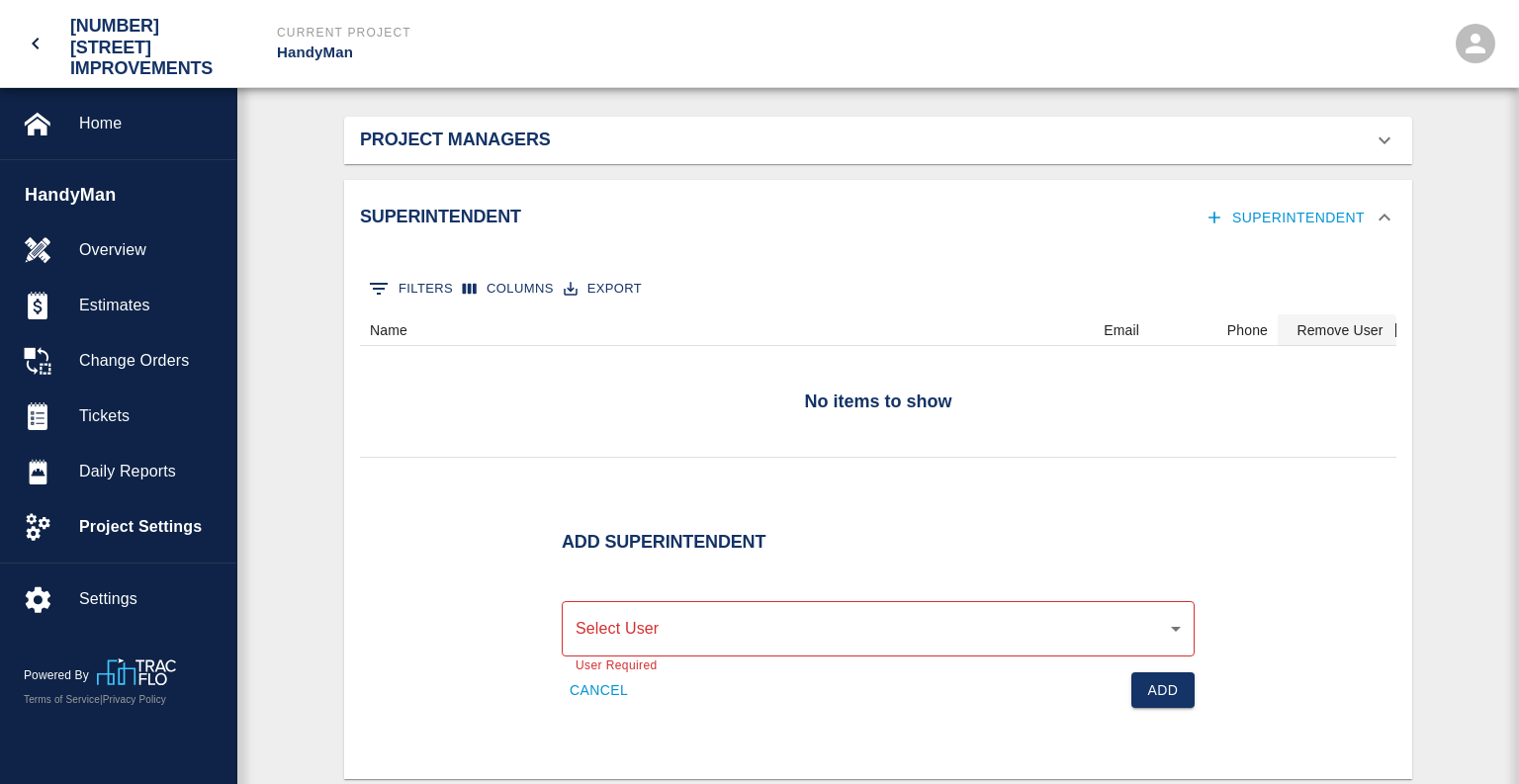 click on "Select User" at bounding box center [878, 629] 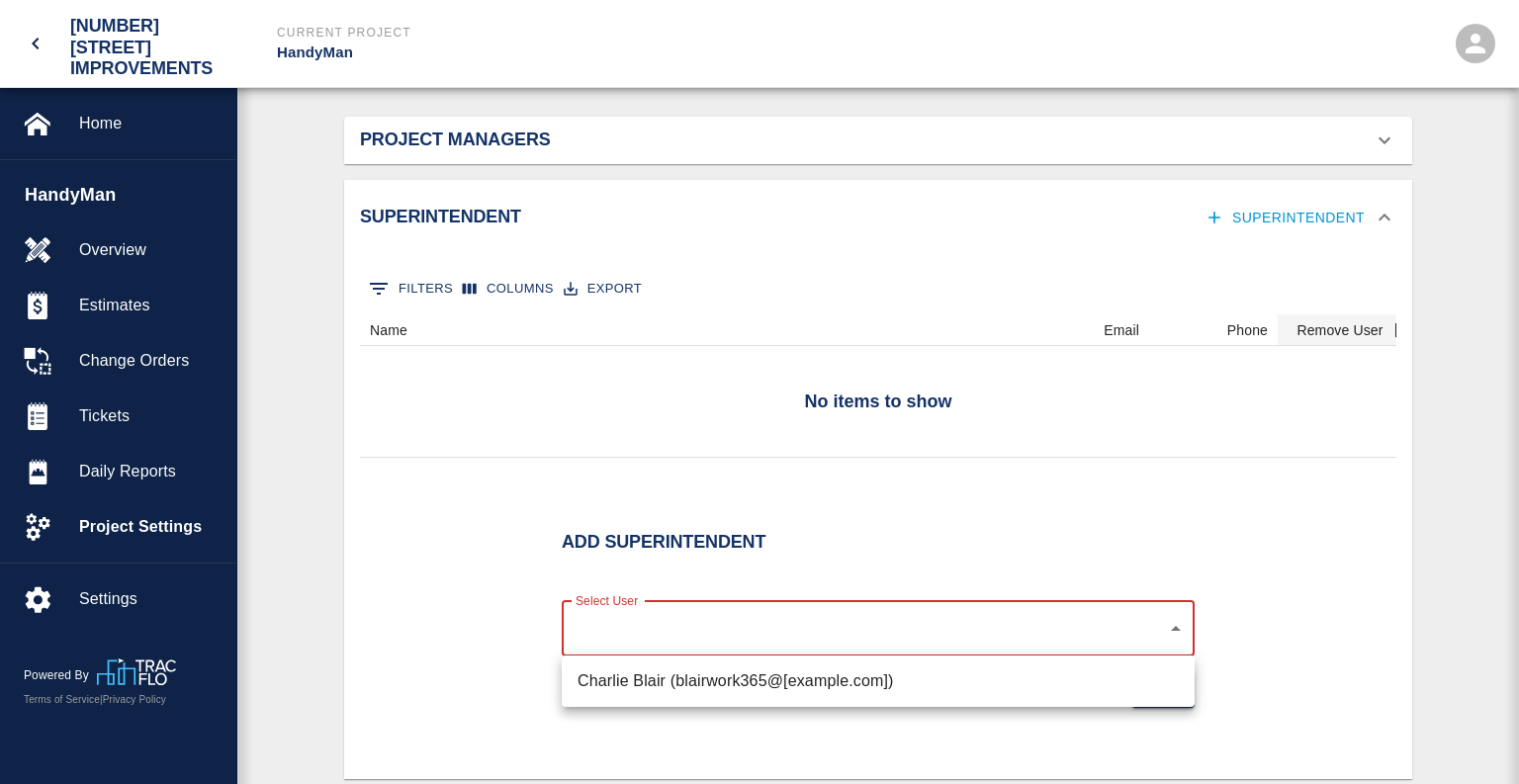 click on "Charlie Blair (blairwork365@[example.com])" at bounding box center [760, 129] 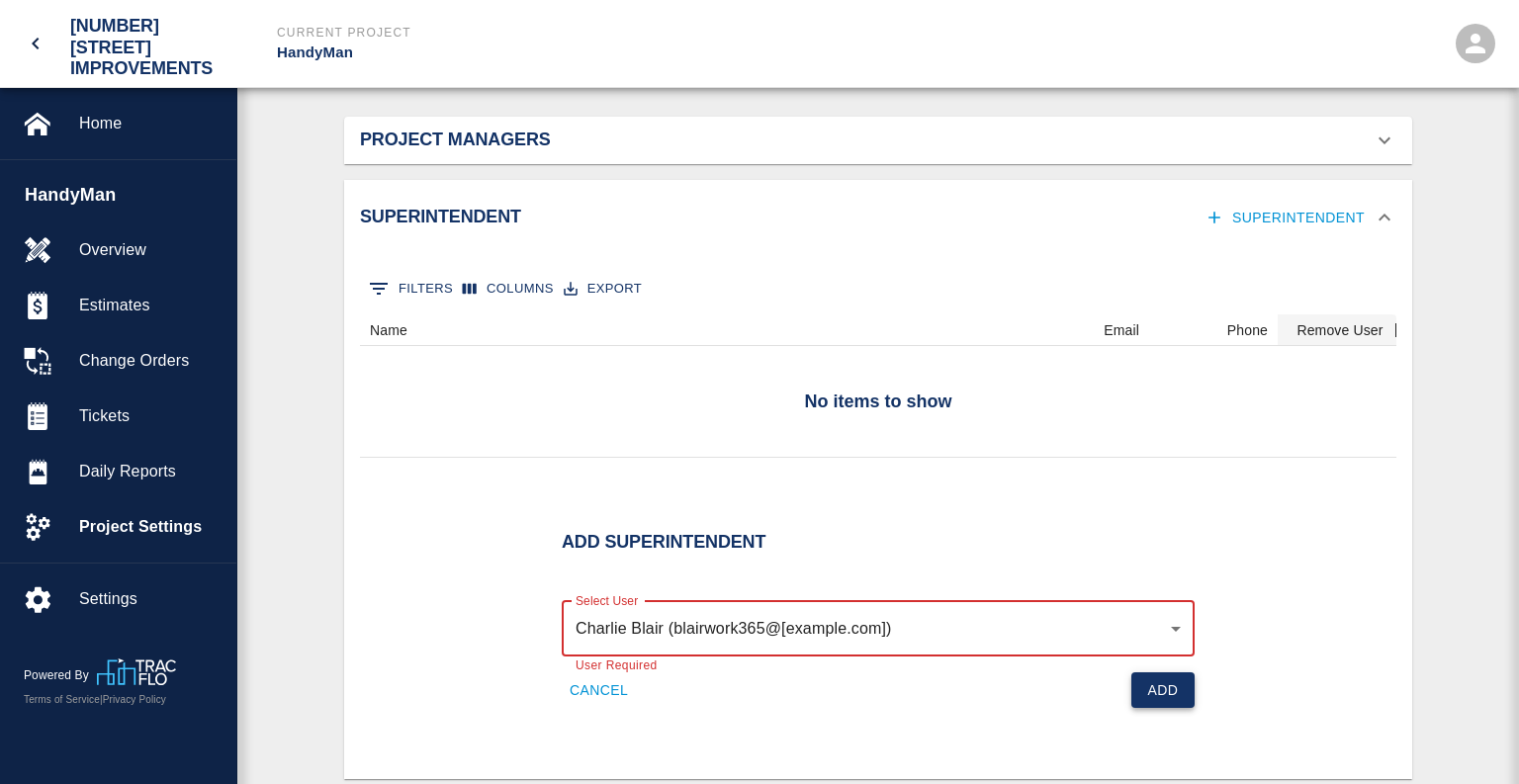 click on "Add" at bounding box center [1163, 690] 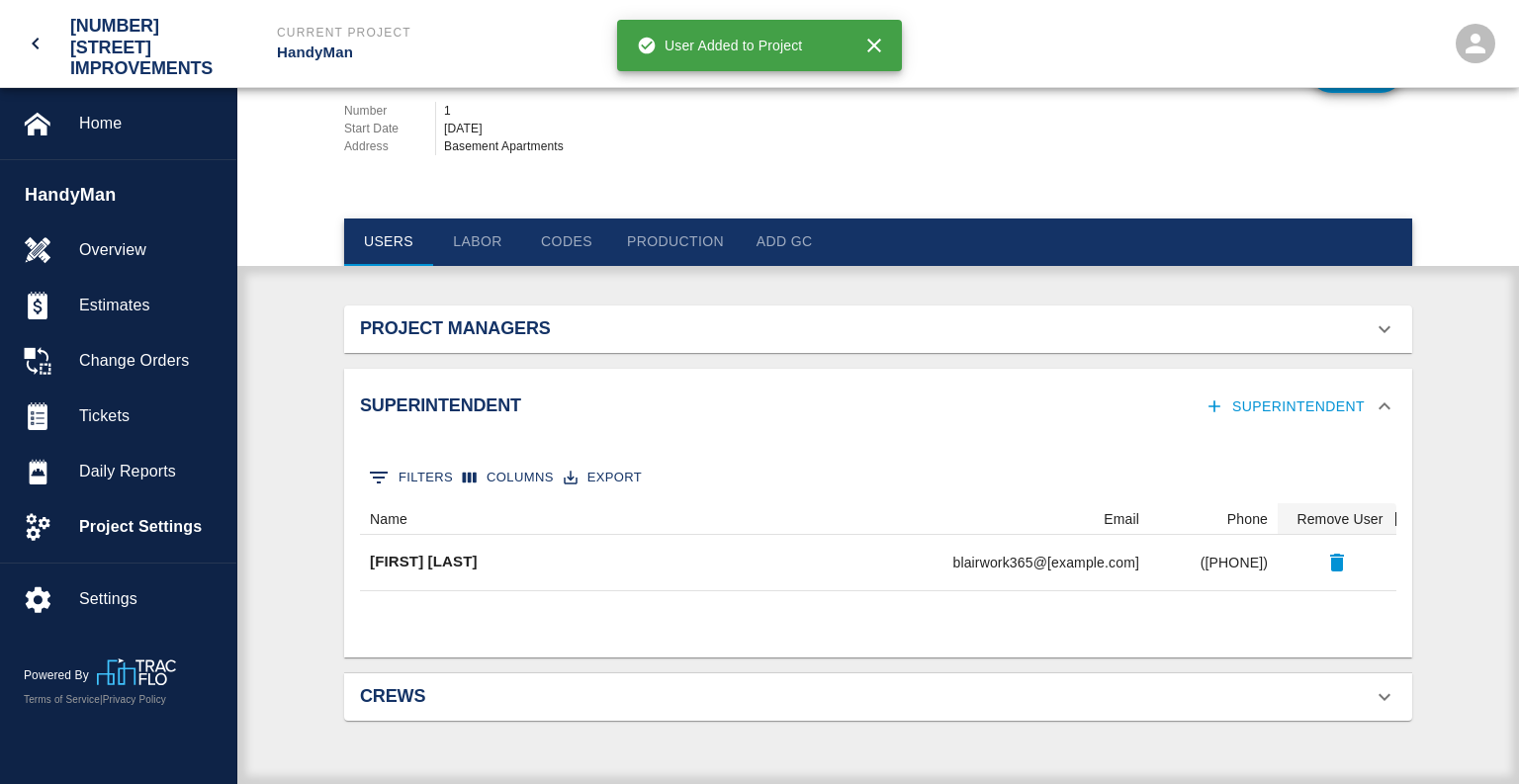 scroll, scrollTop: 87, scrollLeft: 1036, axis: both 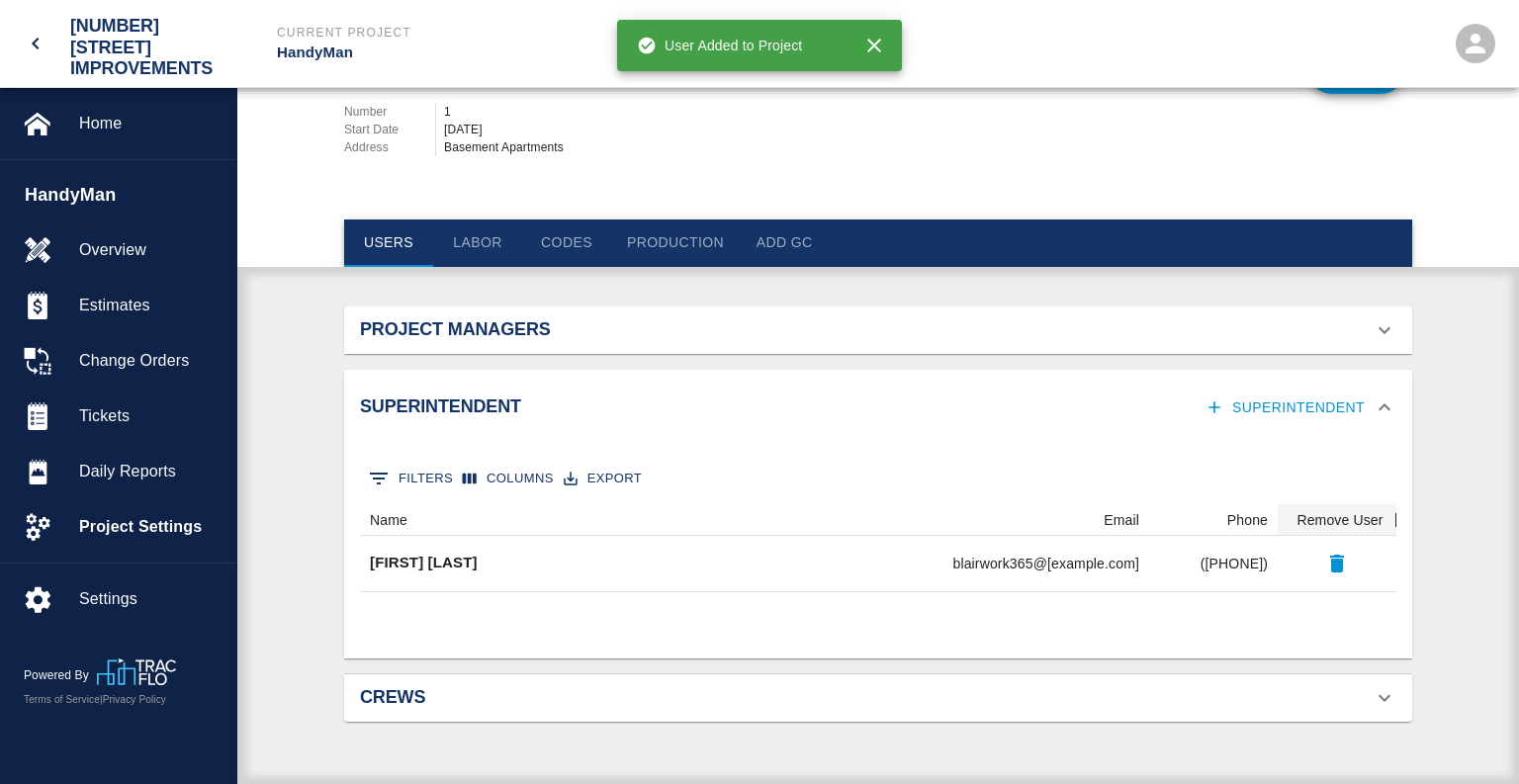 click on "Labor" at bounding box center (478, 243) 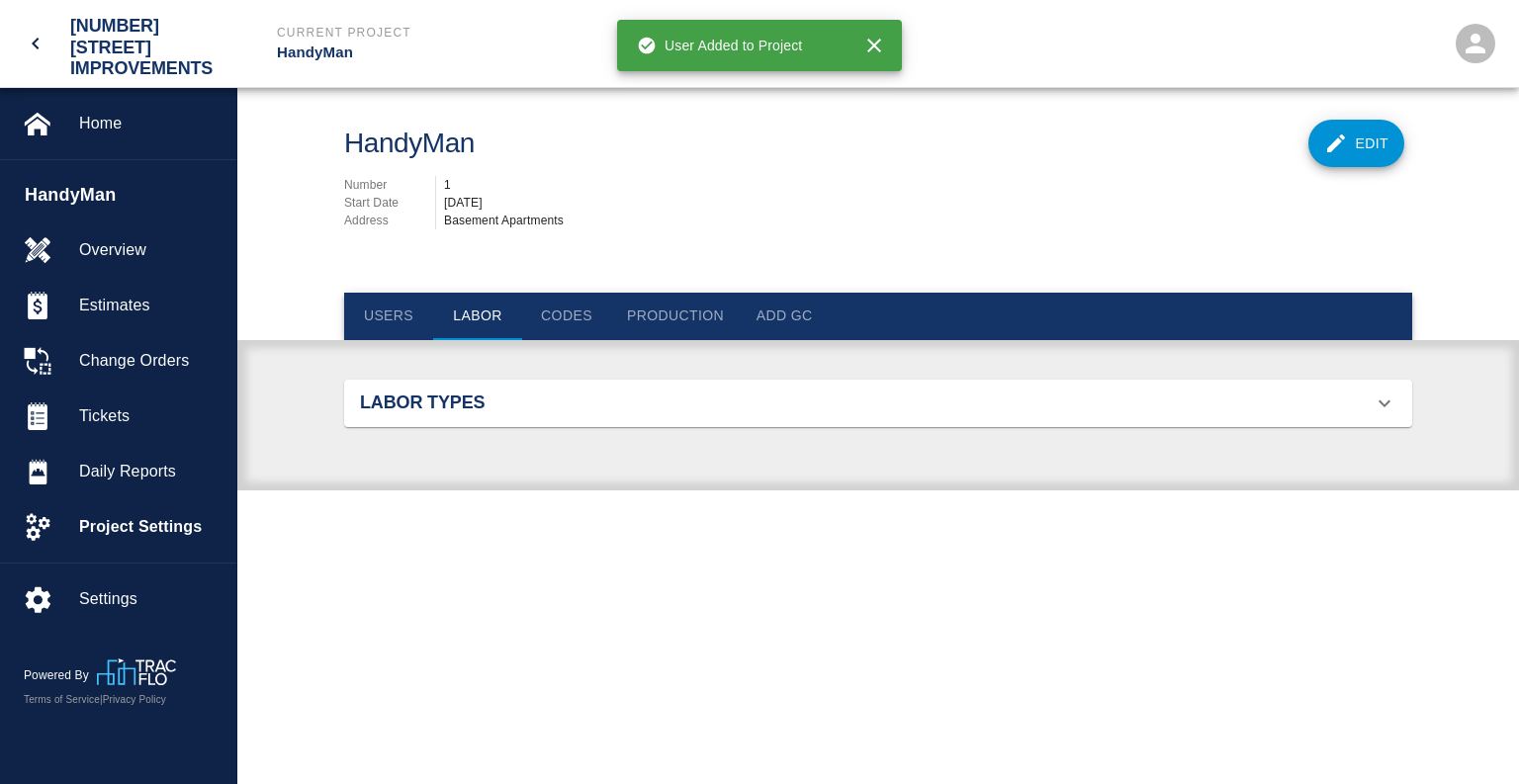 scroll, scrollTop: 0, scrollLeft: 0, axis: both 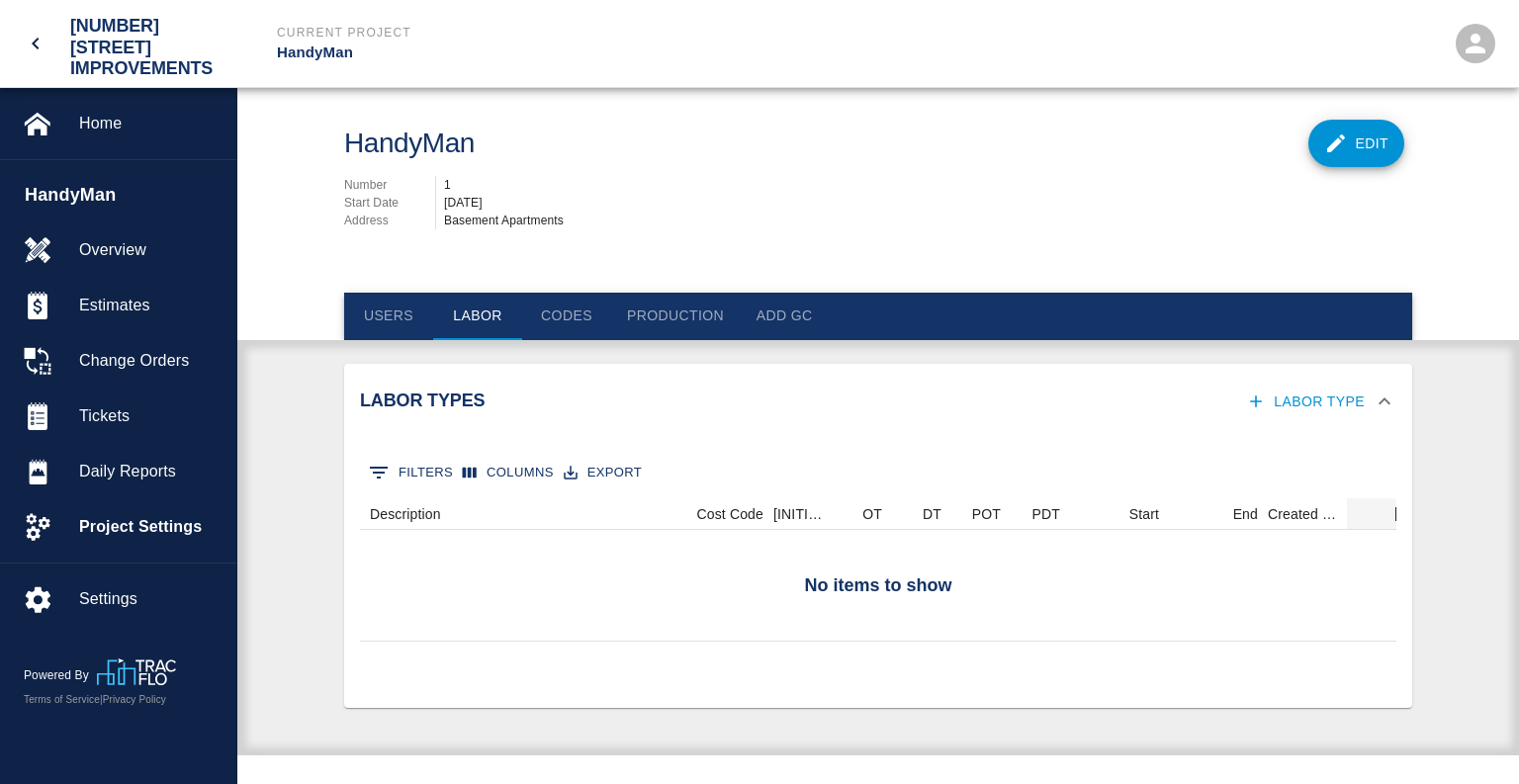 click on "Labor Type" at bounding box center (1307, 401) 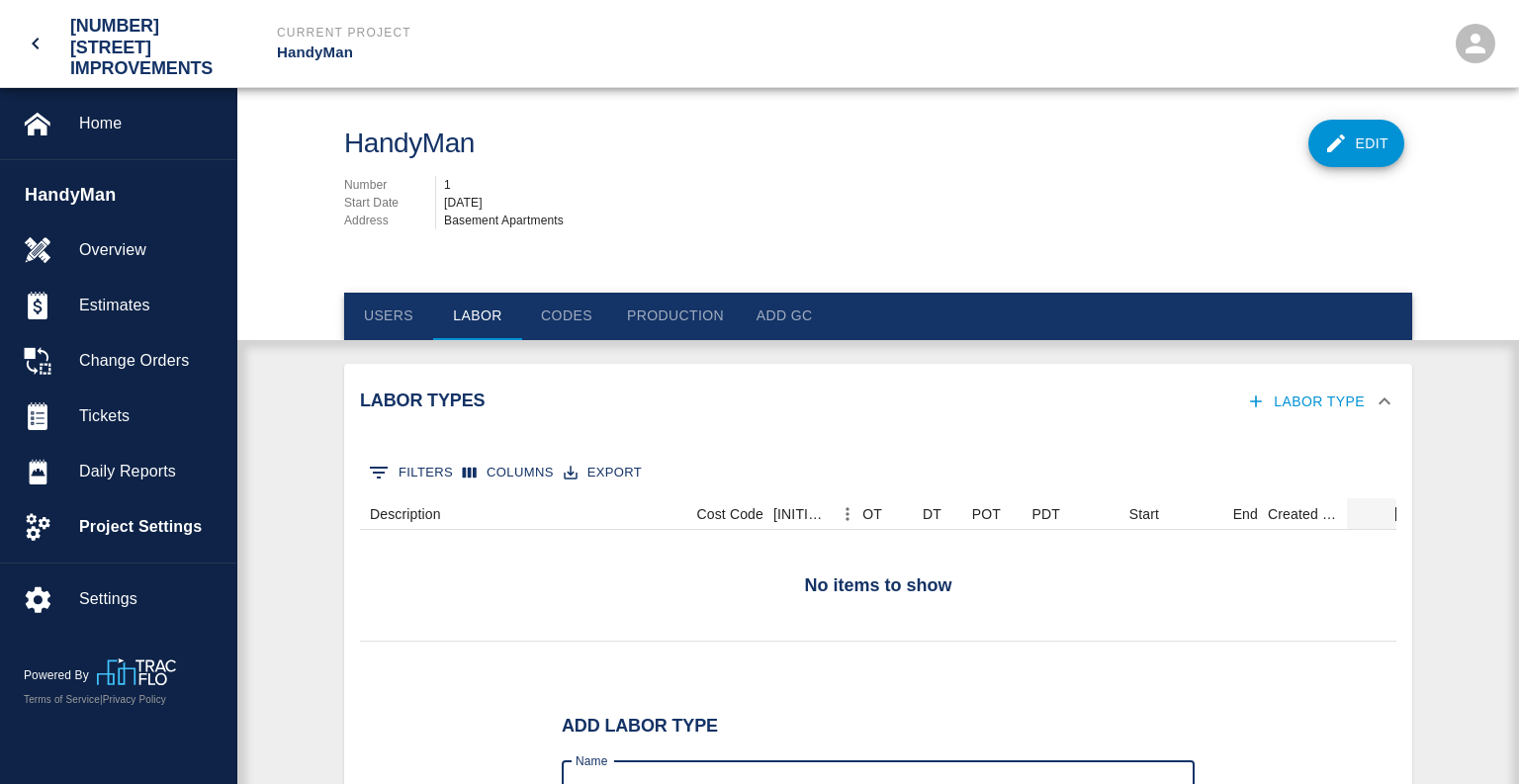 scroll, scrollTop: 0, scrollLeft: 0, axis: both 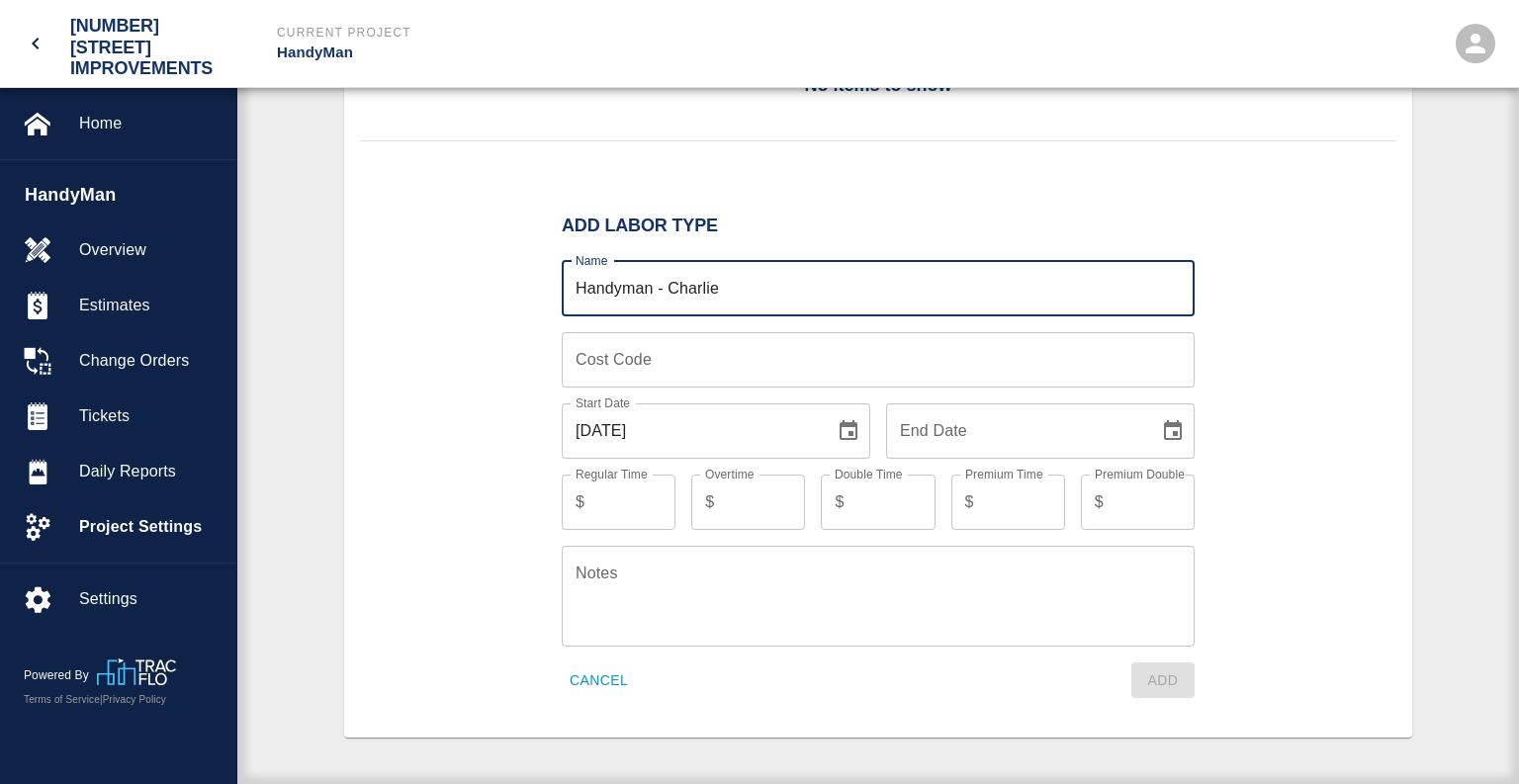 type on "Handyman - Charlie" 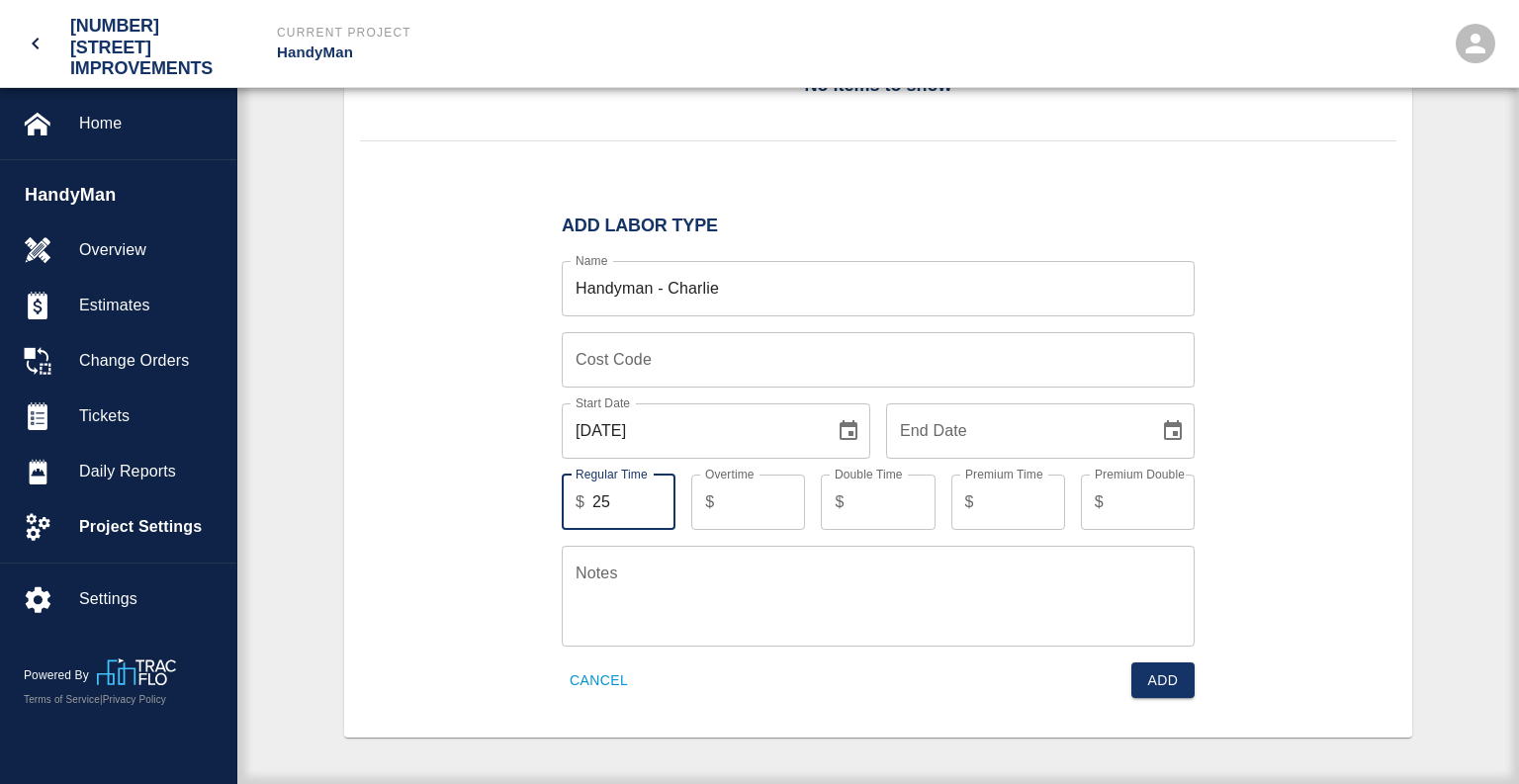 type on "25" 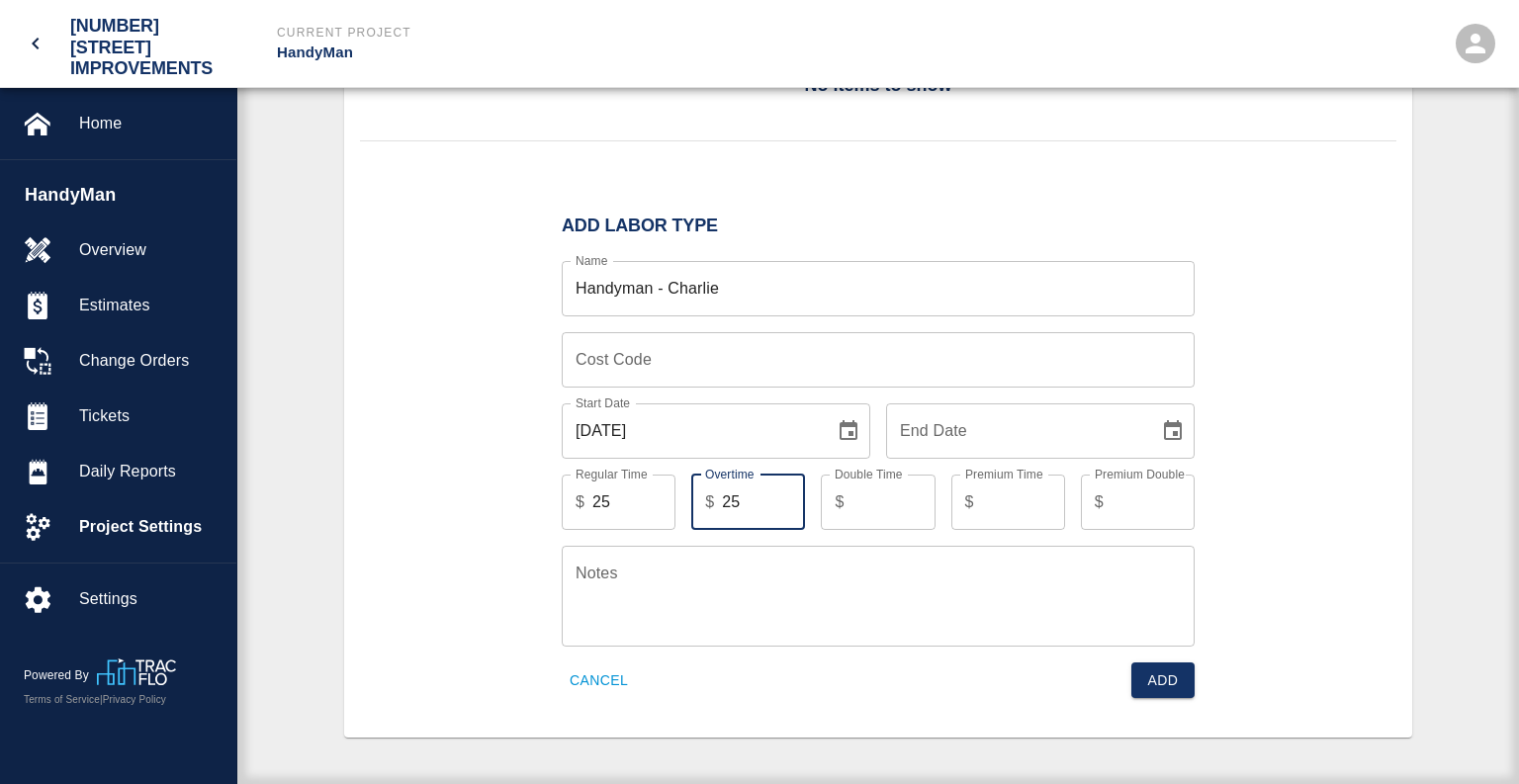 type on "25" 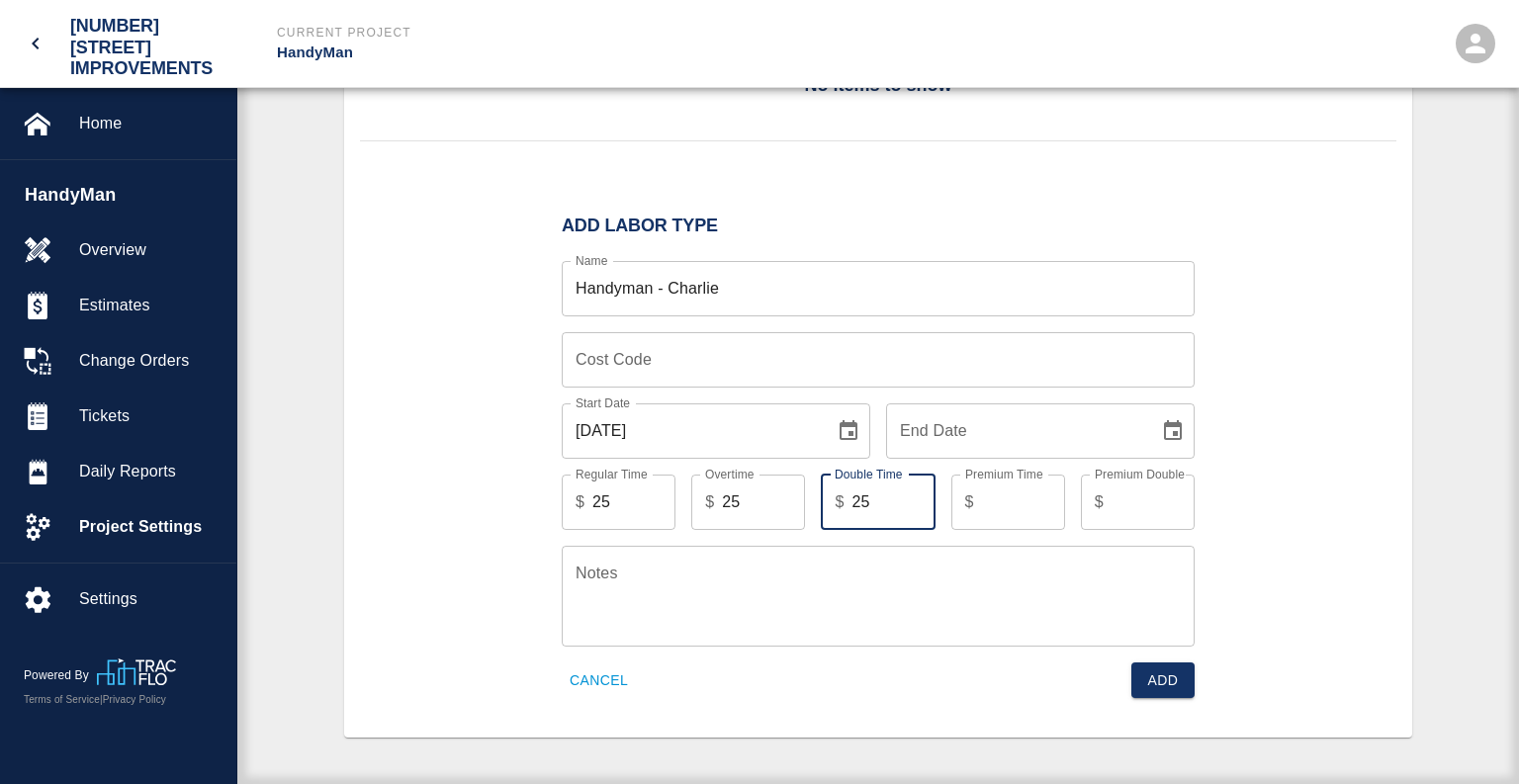 type on "25" 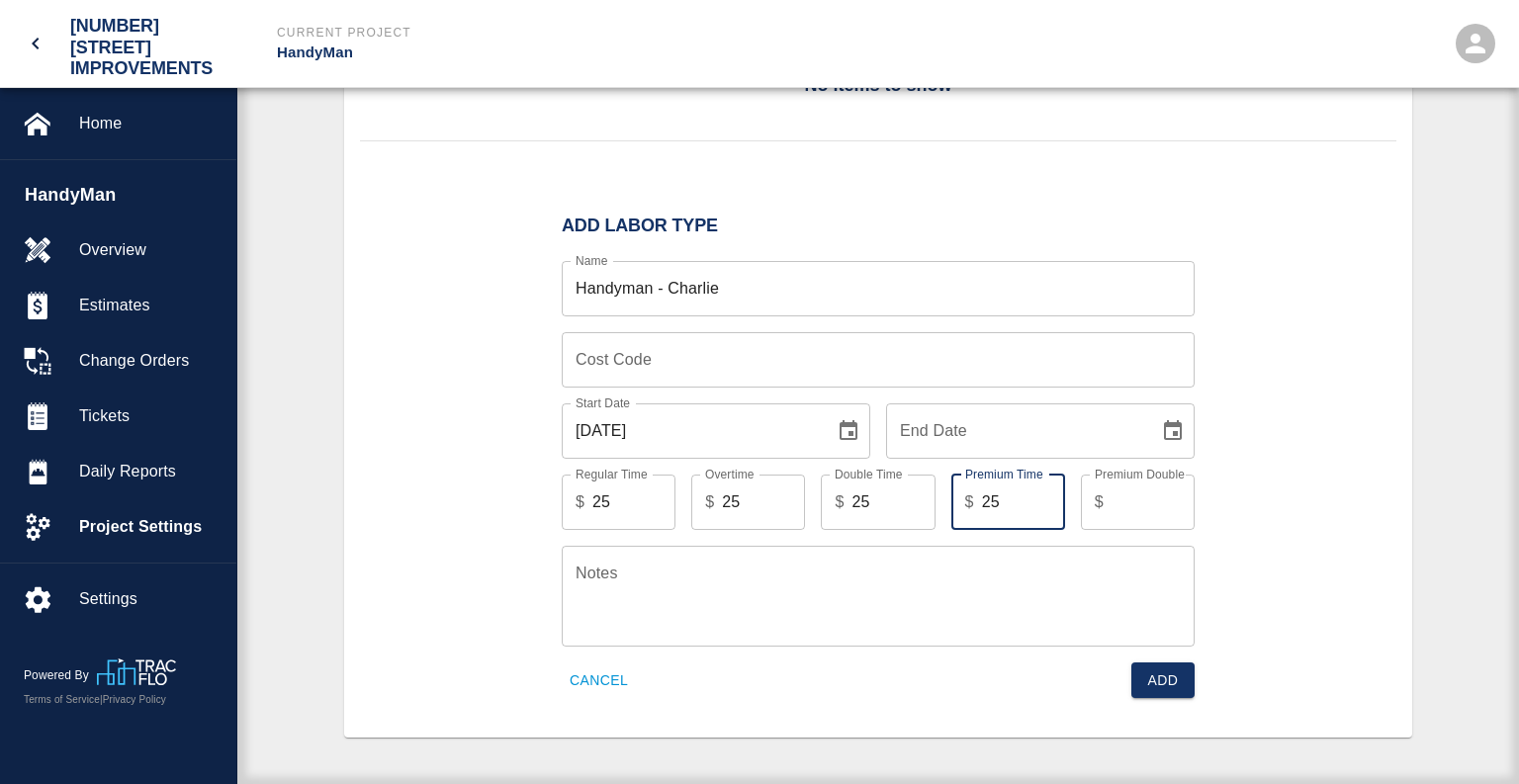 type on "25" 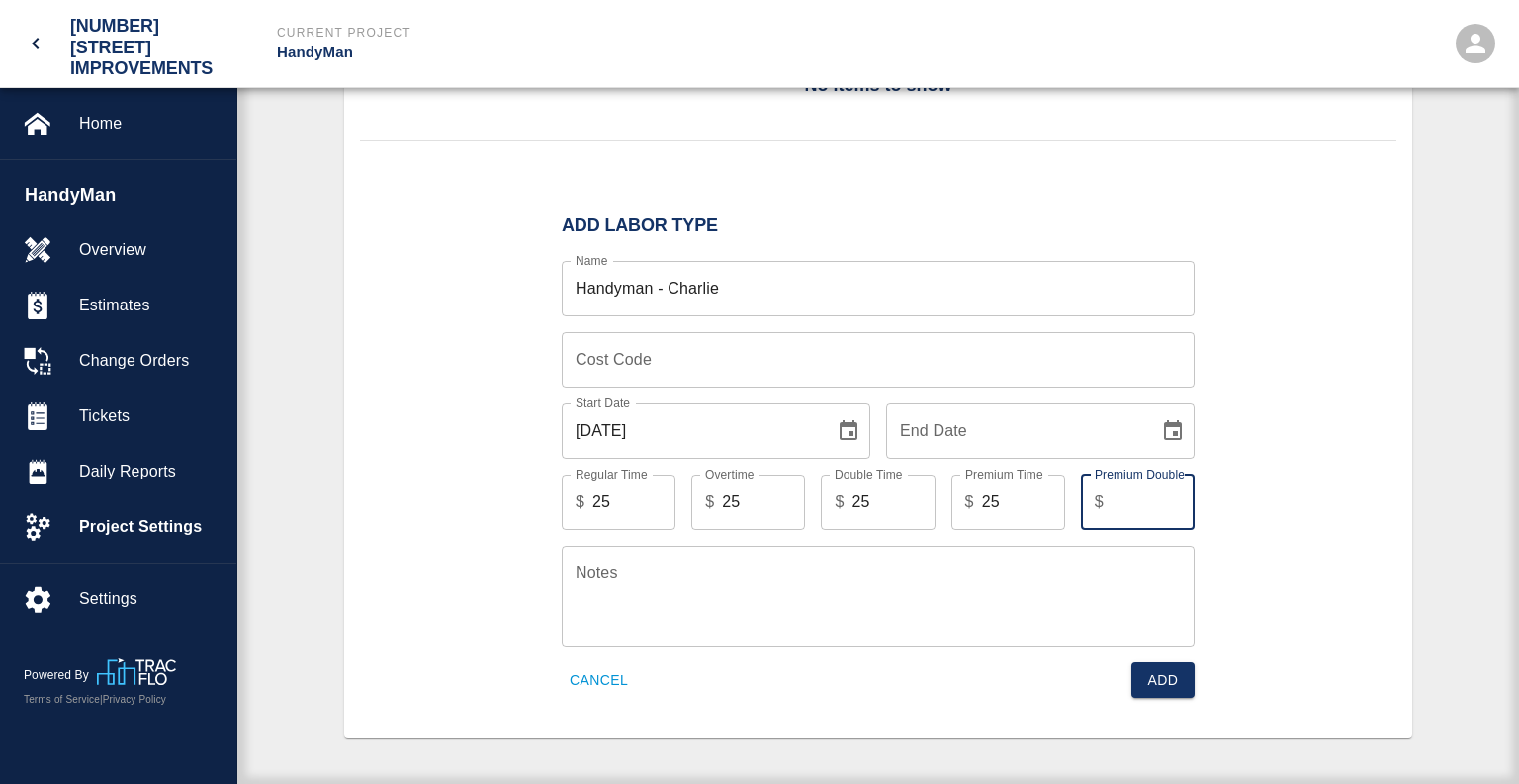 click on "Premium Double" at bounding box center [1153, 502] 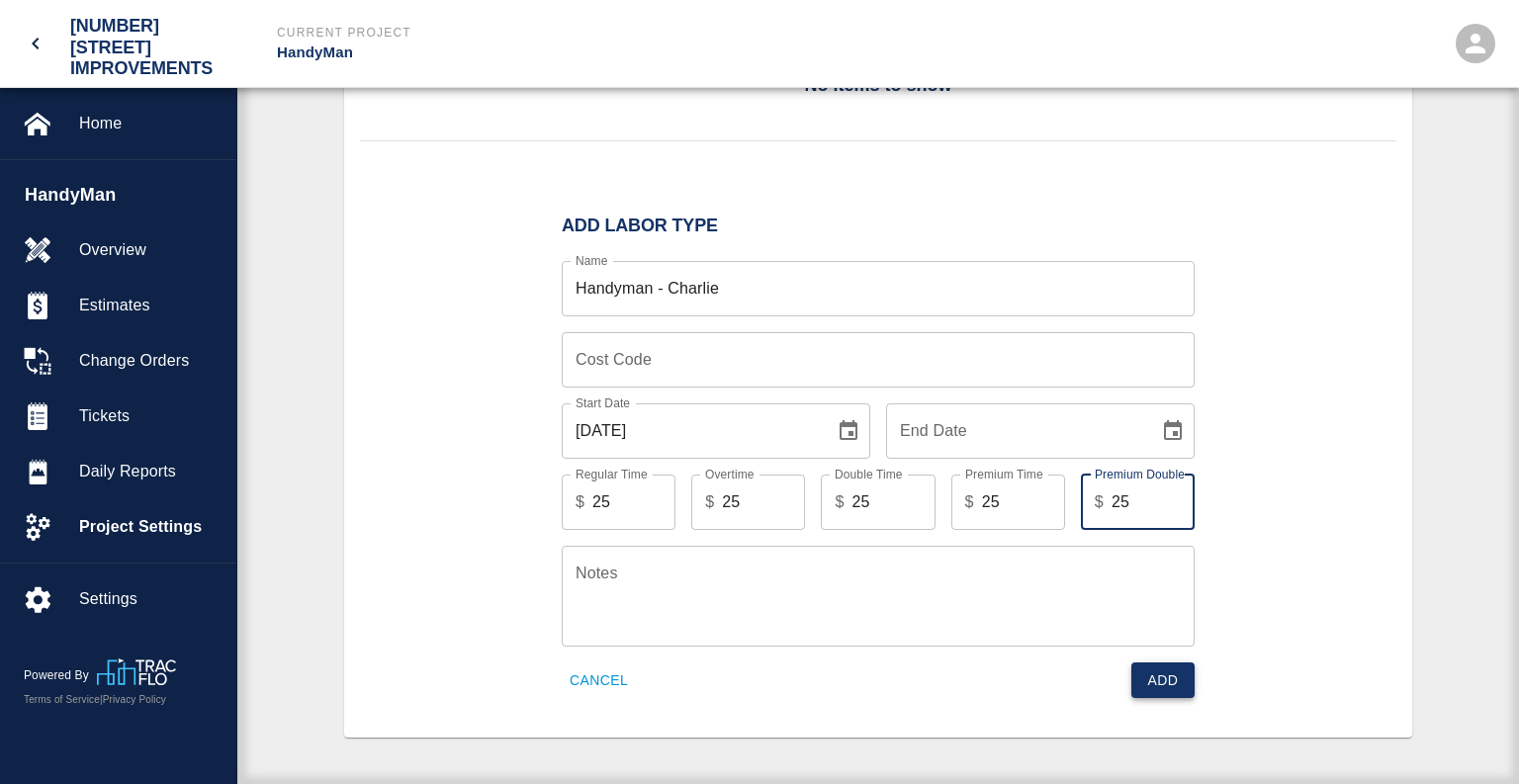 type on "25" 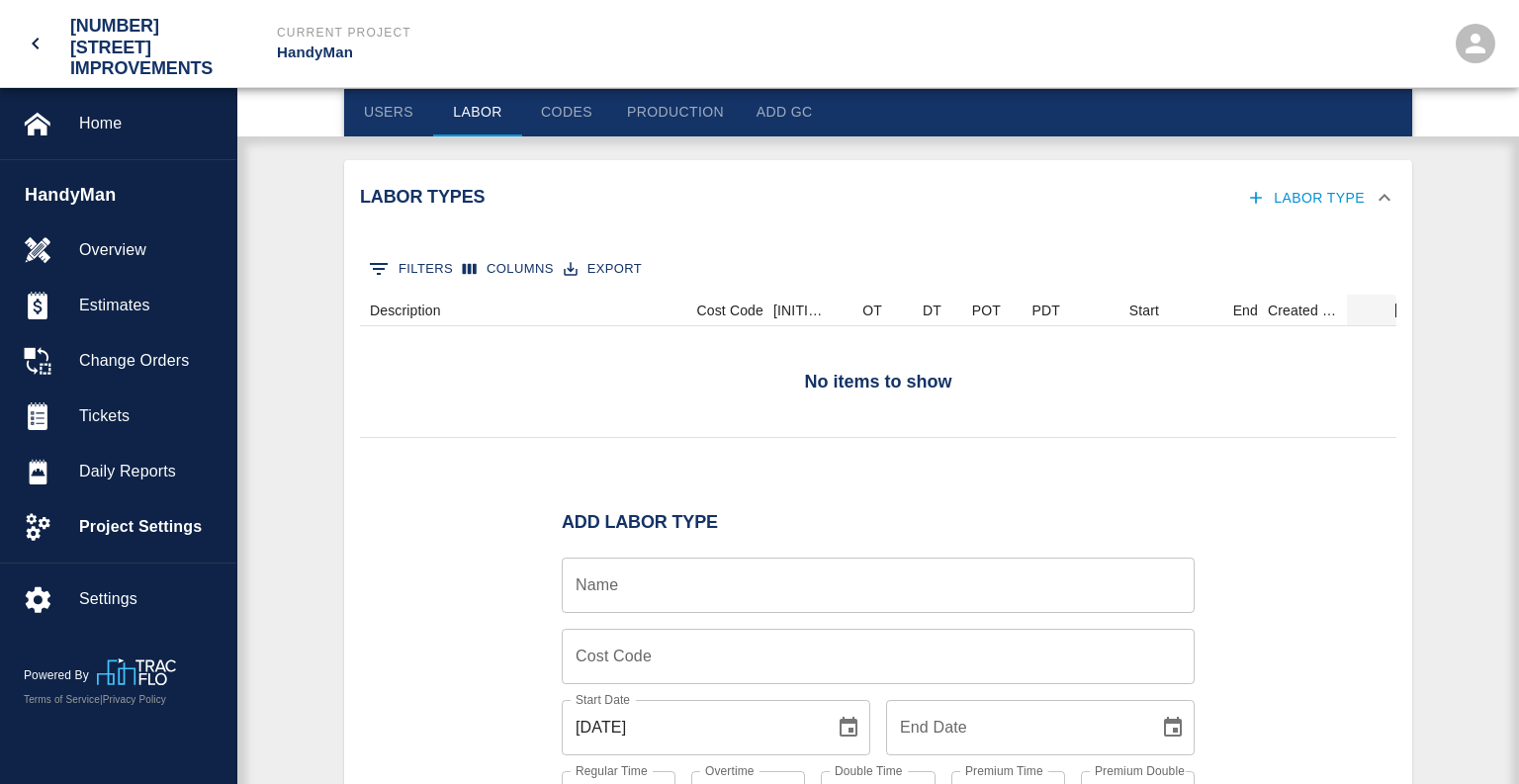 scroll, scrollTop: 321, scrollLeft: 0, axis: vertical 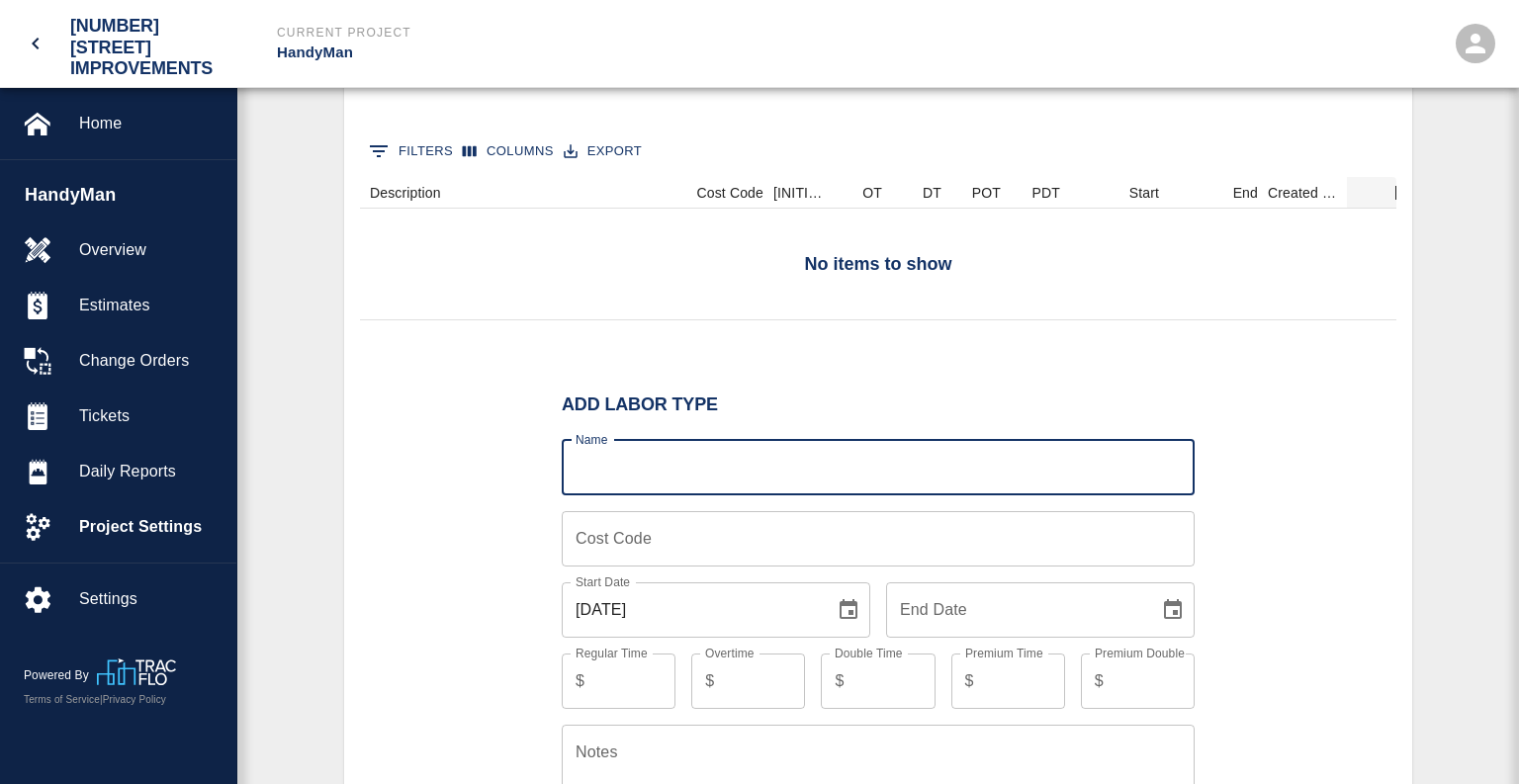 click on "Name" at bounding box center (878, 468) 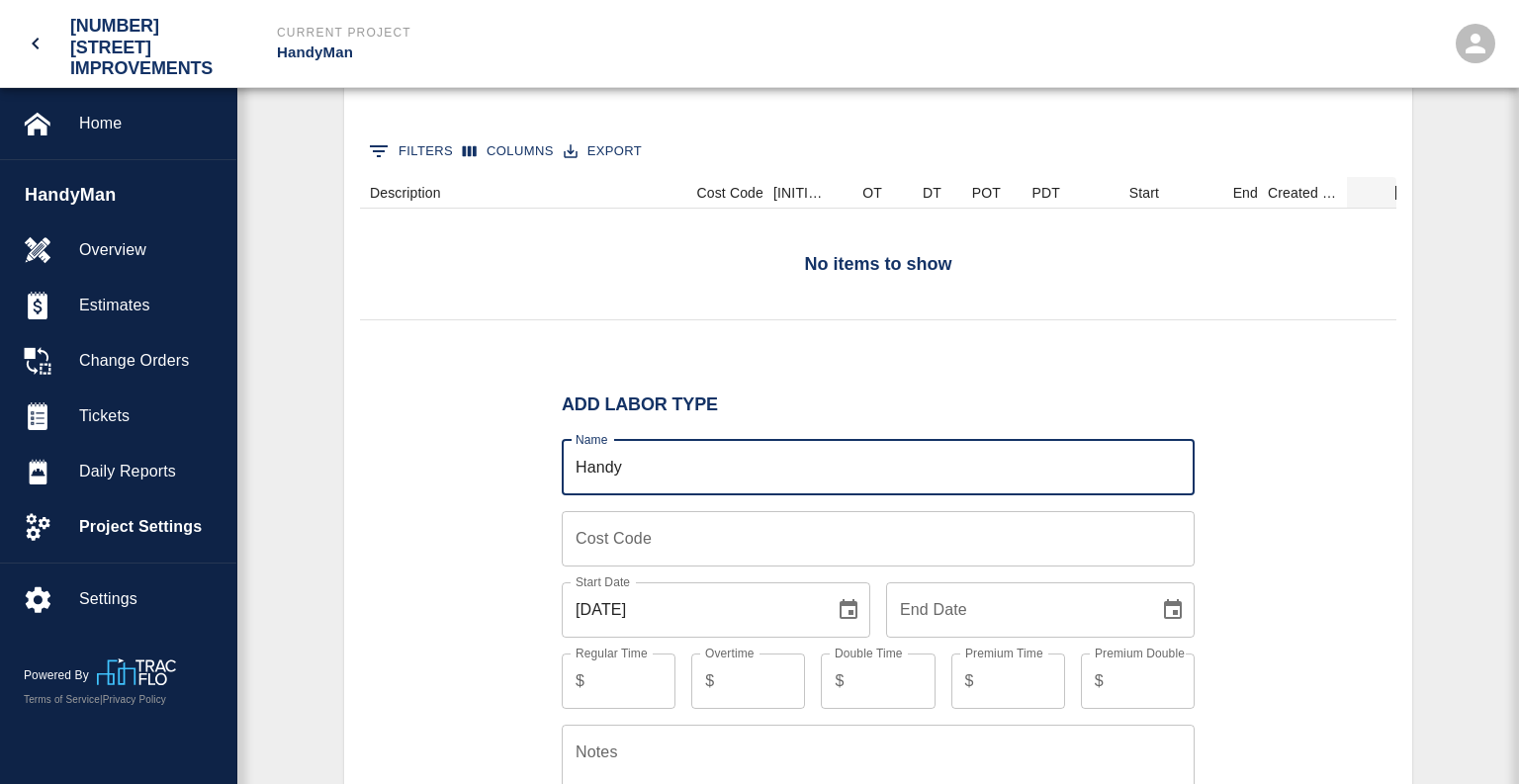 type on "Handyman - Charlie" 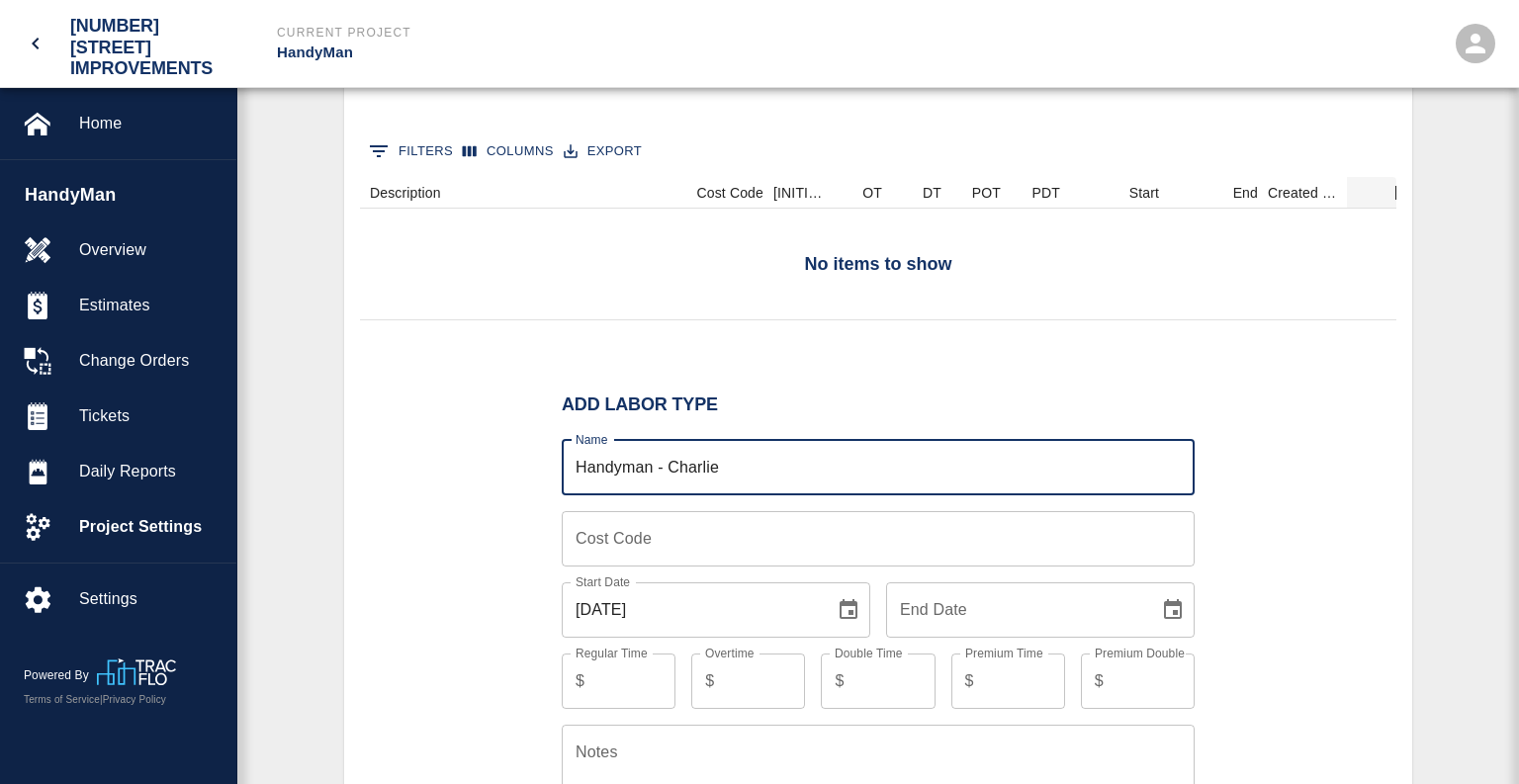 click on "End Date" at bounding box center (1016, 610) 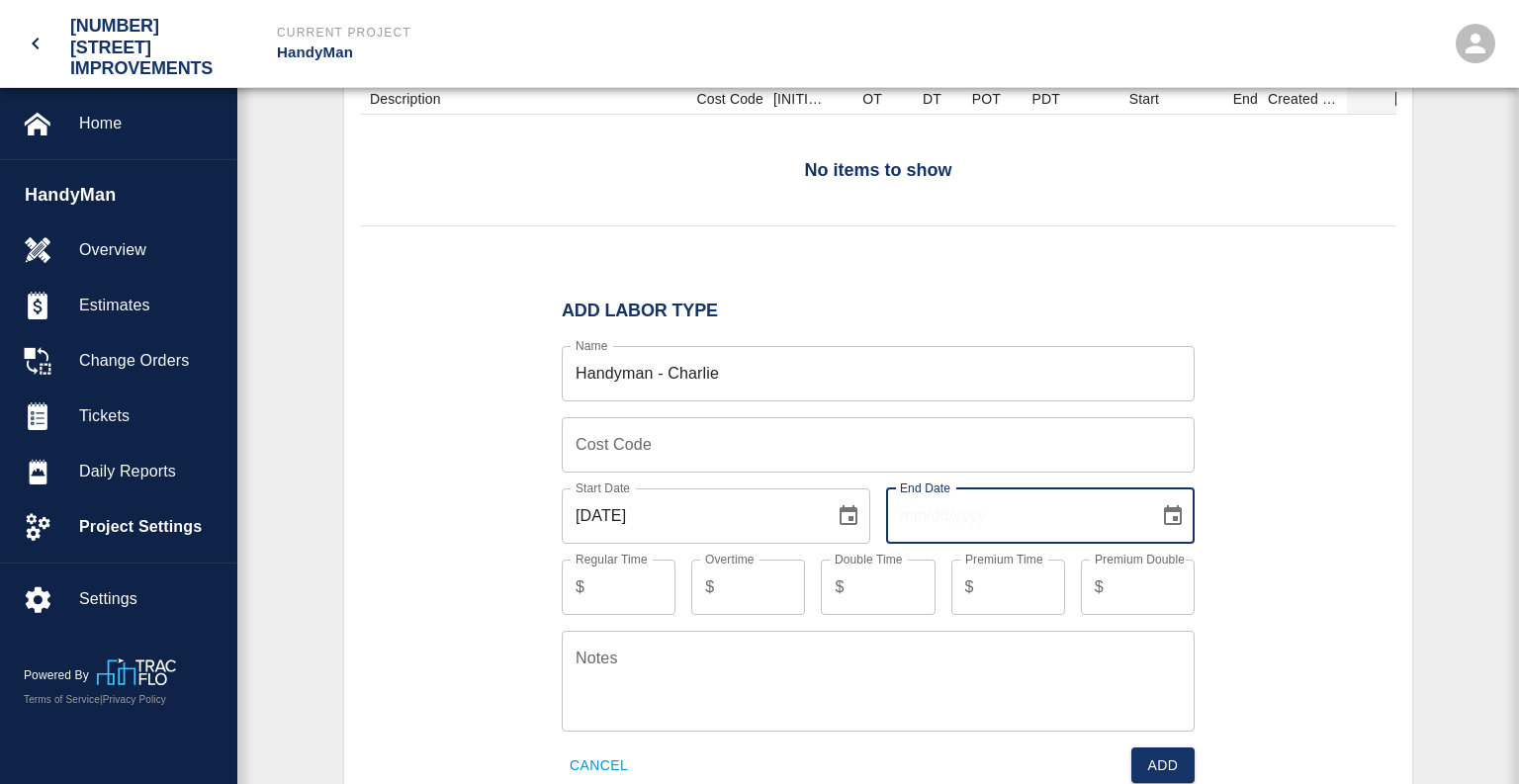 scroll, scrollTop: 452, scrollLeft: 0, axis: vertical 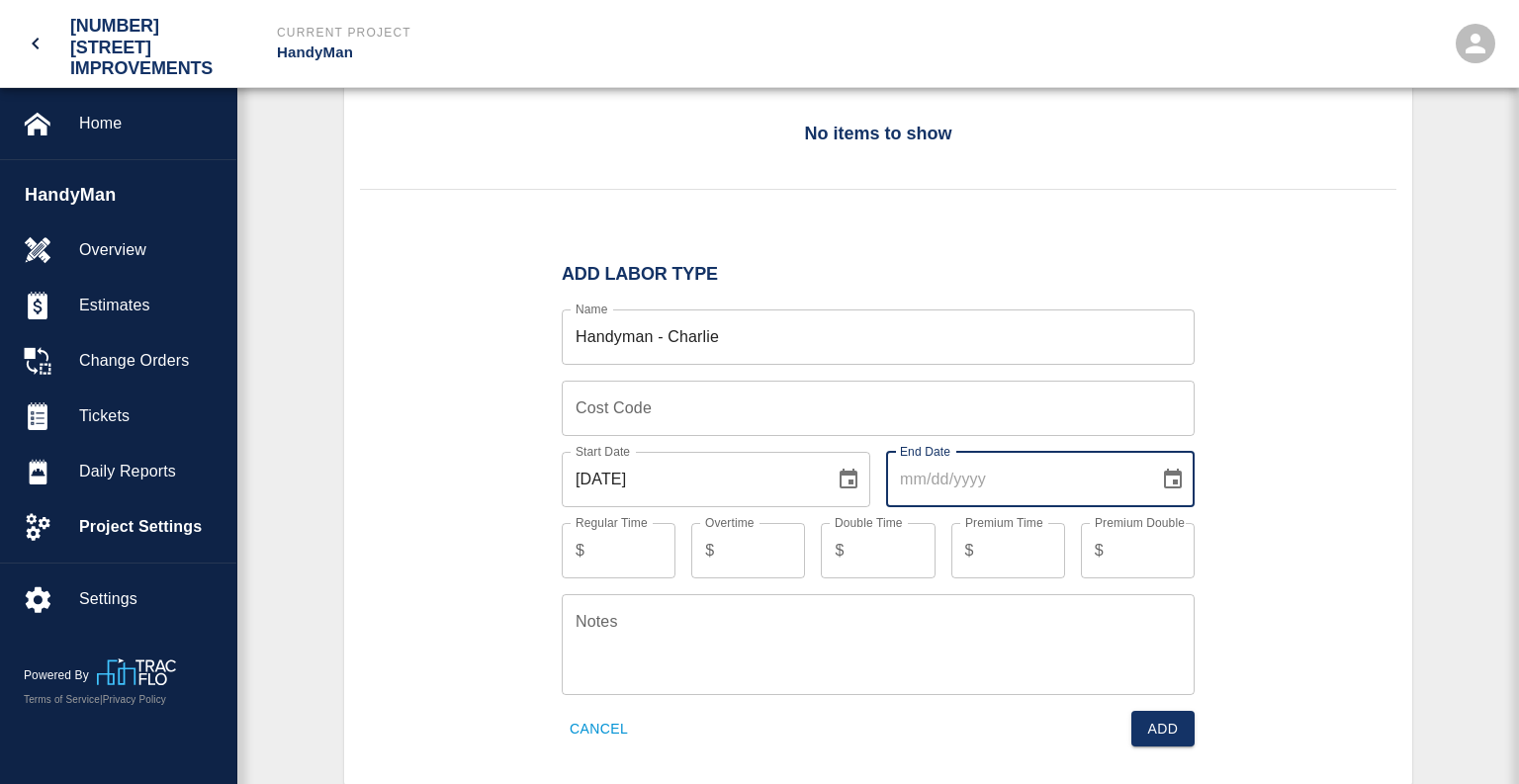 click on "Notes" at bounding box center [878, 644] 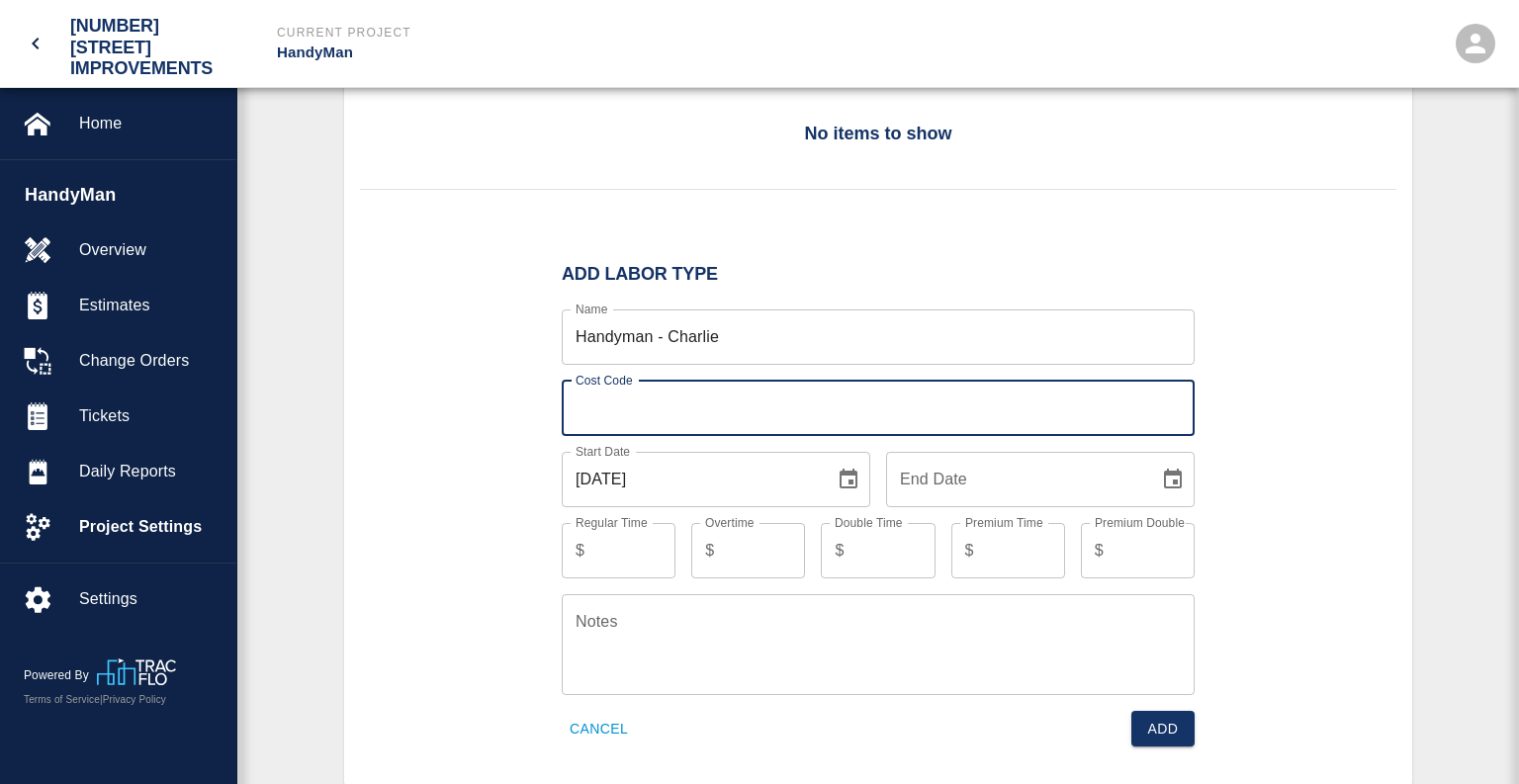click on "Cost Code" at bounding box center (878, 408) 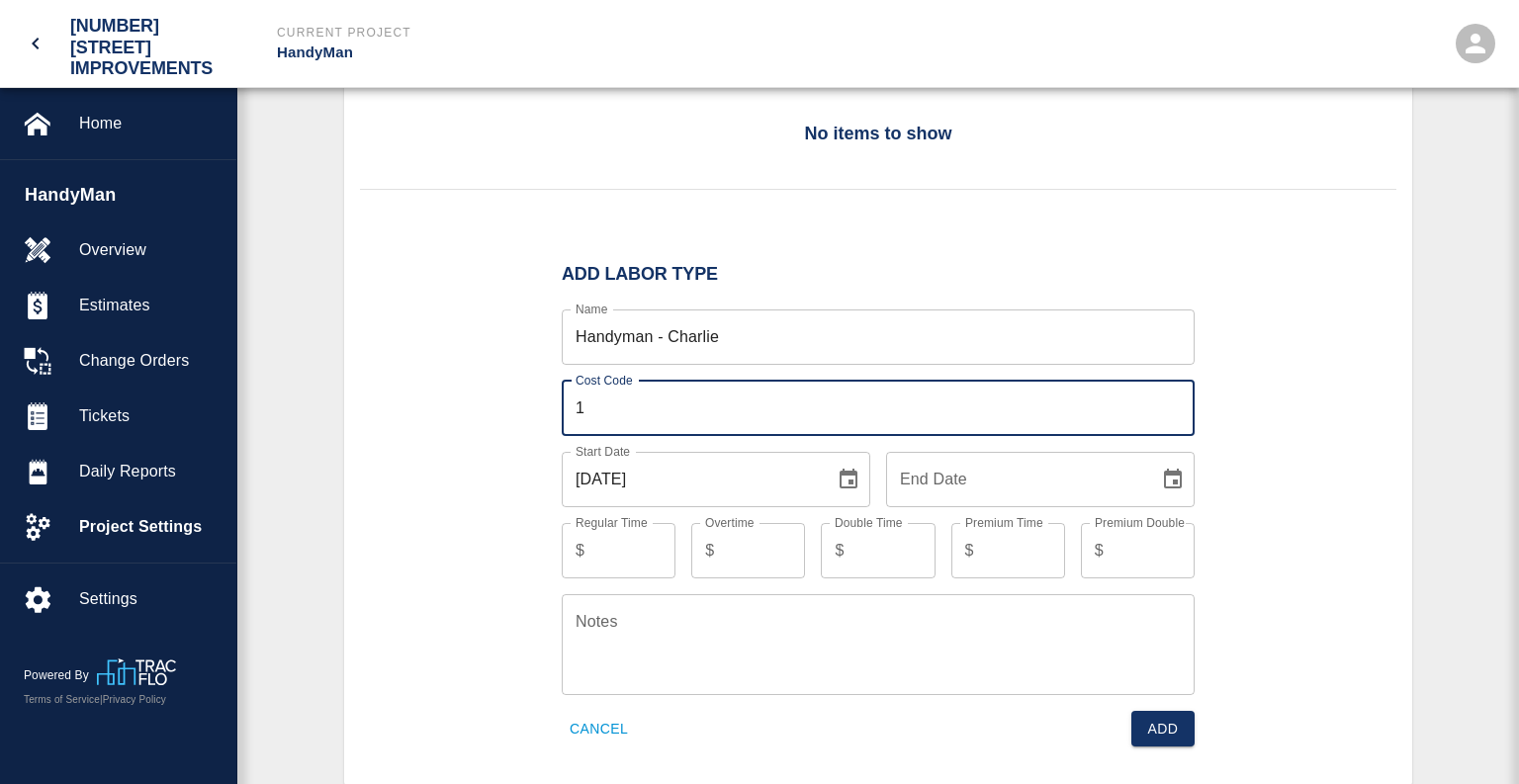 type on "1" 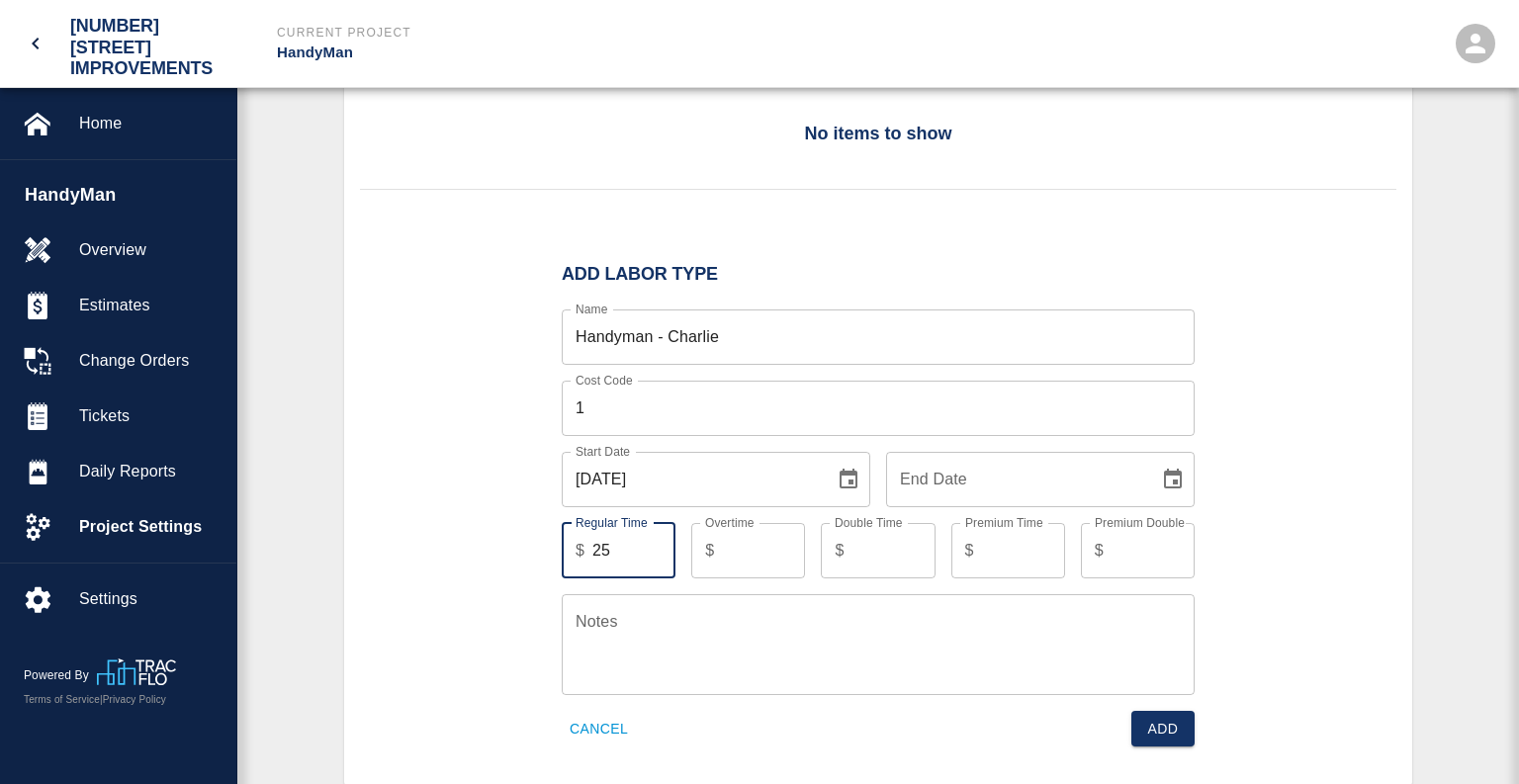 type on "25" 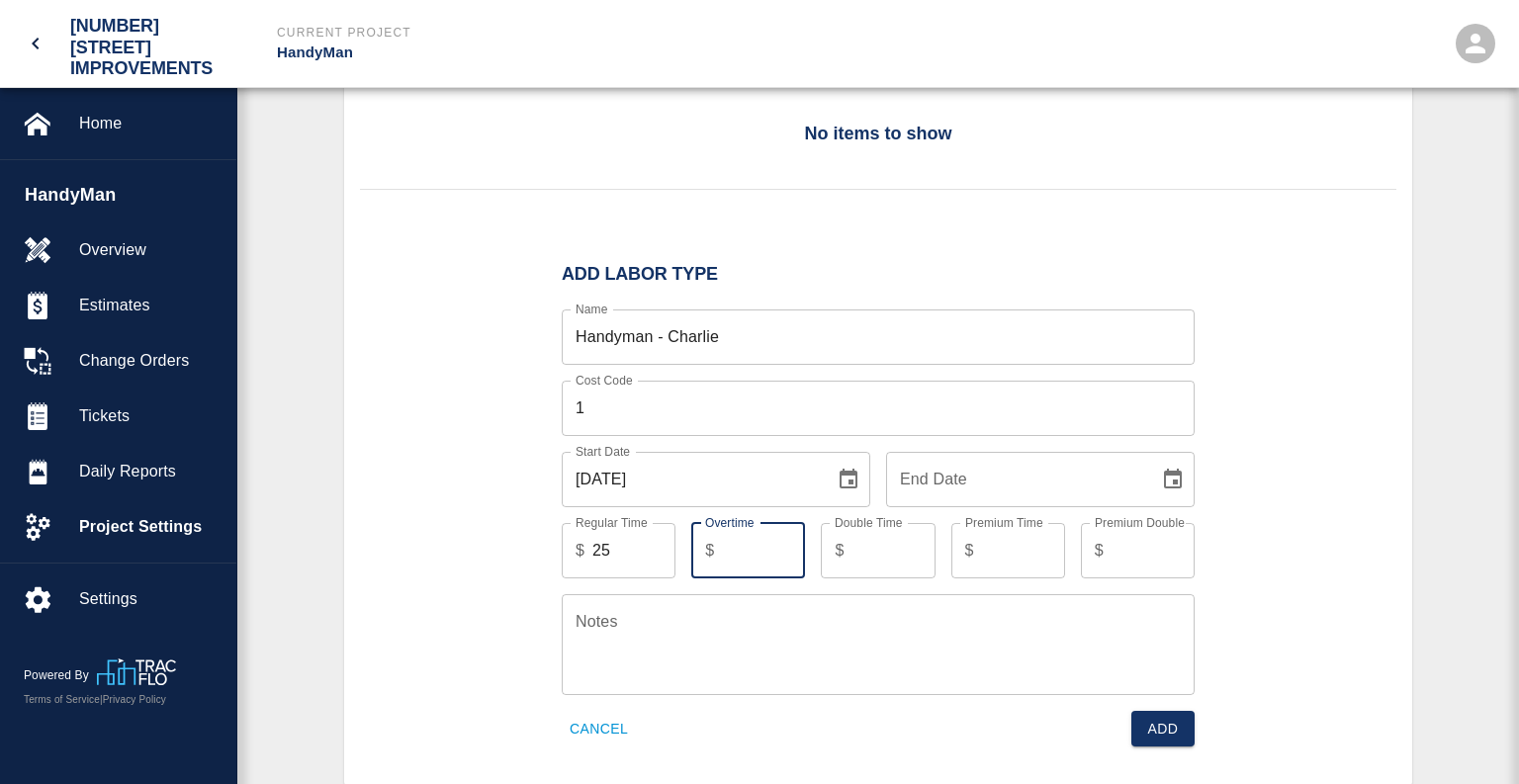 click on "Overtime" at bounding box center (763, 551) 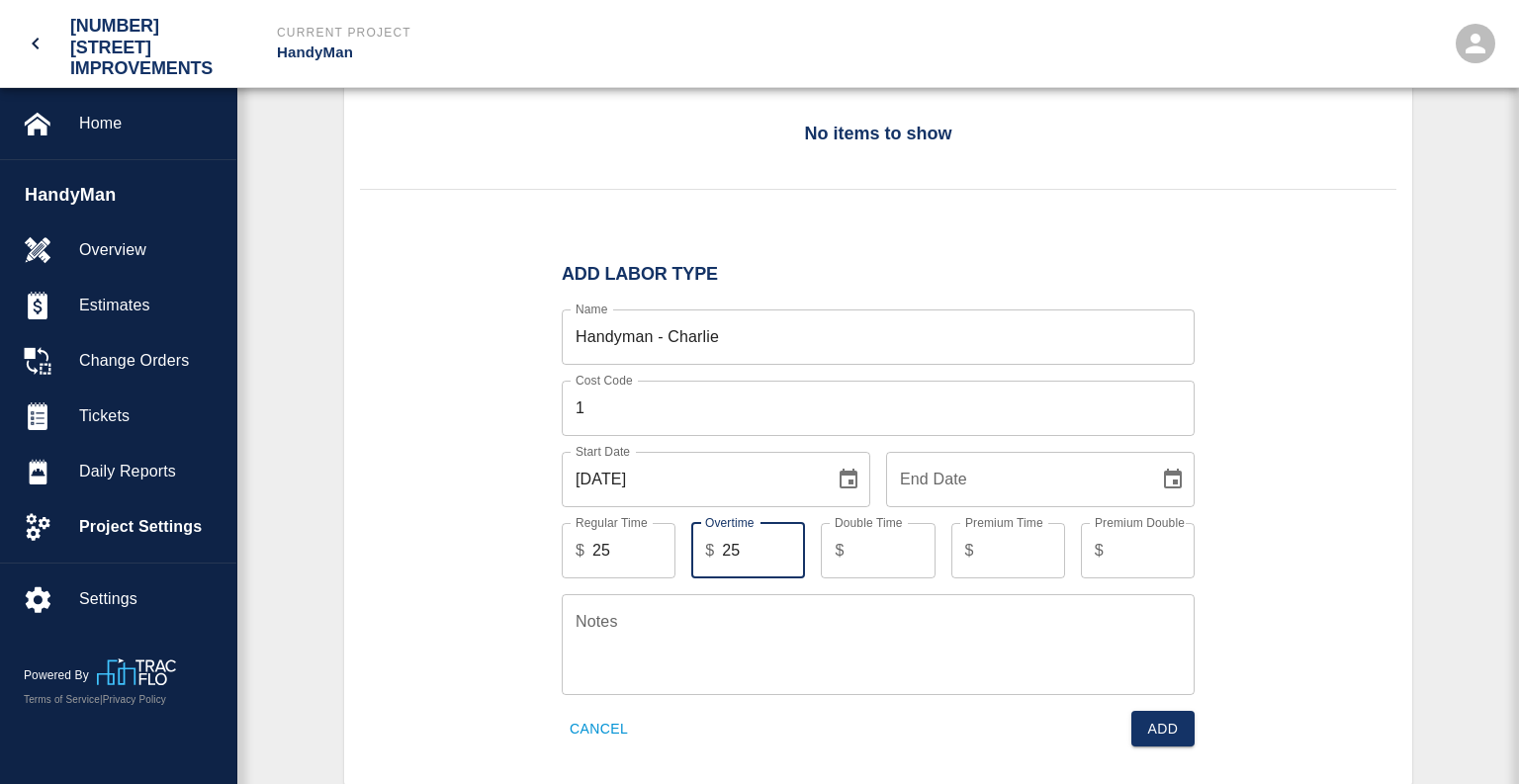type on "25" 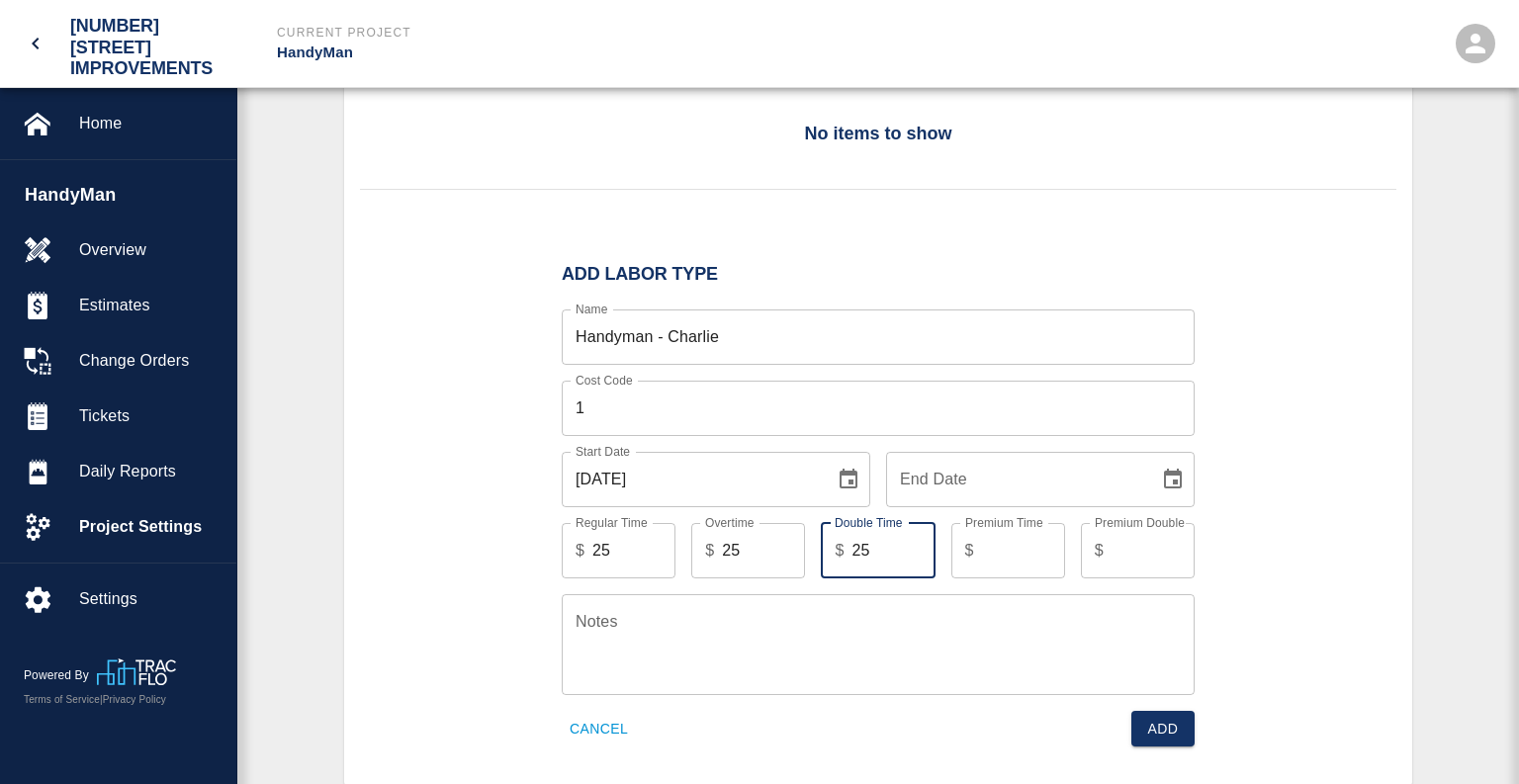 type on "25" 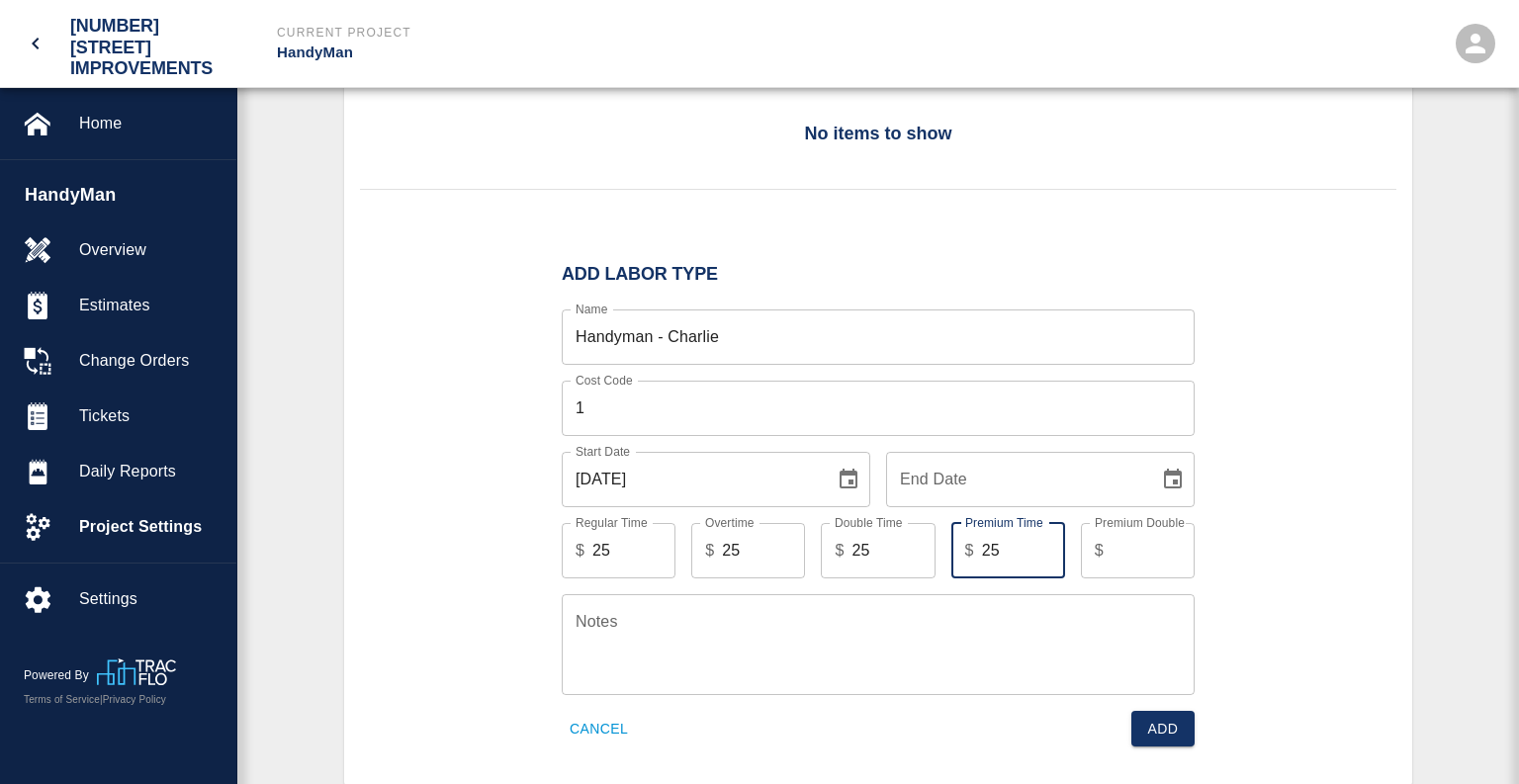 type on "25" 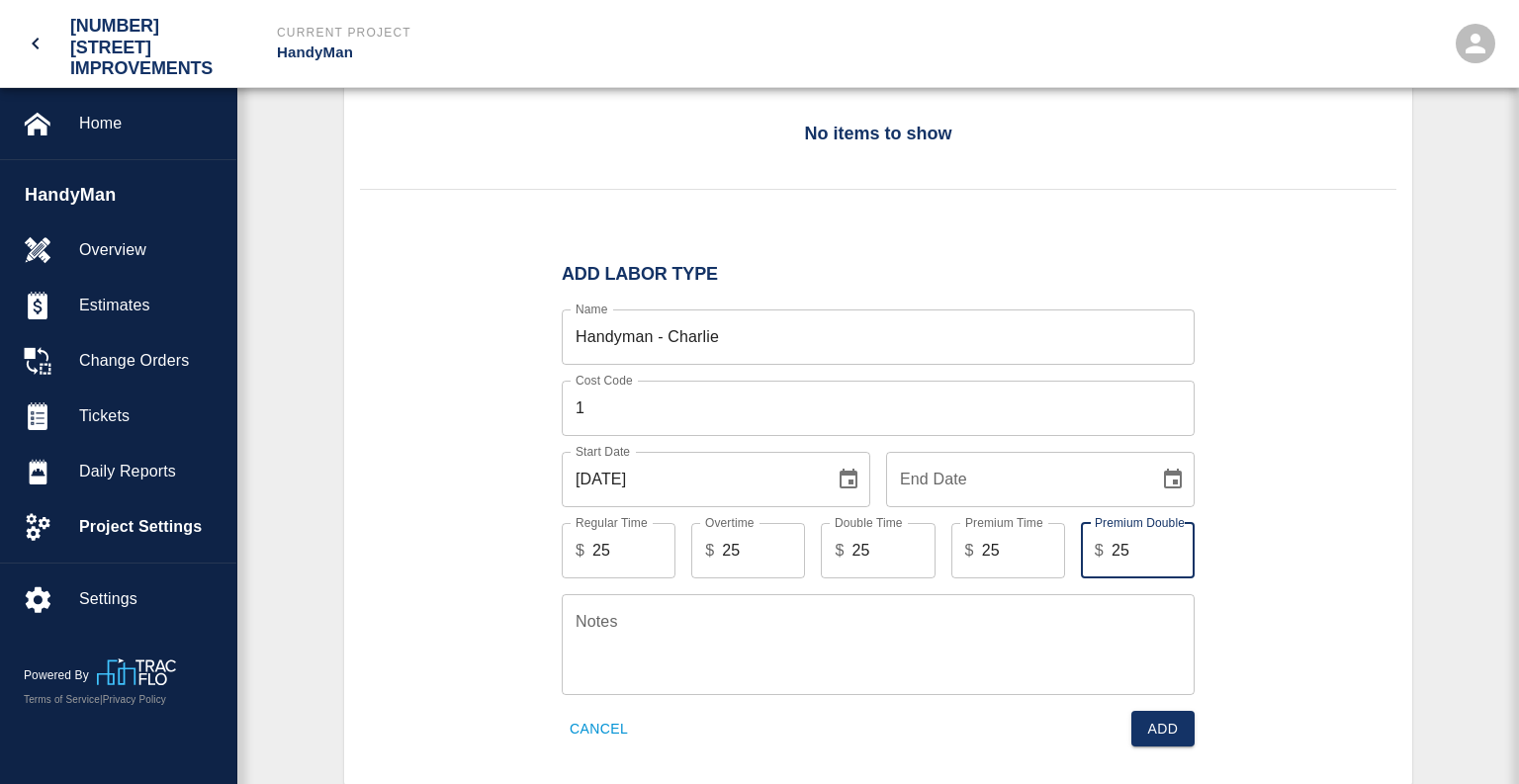 scroll, scrollTop: 500, scrollLeft: 0, axis: vertical 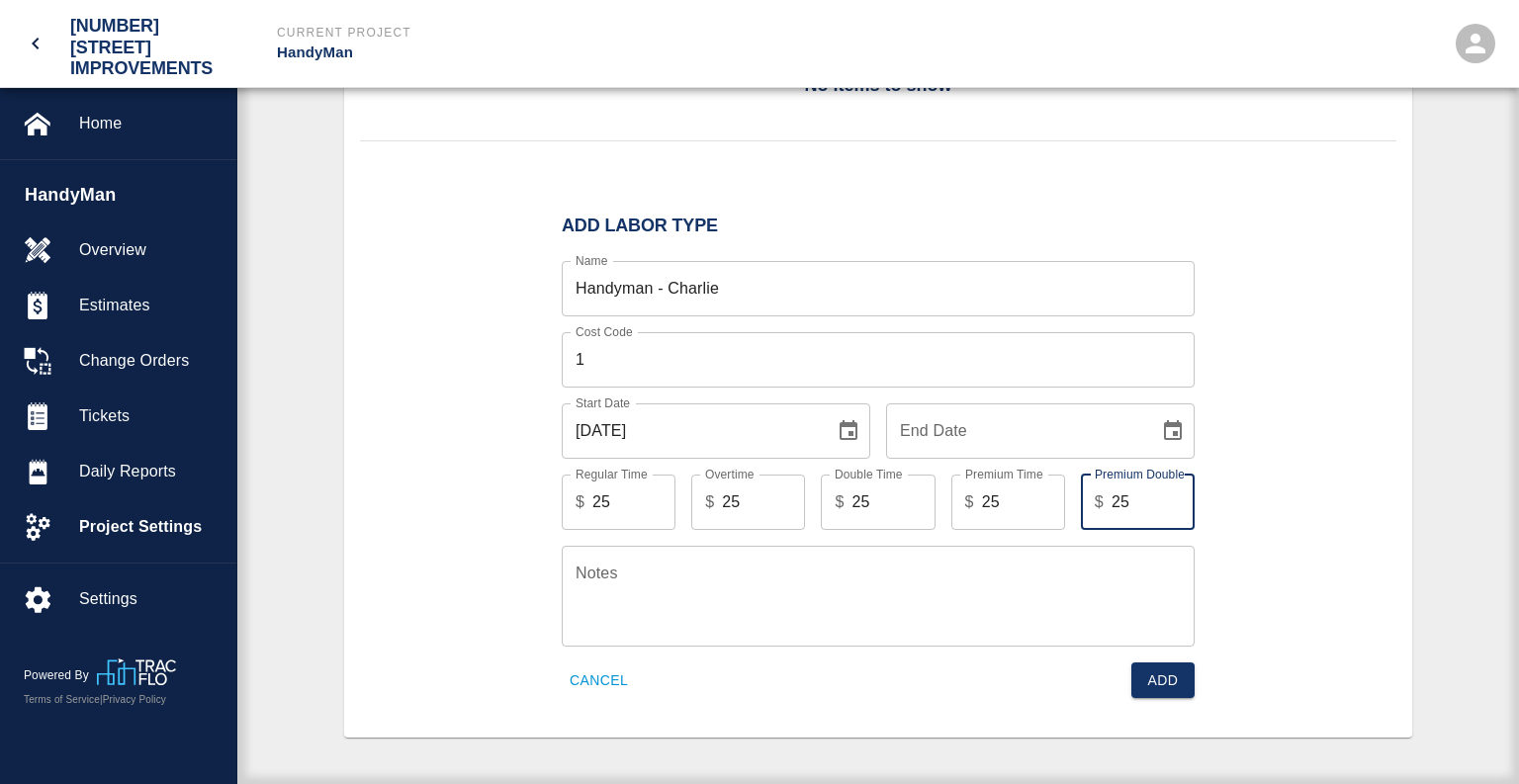 type on "25" 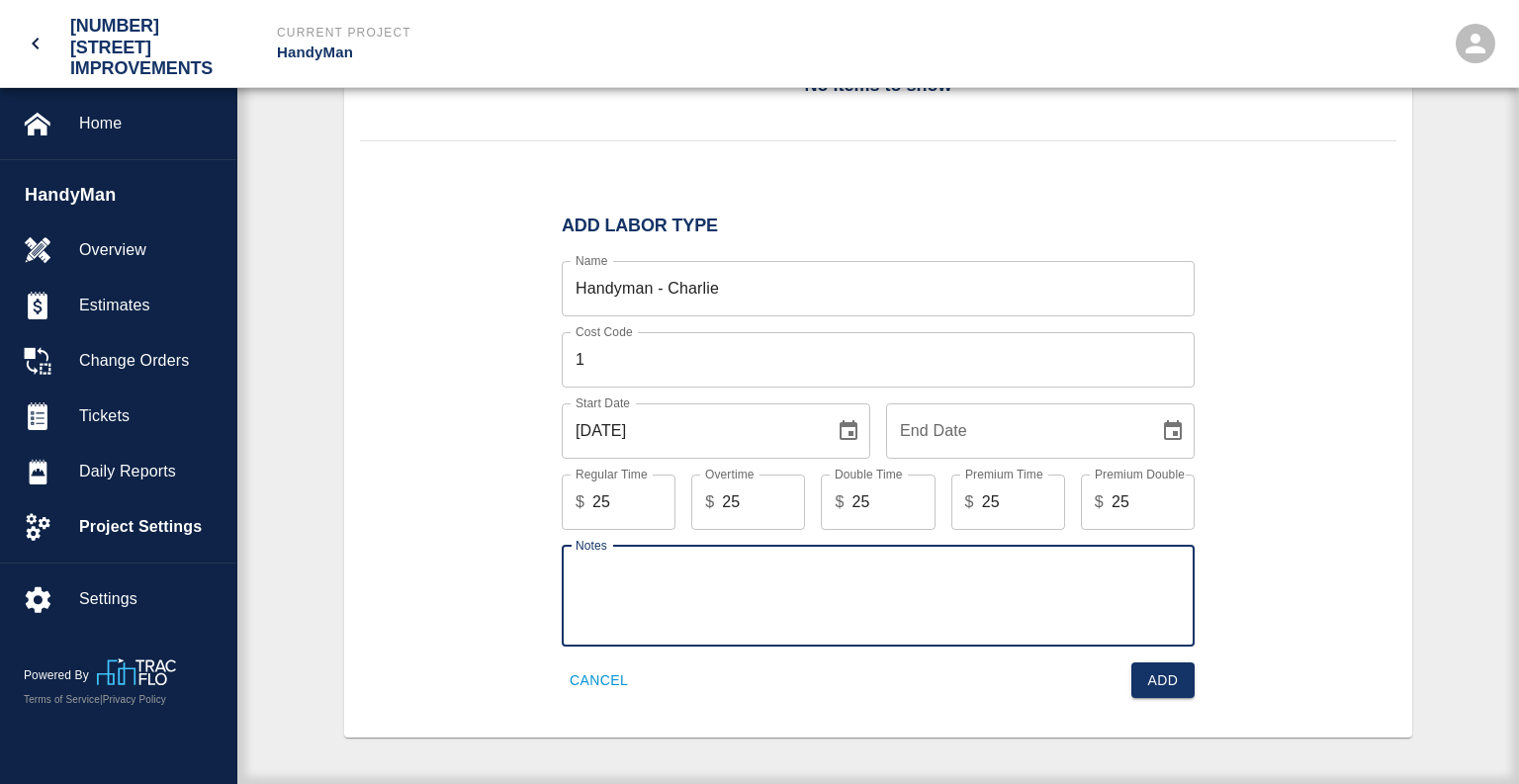 click on "Notes" at bounding box center (878, 595) 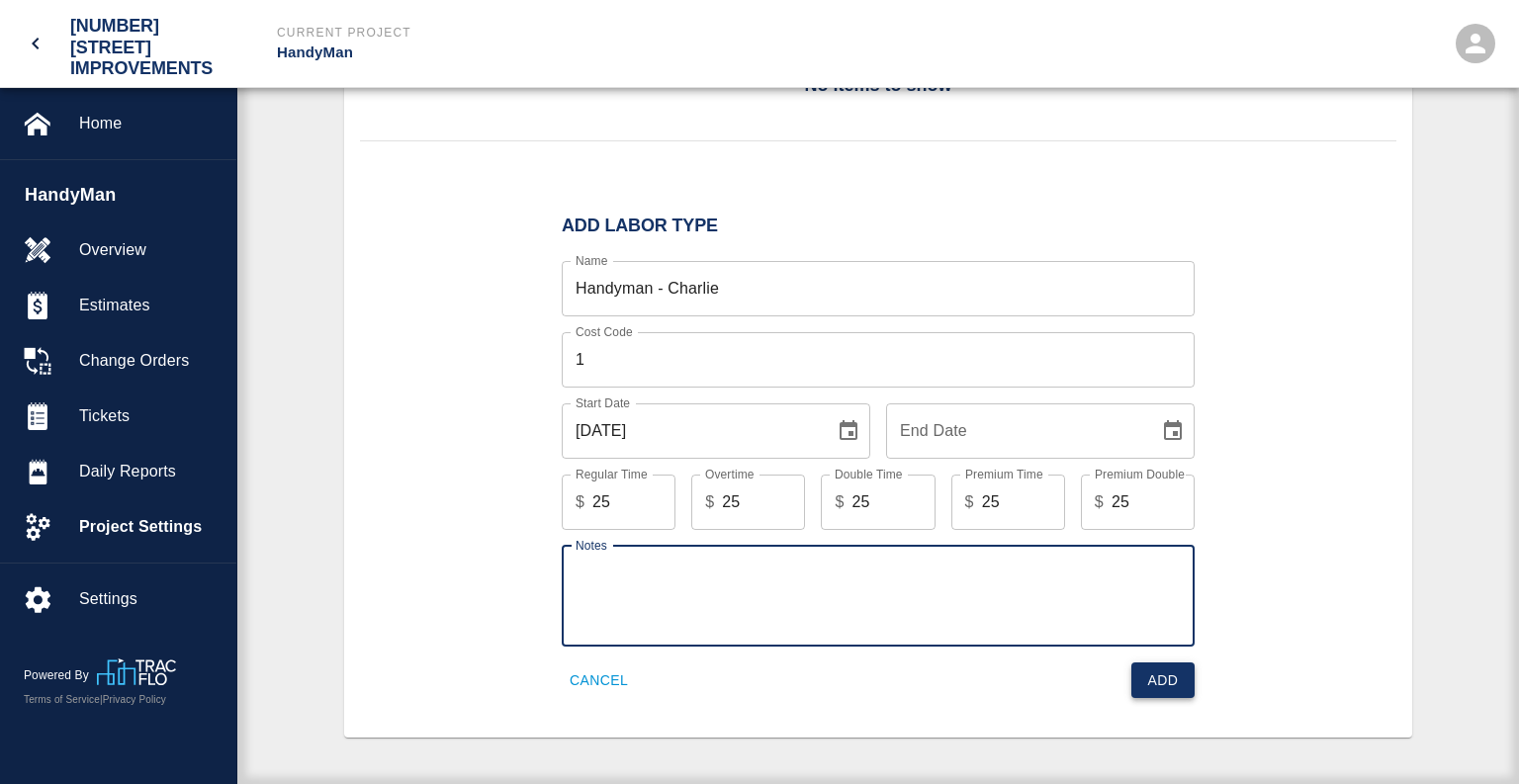 click on "Add" at bounding box center [1163, 680] 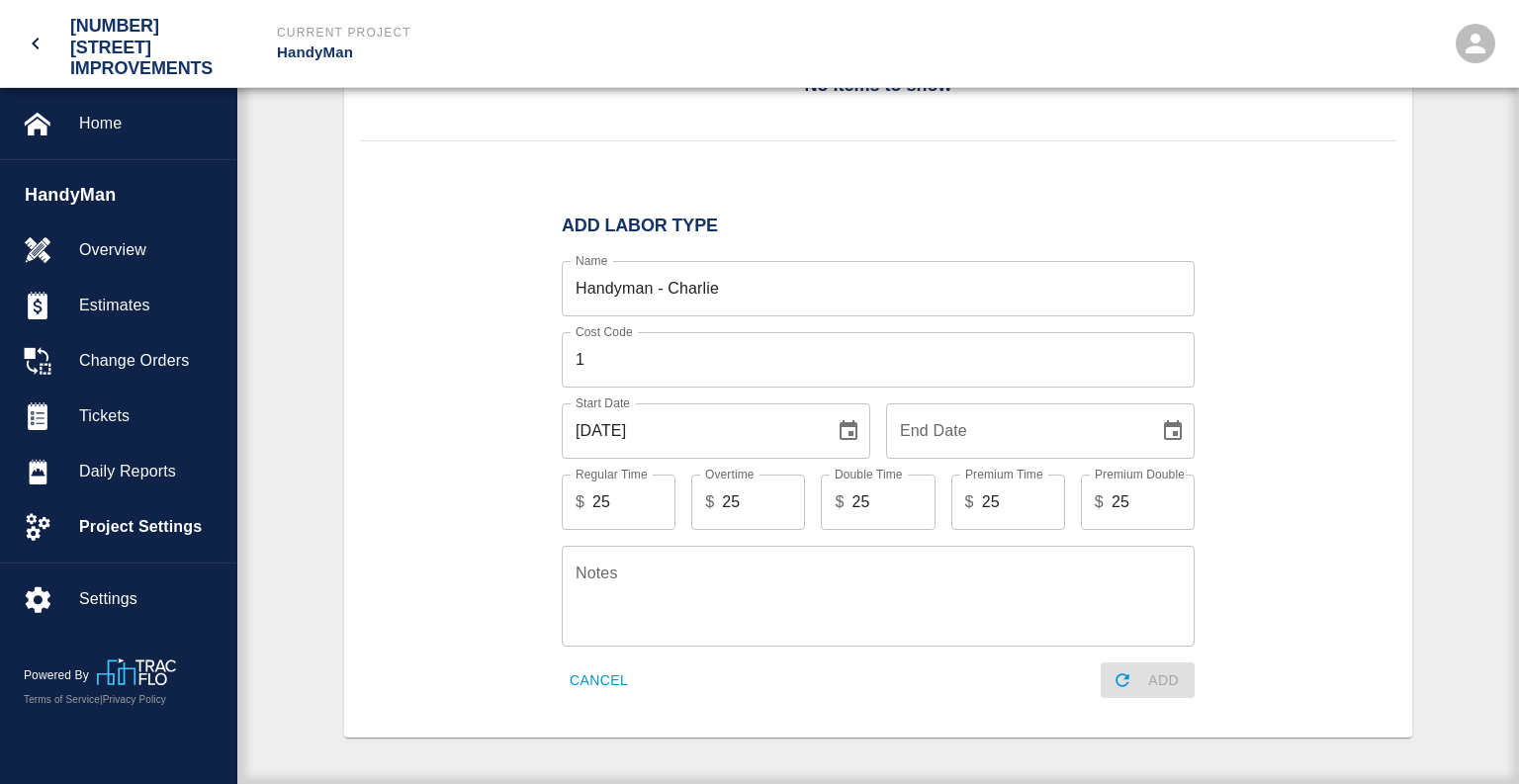 type 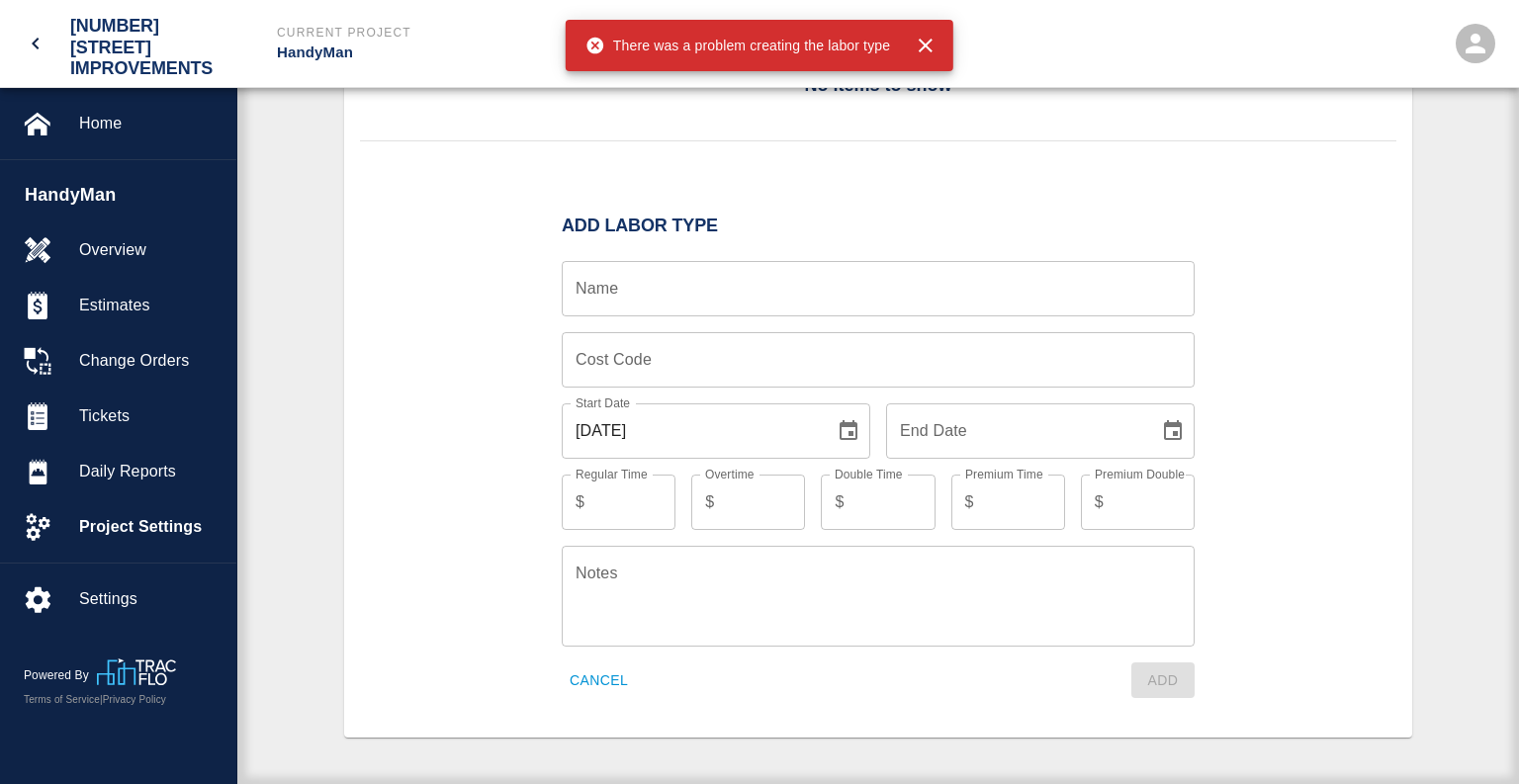 click on "There was a problem creating the labor type" at bounding box center (738, 45) 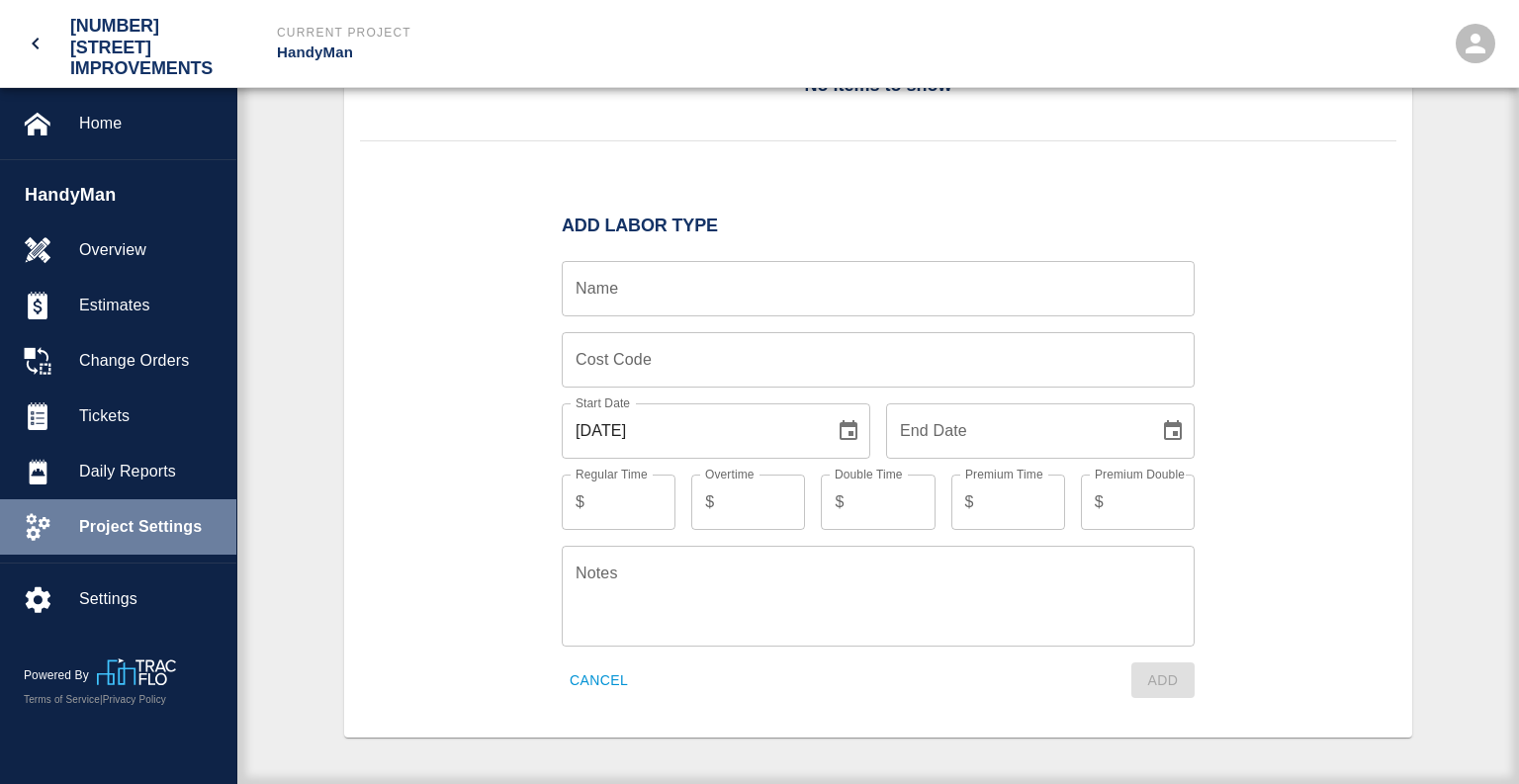 click on "Project Settings" at bounding box center [149, 527] 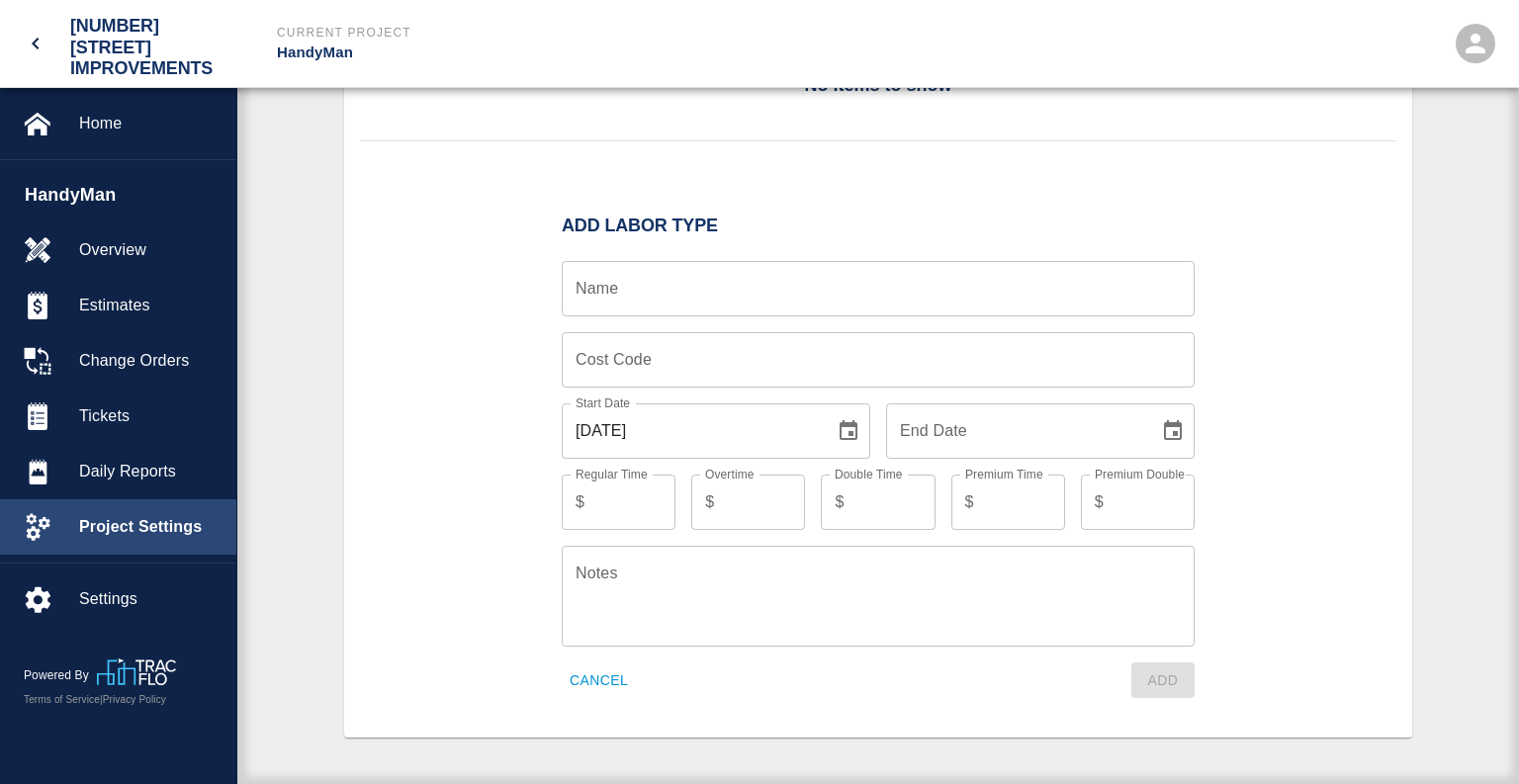 click on "Project Settings" at bounding box center [149, 527] 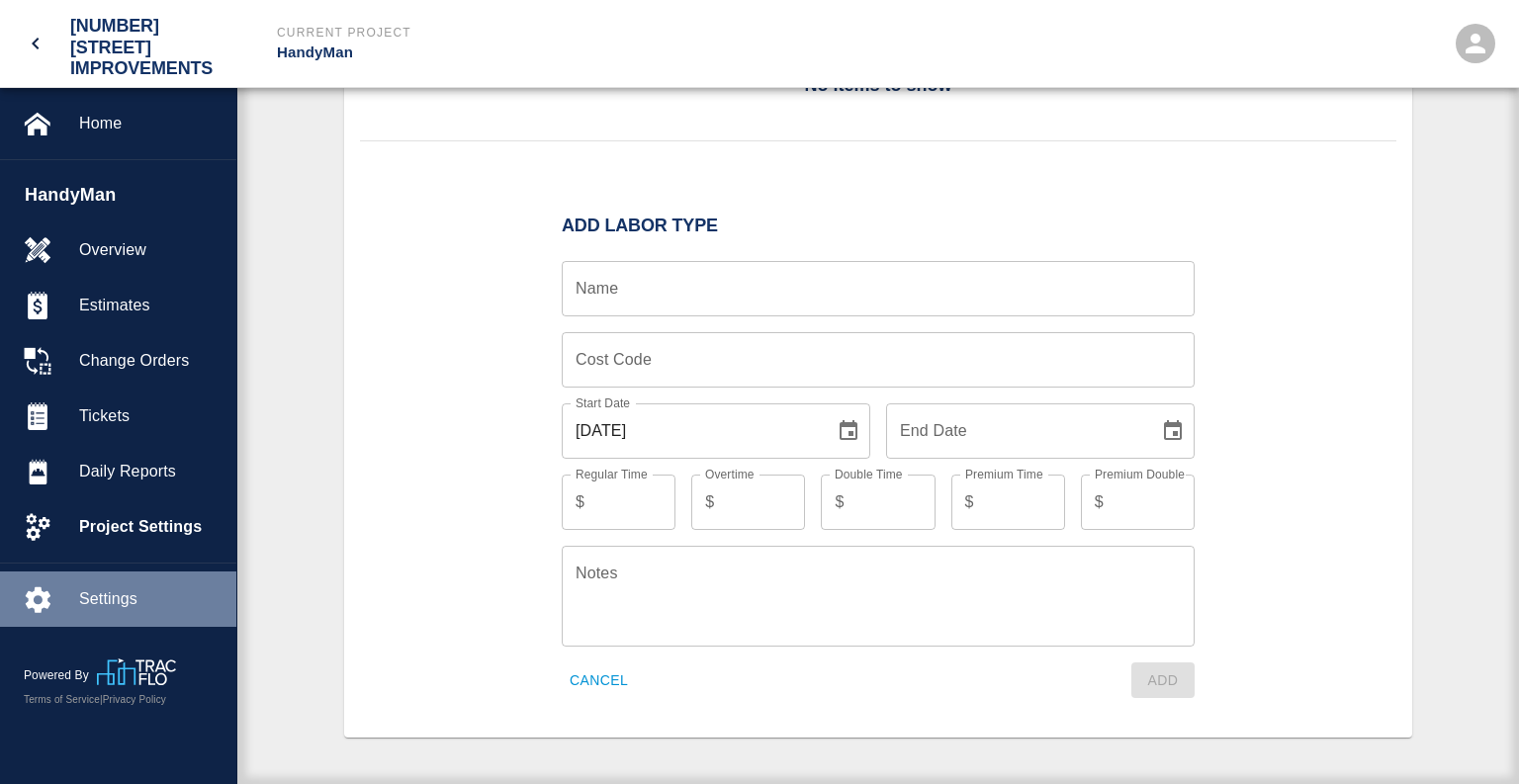 click on "Settings" at bounding box center [149, 599] 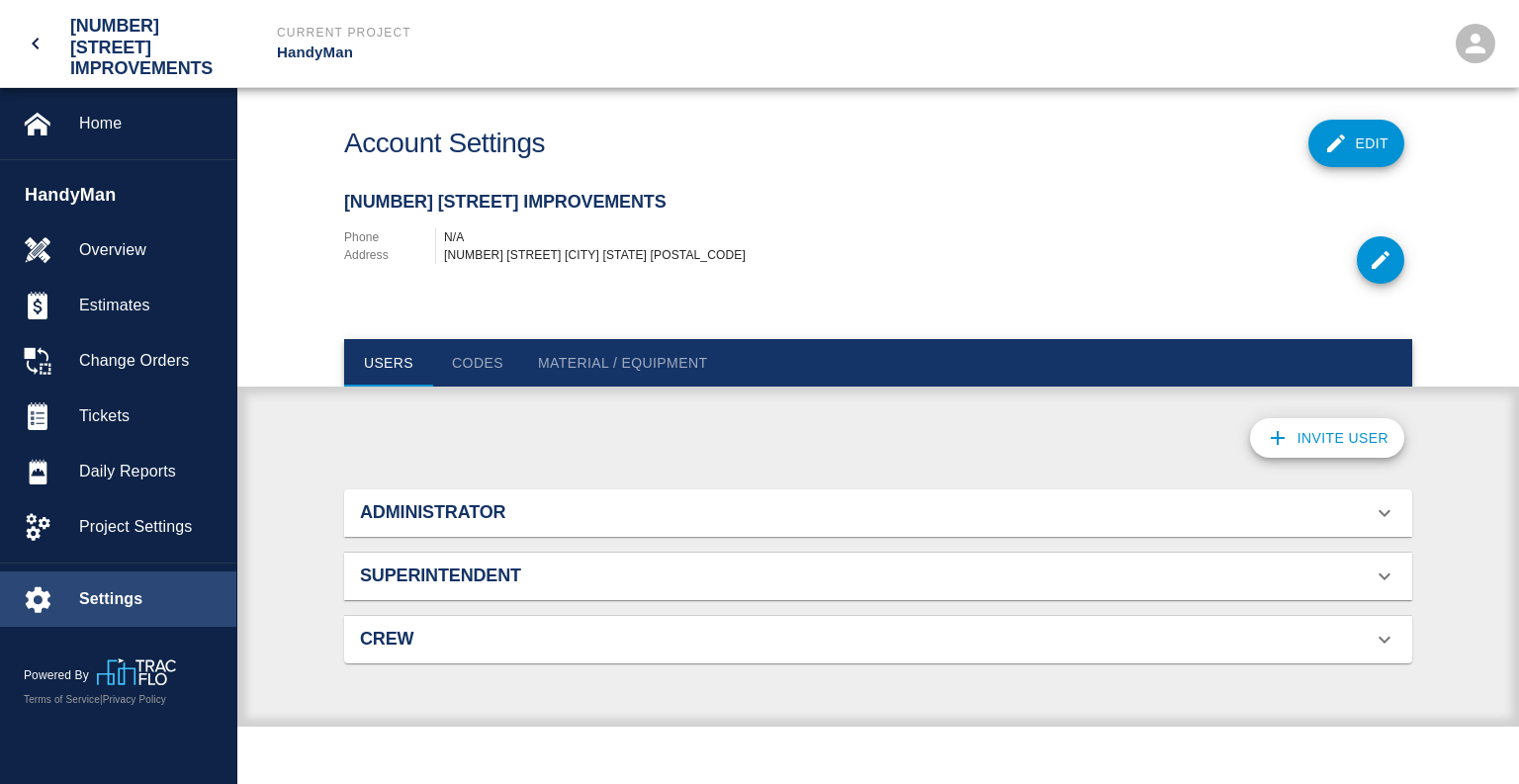 scroll, scrollTop: 1, scrollLeft: 1, axis: both 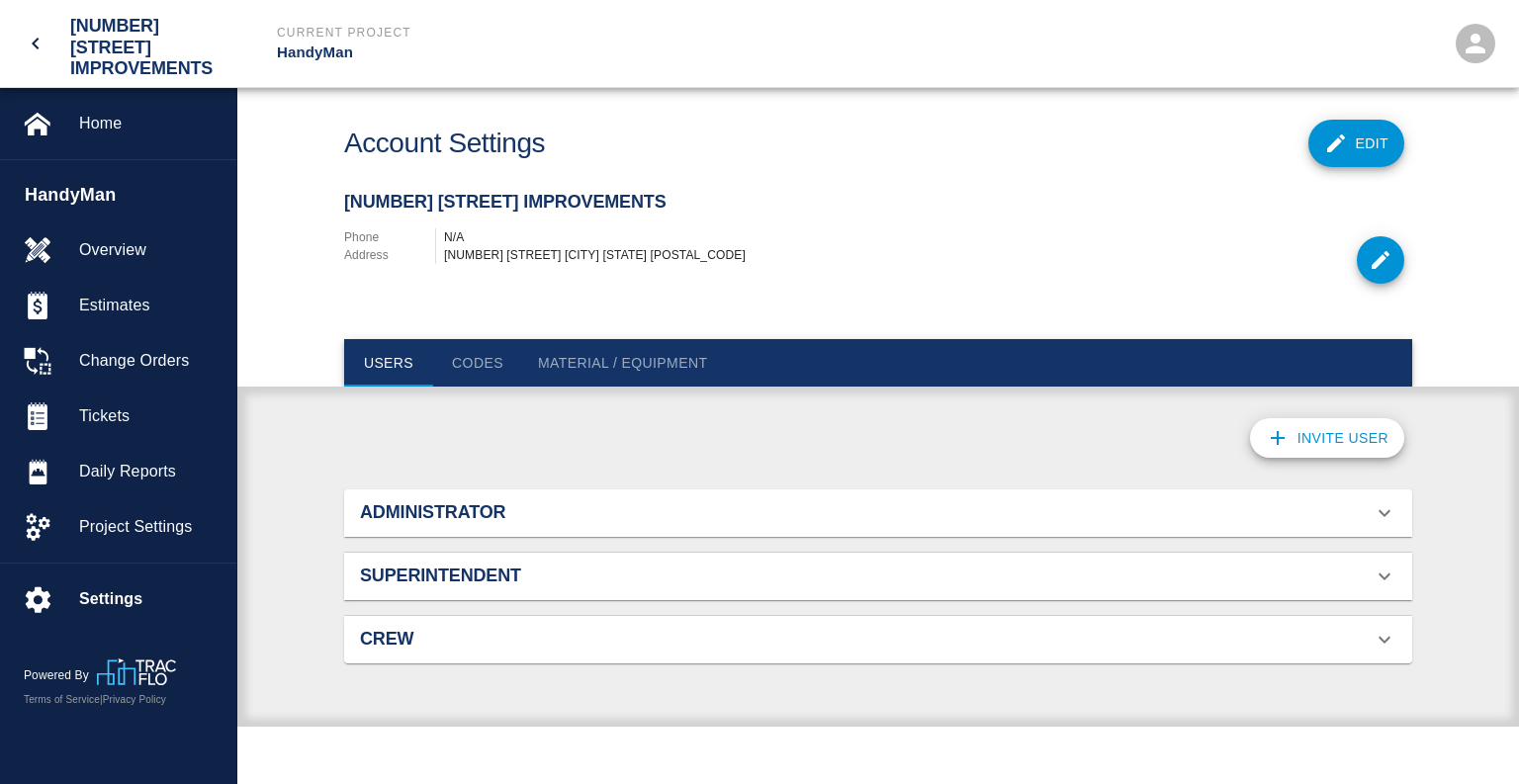 click on "Codes" at bounding box center [478, 363] 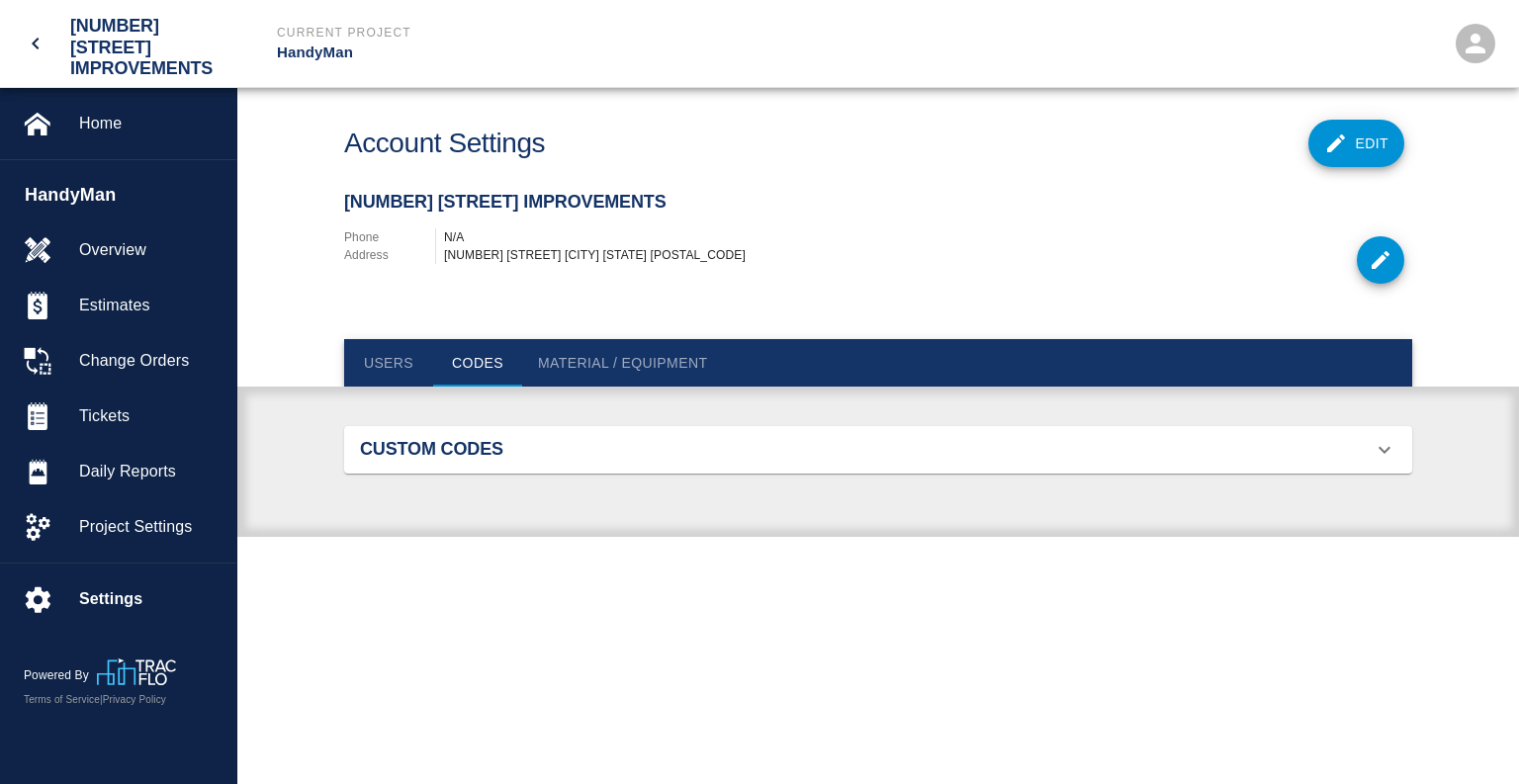 scroll, scrollTop: 1, scrollLeft: 1, axis: both 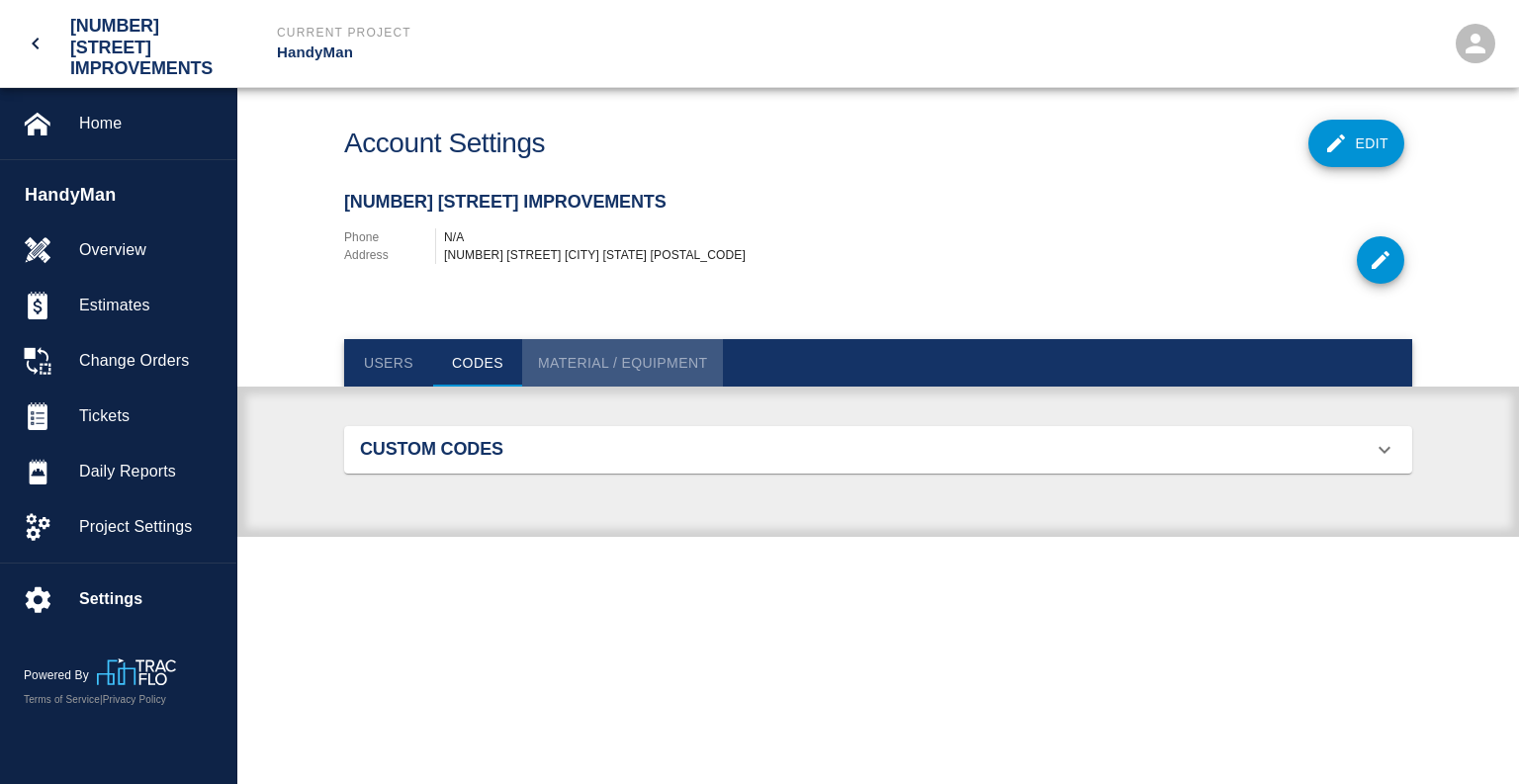 click on "Material / Equipment" at bounding box center [622, 363] 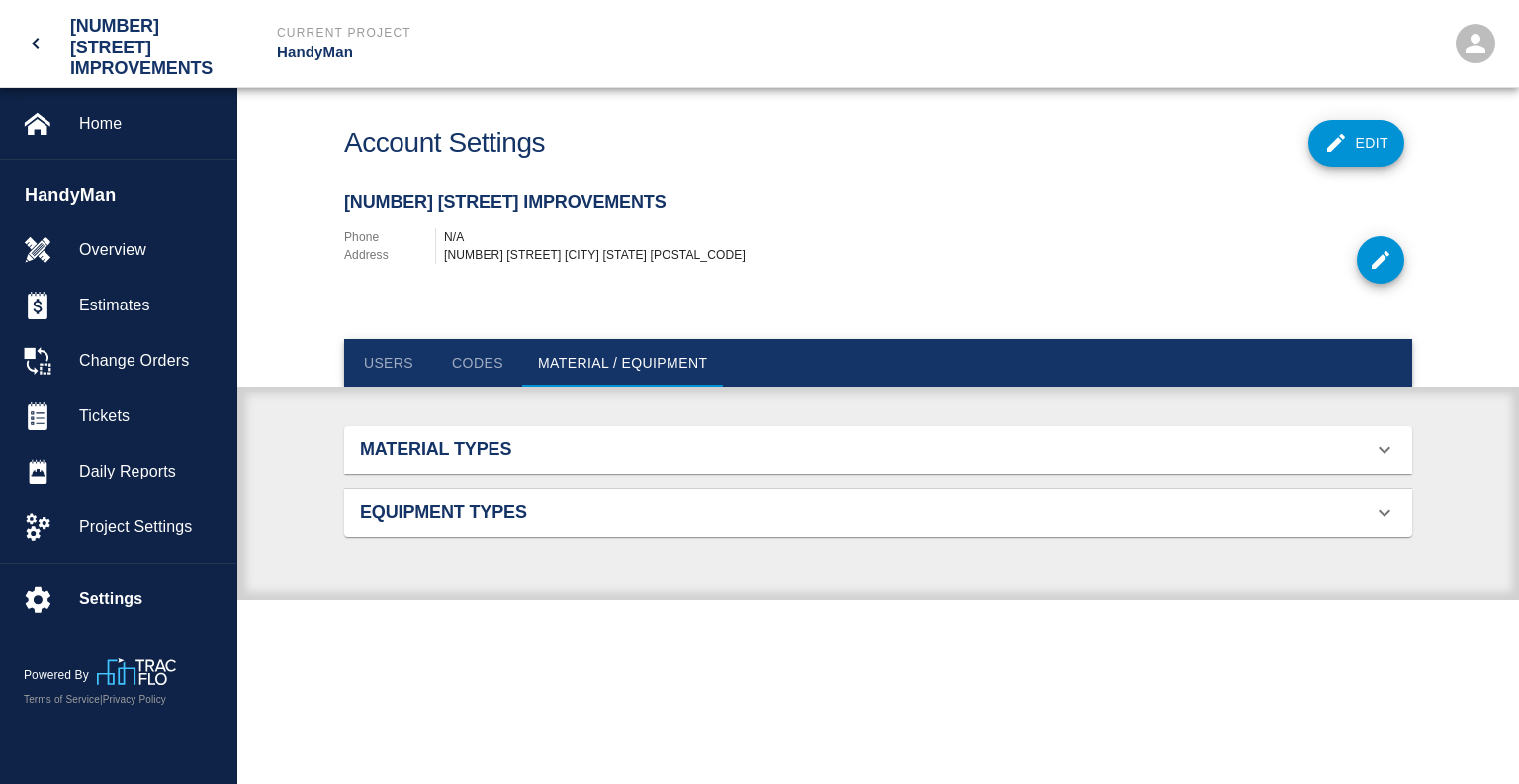 scroll, scrollTop: 1, scrollLeft: 1, axis: both 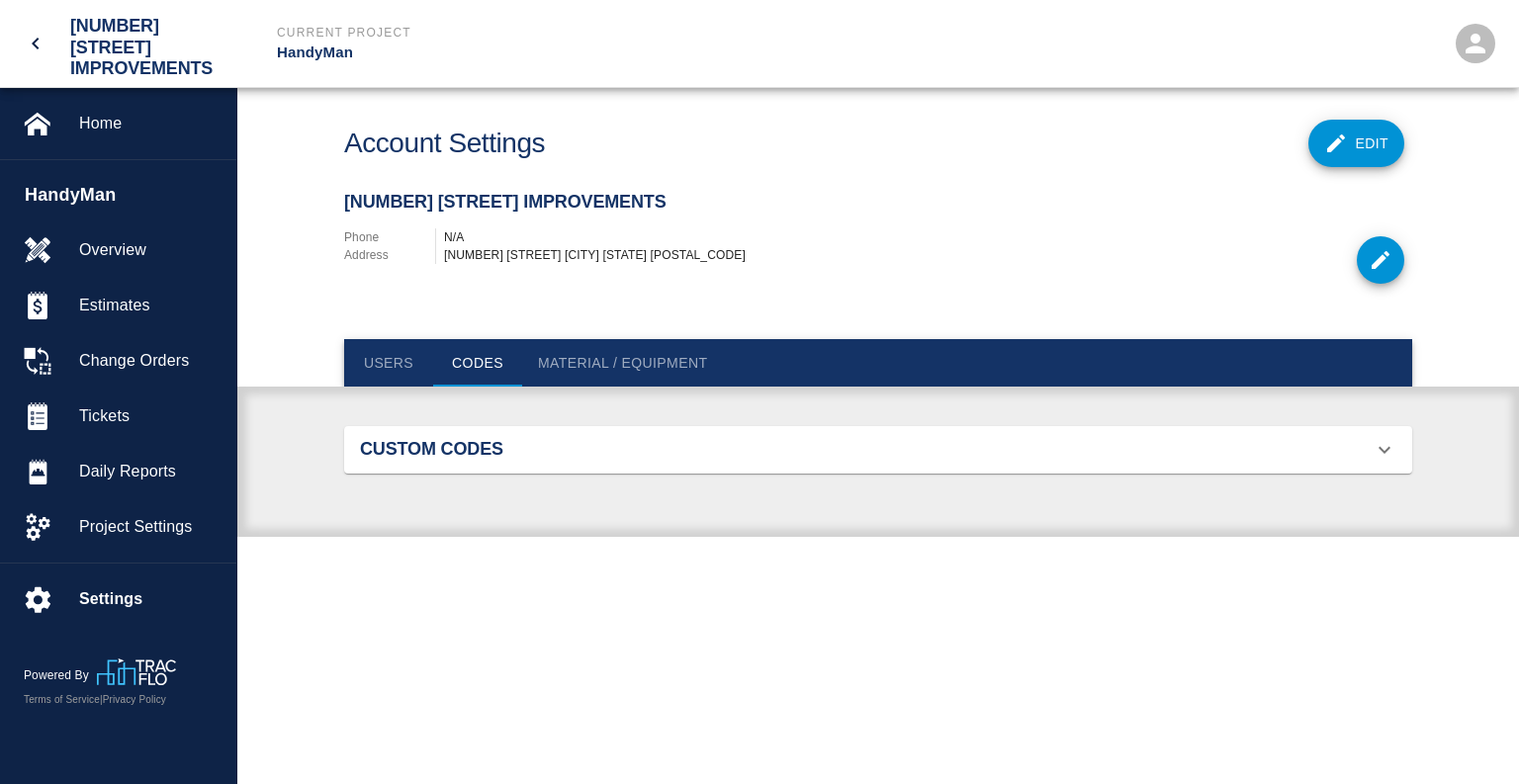 click on "Users" at bounding box center (389, 363) 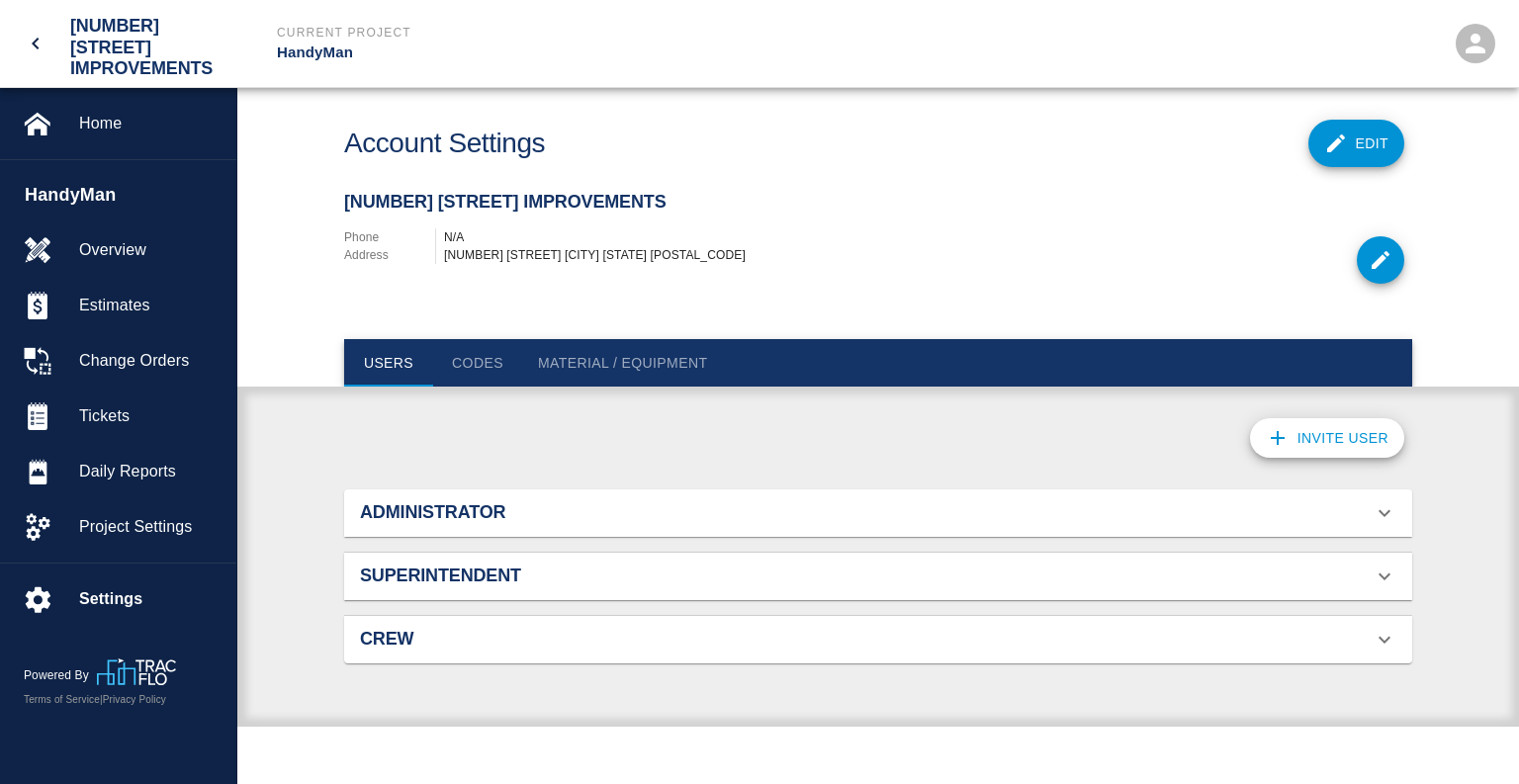 scroll, scrollTop: 1, scrollLeft: 1, axis: both 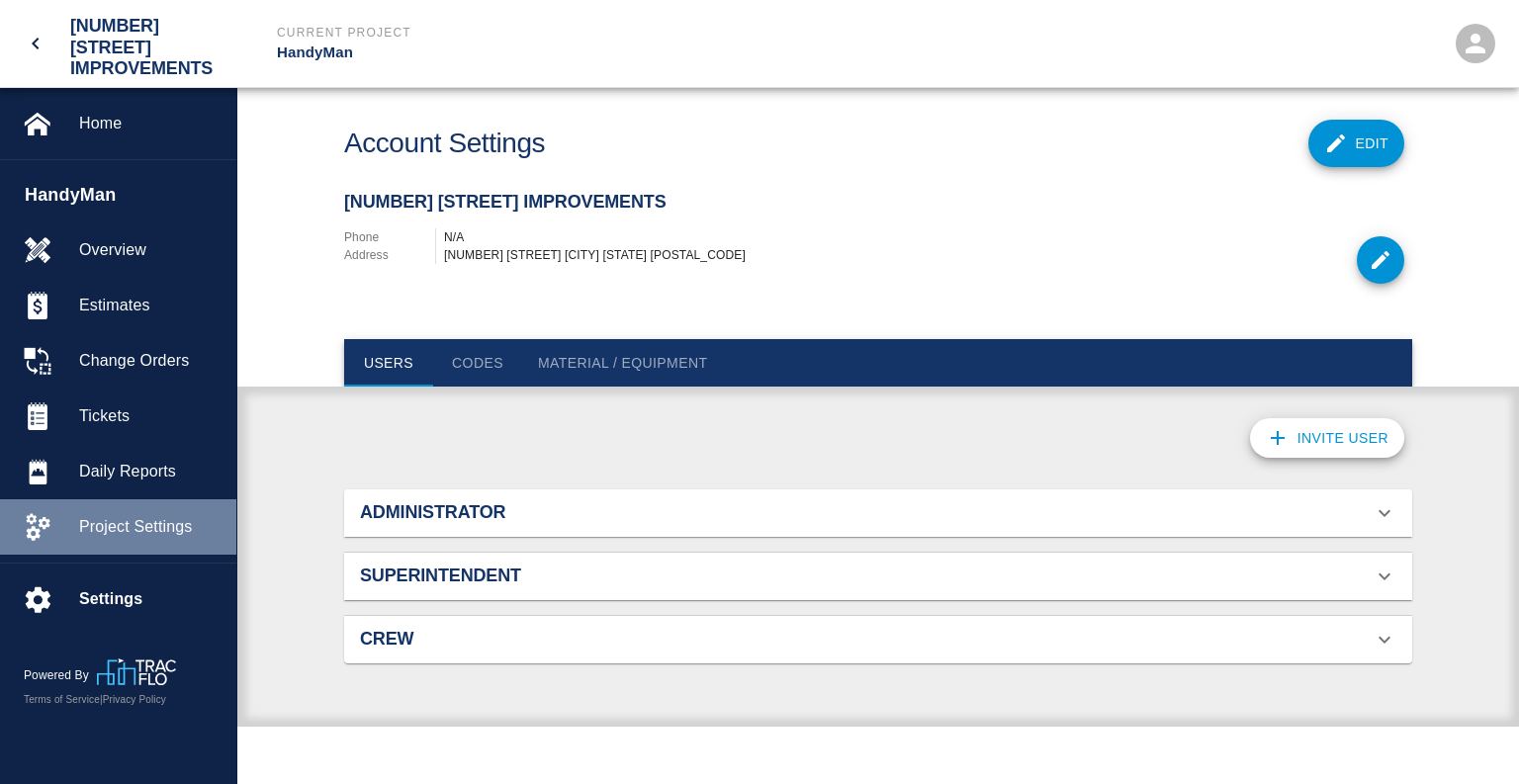 click on "Project Settings" at bounding box center [149, 527] 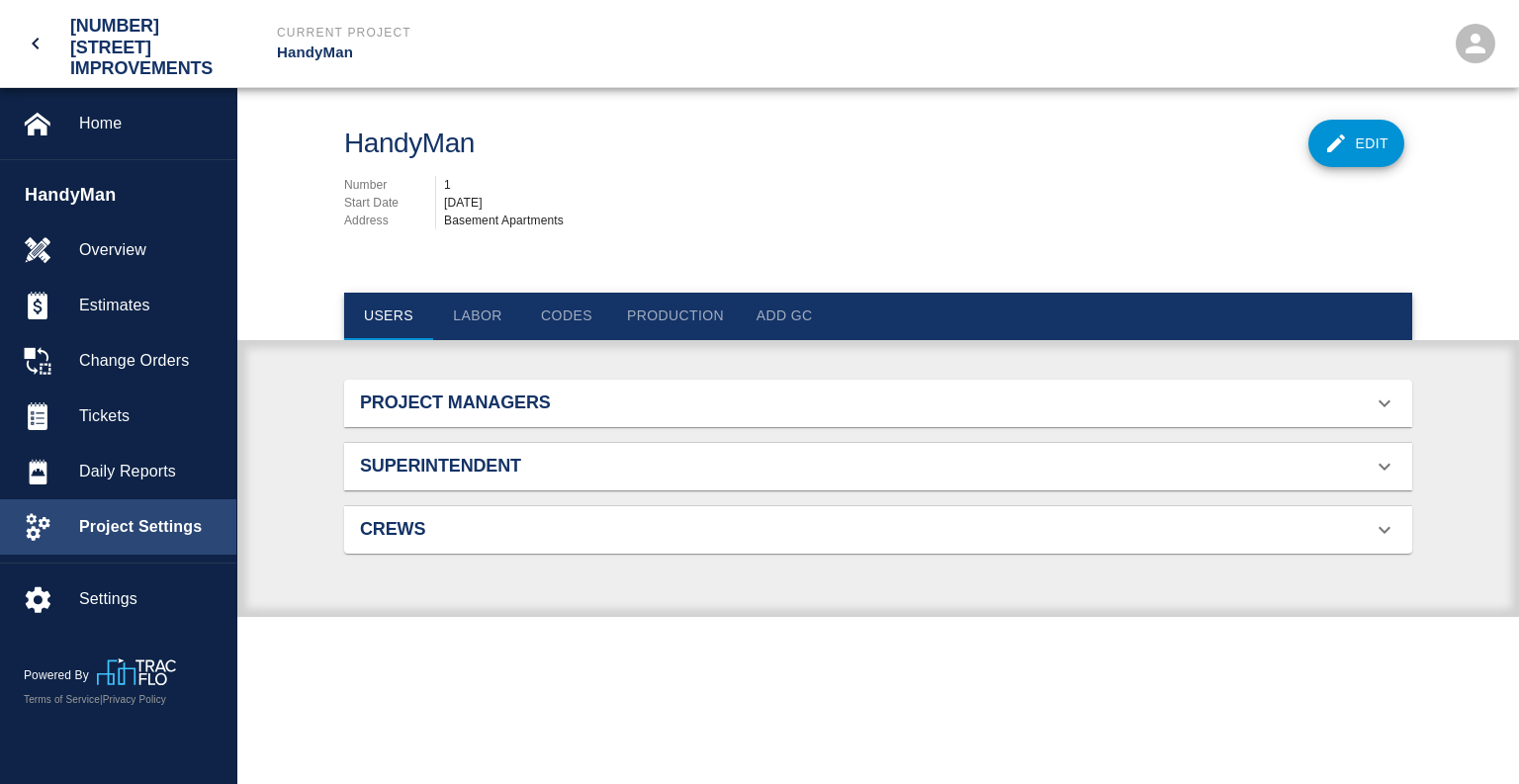 scroll, scrollTop: 1, scrollLeft: 1, axis: both 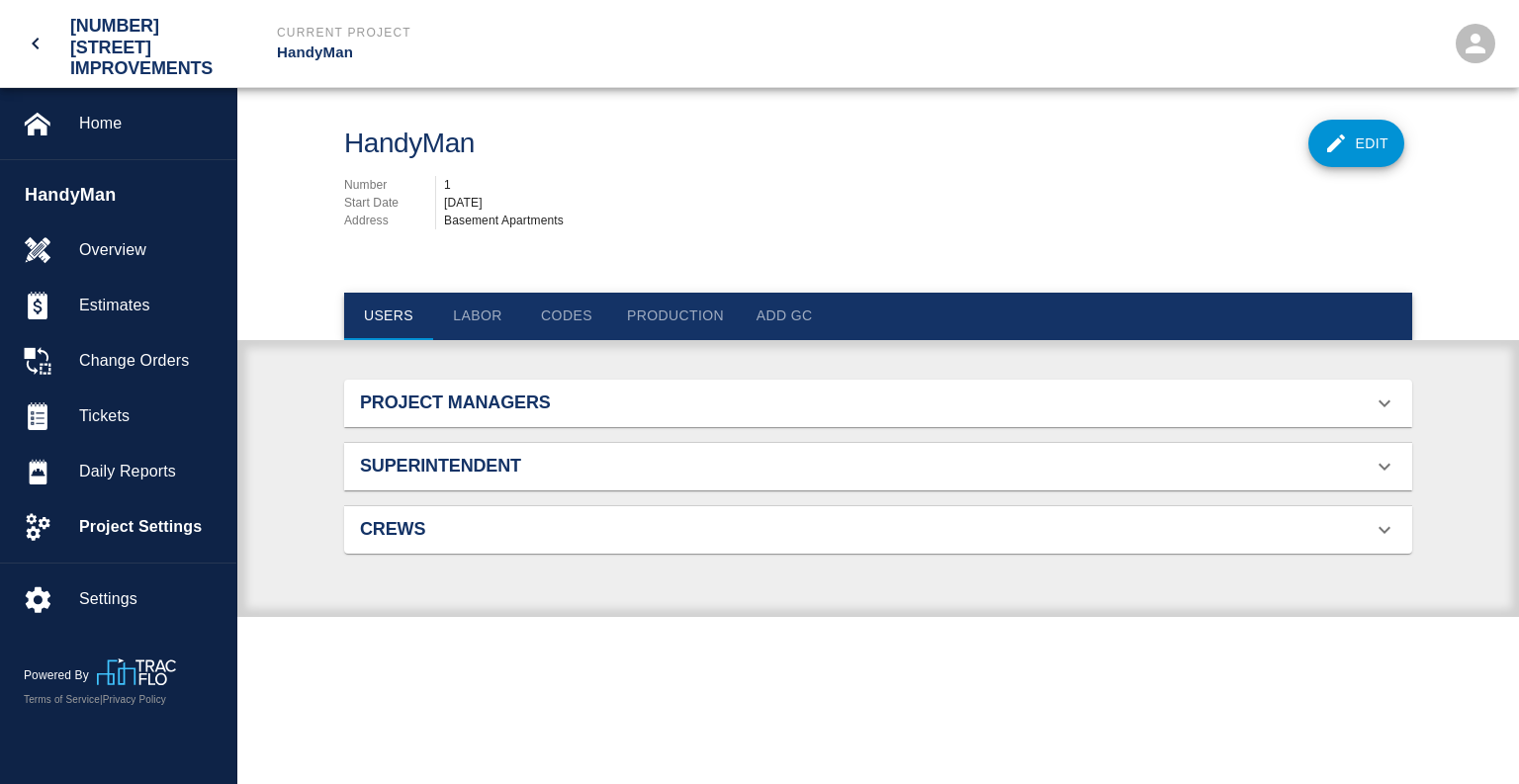 click on "Add GC" at bounding box center [784, 316] 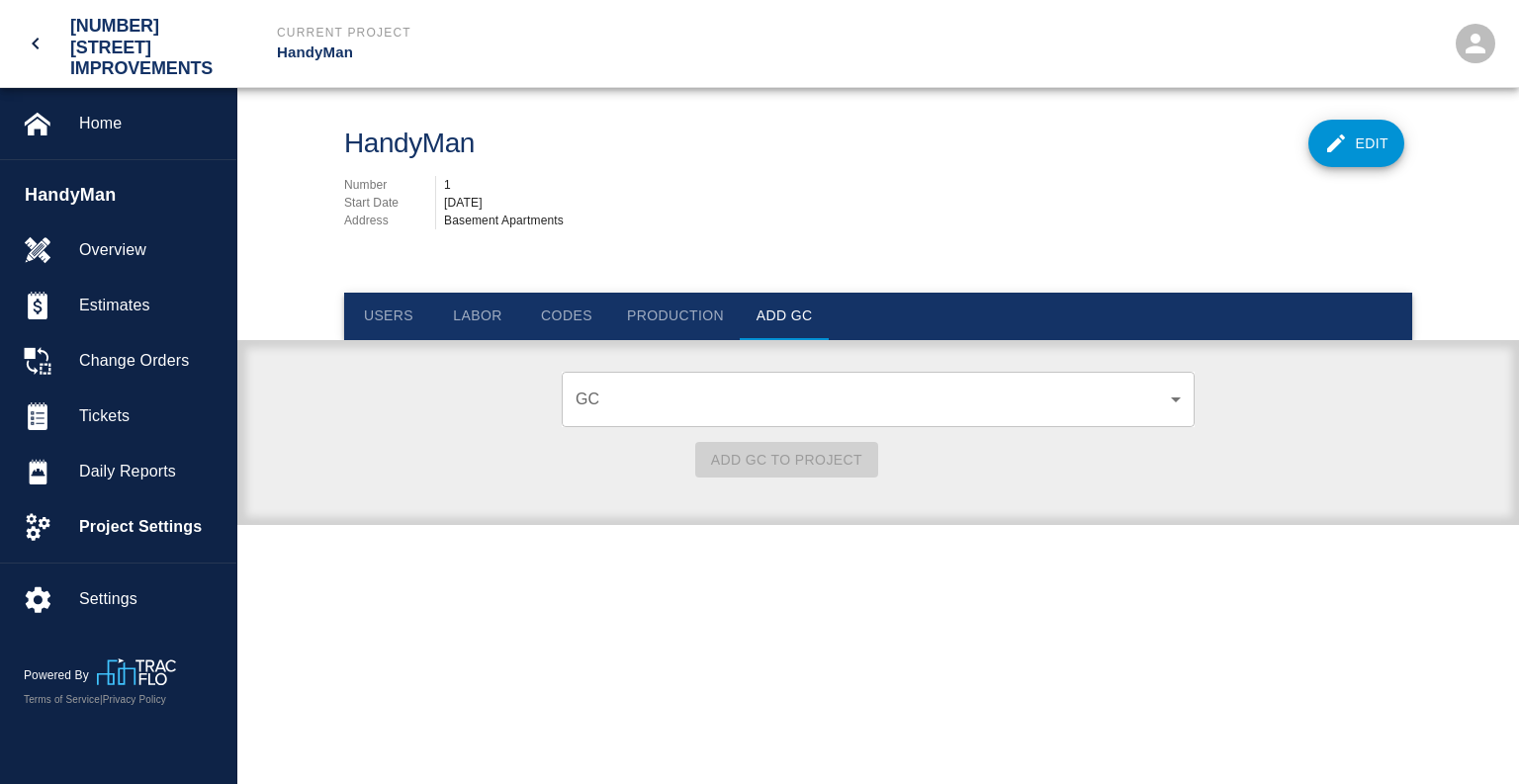 click on "[COMPANY] Current Project HandyMan Home HandyMan Overview Estimates Change Orders Tickets Daily Reports Project Settings Settings Powered By Terms of Service  |  Privacy Policy HandyMan Edit Number 1 Start Date [DATE] Address Basement Apartments  Users Labor Codes Production Add GC GC ​ GC Add GC to Project [FIRST] [LAST] [EMAIL] Integrations Edit Profile Admin Dashboard View All Users View TracFlo Companies Create Company Change Account Logout $0" at bounding box center (760, 392) 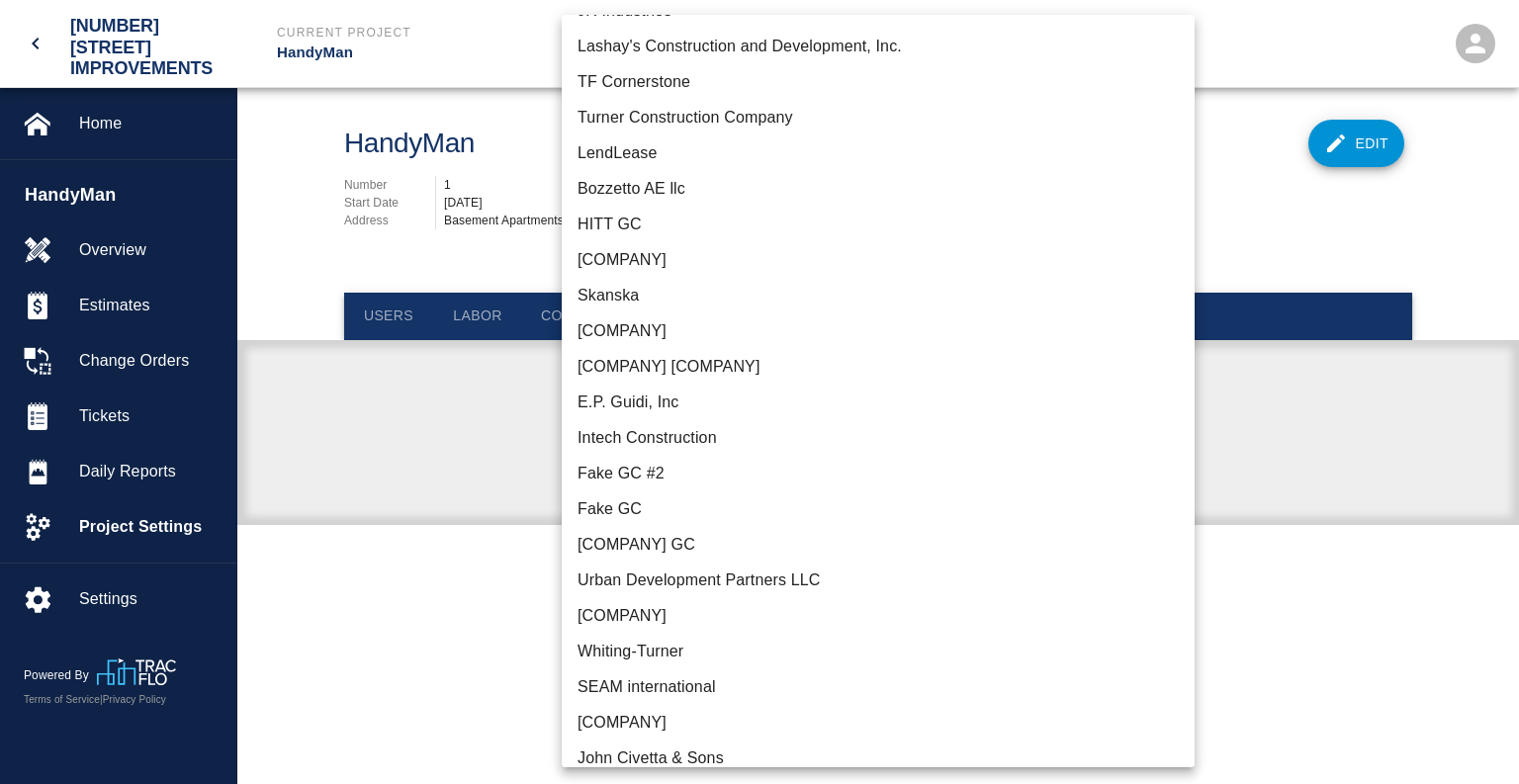 scroll, scrollTop: 666, scrollLeft: 0, axis: vertical 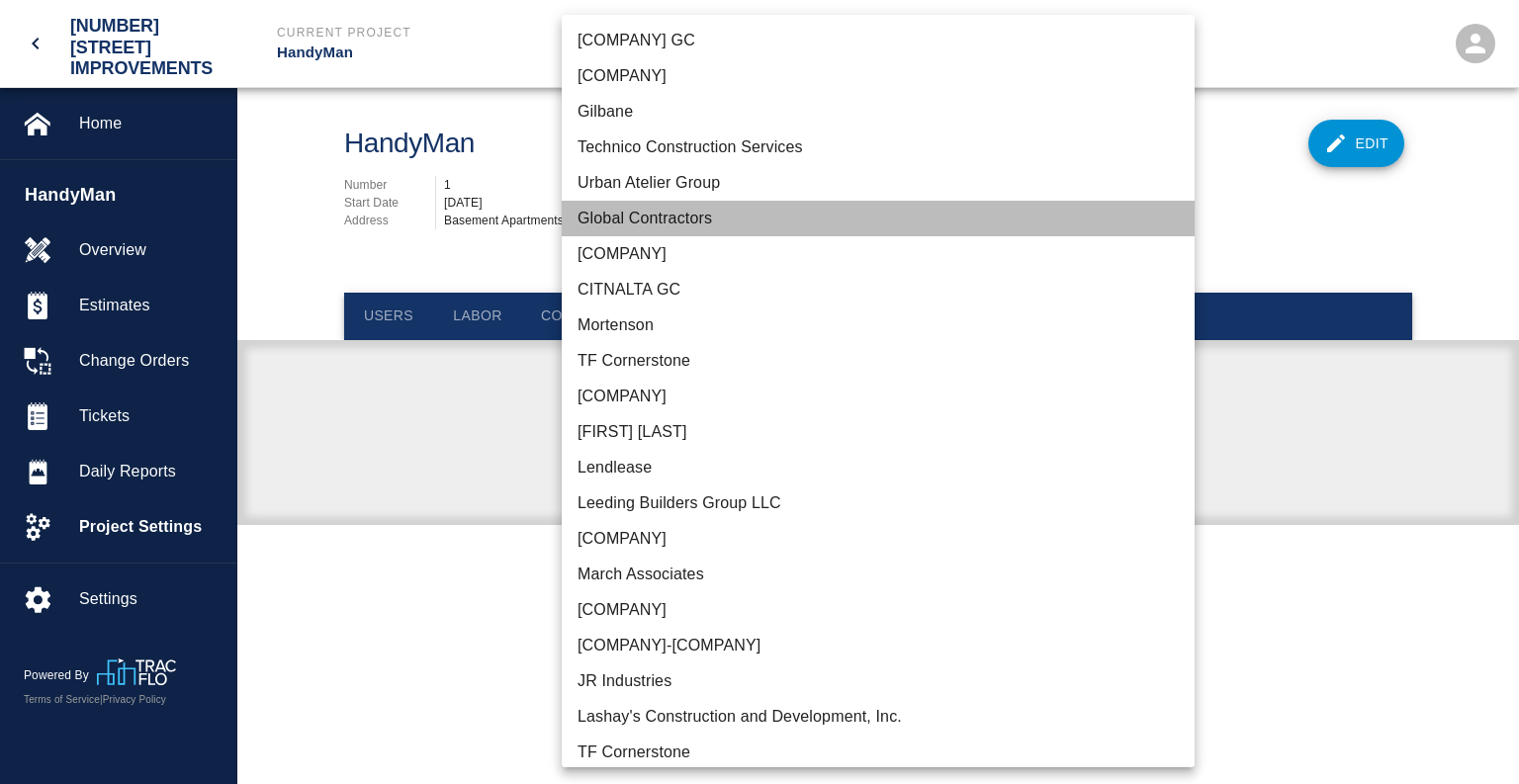 click on "Global Contractors" at bounding box center [878, 218] 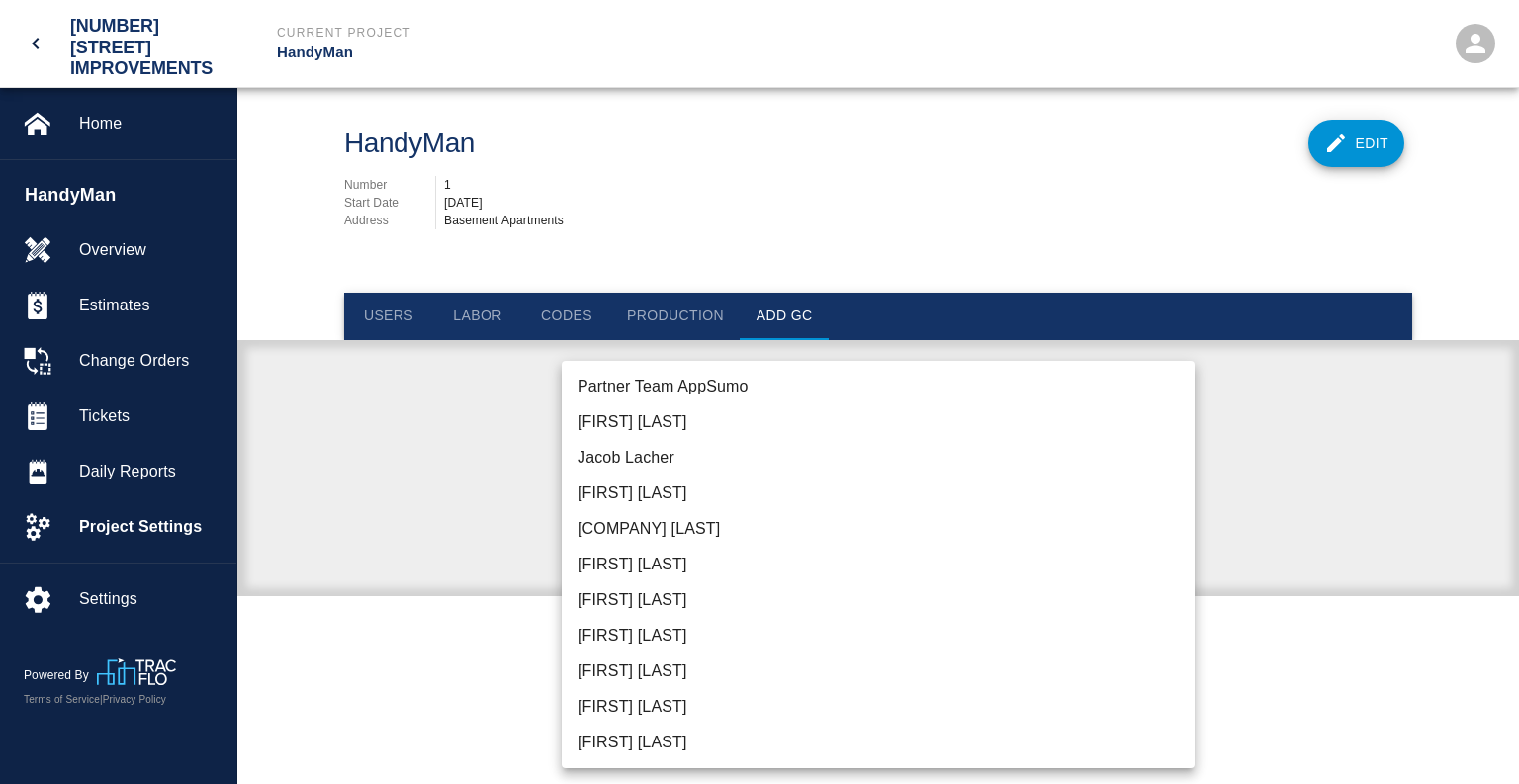 click on "[COMPANY] [COMPANY] Current Project HandyMan Home HandyMan Overview Estimates Change Orders Tickets Daily Reports Project Settings Settings Powered By Terms of Service | Privacy Policy HandyMan Edit Number 1 Start Date [DATE] Address Basement Apartments Users Labor Codes Production Add GC GC Global Contractors [ID] GC GC Project Manager ​ GC Project Manager Add GC to Project [FIRST] [LAST] [EMAIL] Integrations Edit Profile Admin Dashboard View All Users View TracFlo Companies Create Company Change Account Logout $0 Partner Team AppSumo [FIRST] [LAST] [FIRST] [LAST] [FIRST] [LAST] [FIRST] [LAST] [FIRST] [LAST] [FIRST] [LAST] [FIRST] [LAST] [FIRST] [LAST]" at bounding box center (760, 392) 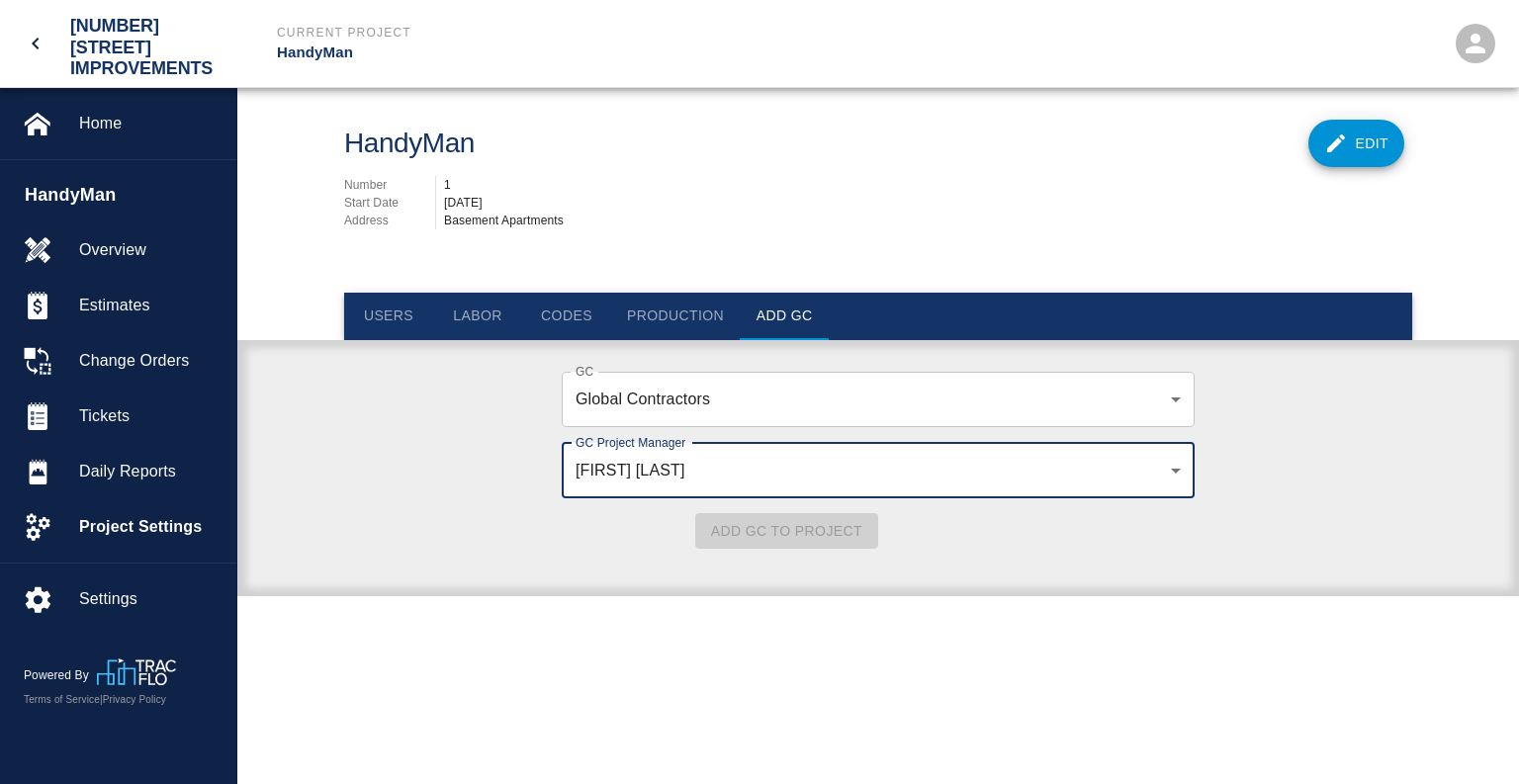 click on "[COMPANY] [UUID] GC GC Project Manager [FIRST]  [LAST] [UUID] GC Project Manager Add GC to Project" at bounding box center (878, 480) 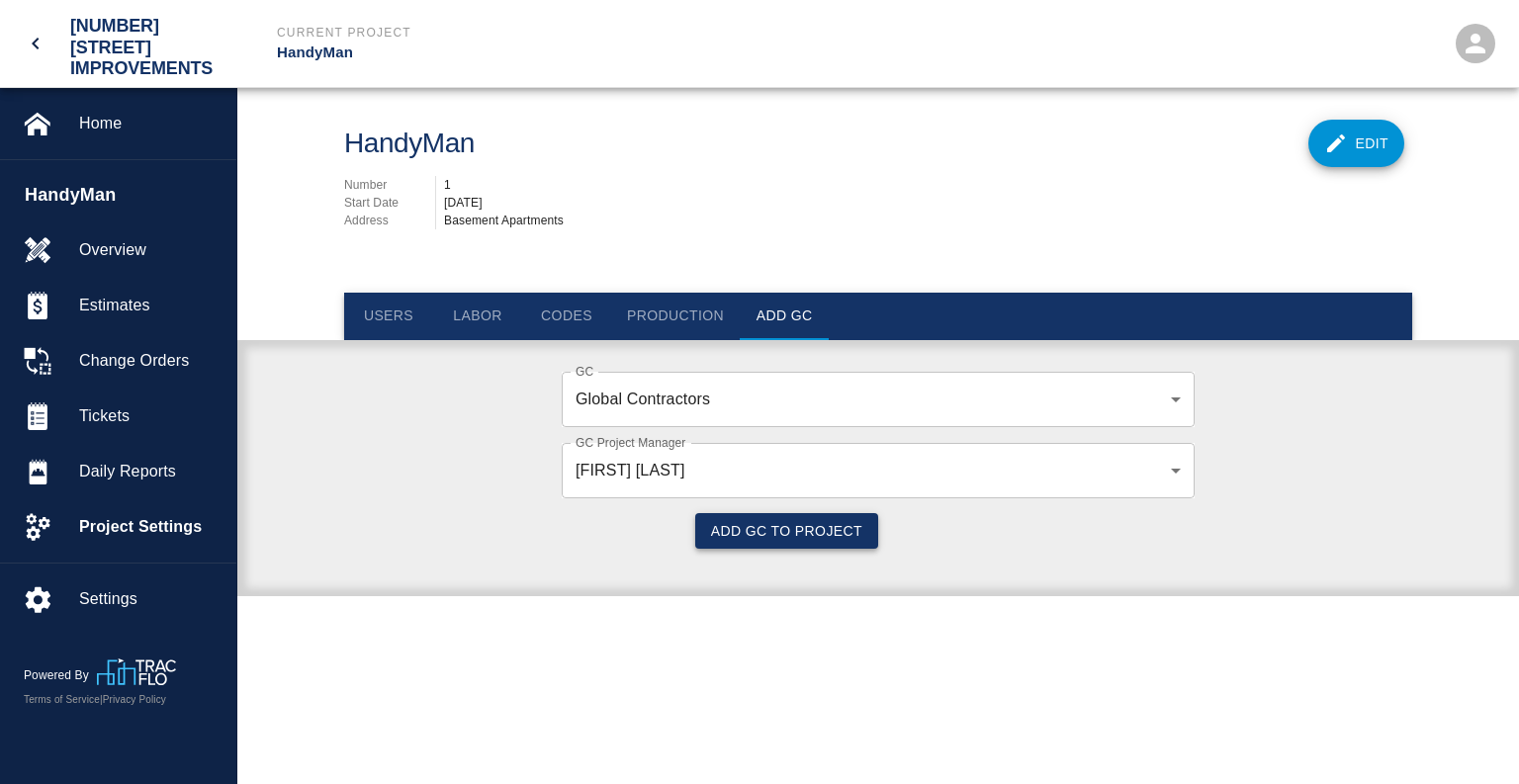 click on "Add GC to Project" at bounding box center (786, 531) 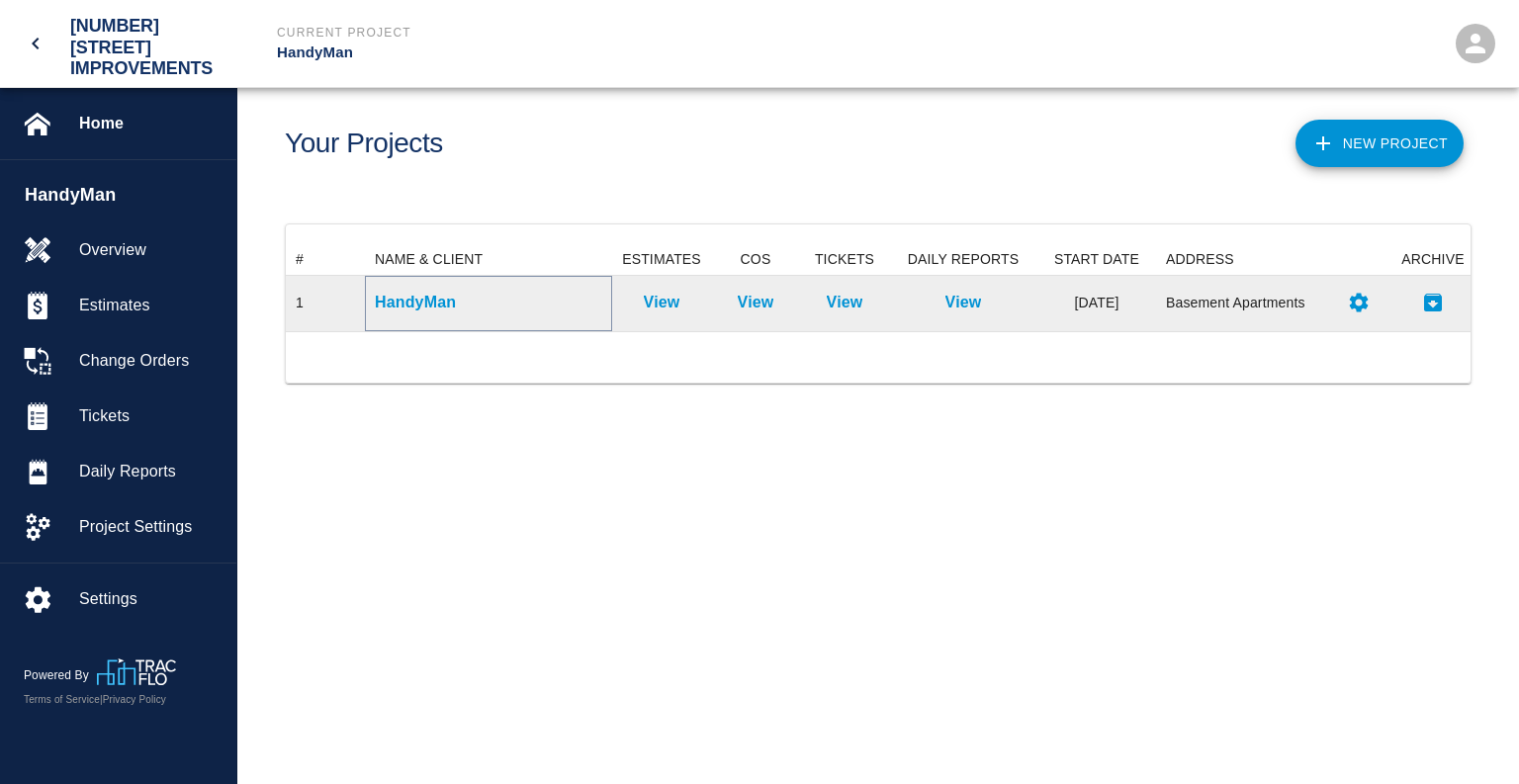 click on "HandyMan" at bounding box center [489, 303] 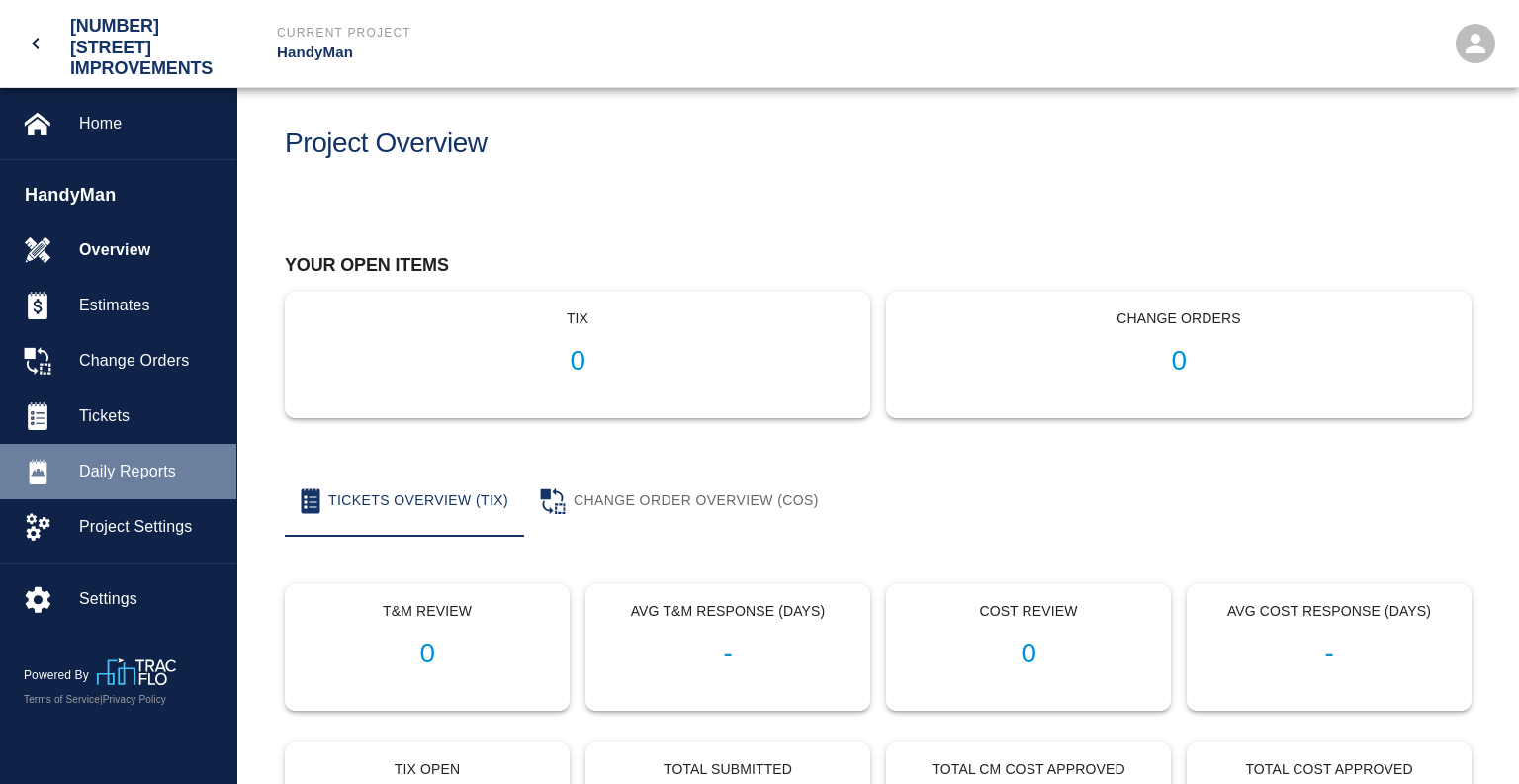 click on "Daily Reports" at bounding box center (149, 472) 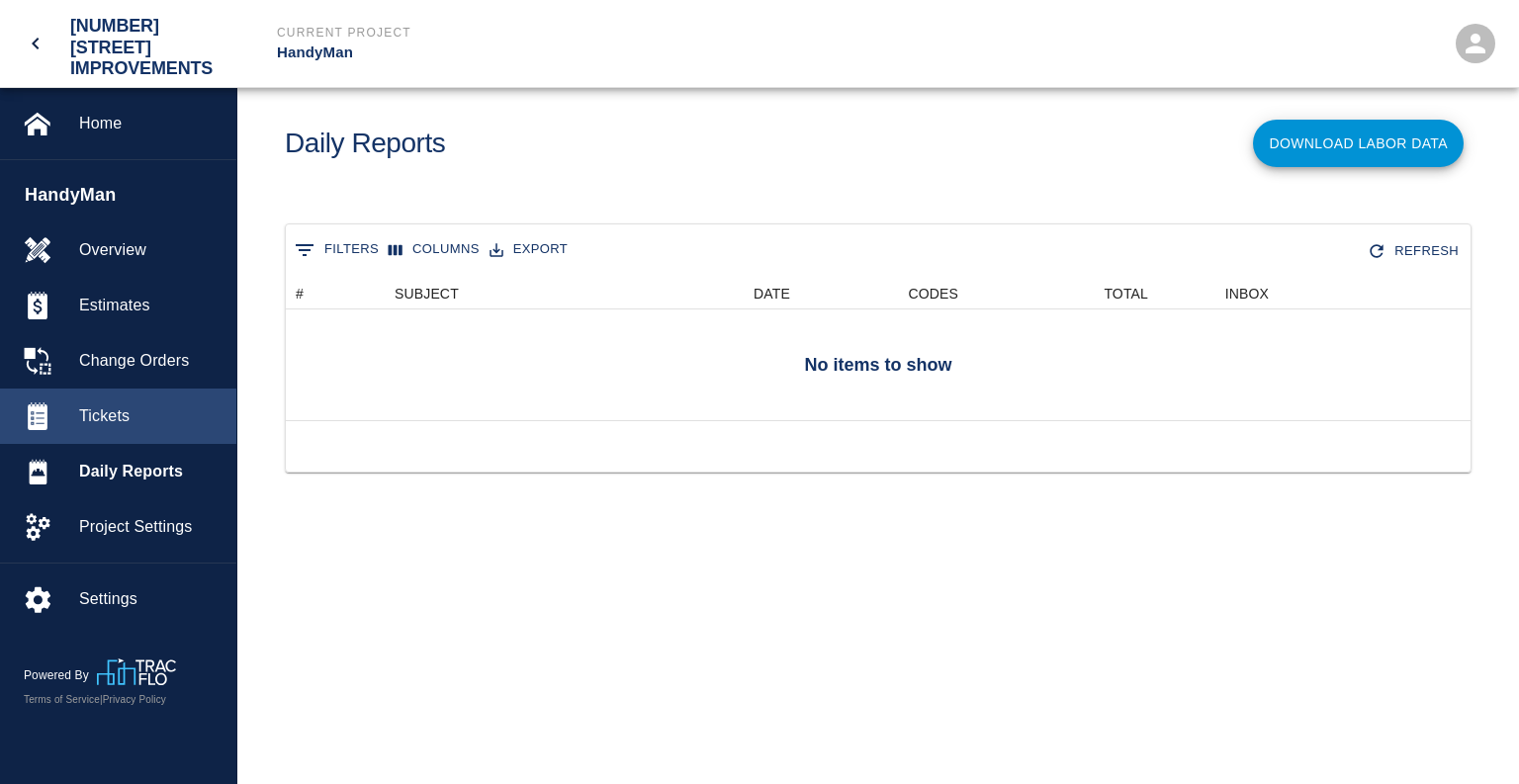 click on "Tickets" at bounding box center [149, 416] 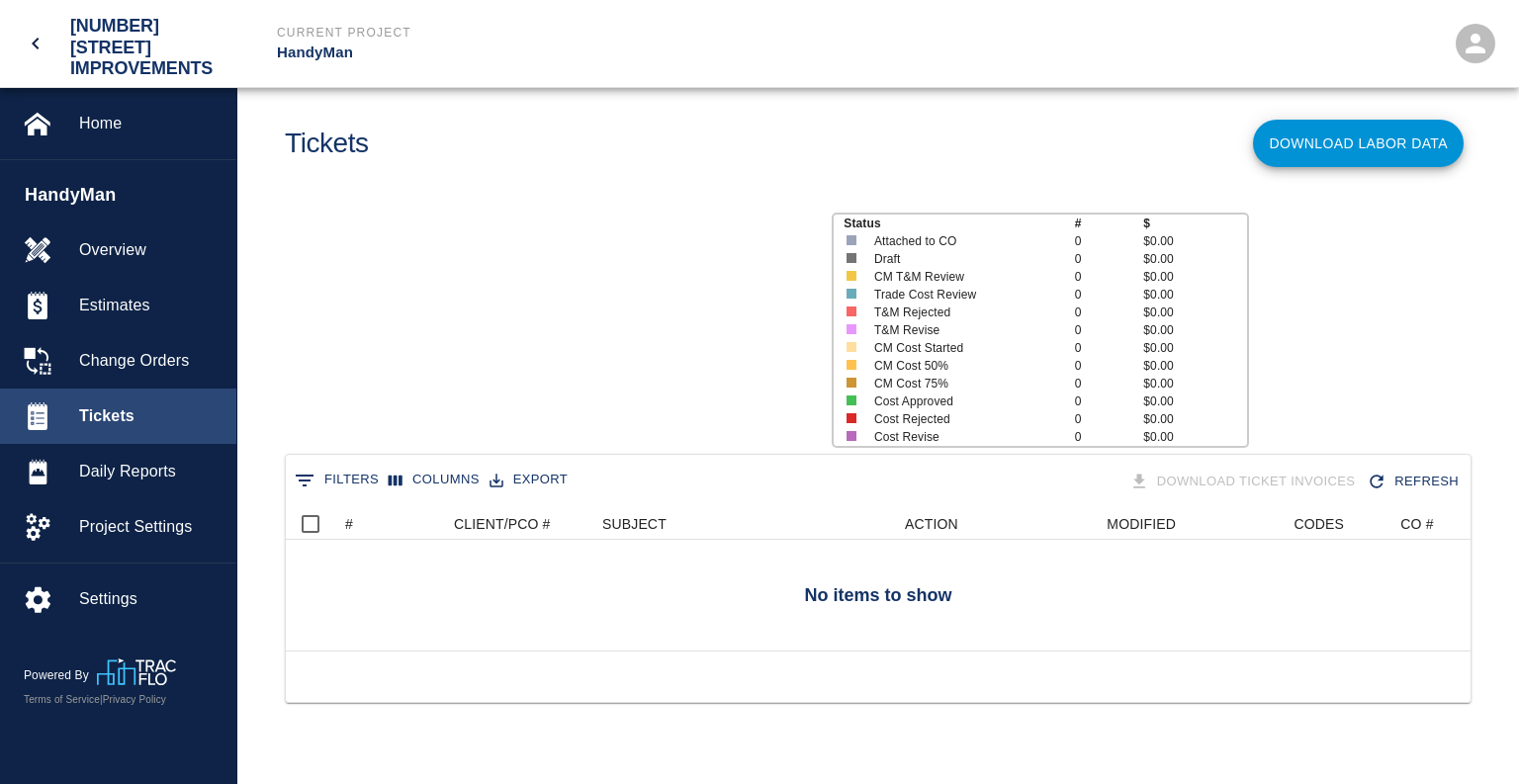 scroll, scrollTop: 1, scrollLeft: 0, axis: vertical 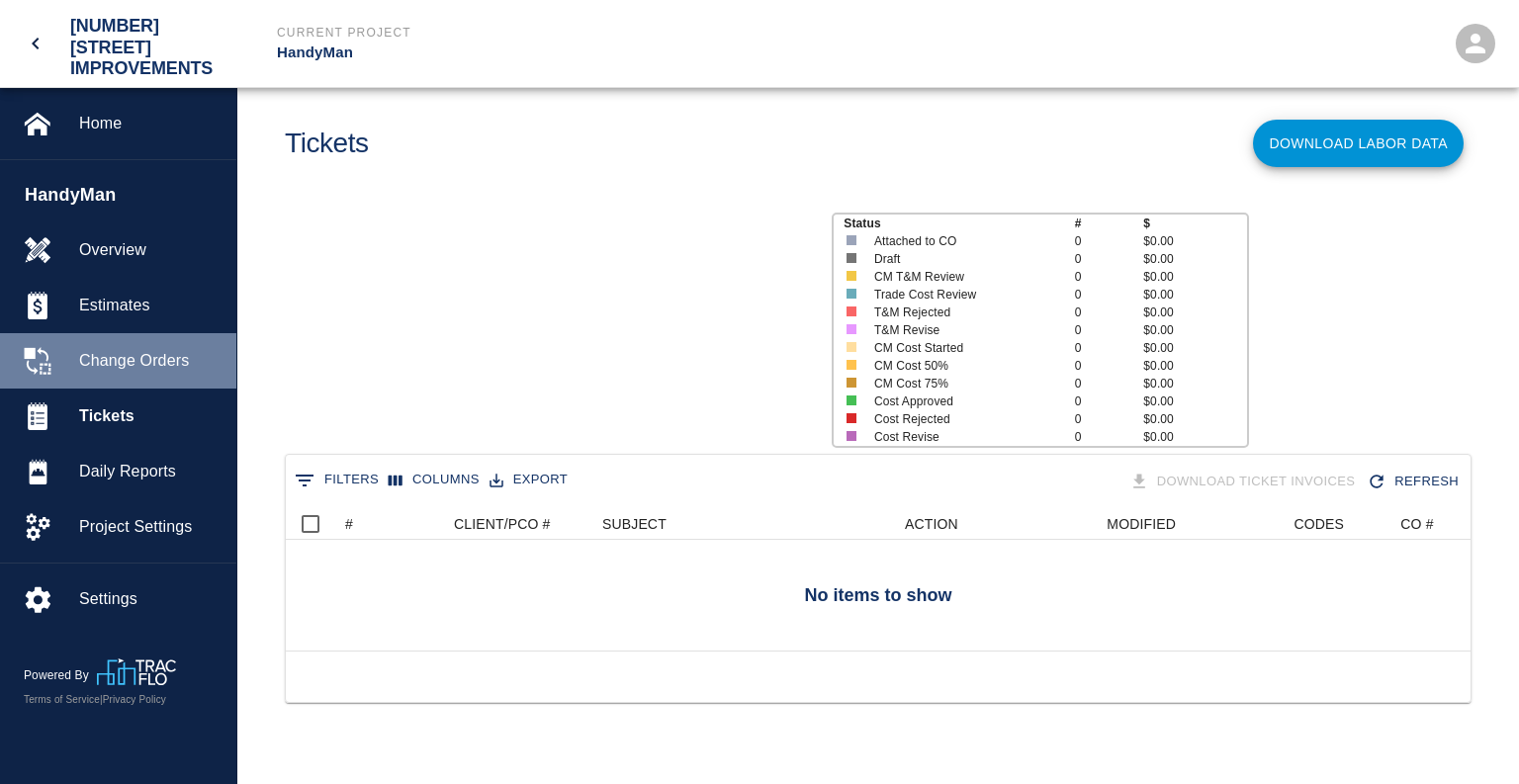 click on "Change Orders" at bounding box center [149, 361] 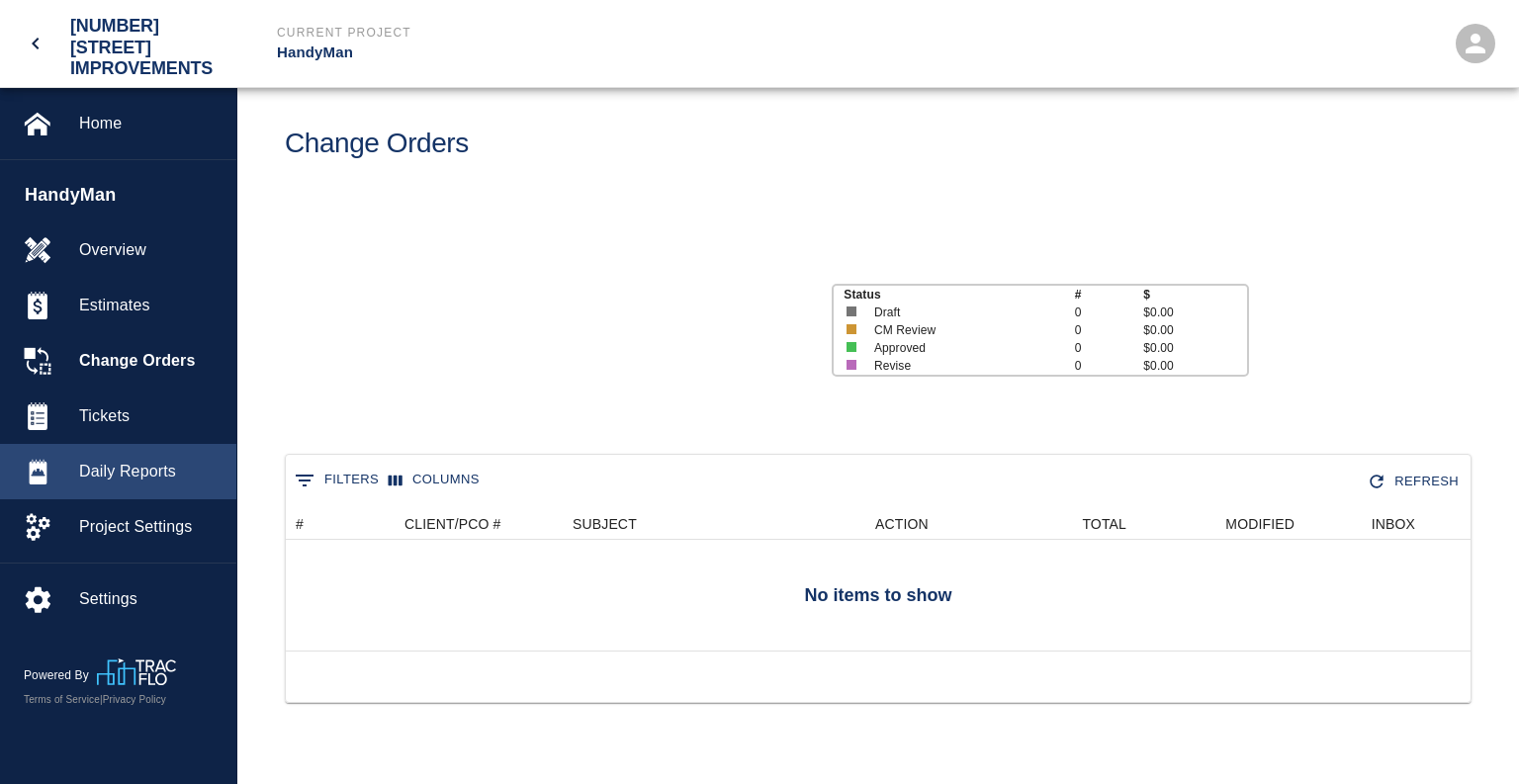 scroll, scrollTop: 1, scrollLeft: 0, axis: vertical 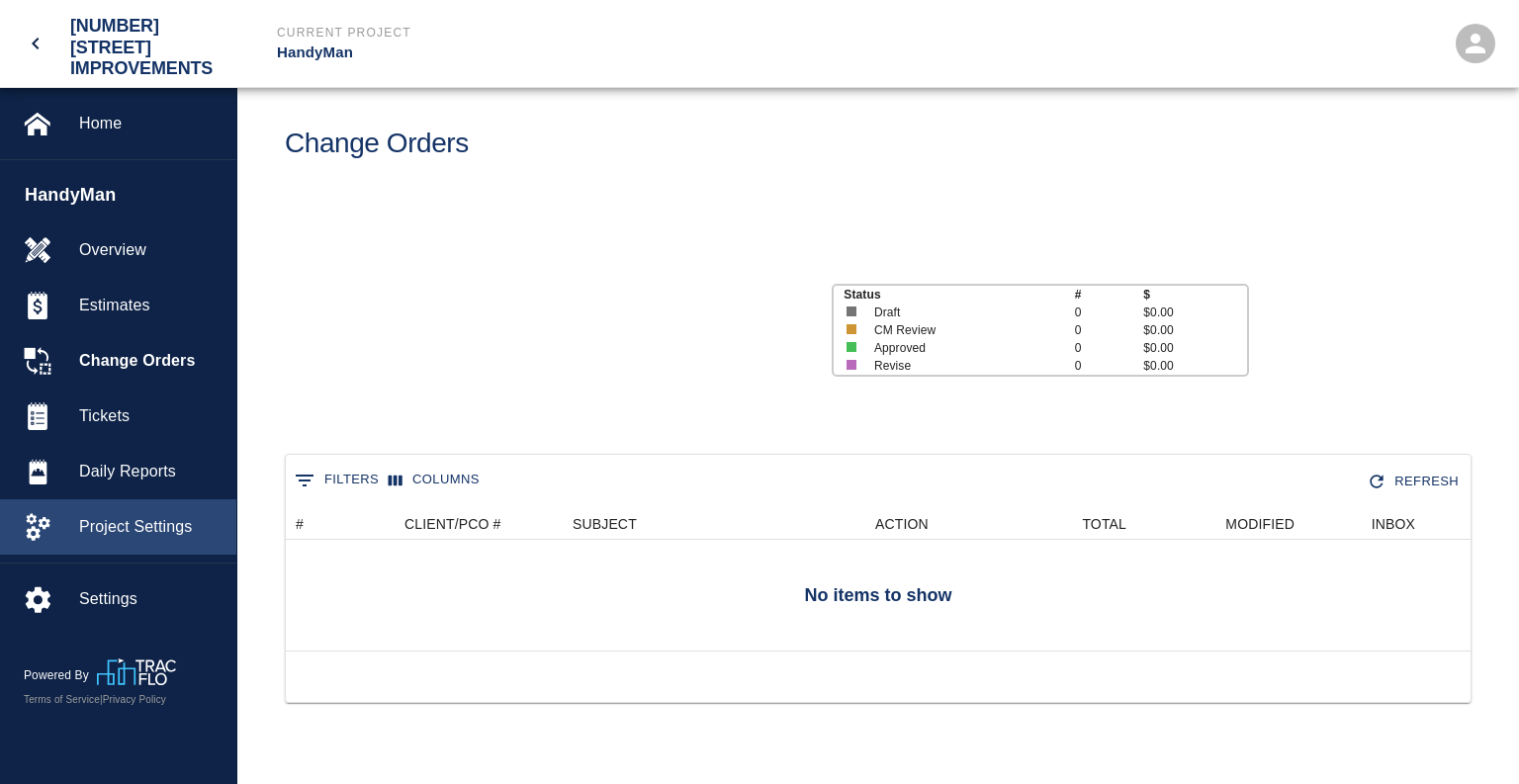 click on "Project Settings" at bounding box center [149, 527] 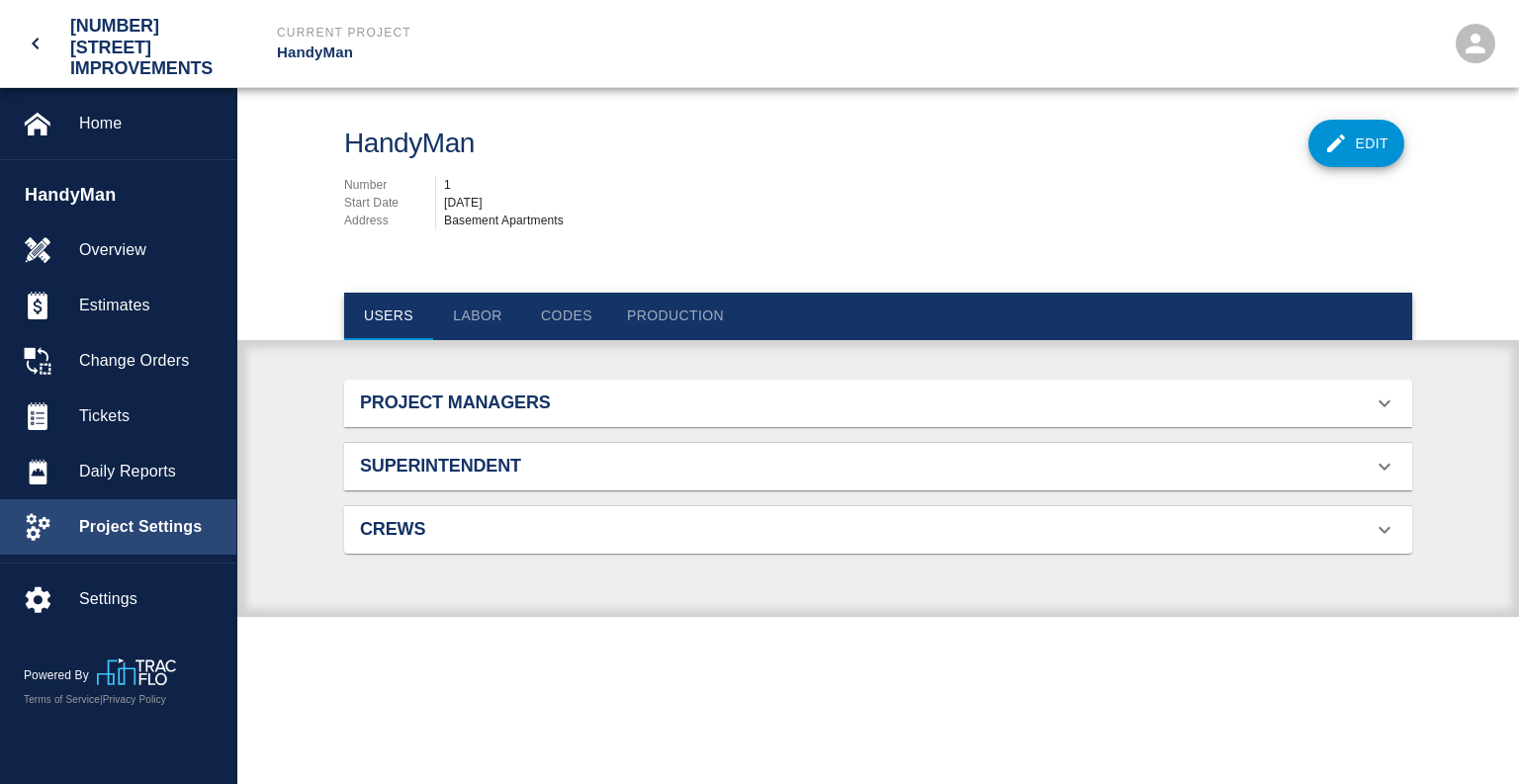 scroll, scrollTop: 87, scrollLeft: 1036, axis: both 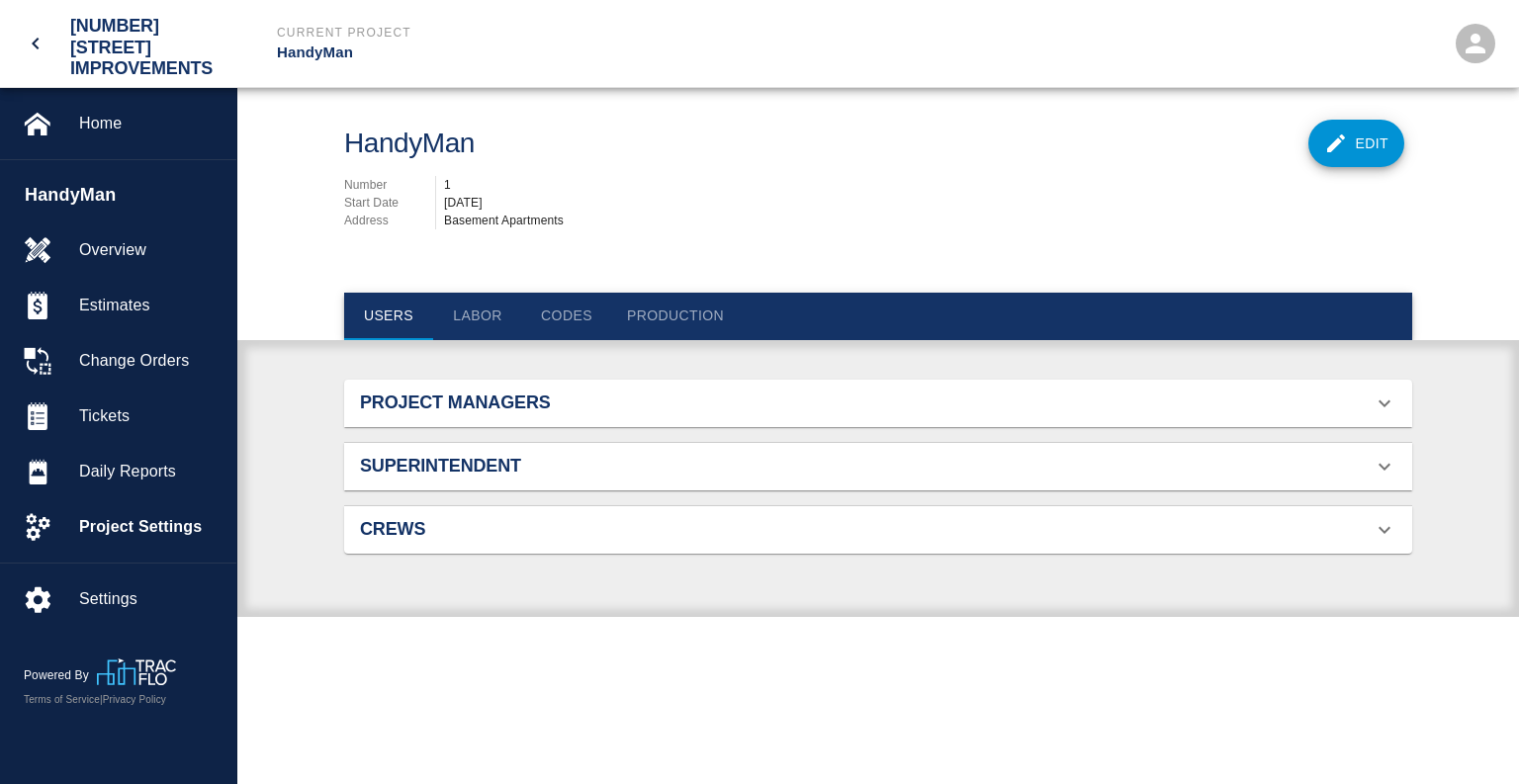 click on "Project Managers" at bounding box center [528, 403] 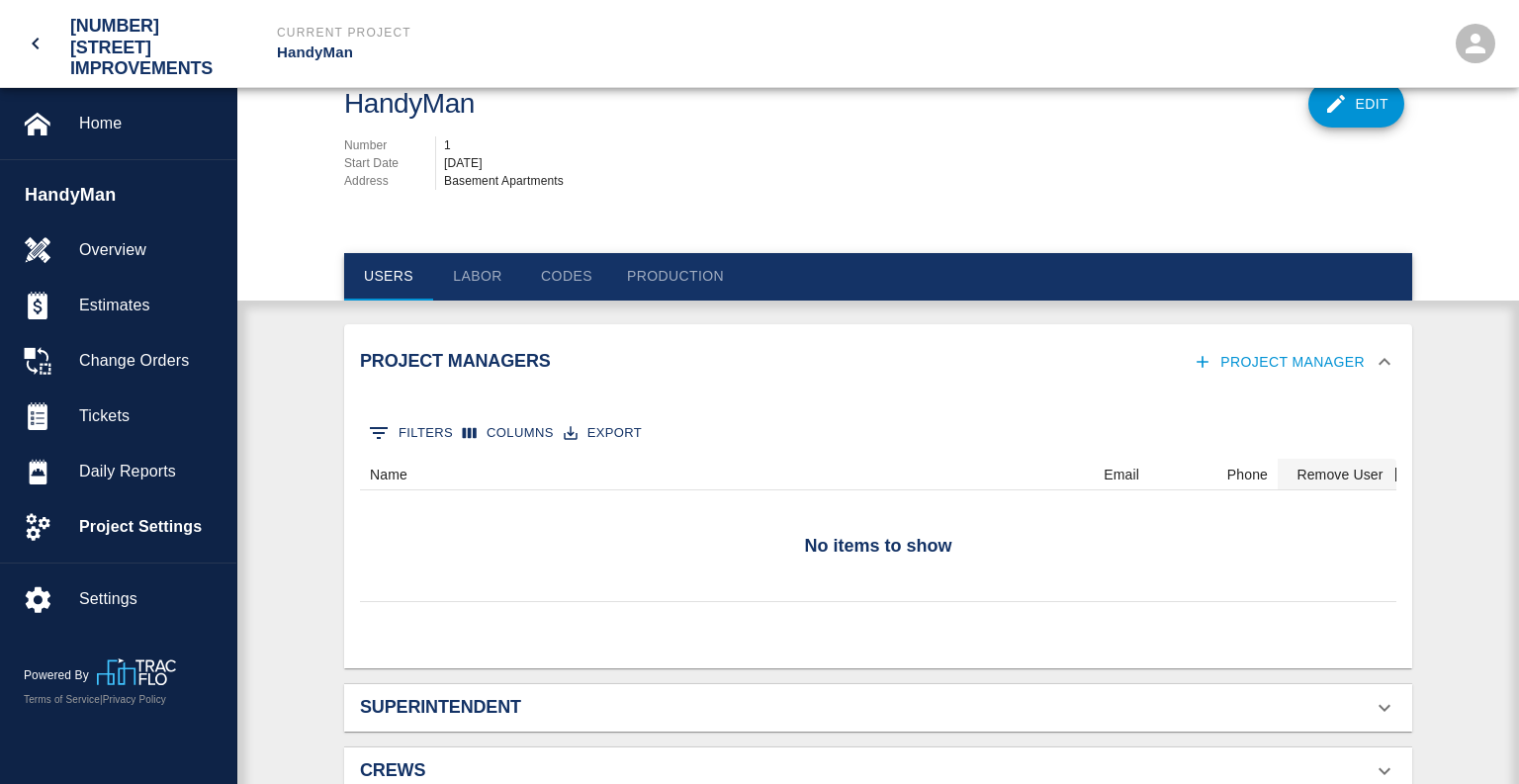scroll, scrollTop: 54, scrollLeft: 0, axis: vertical 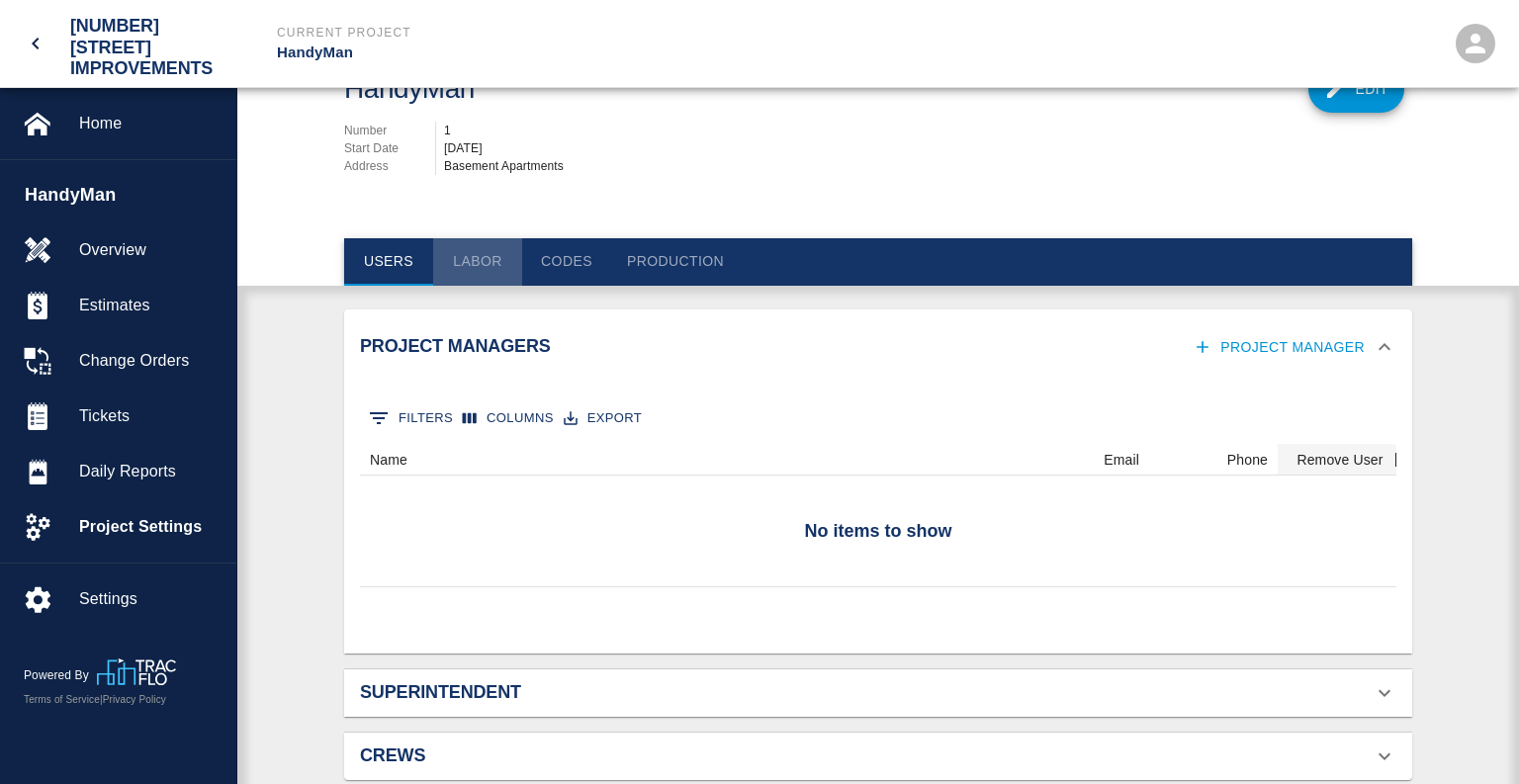 click on "Labor" at bounding box center (478, 262) 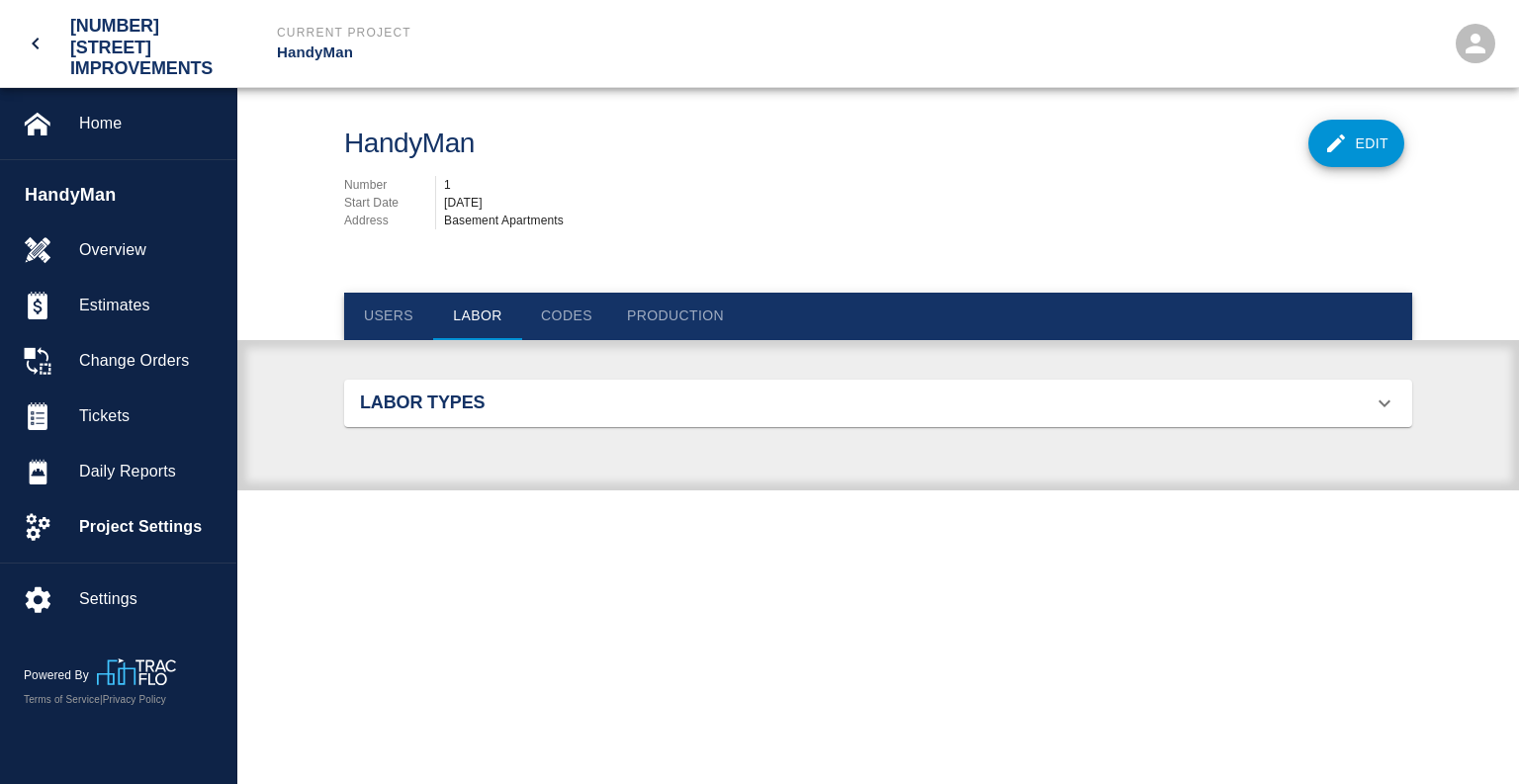 scroll, scrollTop: 1, scrollLeft: 1, axis: both 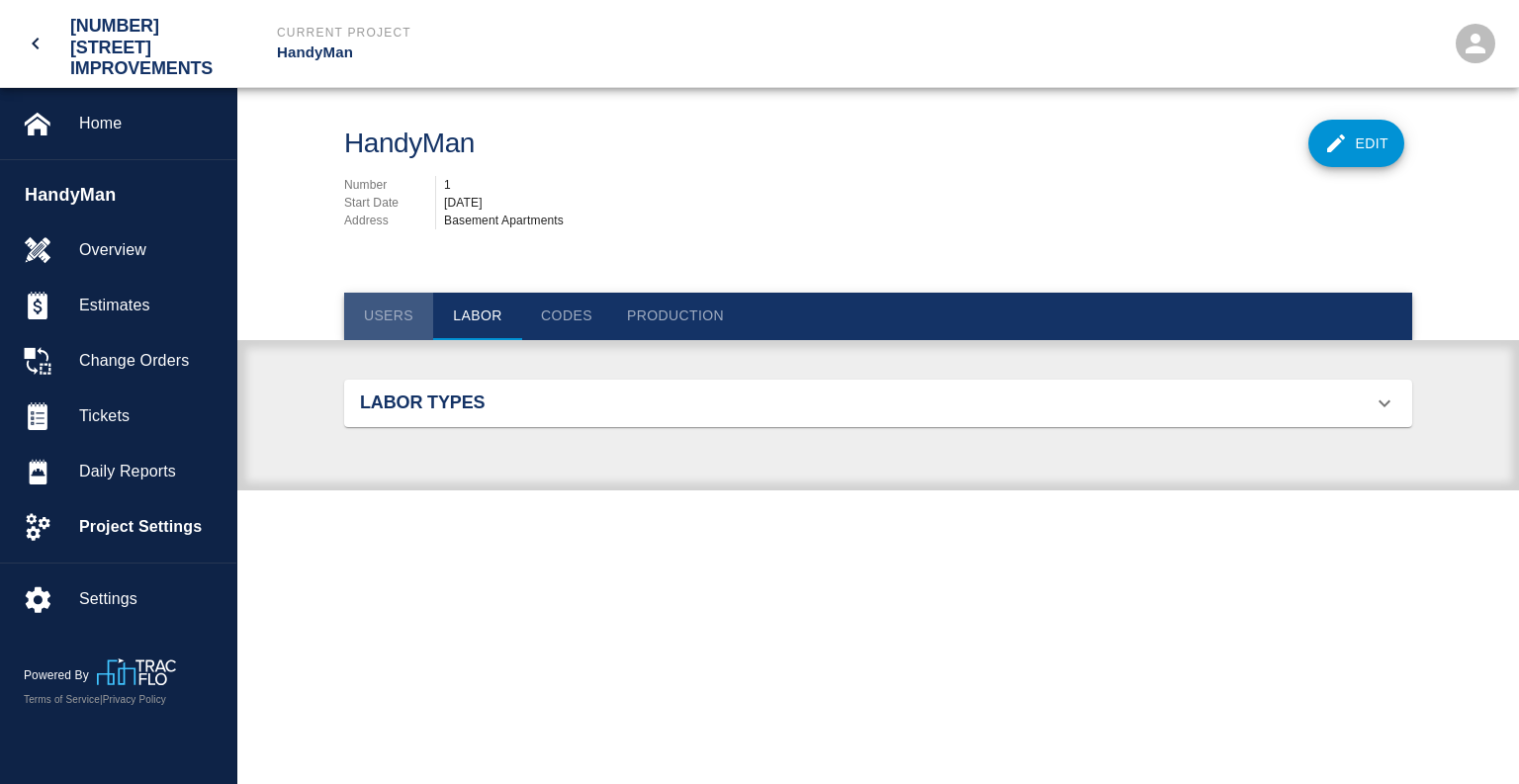 click on "Users" at bounding box center (389, 316) 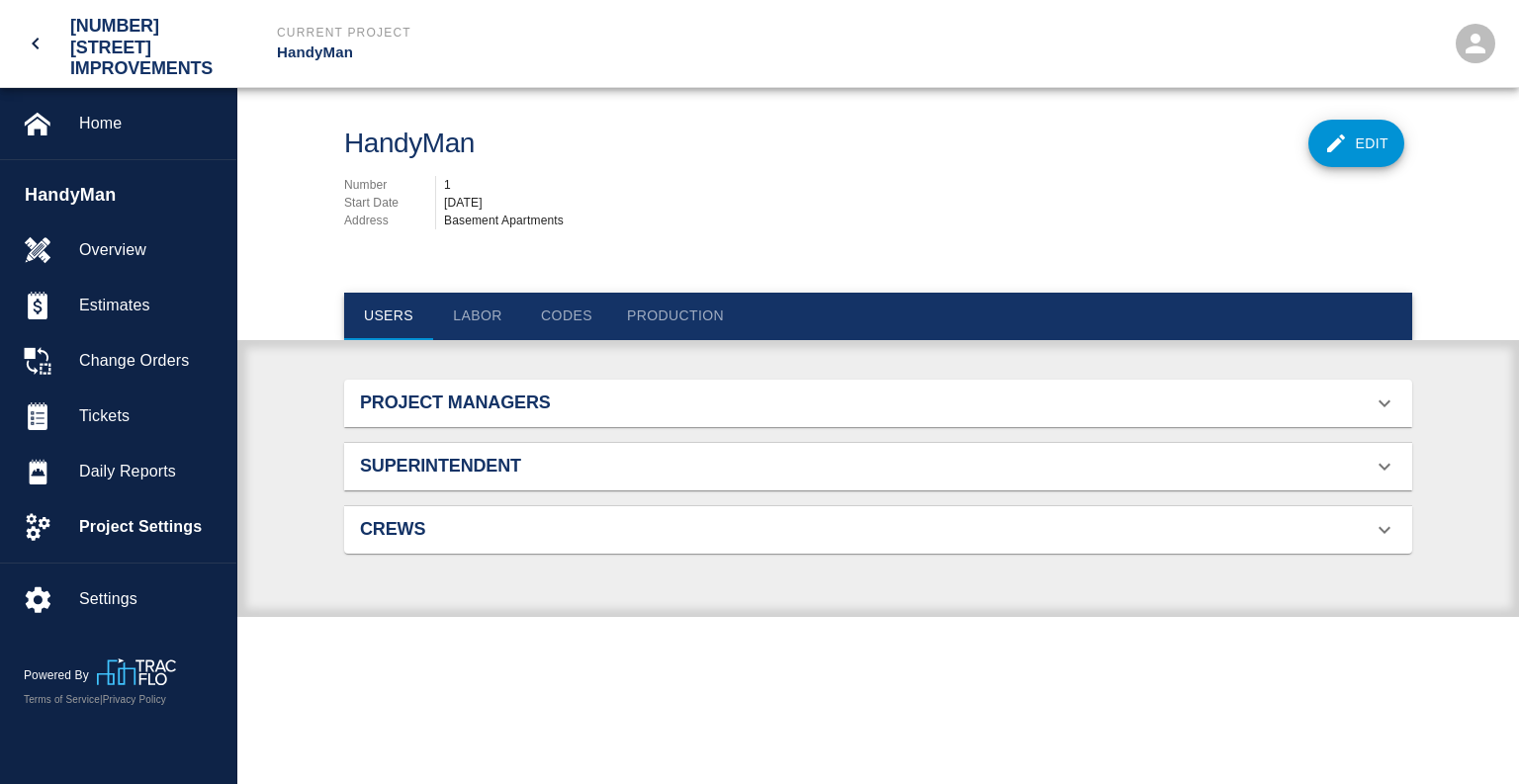scroll, scrollTop: 1, scrollLeft: 1, axis: both 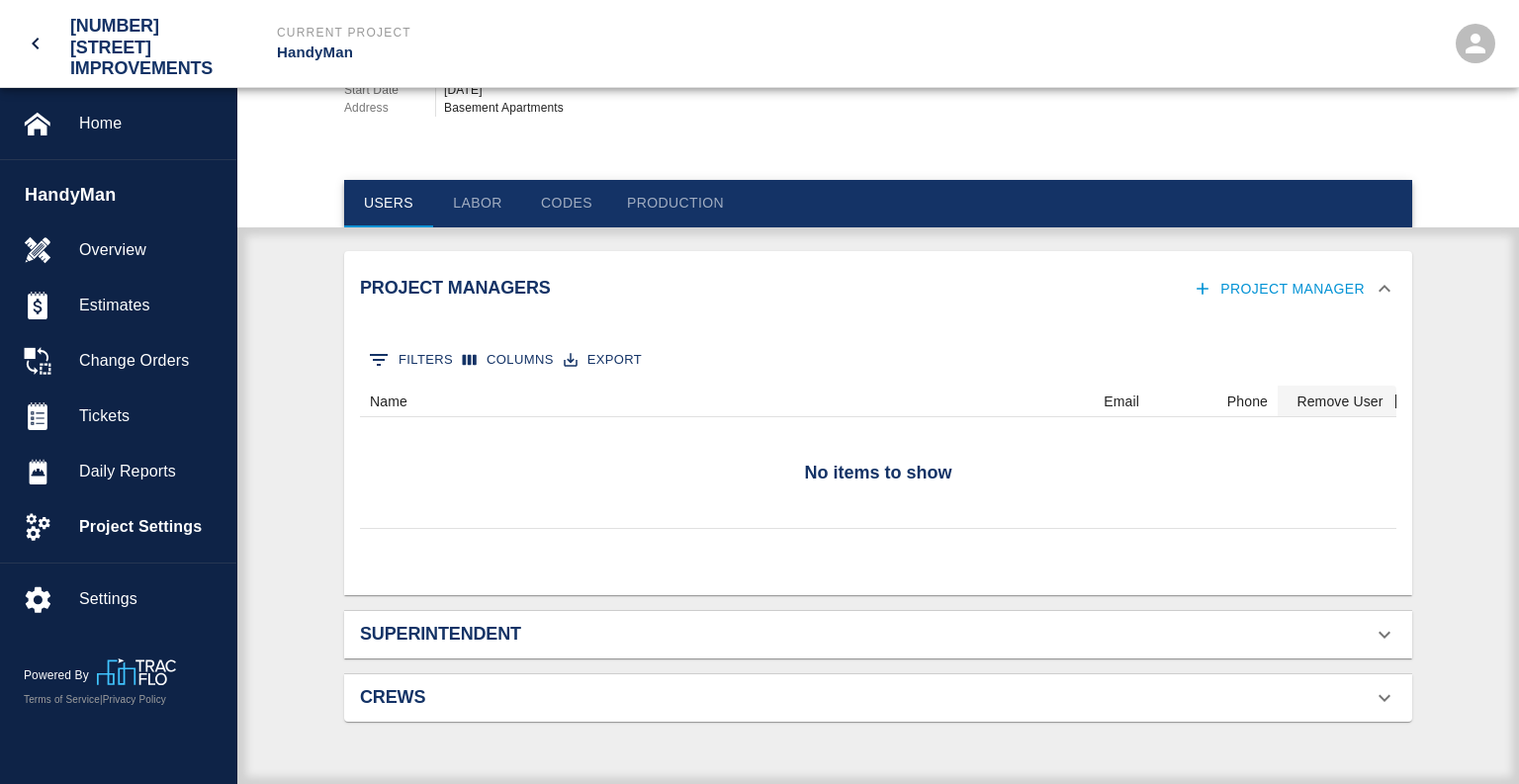 click on "Superintendent" at bounding box center (866, 635) 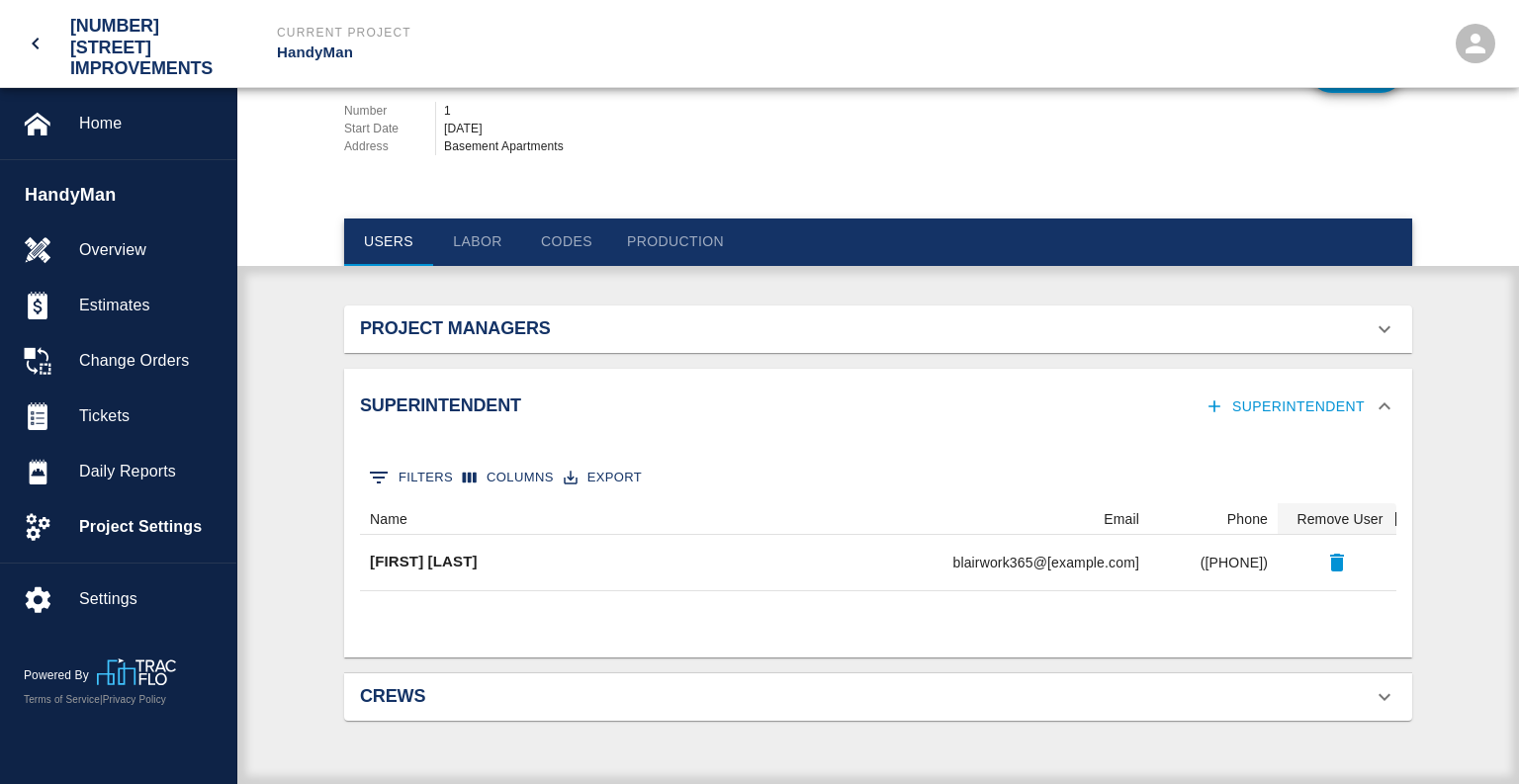 scroll, scrollTop: 73, scrollLeft: 0, axis: vertical 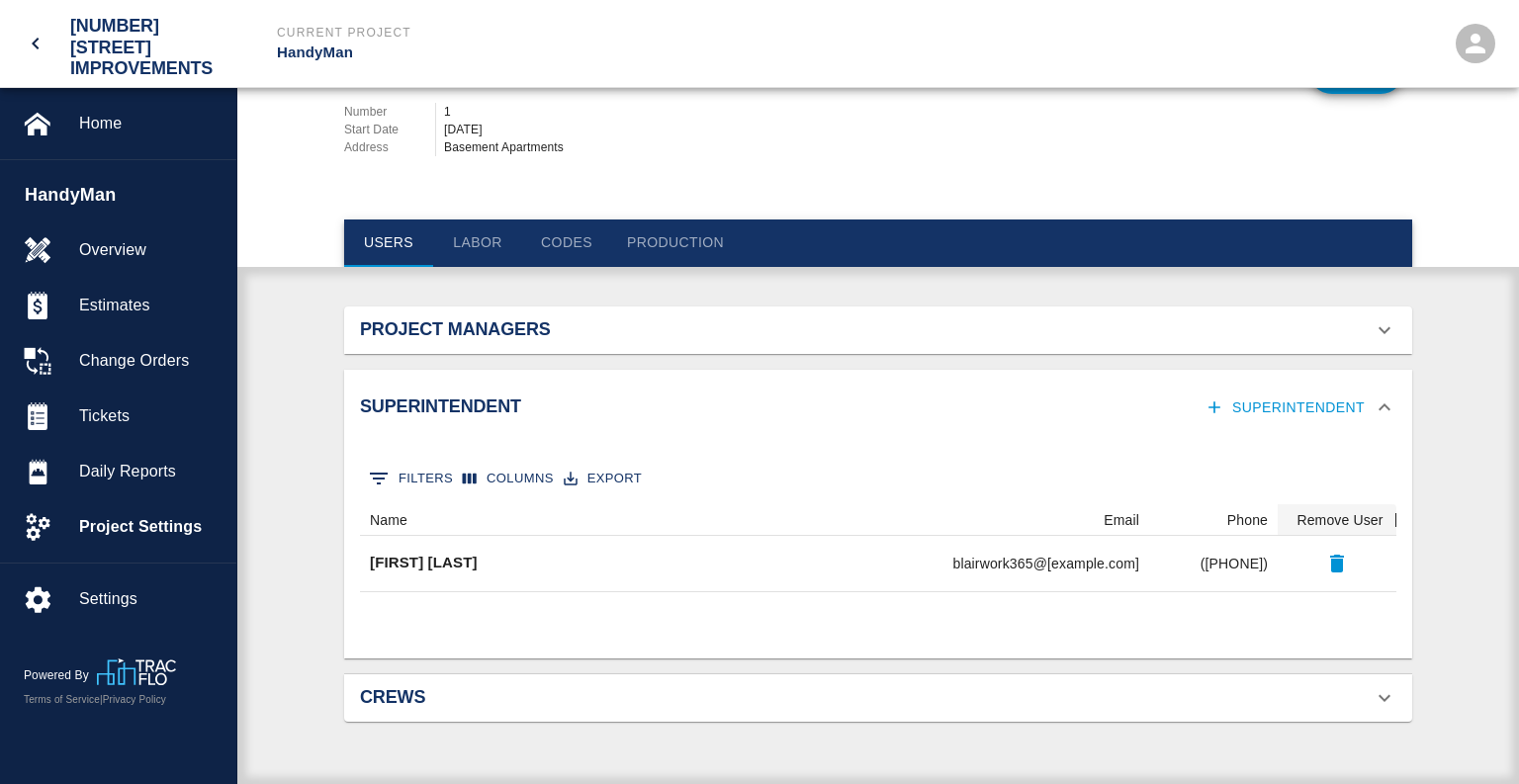 click on "Project Managers" at bounding box center [528, 330] 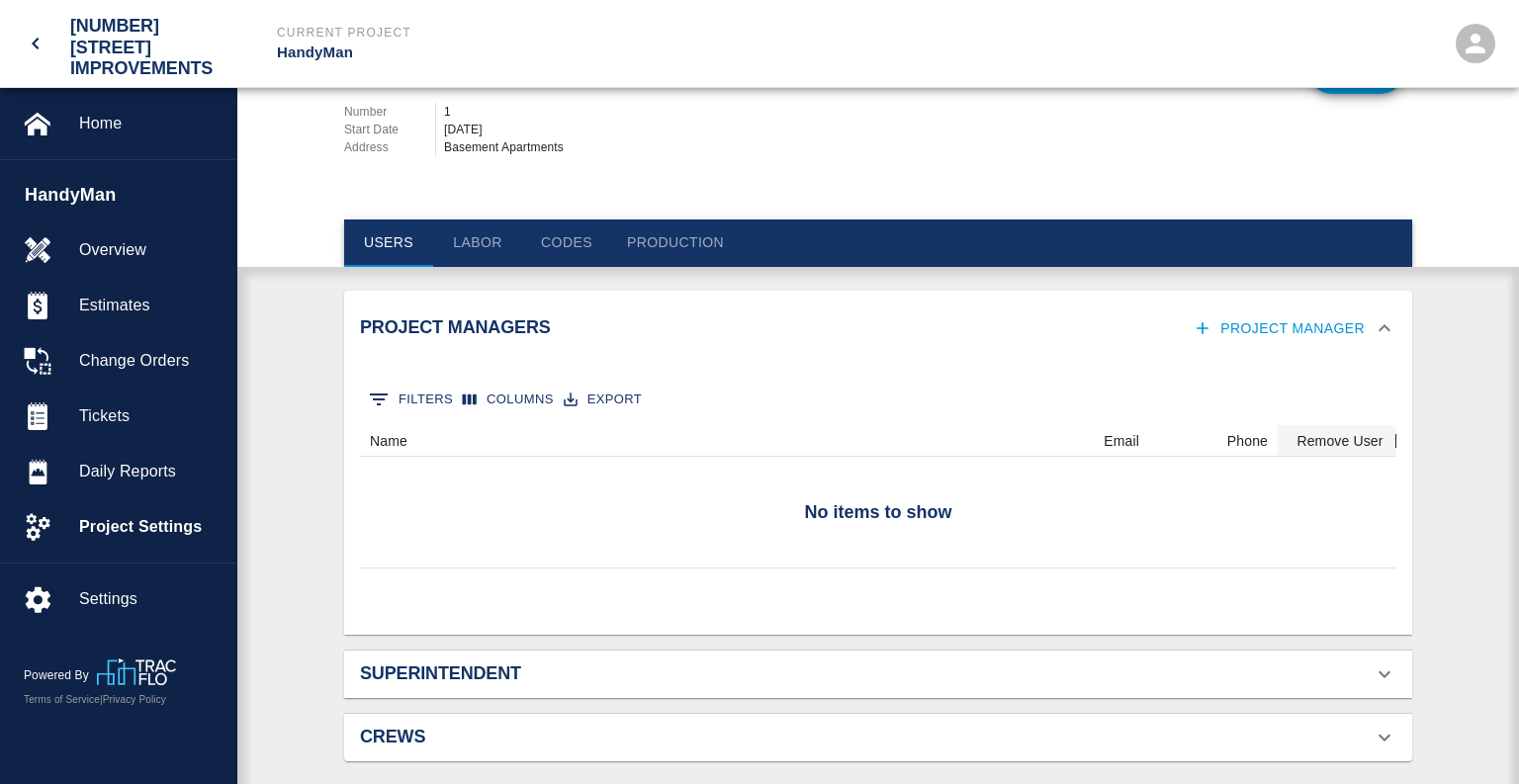 click on "Project Manager" at bounding box center [1281, 328] 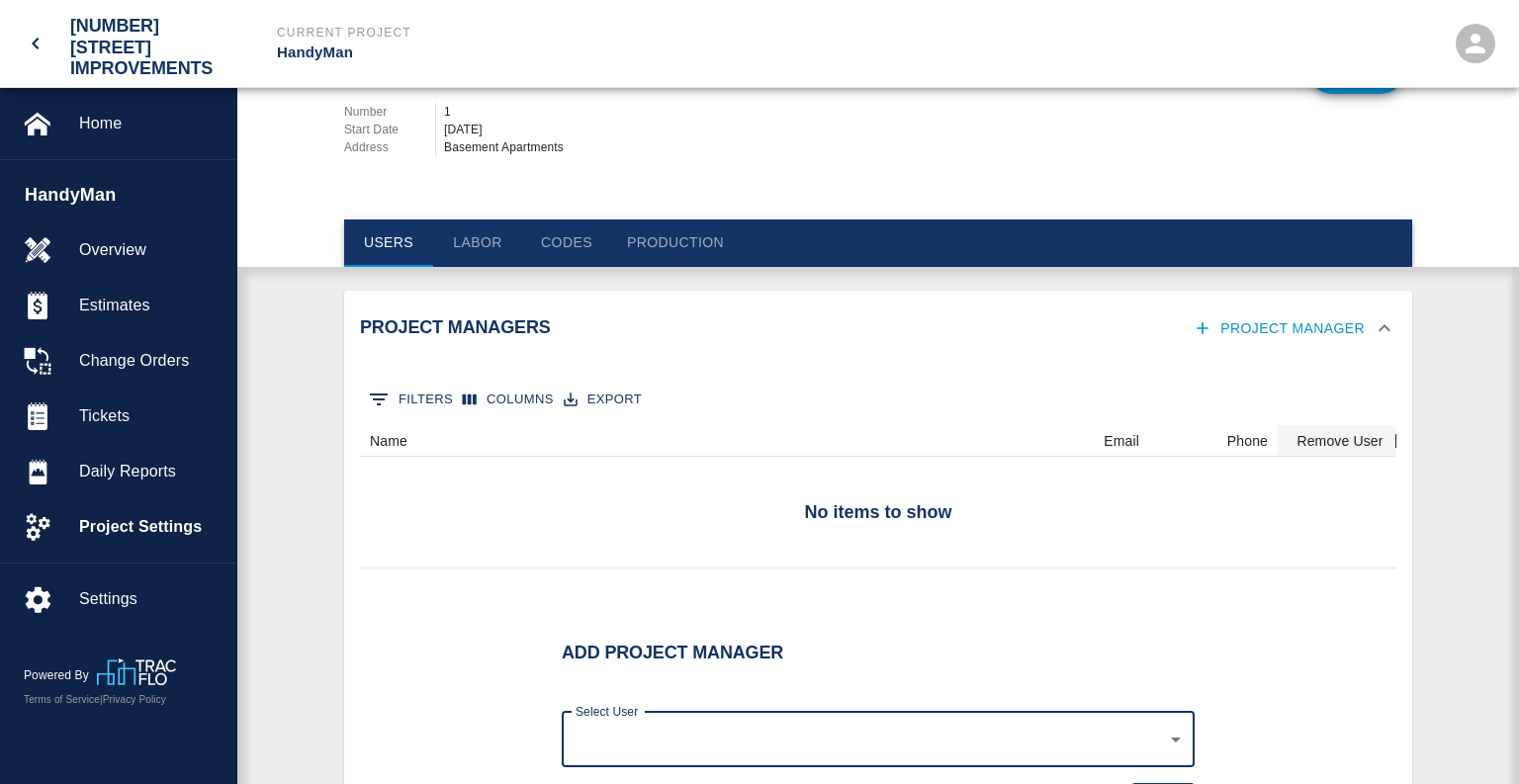 scroll, scrollTop: 0, scrollLeft: 0, axis: both 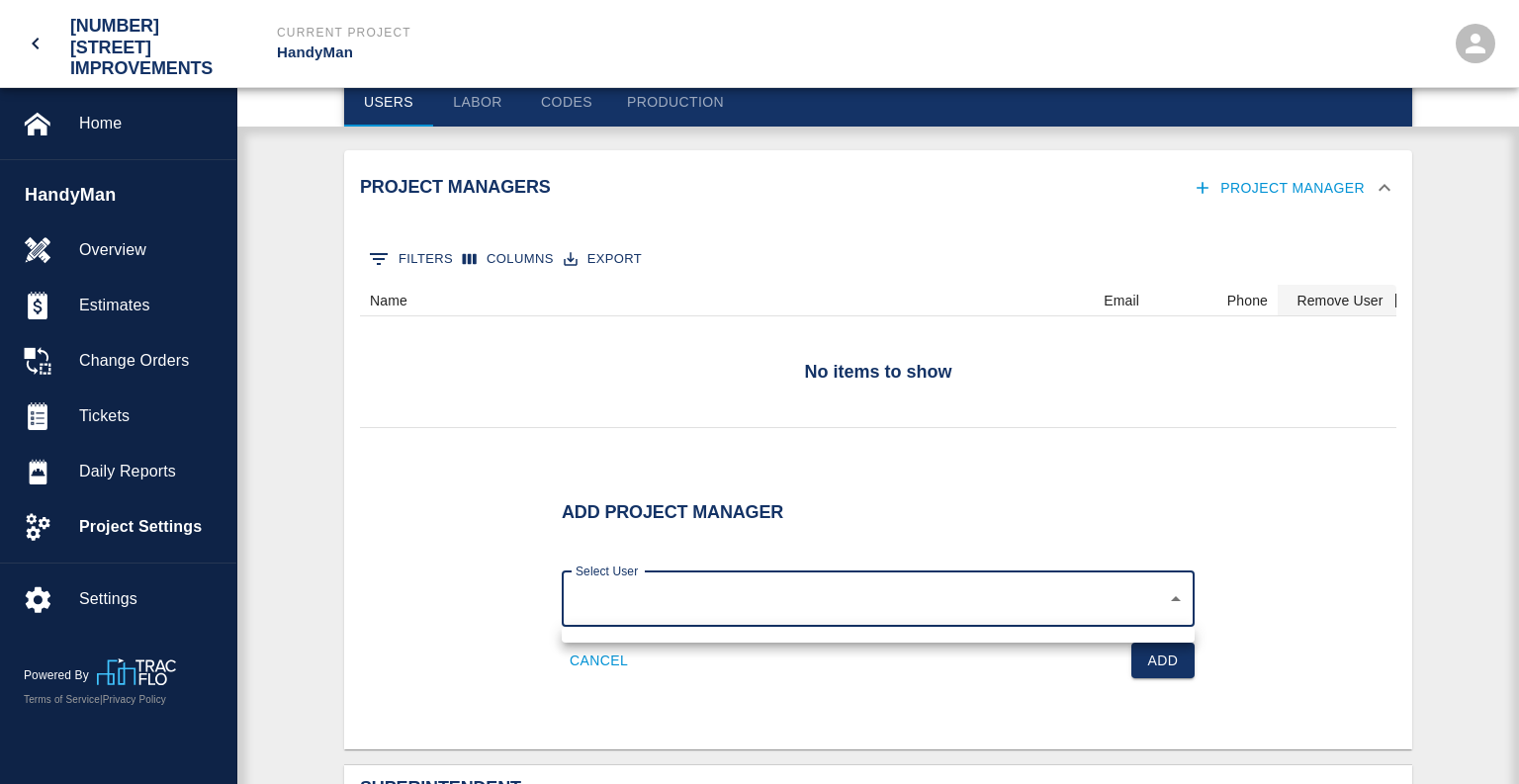 click on "Charlie Blair blairwork365@[example.com] ([PHONE])" at bounding box center (760, 178) 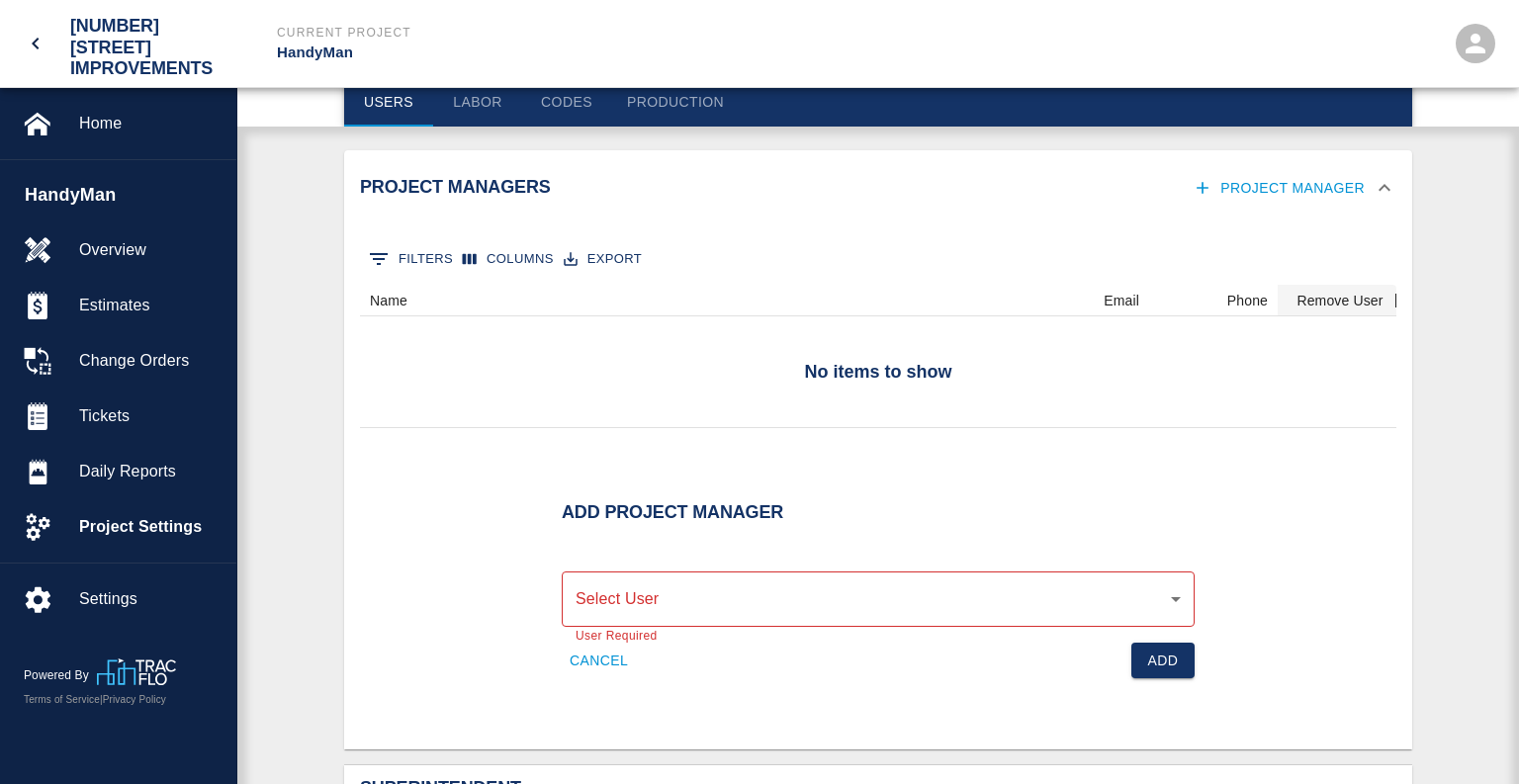 click on "Add Project Manager Select User ​ Select User User Required Cancel Add" at bounding box center [878, 606] 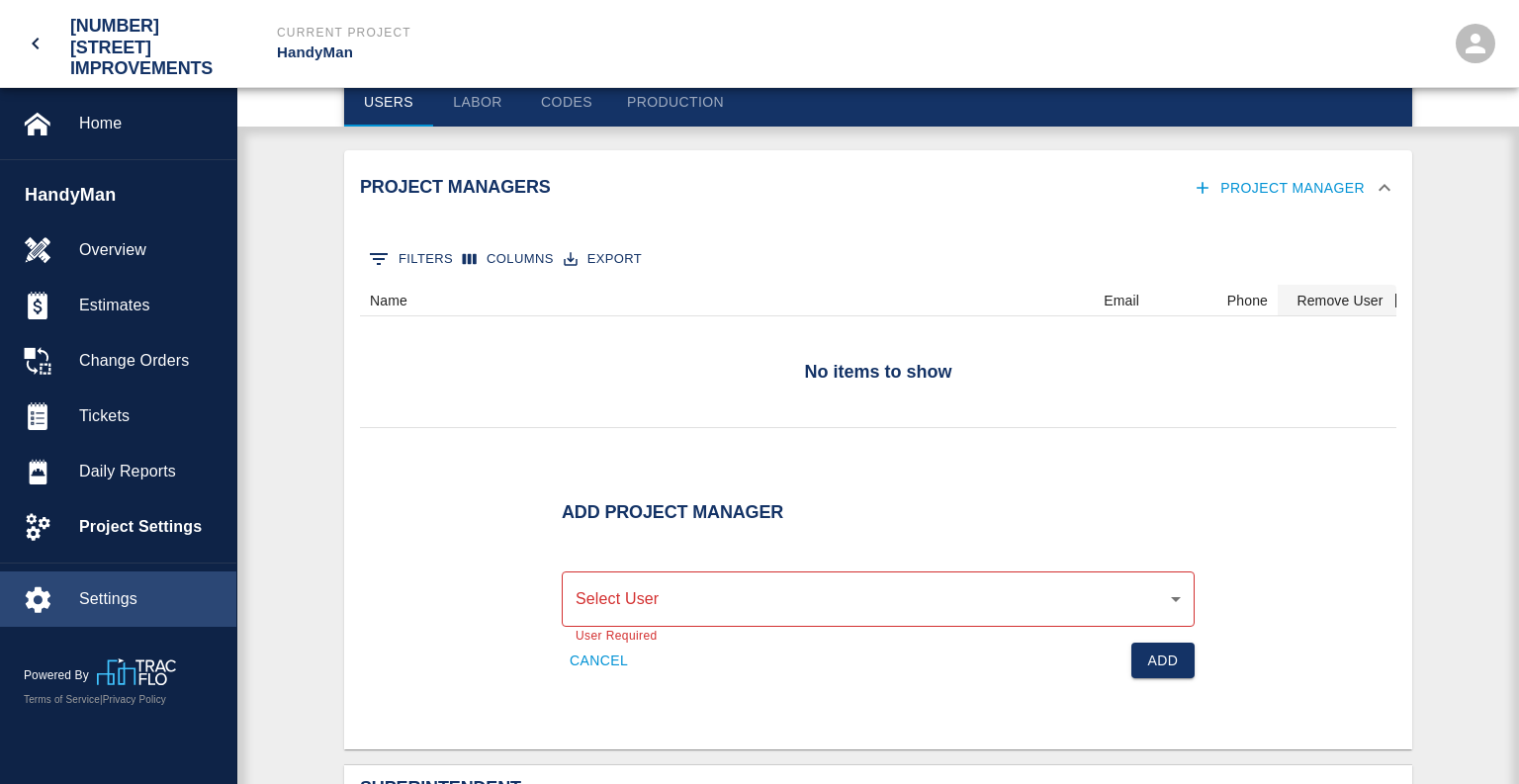 click on "Settings" at bounding box center [149, 599] 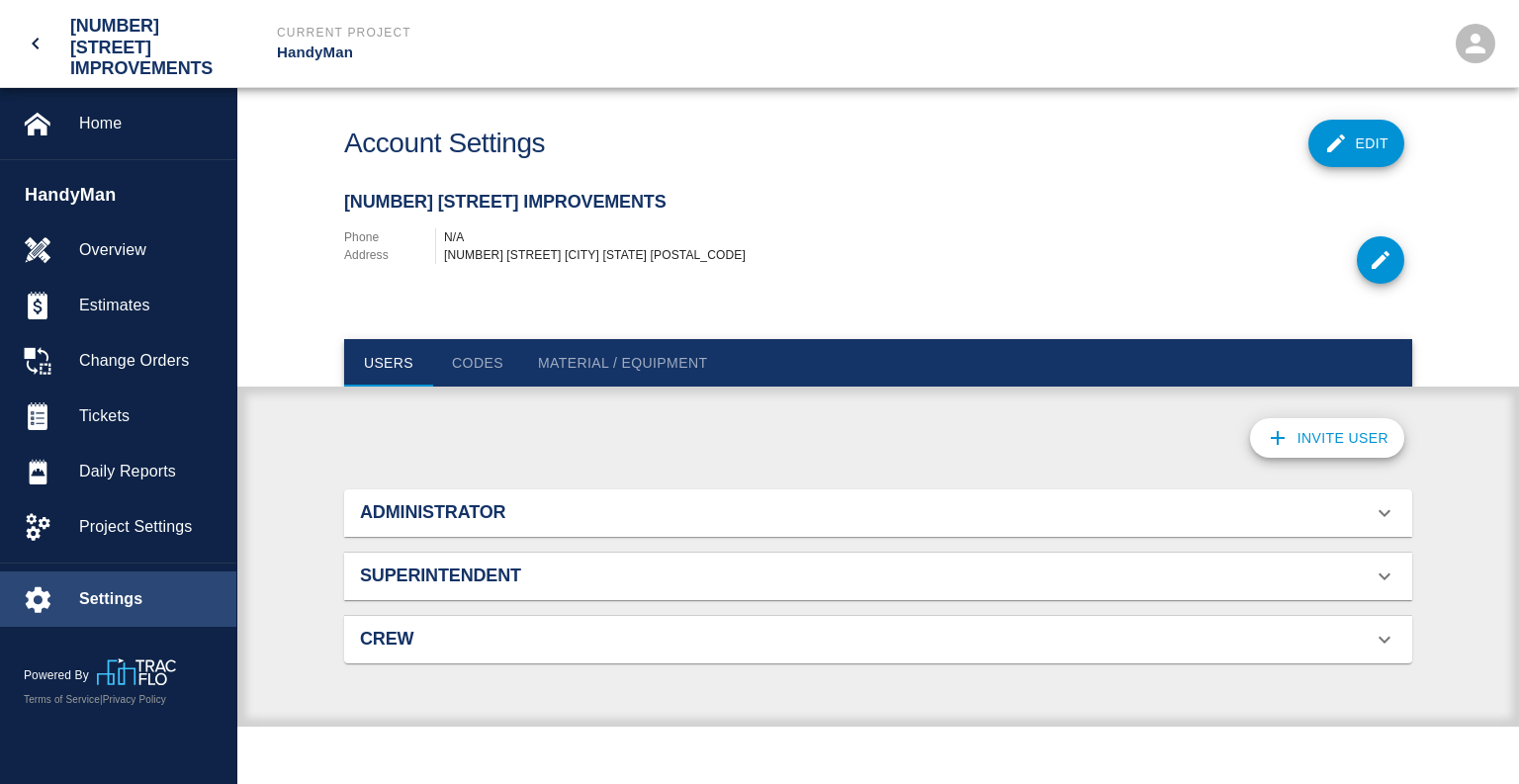 scroll, scrollTop: 0, scrollLeft: 0, axis: both 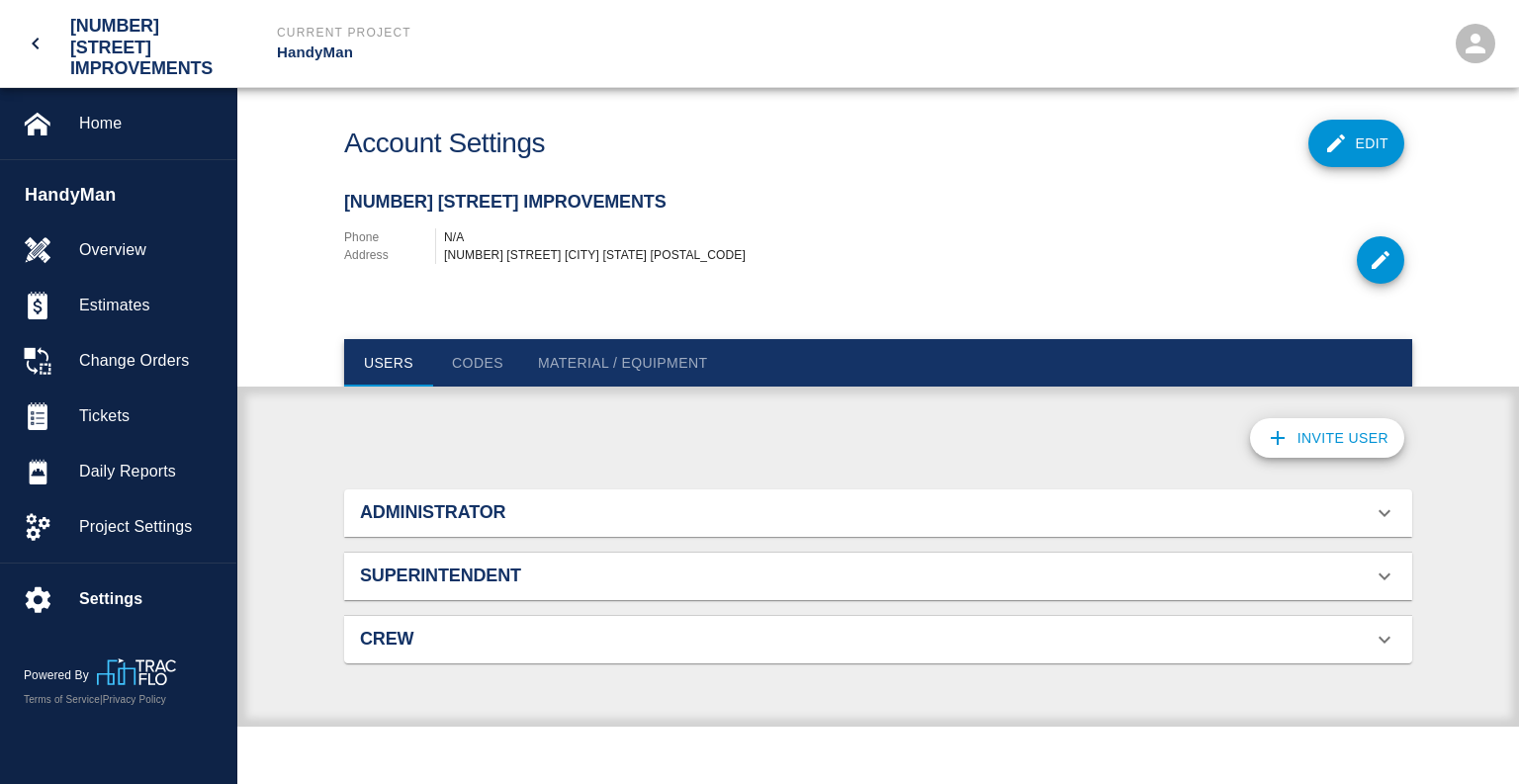 click on "Administrator" at bounding box center (528, 513) 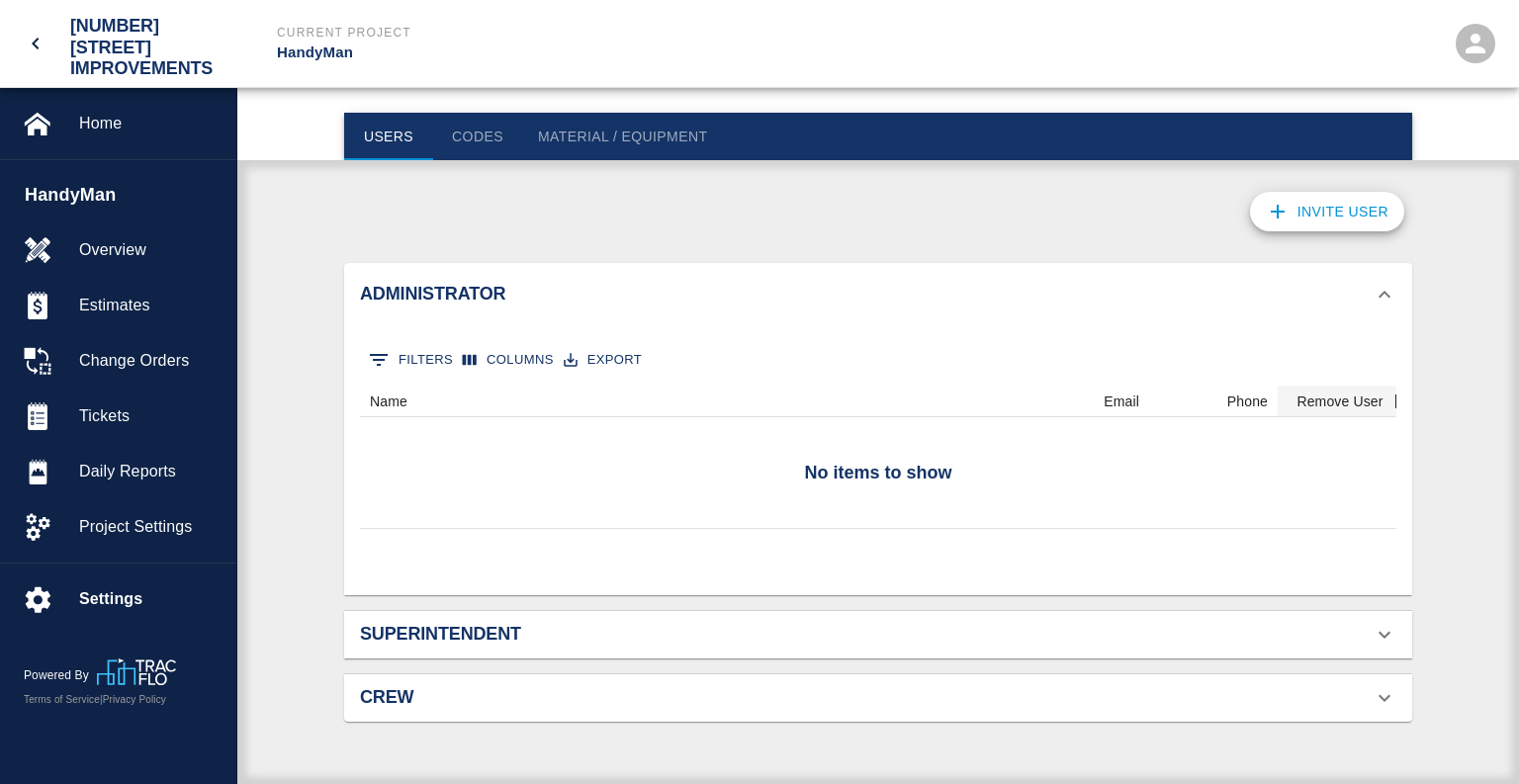 click on "Superintendent" at bounding box center [528, 635] 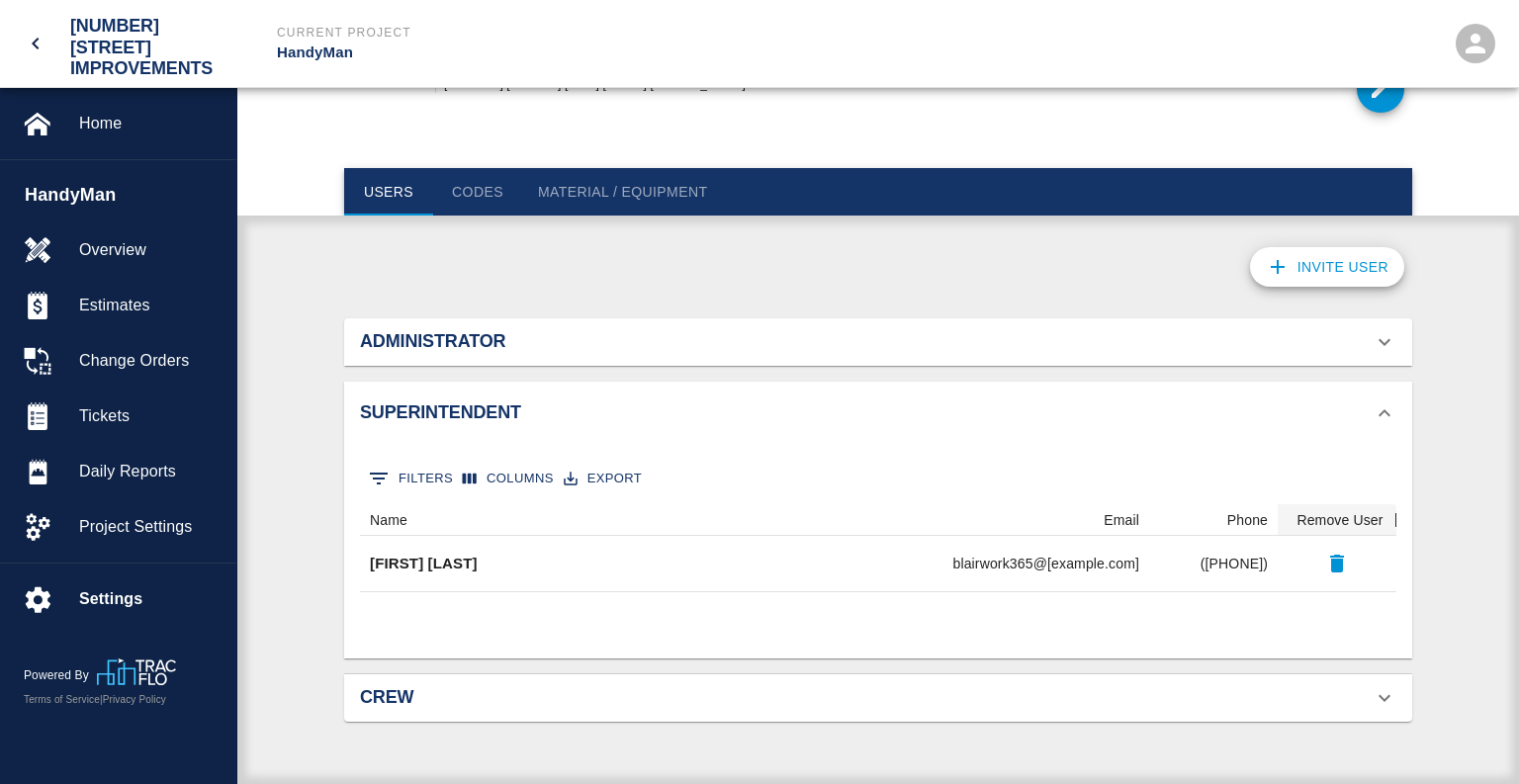 click on "Administrator" at bounding box center (528, 342) 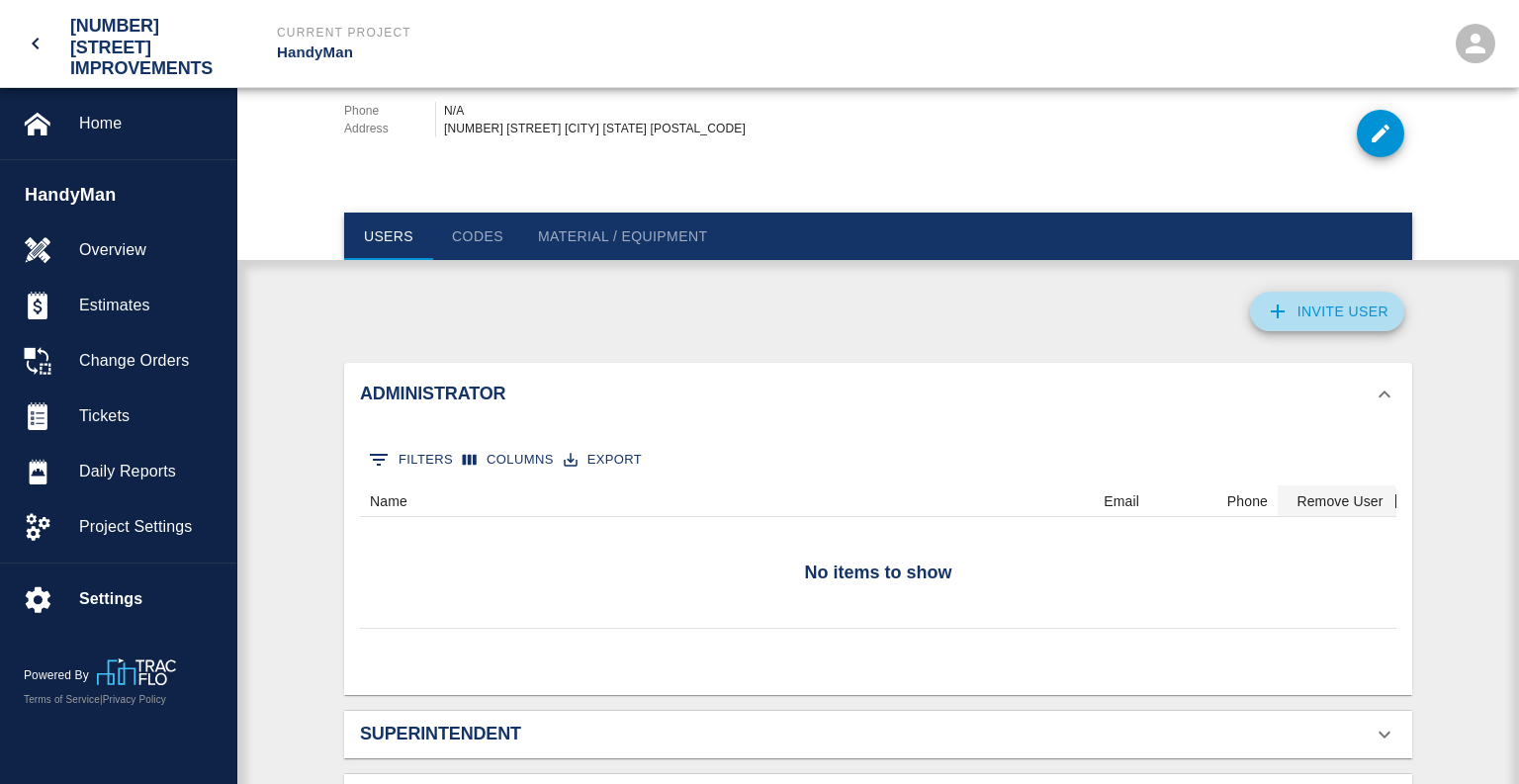 click on "Invite User" at bounding box center [1327, 311] 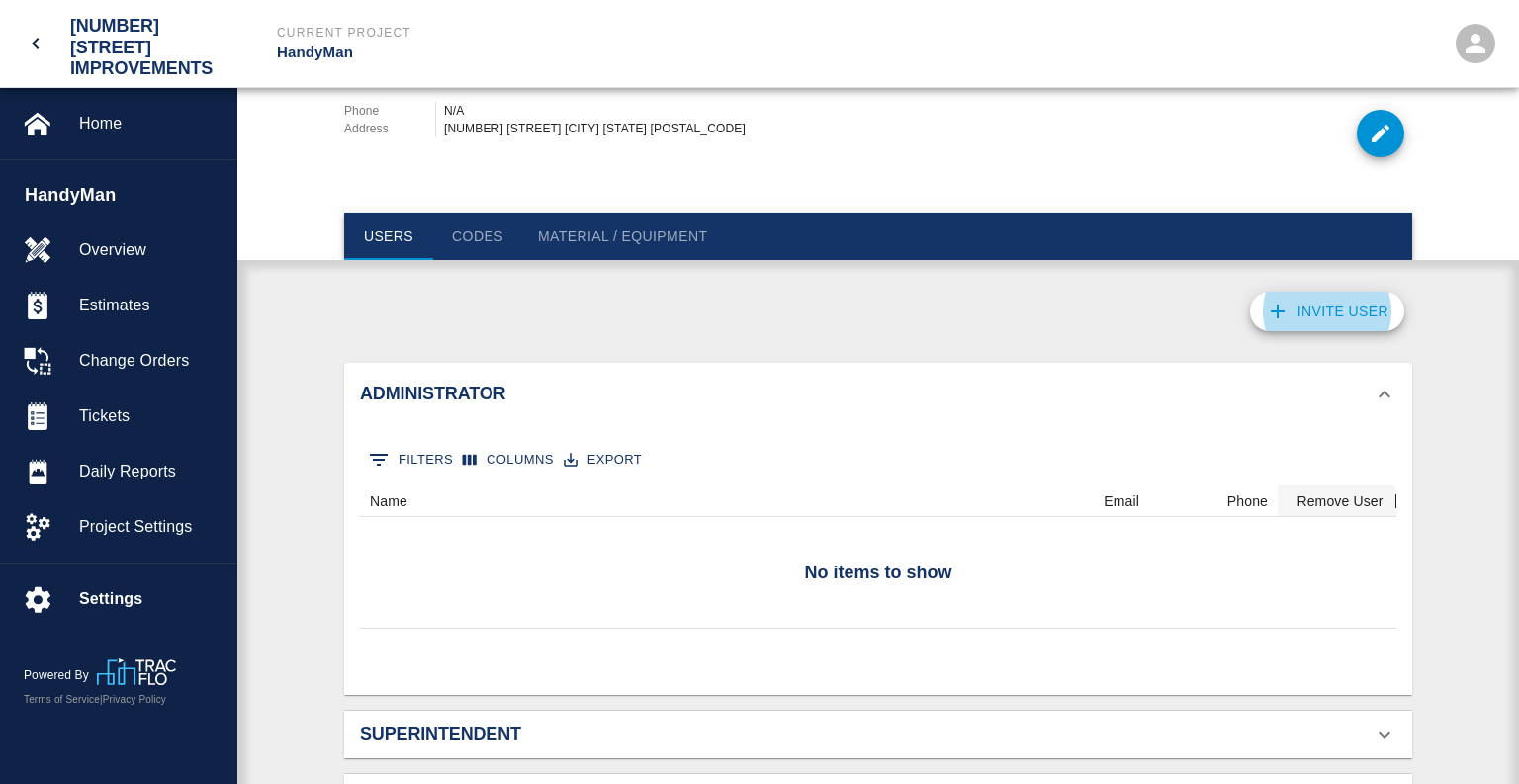 type 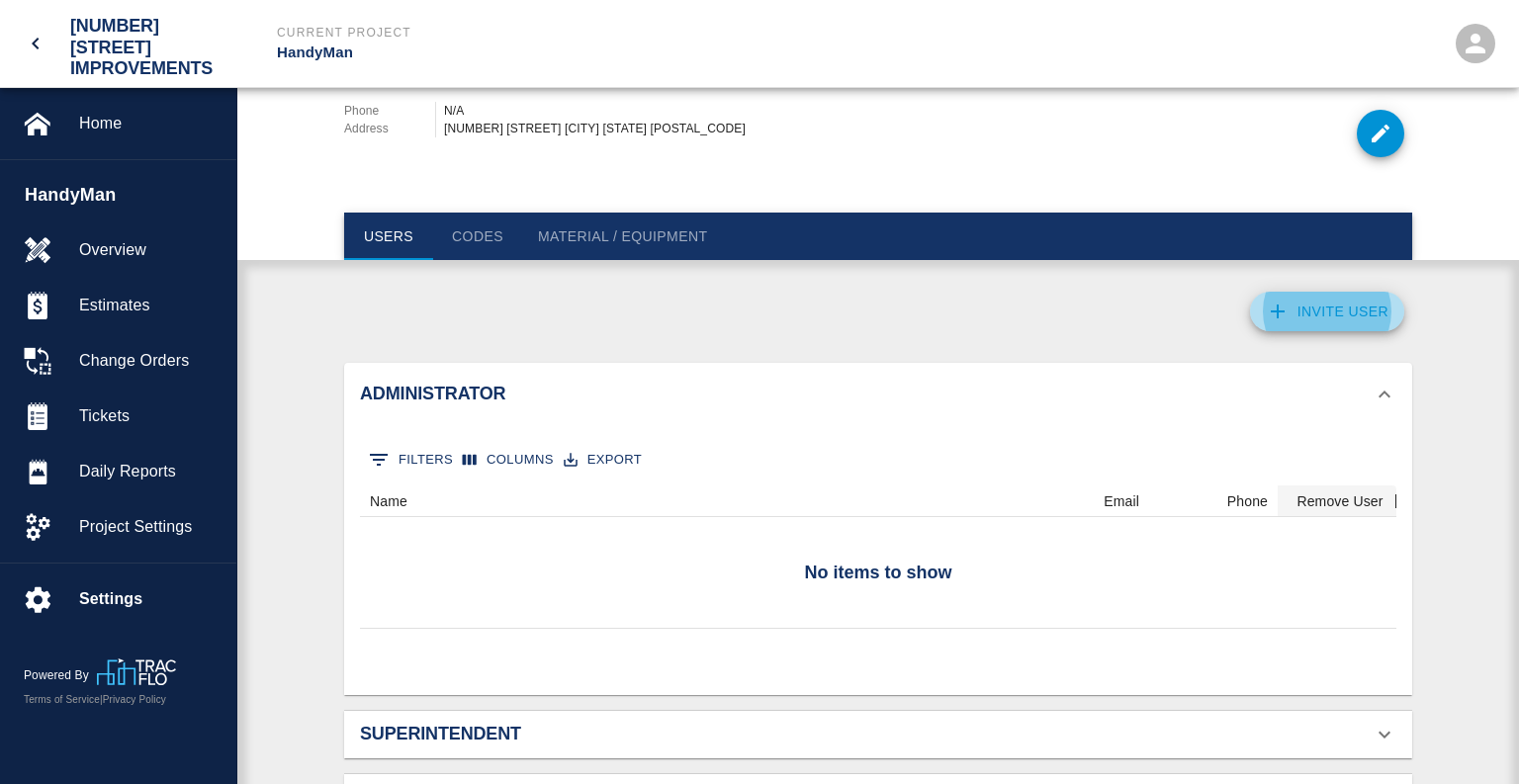 click on "Invite User" at bounding box center (1327, 311) 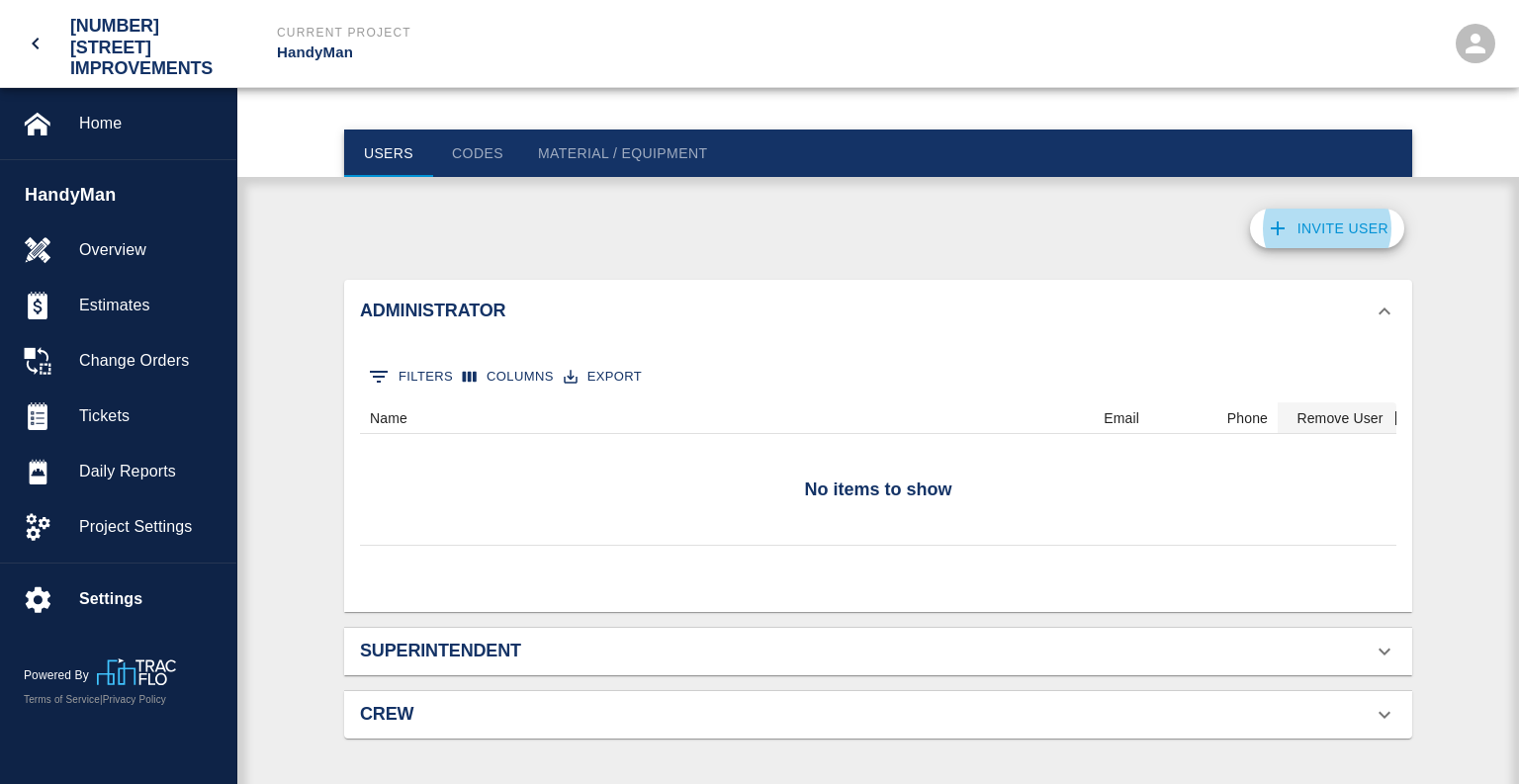 scroll, scrollTop: 214, scrollLeft: 0, axis: vertical 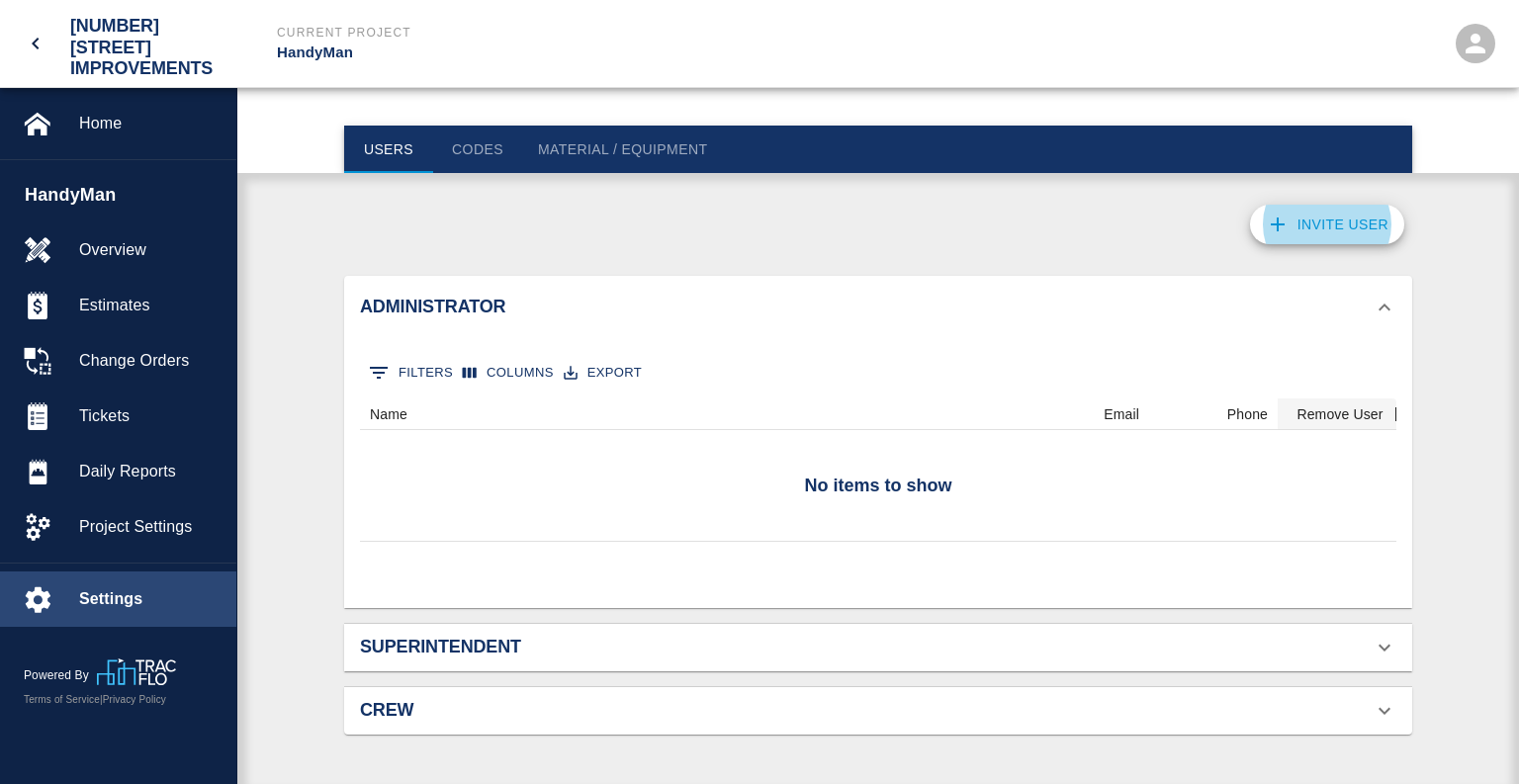 click on "Settings" at bounding box center [149, 599] 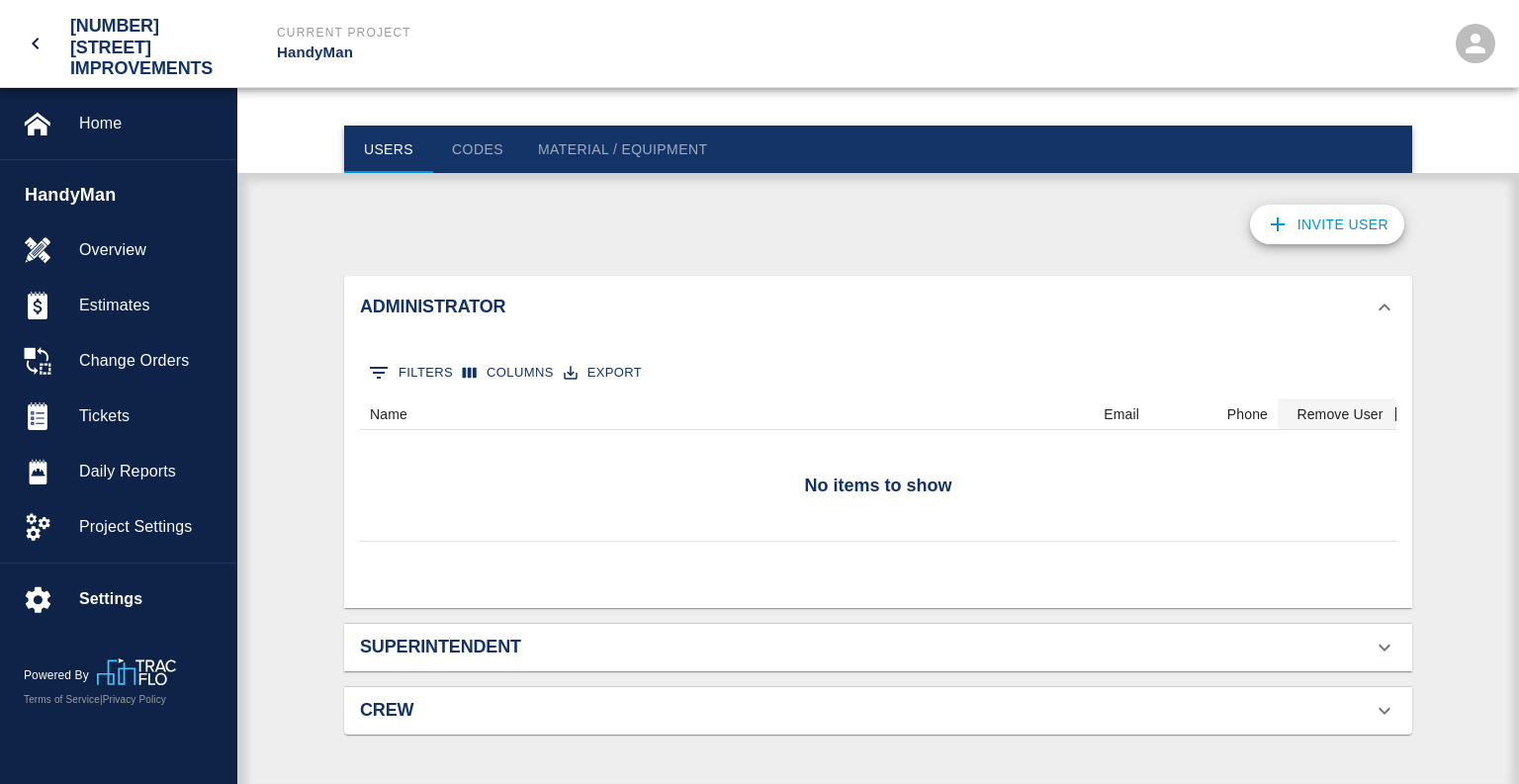 click on "Superintendent" at bounding box center (866, 648) 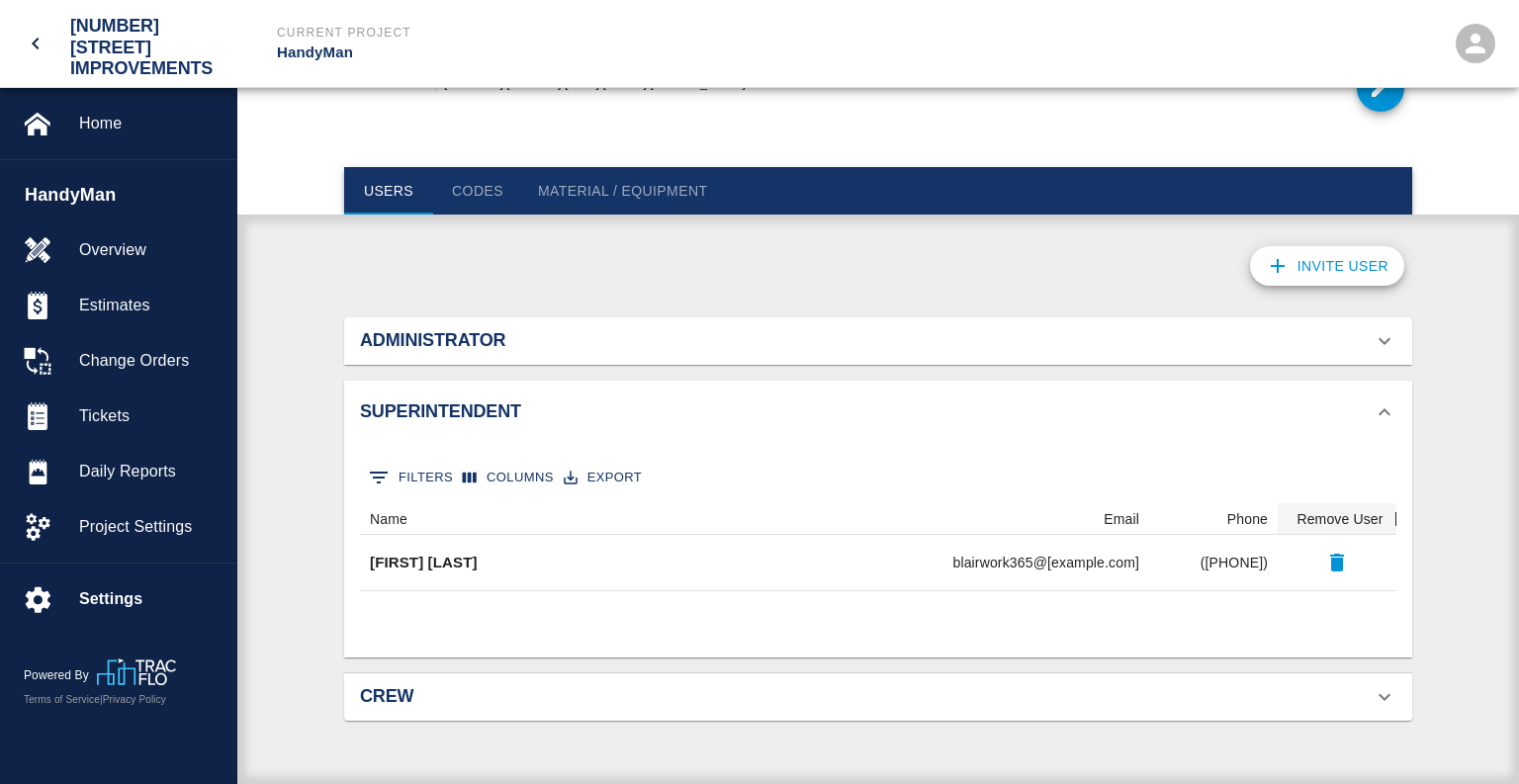 scroll, scrollTop: 171, scrollLeft: 0, axis: vertical 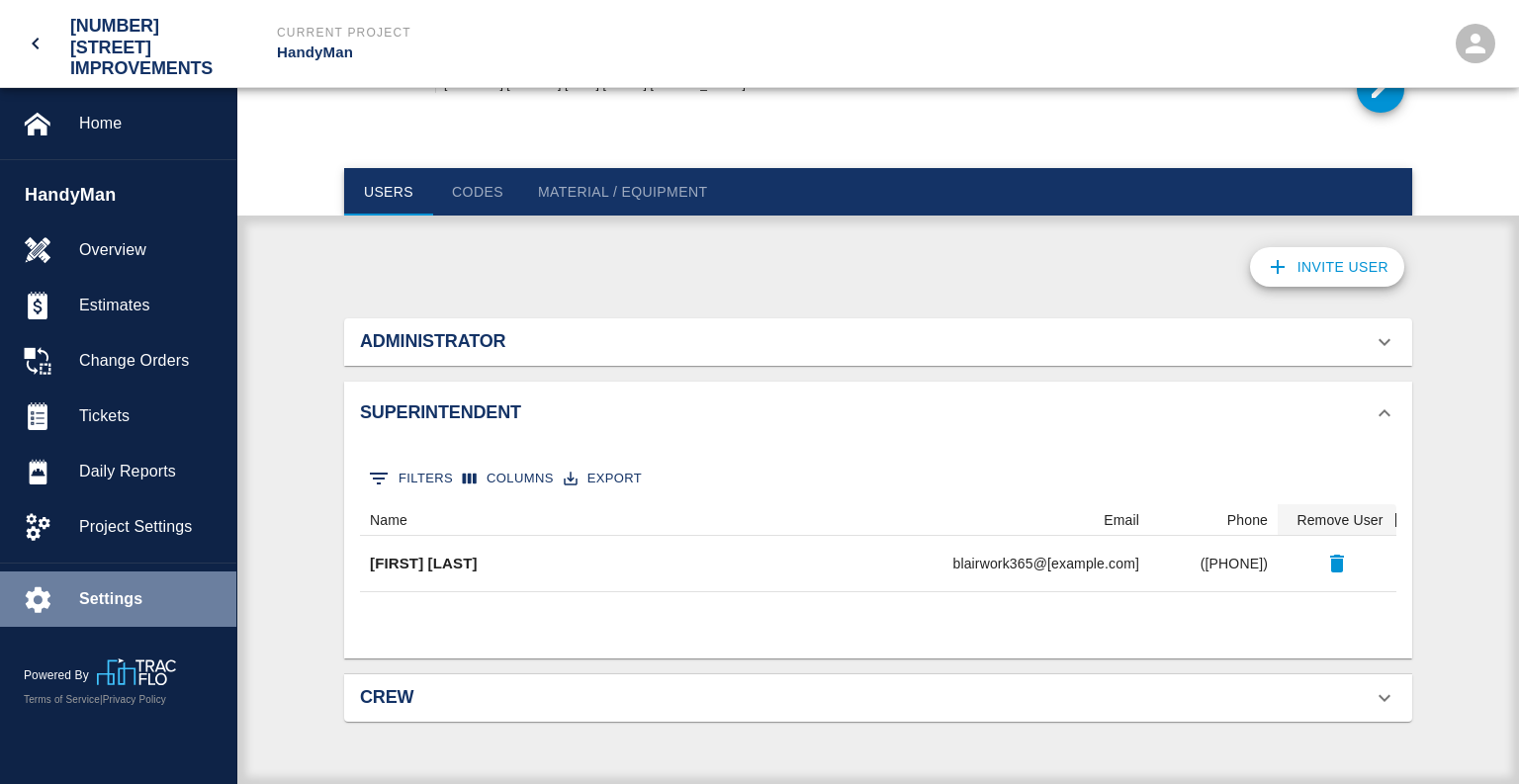 click on "Settings" at bounding box center (149, 599) 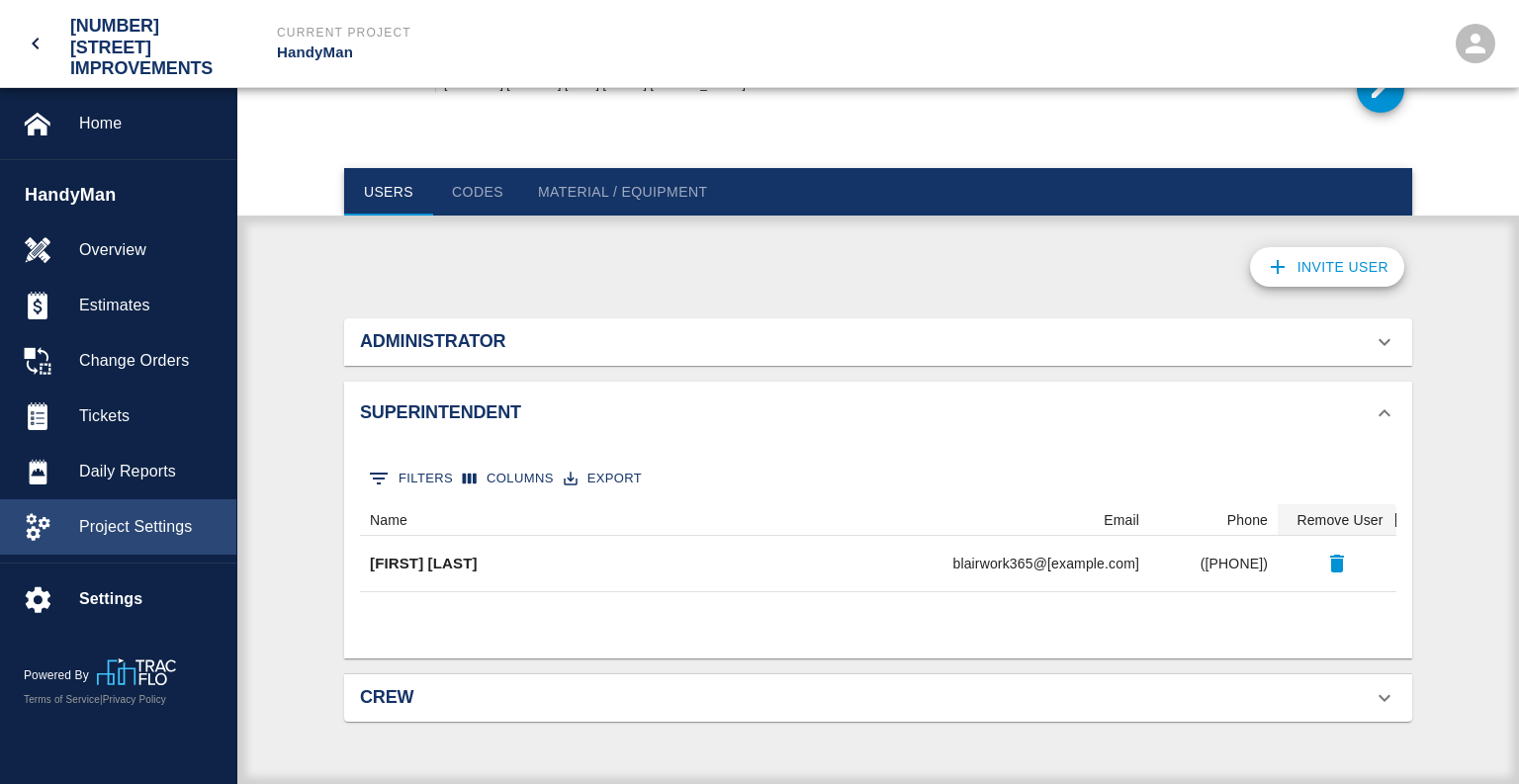 click on "Project Settings" at bounding box center (149, 527) 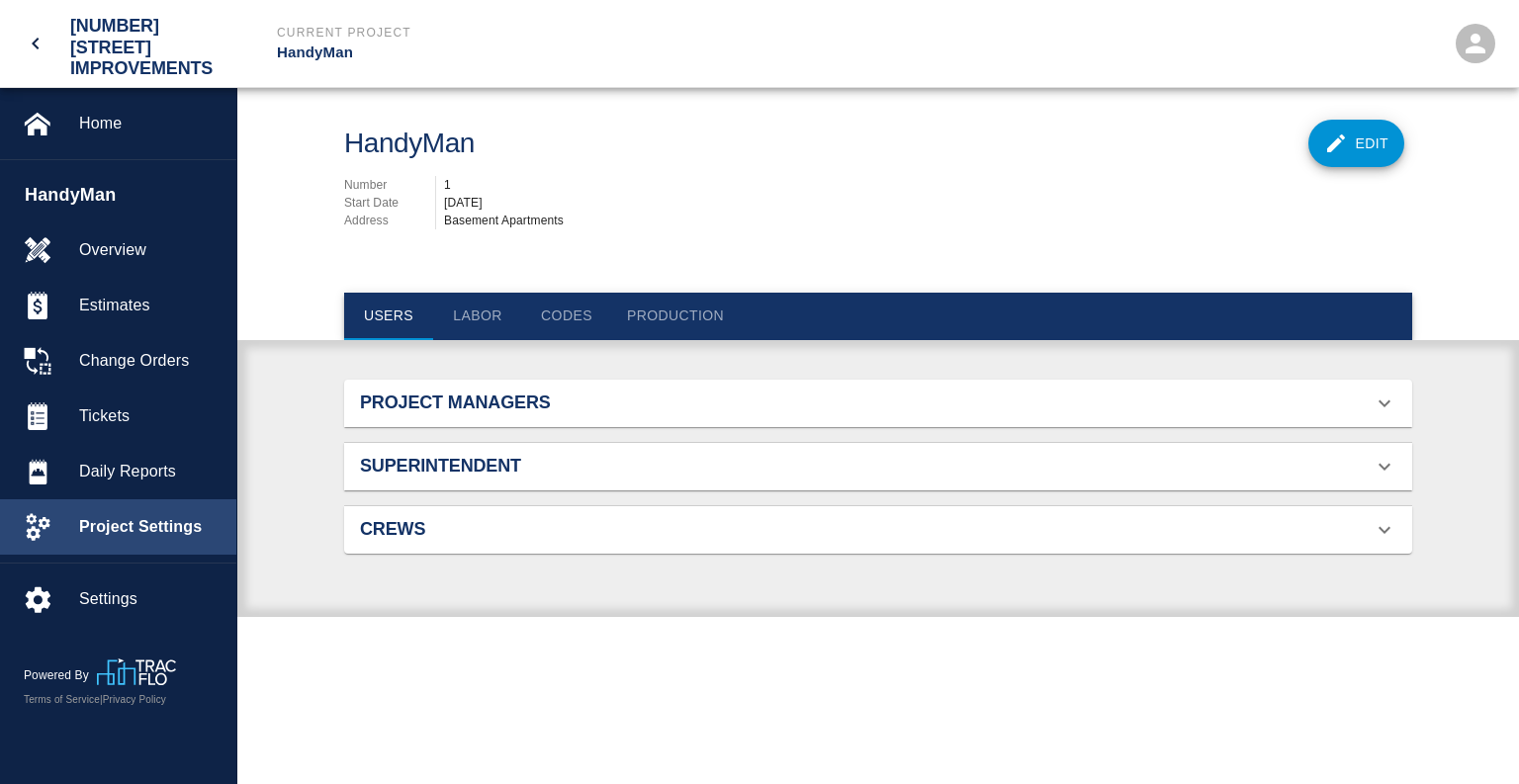 scroll, scrollTop: 0, scrollLeft: 0, axis: both 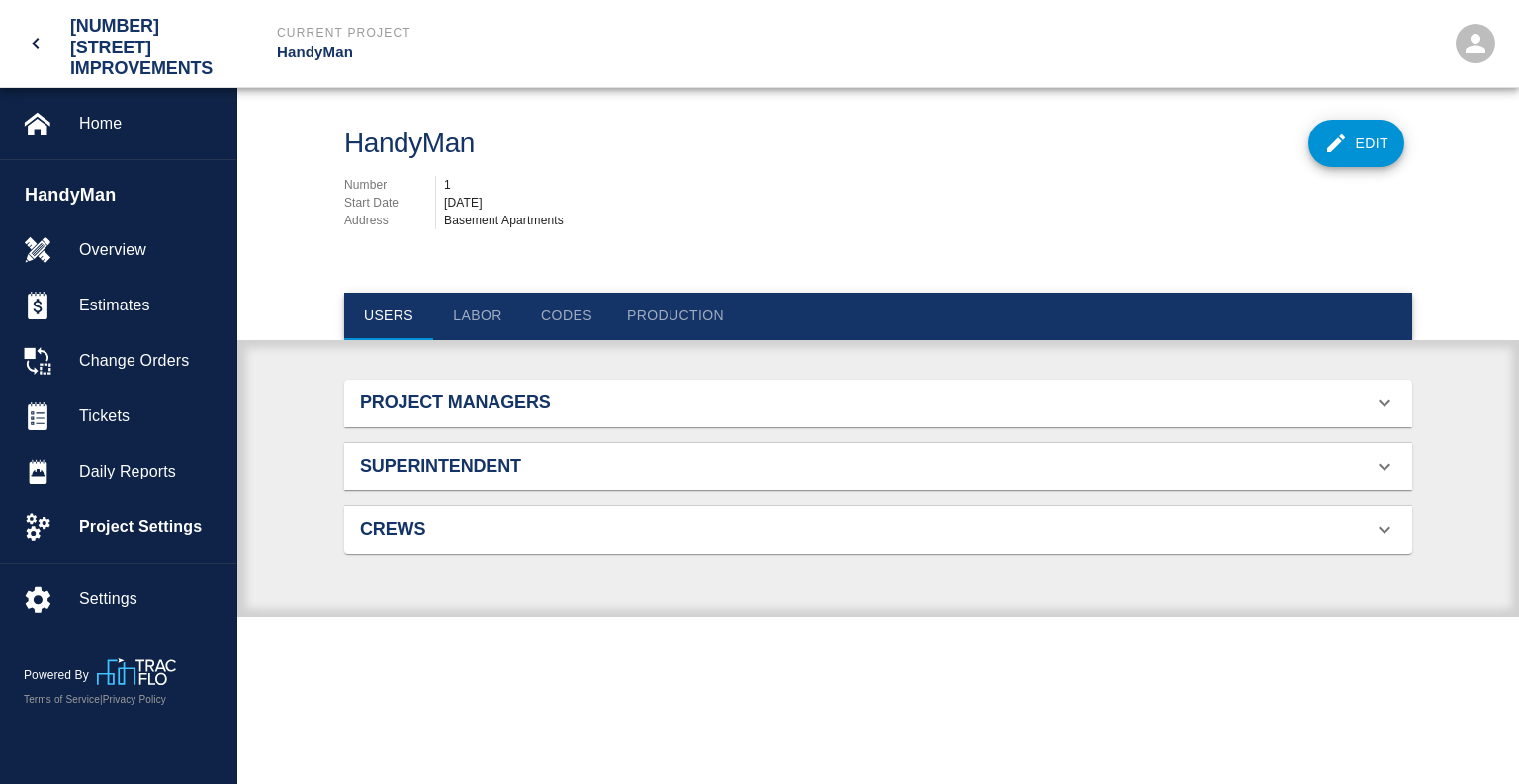 click on "Project Managers" at bounding box center [866, 403] 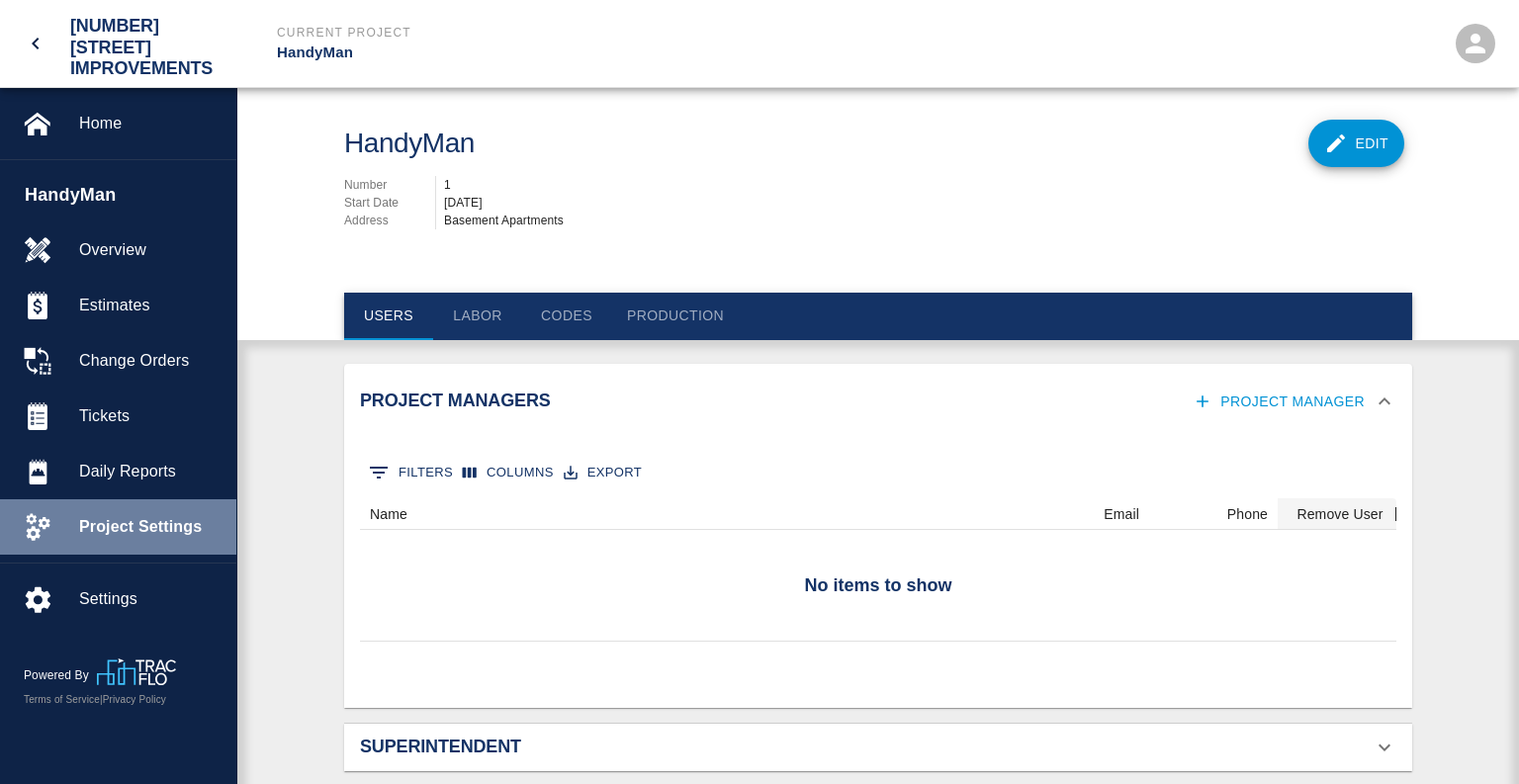 click on "Project Settings" at bounding box center [149, 527] 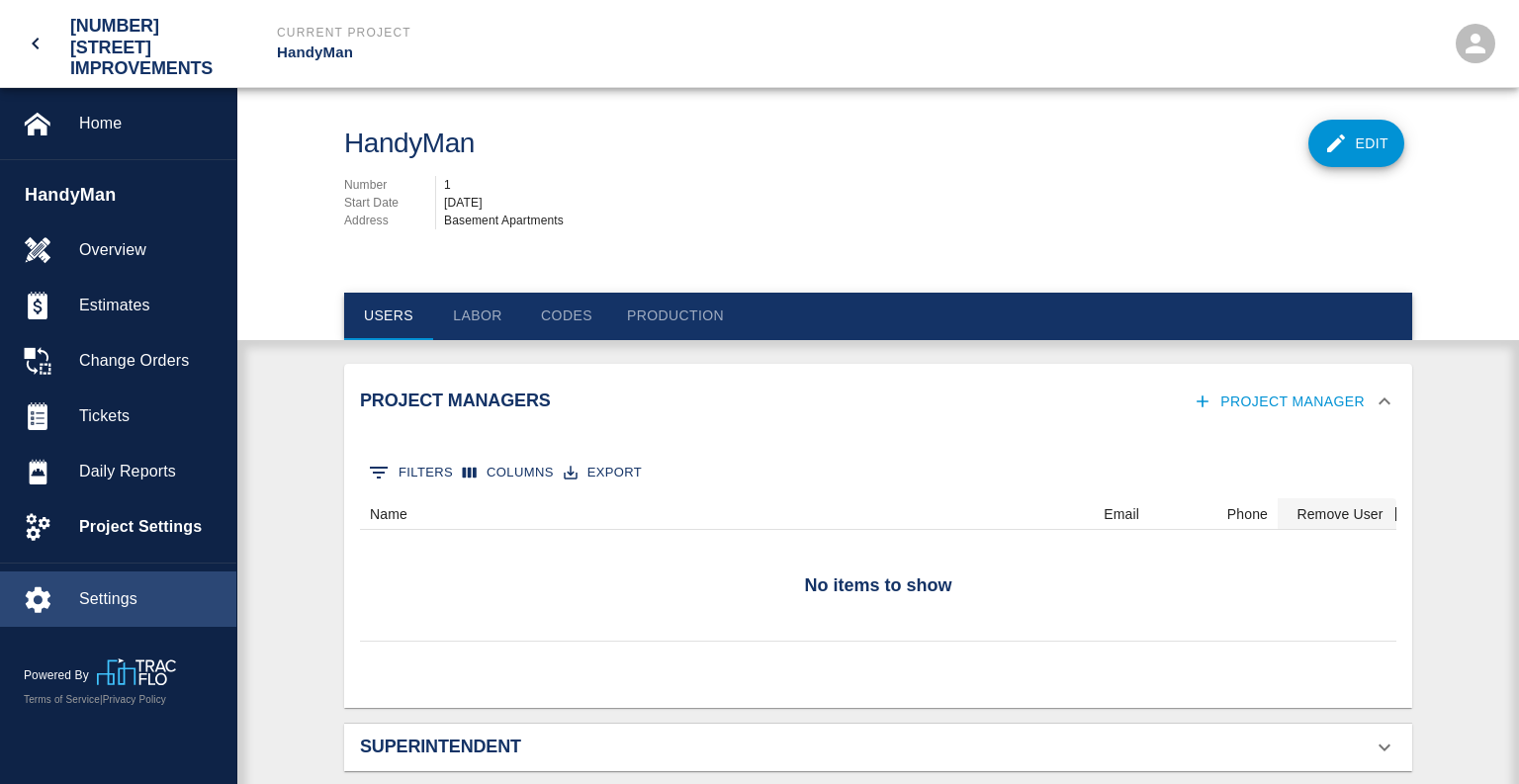 click on "Settings" at bounding box center (118, 599) 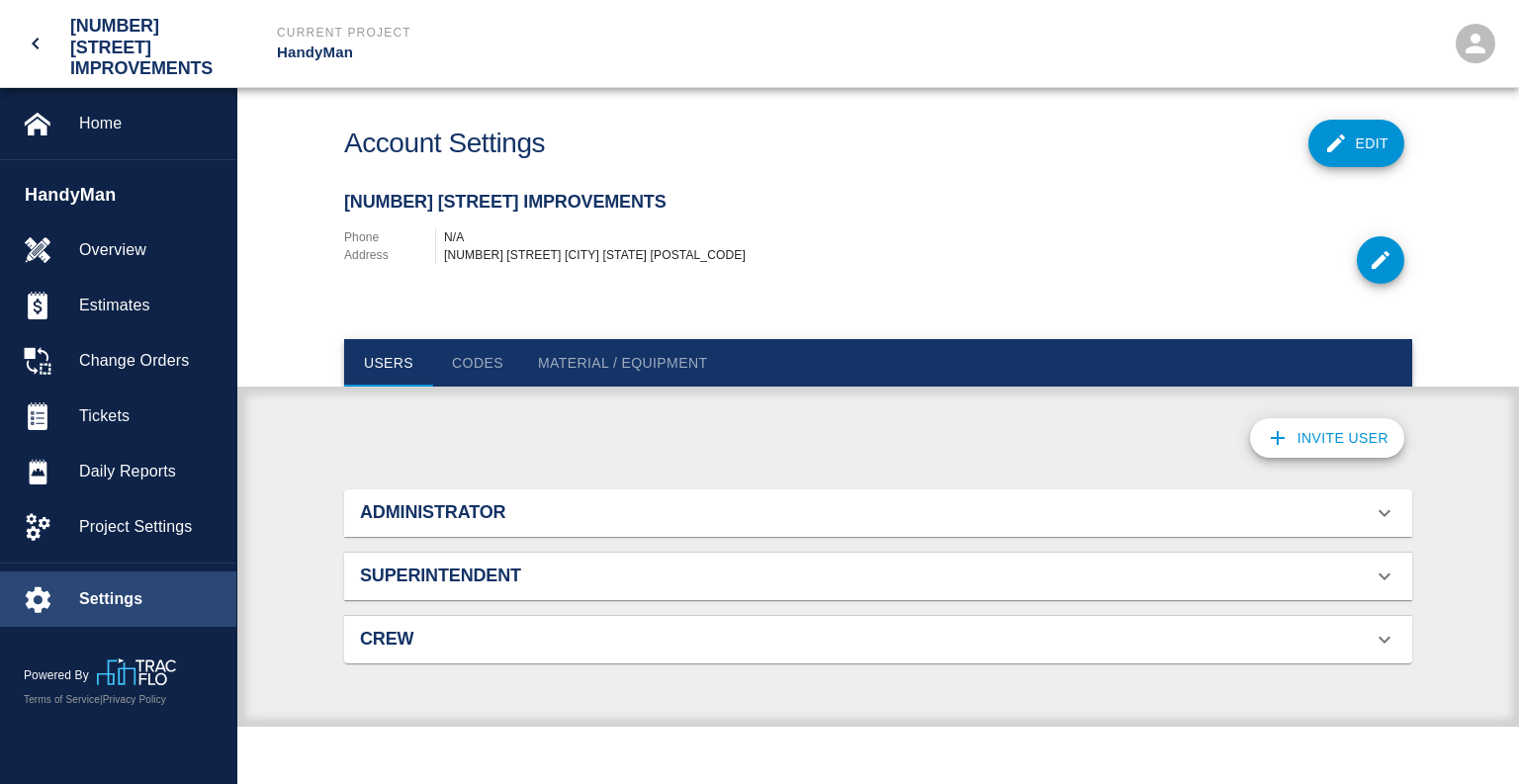 scroll, scrollTop: 1, scrollLeft: 1, axis: both 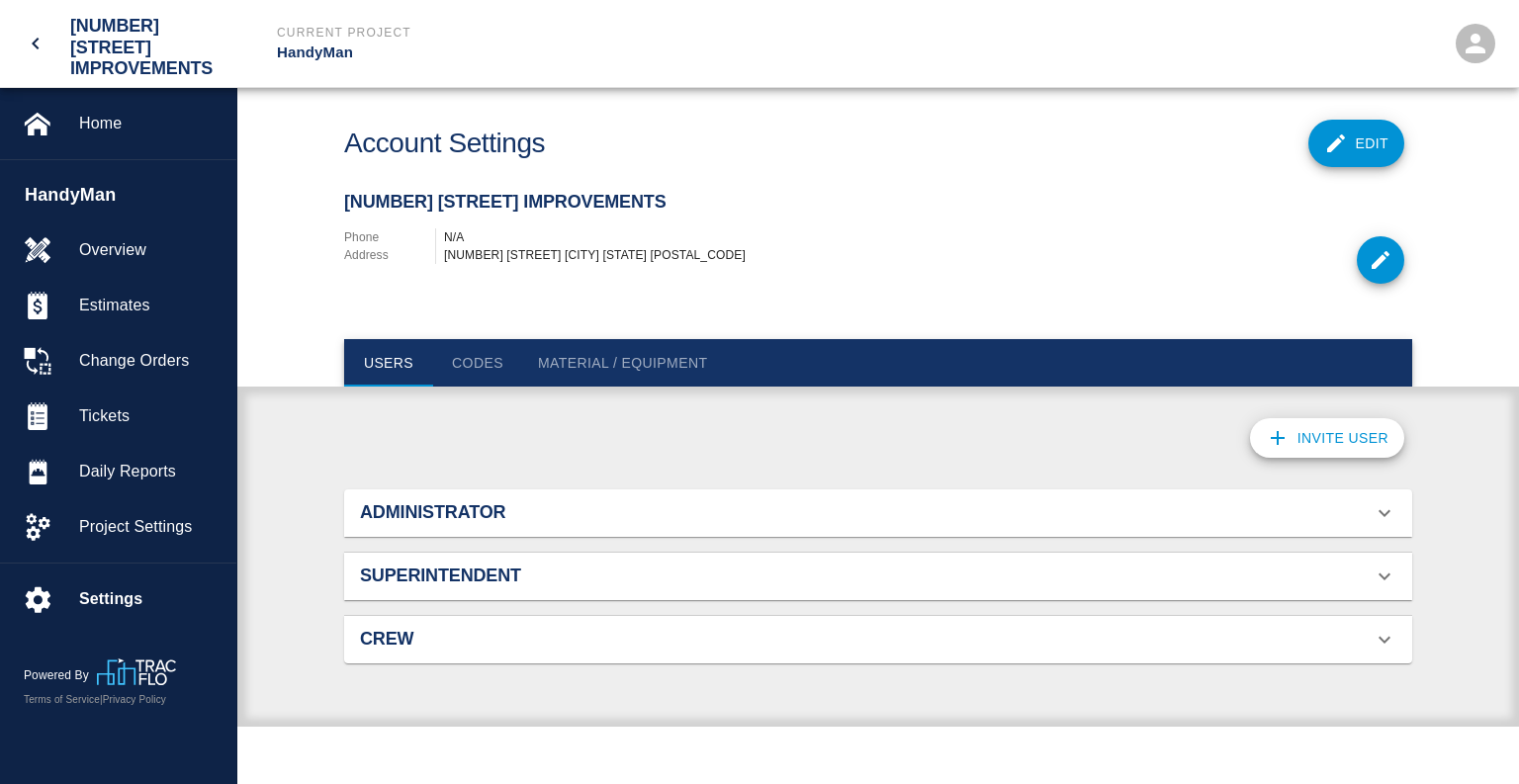 click on "Administrator" at bounding box center (528, 513) 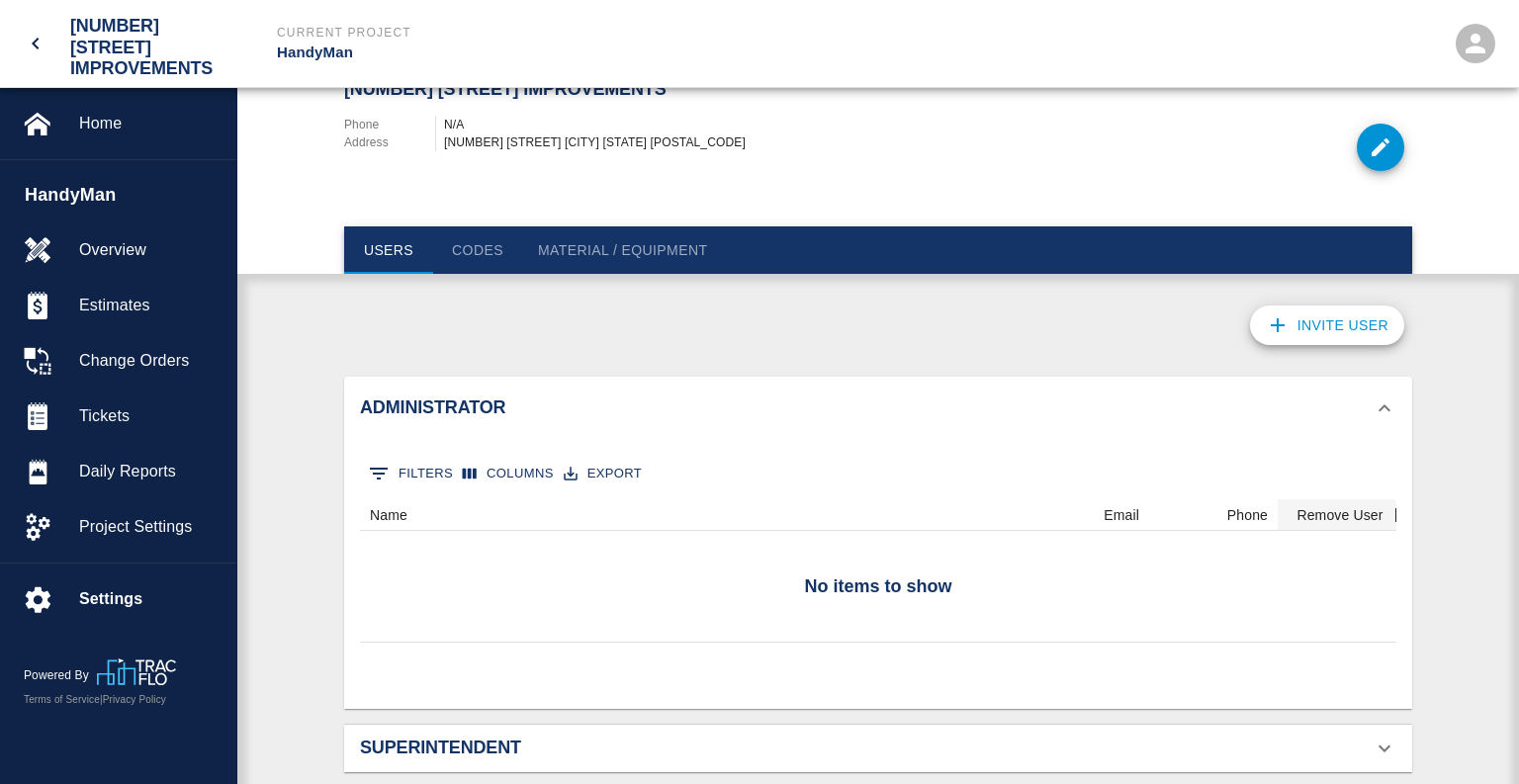 scroll, scrollTop: 226, scrollLeft: 0, axis: vertical 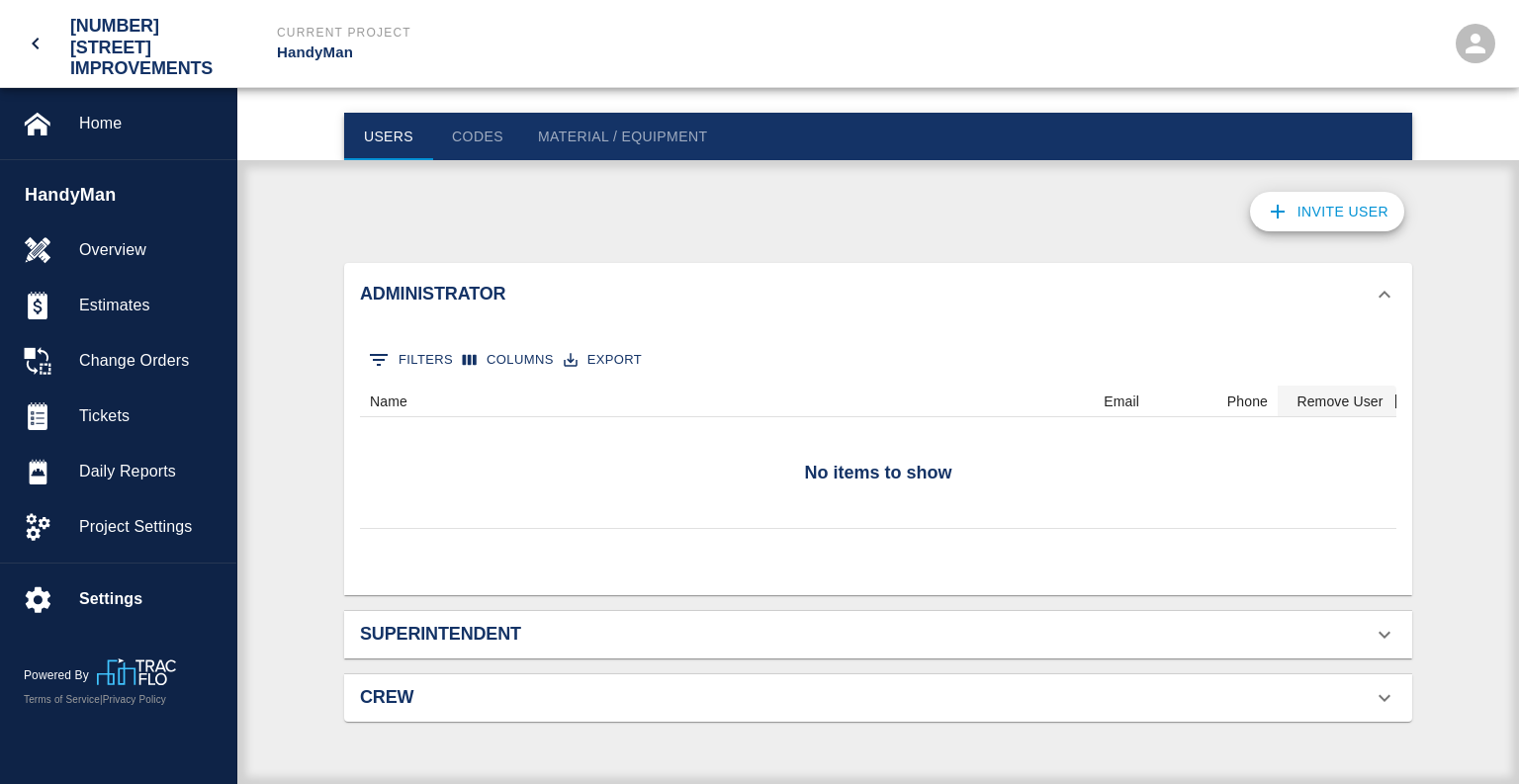click on "Administrator 0 Filters Columns Export No items to show Name Email Phone Remove User Superintendent 0 Filters Columns Export Name Email Phone Remove User [FIRST] [LAST] [EMAIL] [PHONE] Crew 0 Filters Columns Export No items to show Name Email Phone Remove User" at bounding box center (878, 492) 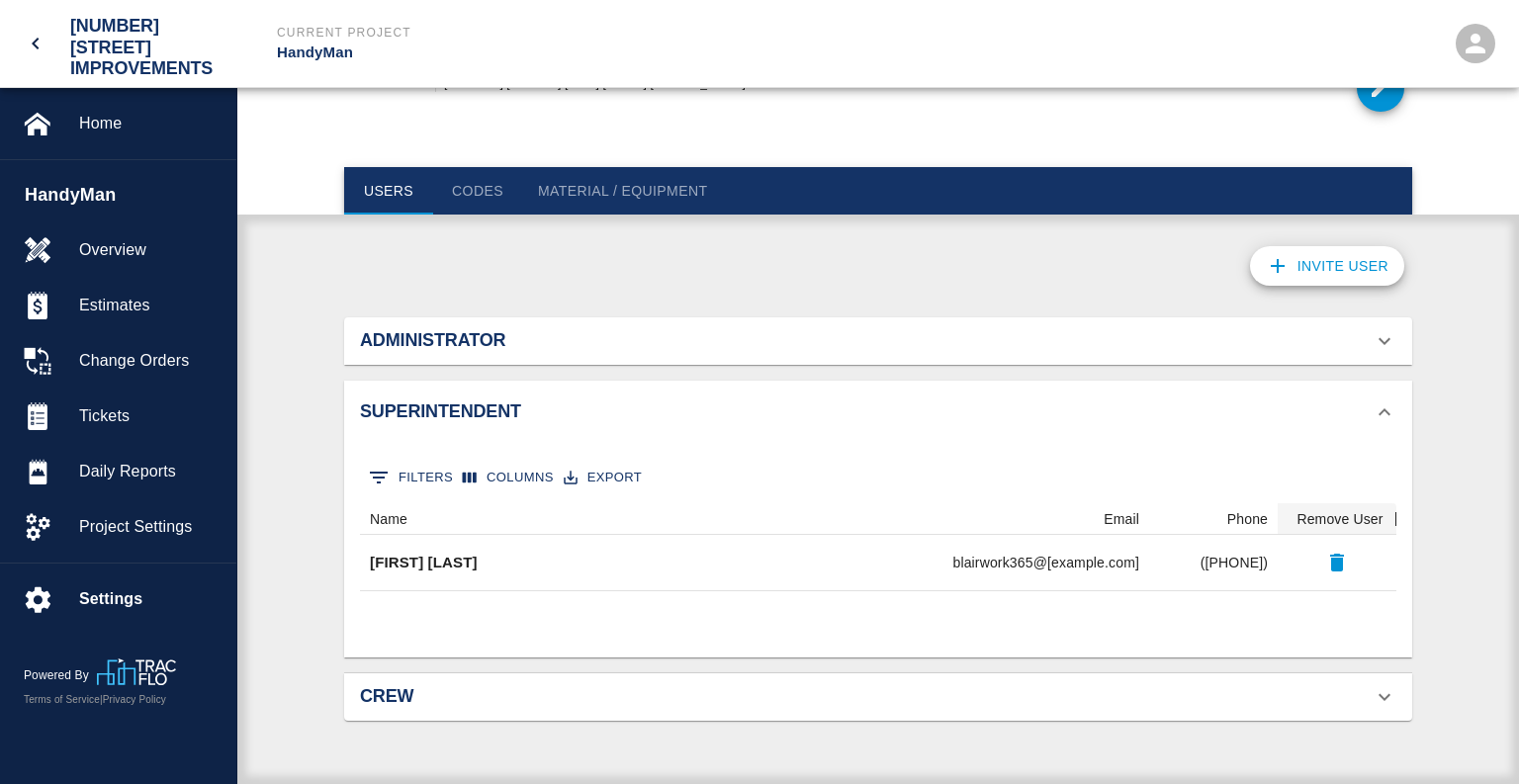 scroll, scrollTop: 171, scrollLeft: 0, axis: vertical 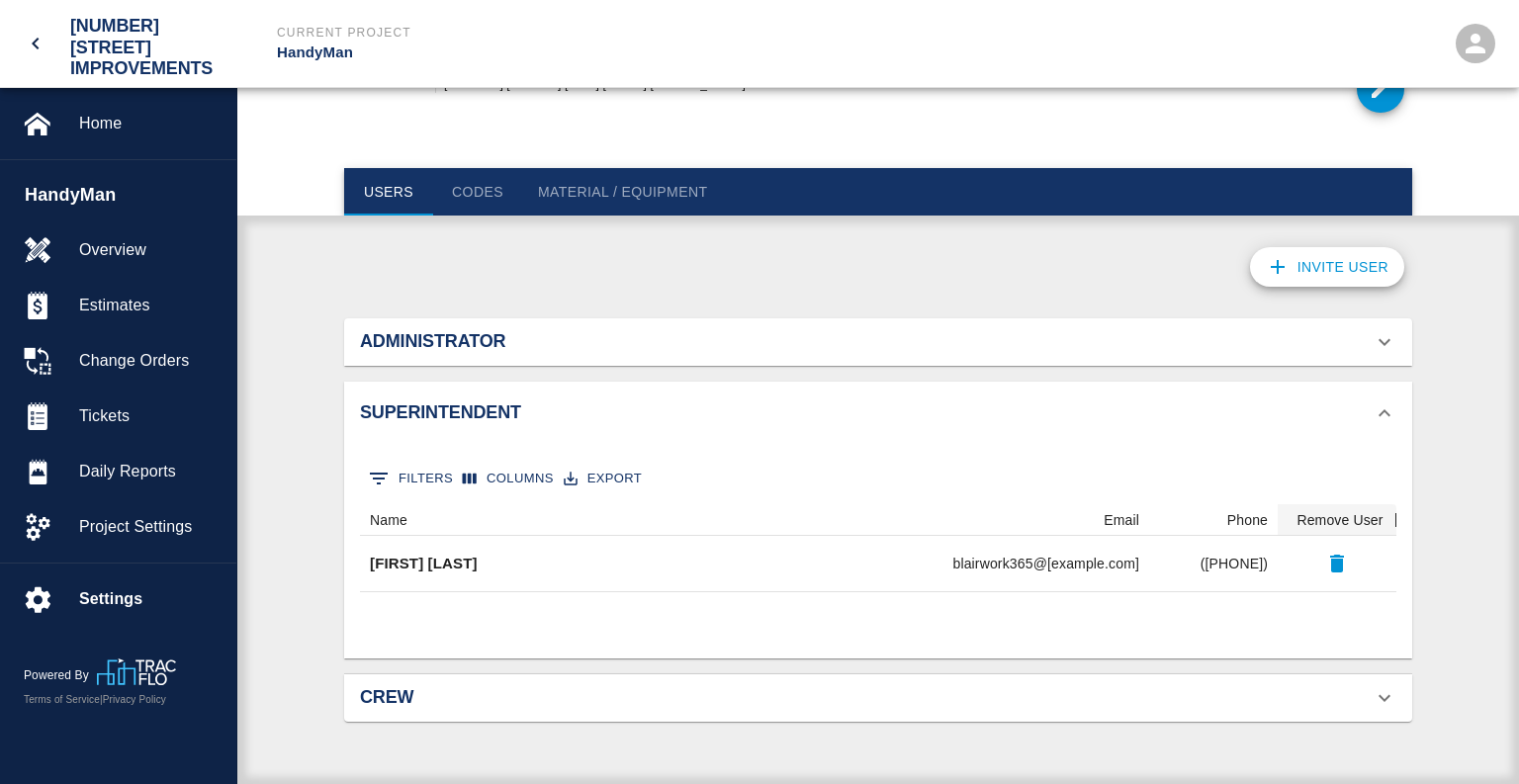 click on "Administrator" at bounding box center (528, 342) 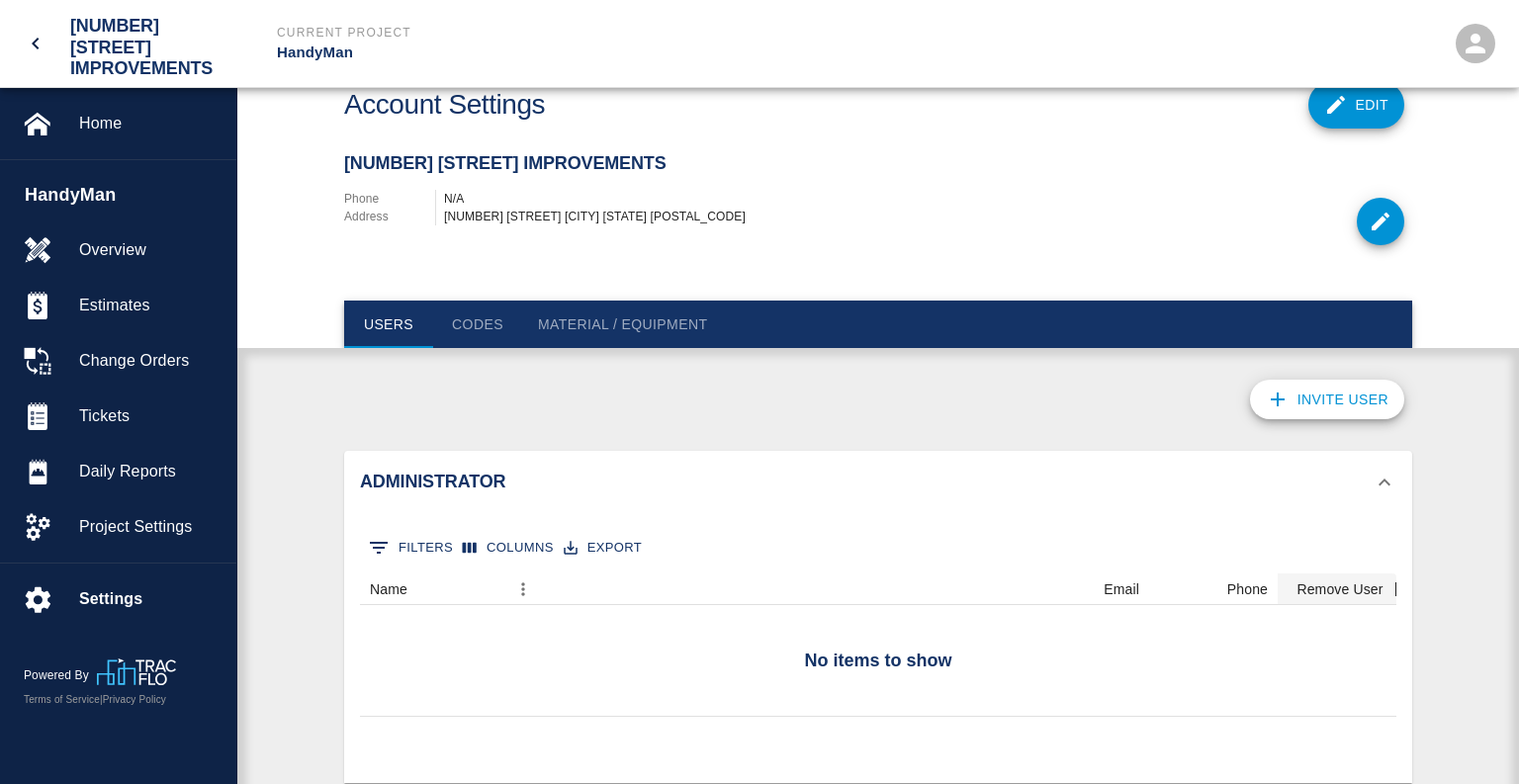 scroll, scrollTop: 0, scrollLeft: 0, axis: both 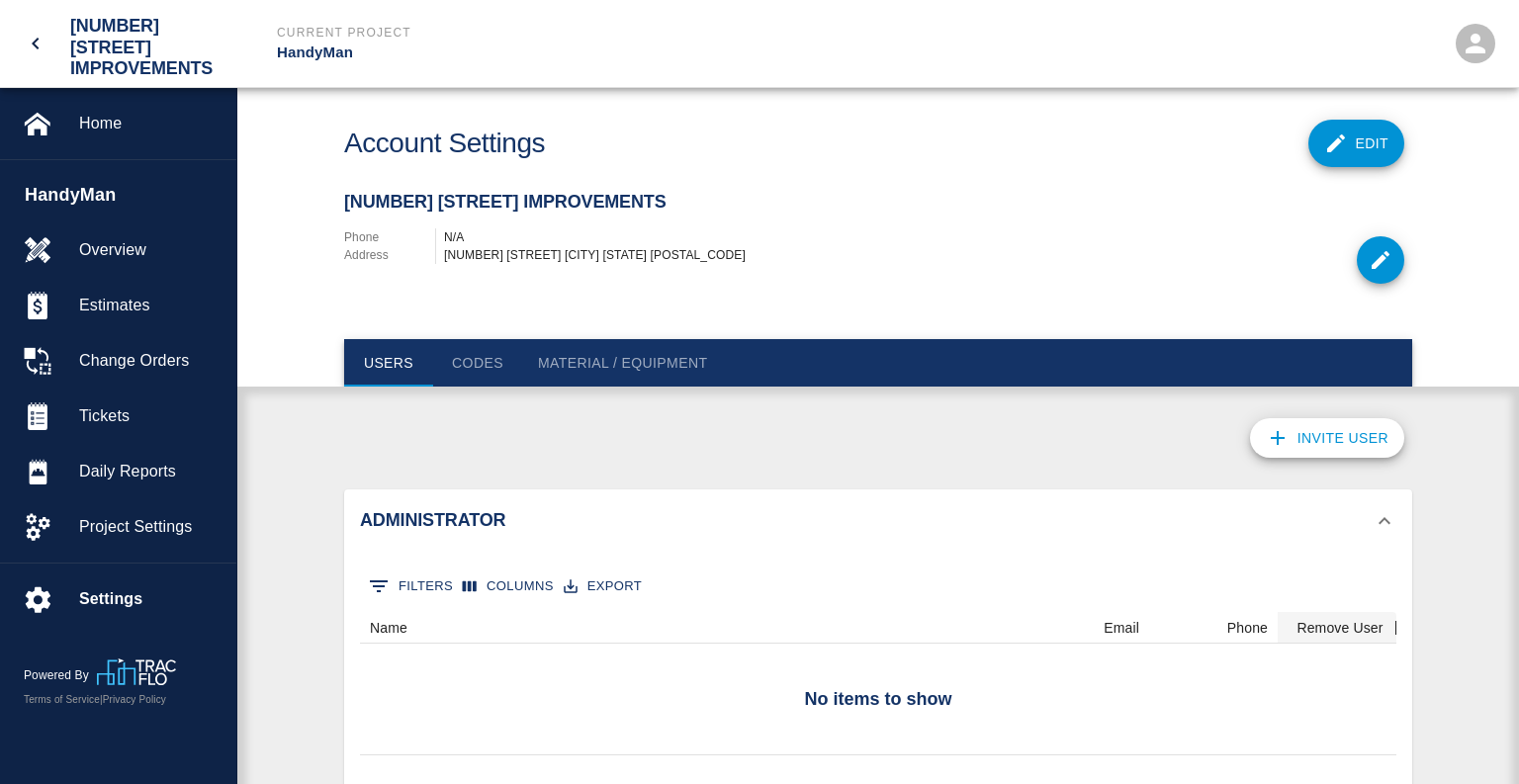 click on "Invite User" at bounding box center (1327, 438) 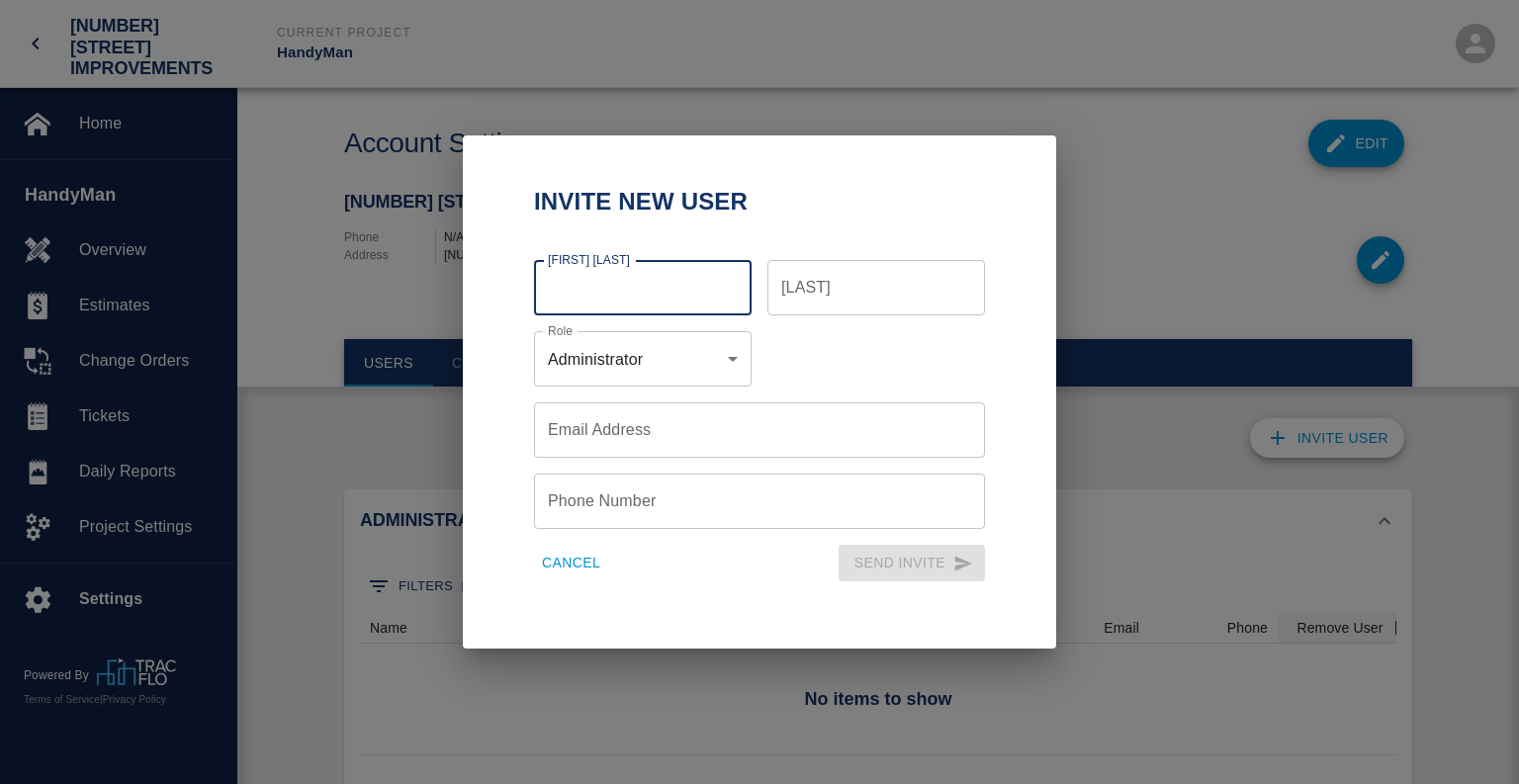 click on "[FIRST] [LAST]" at bounding box center [643, 288] 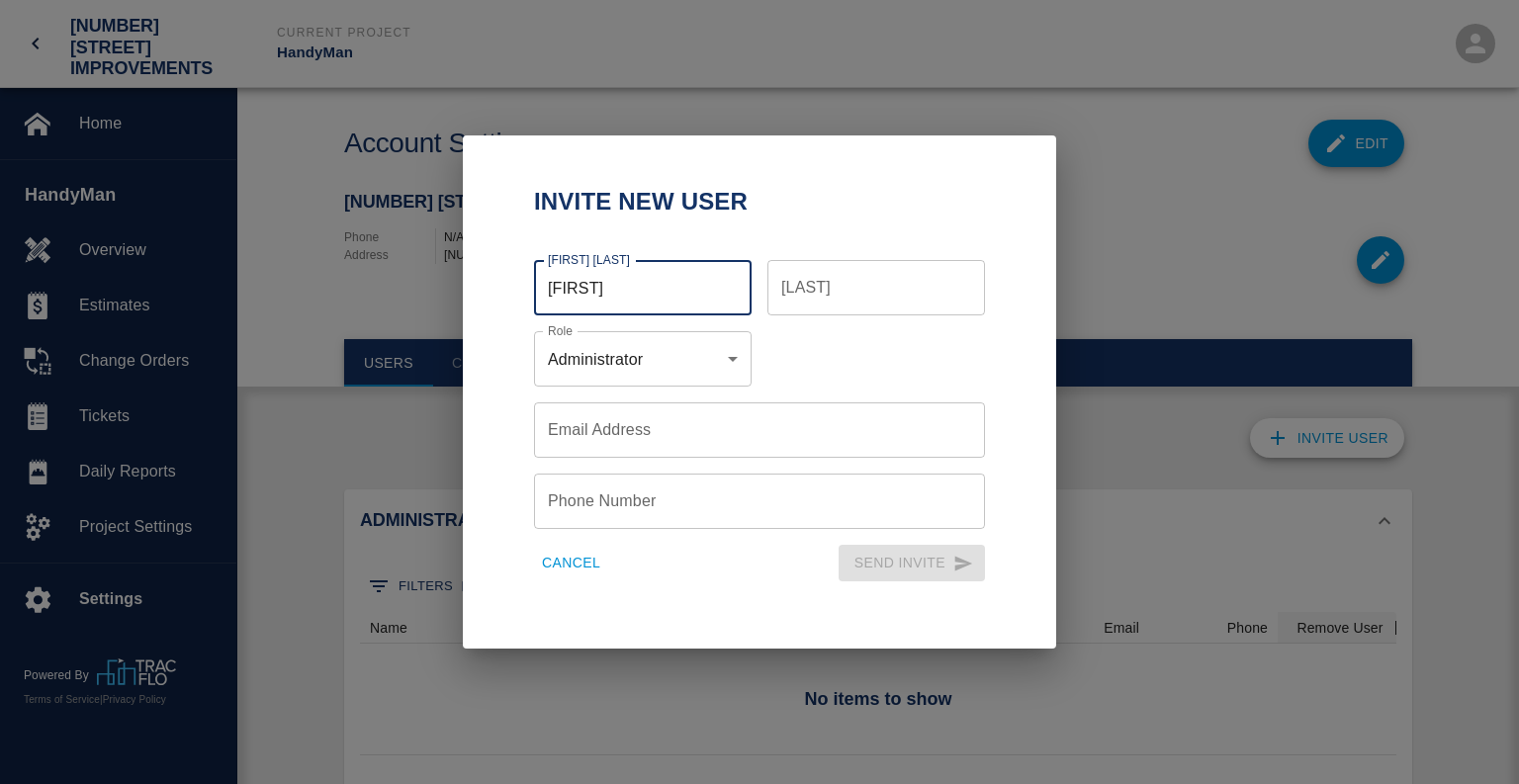type on "[FIRST]" 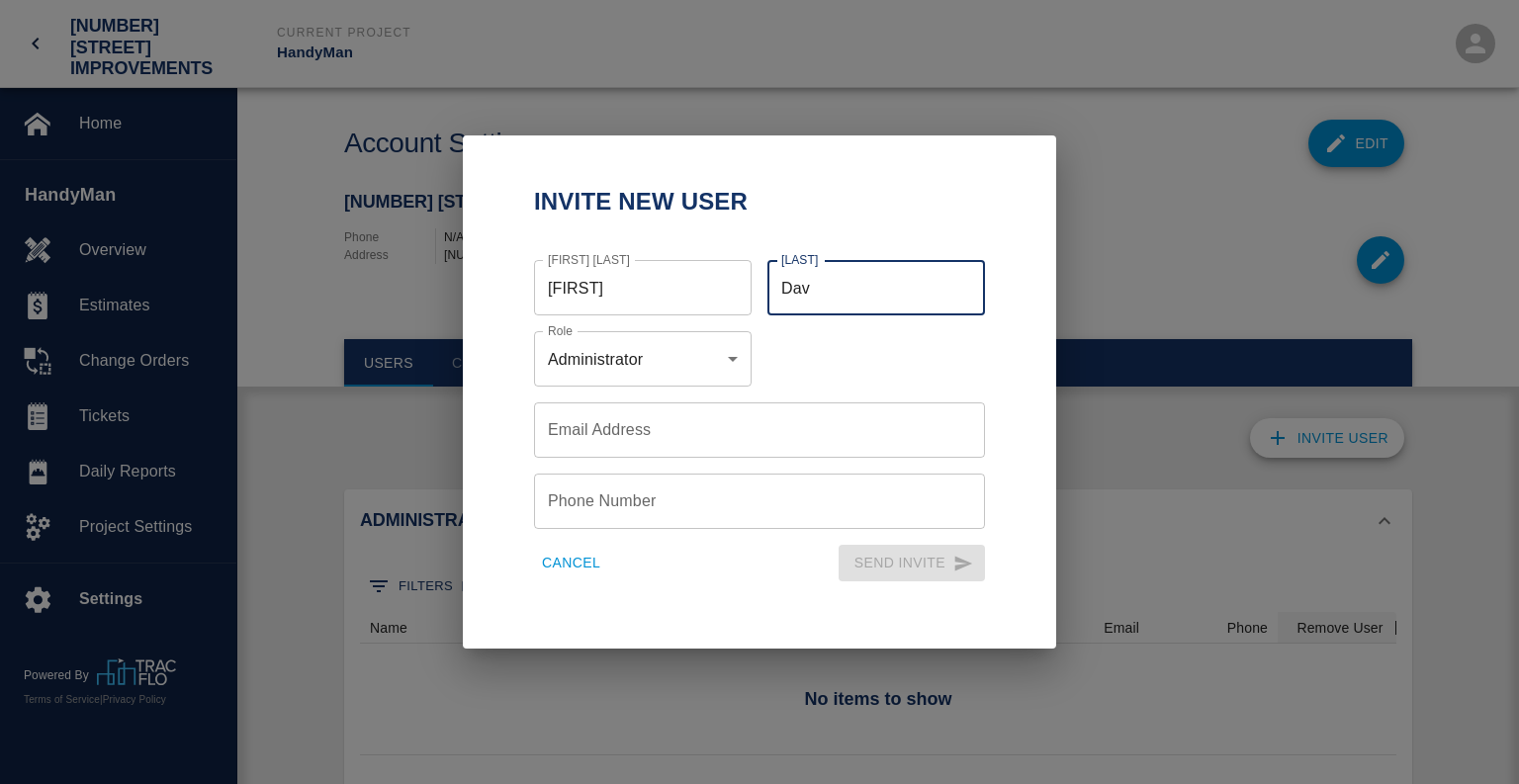 type on "Dav" 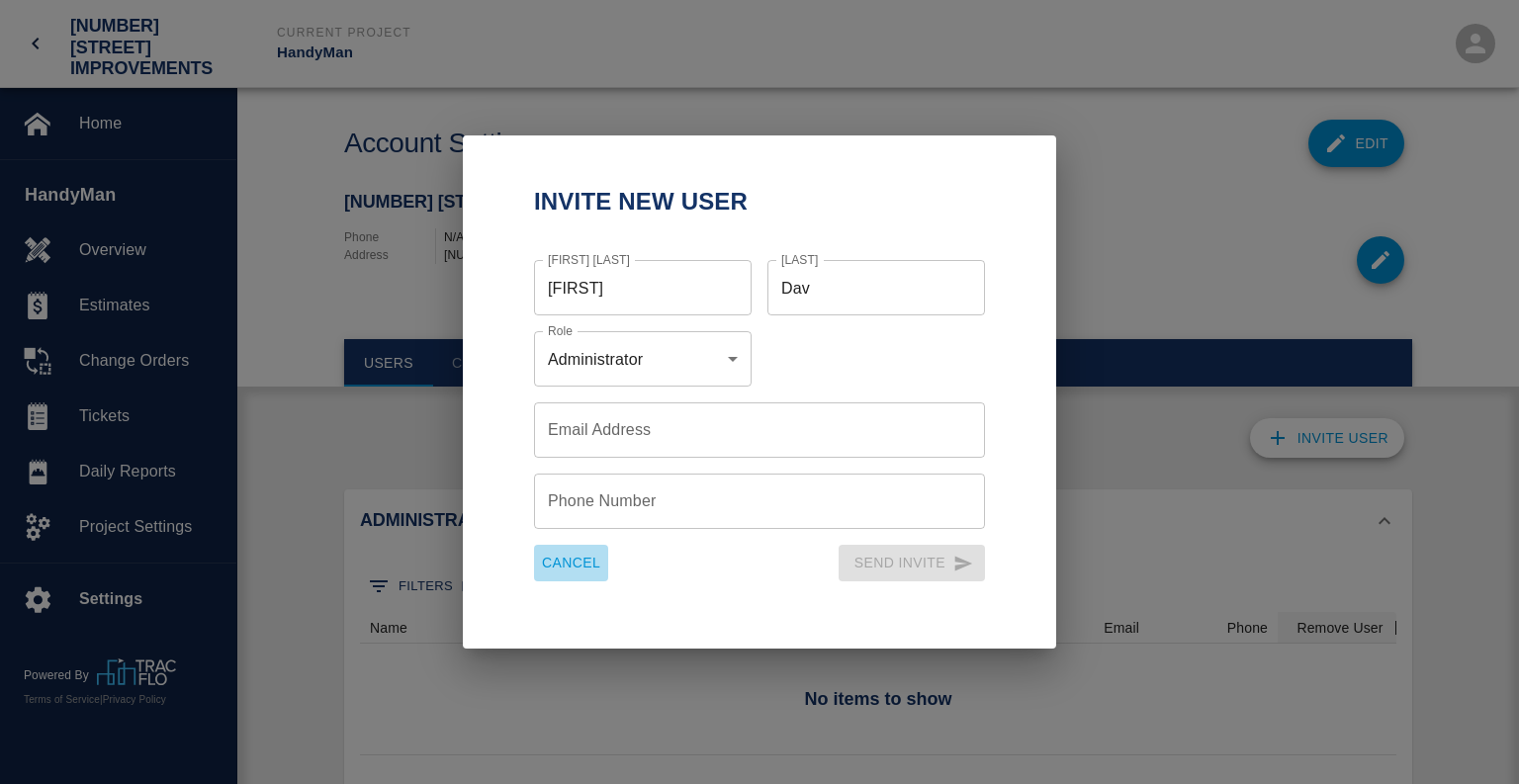 click on "Cancel" at bounding box center [571, 563] 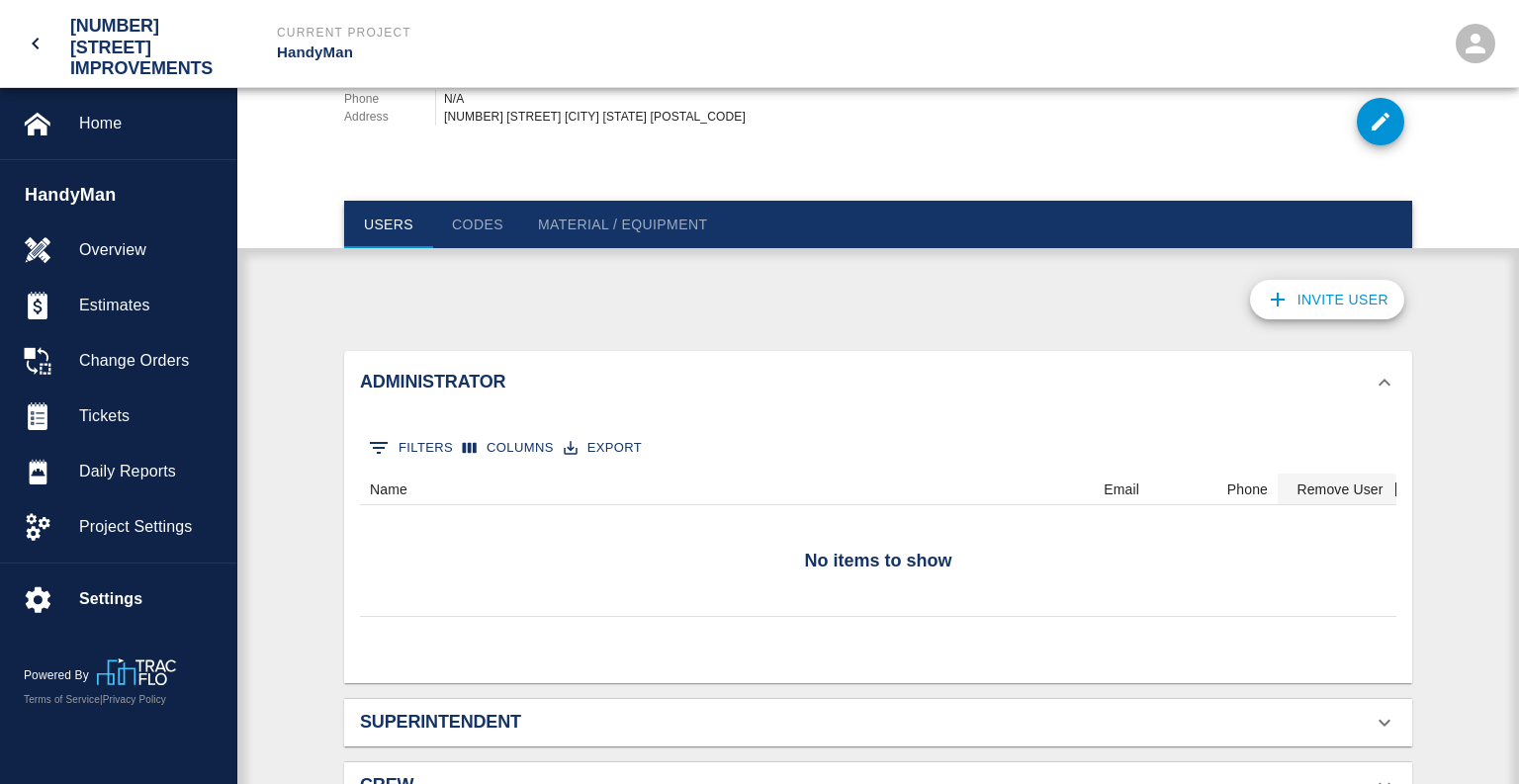 scroll, scrollTop: 226, scrollLeft: 0, axis: vertical 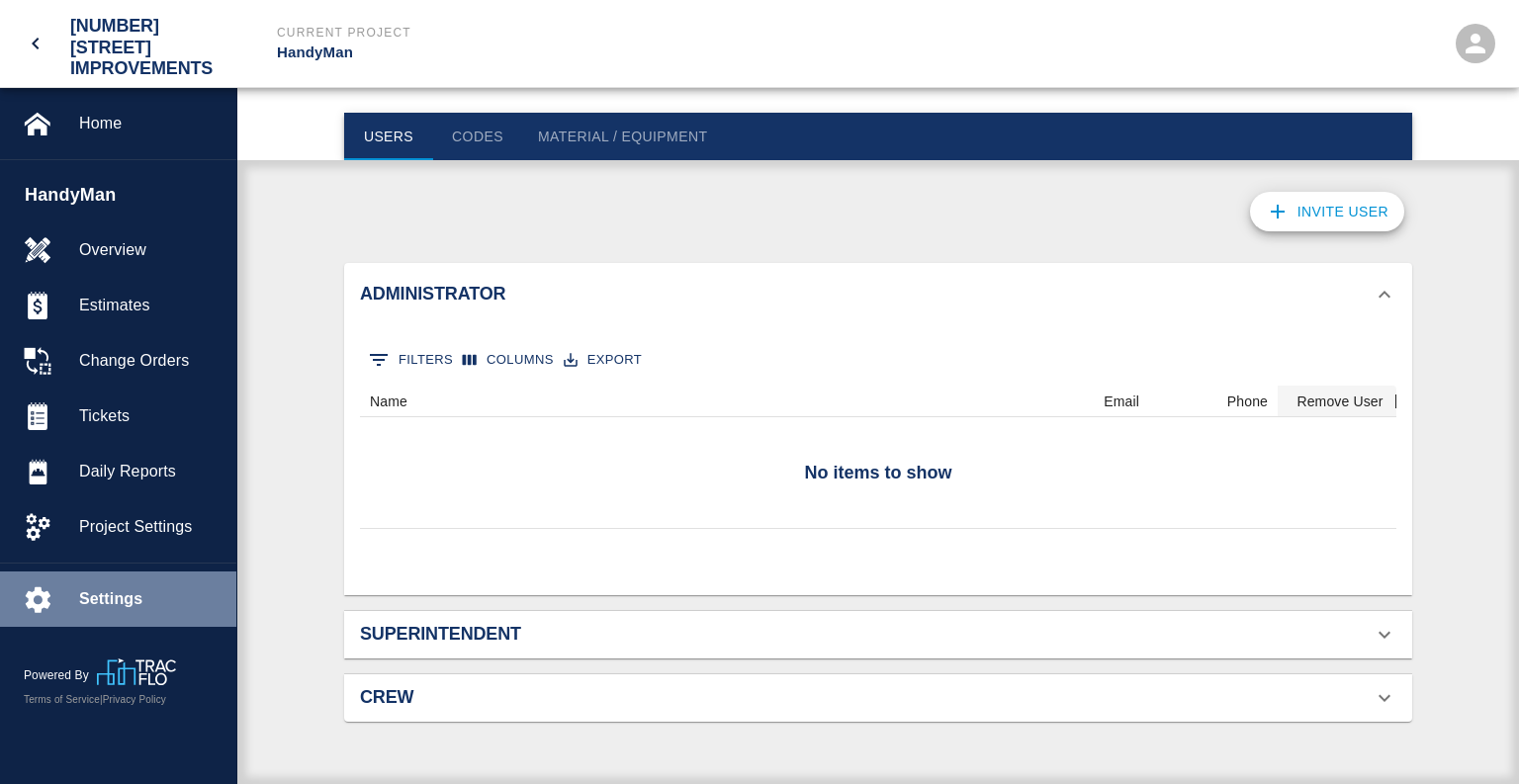 click on "Settings" at bounding box center (149, 599) 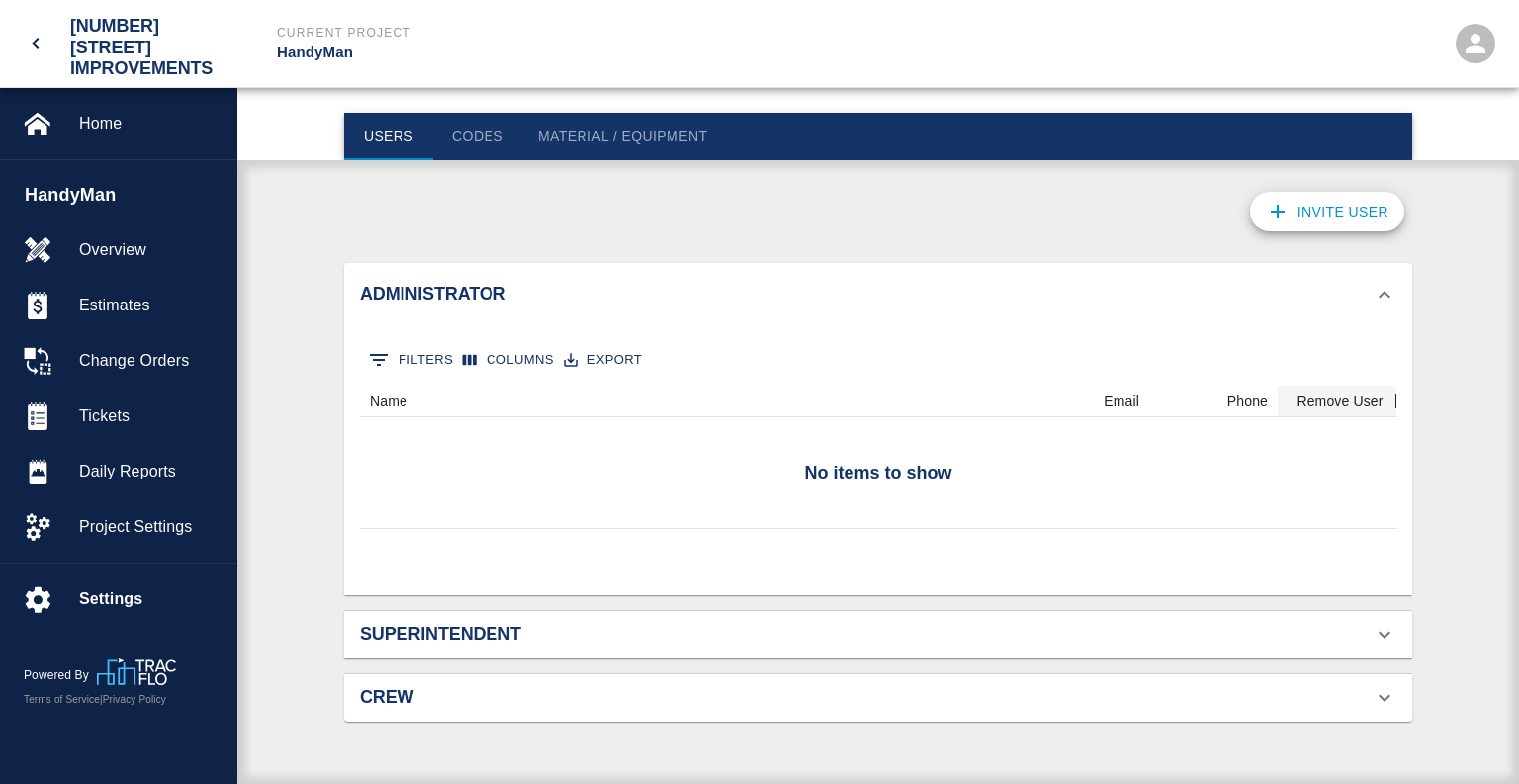 click on "Superintendent" at bounding box center (528, 635) 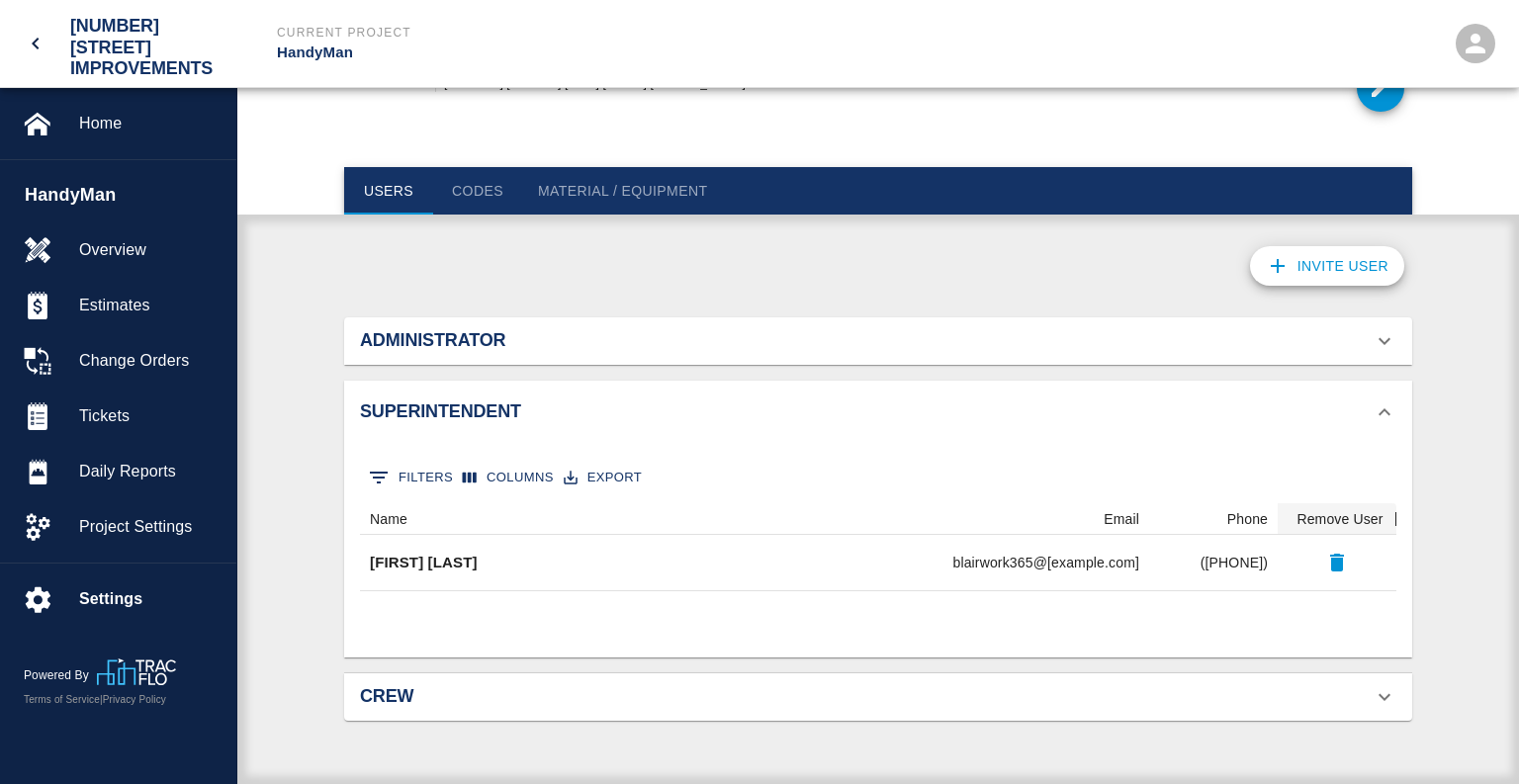 scroll, scrollTop: 171, scrollLeft: 0, axis: vertical 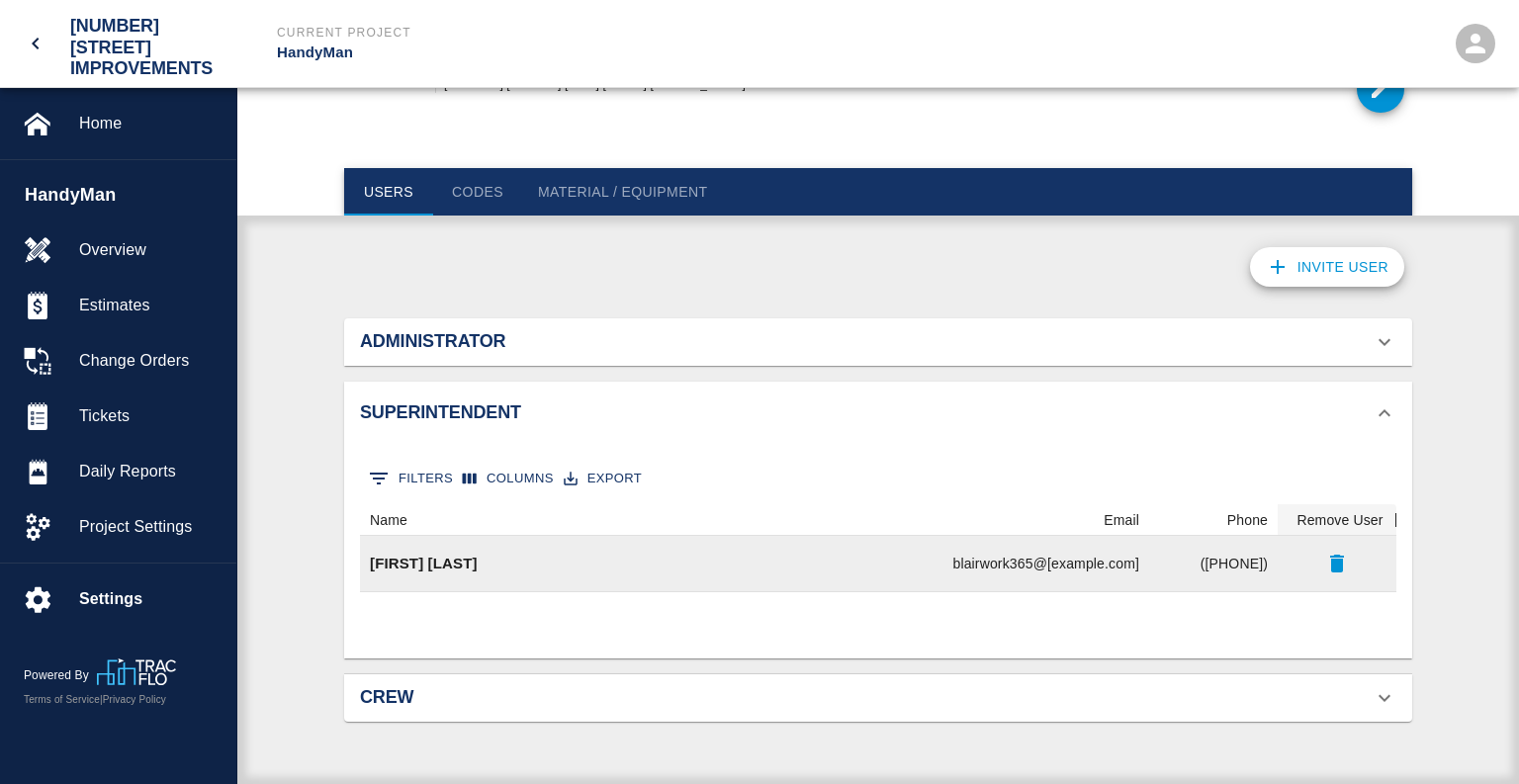 click on "[FIRST] [LAST]" at bounding box center [423, 564] 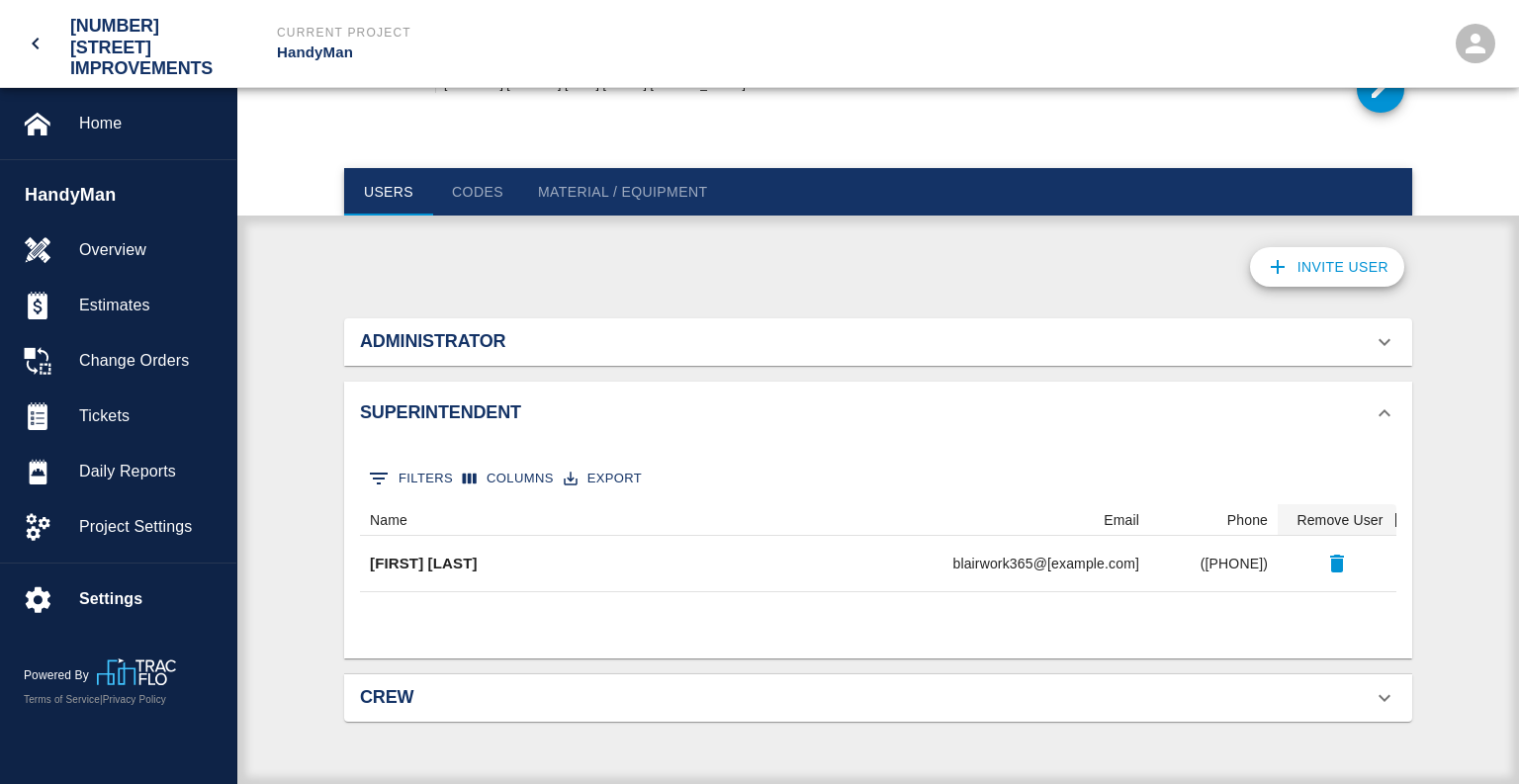 click on "Administrator" at bounding box center [878, 342] 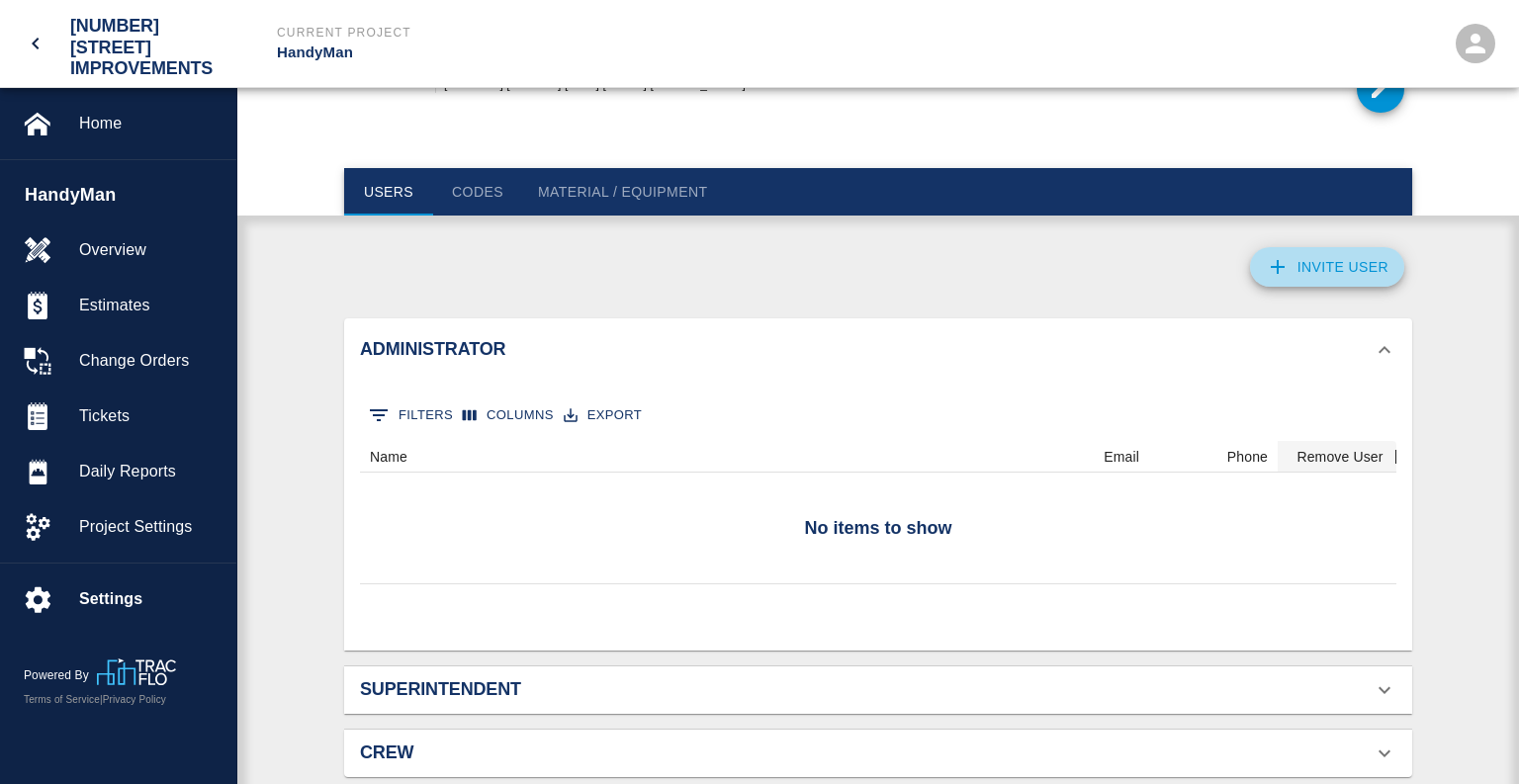 click on "Invite User" at bounding box center (1327, 267) 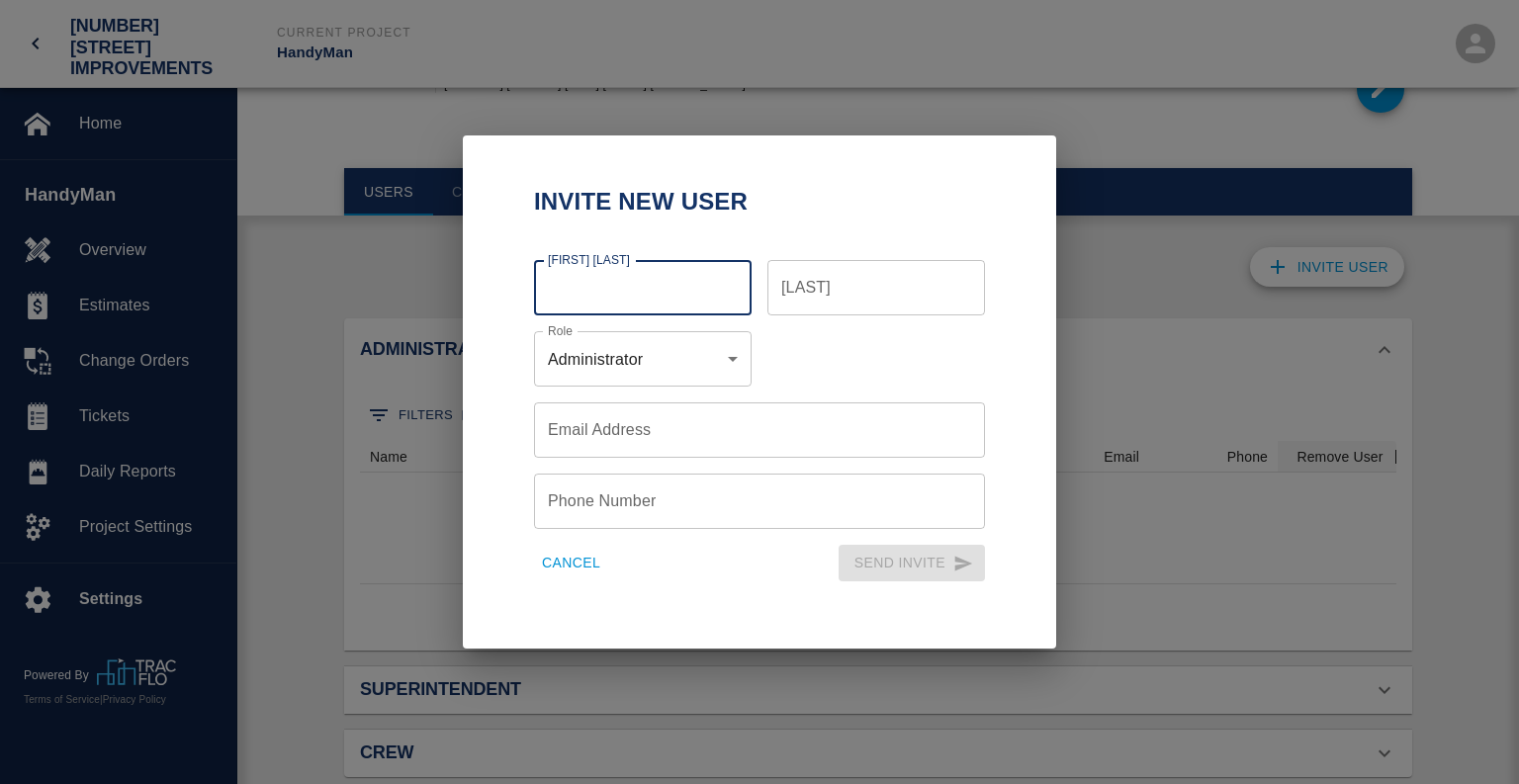 click on "Invite New User First Name First Name Last Name Last Name Role Administrator 1 Role Email Address Email Address Phone Number Phone Number Cancel Send Invite" at bounding box center (760, 392) 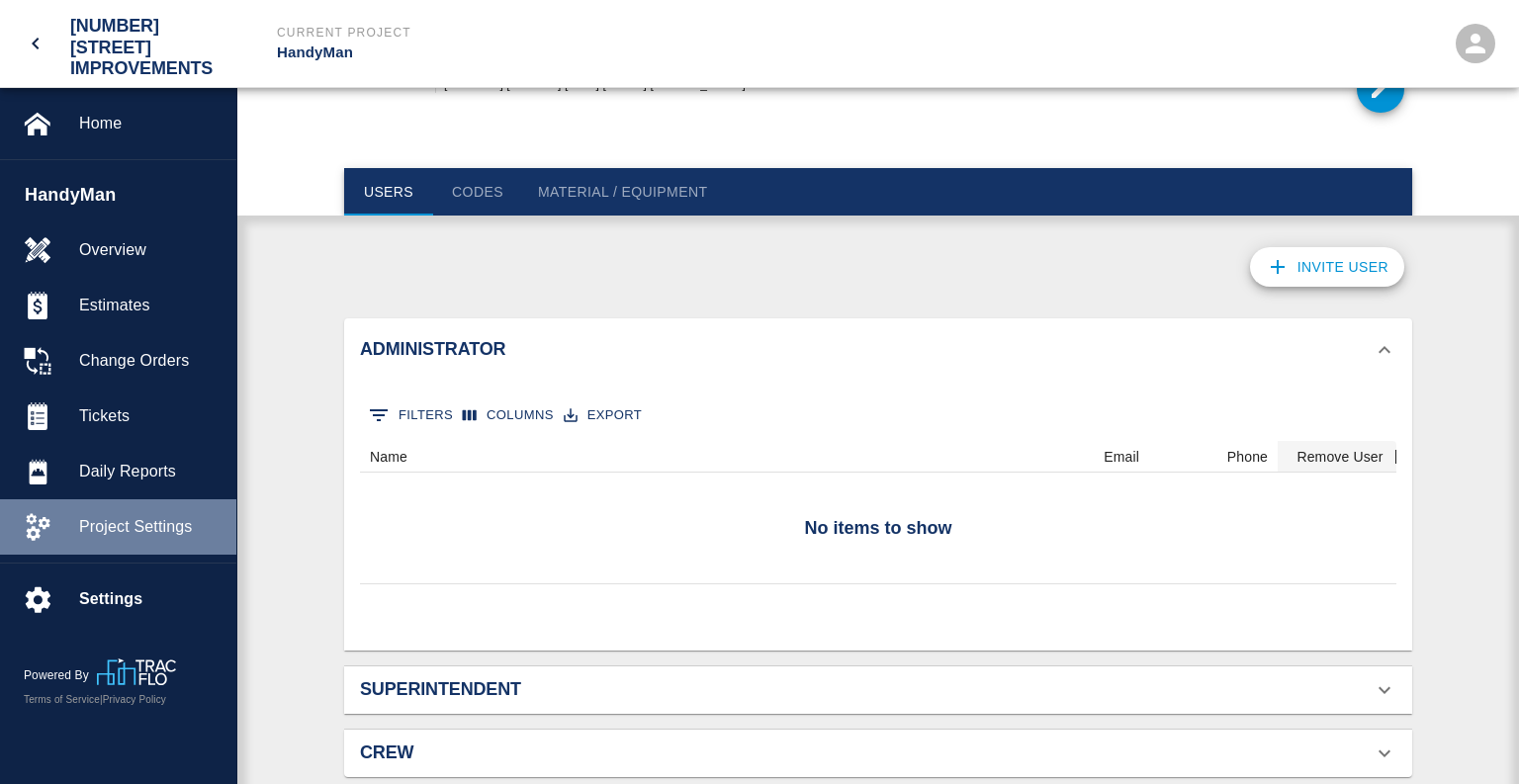 click on "Project Settings" at bounding box center (149, 527) 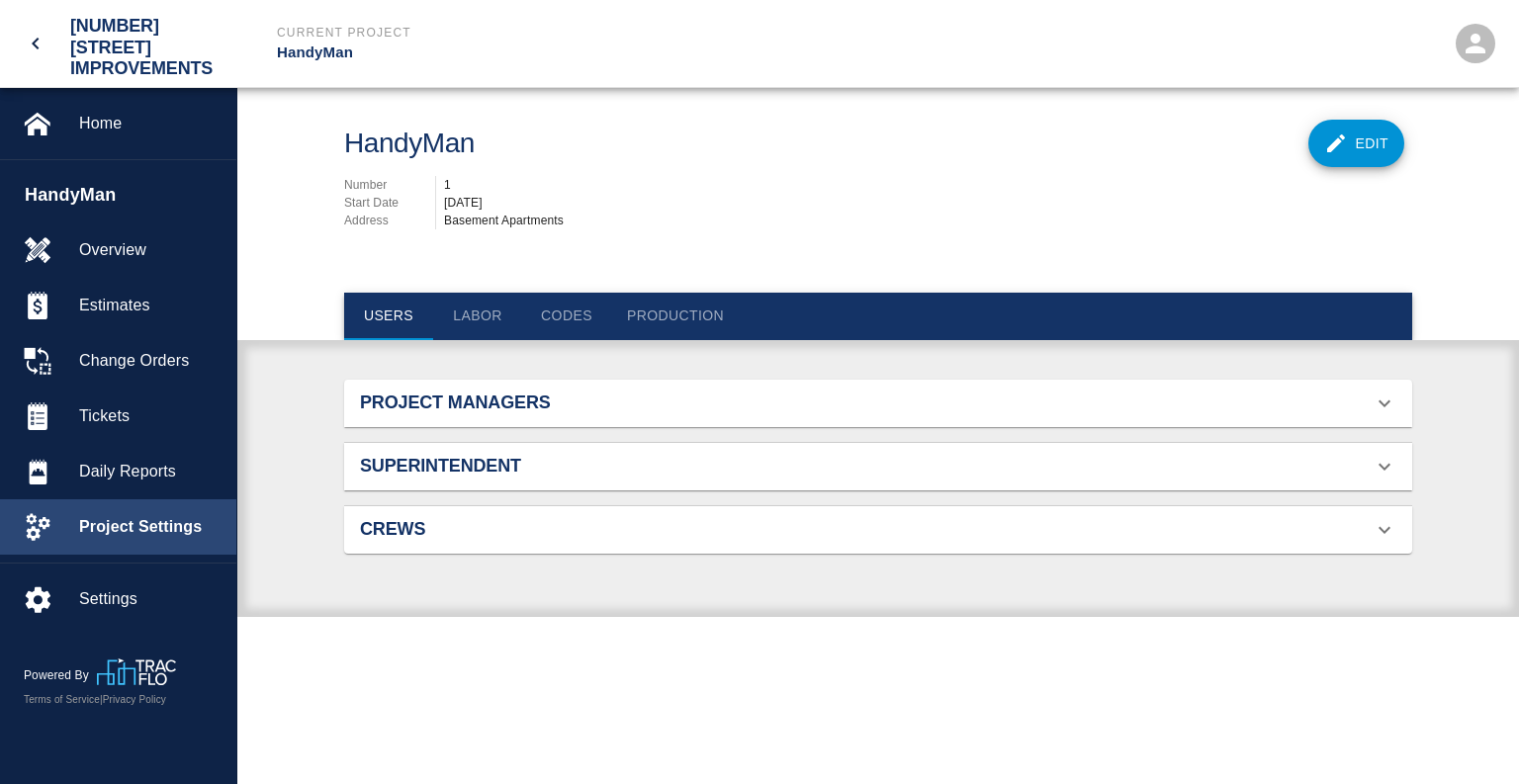 scroll, scrollTop: 87, scrollLeft: 1036, axis: both 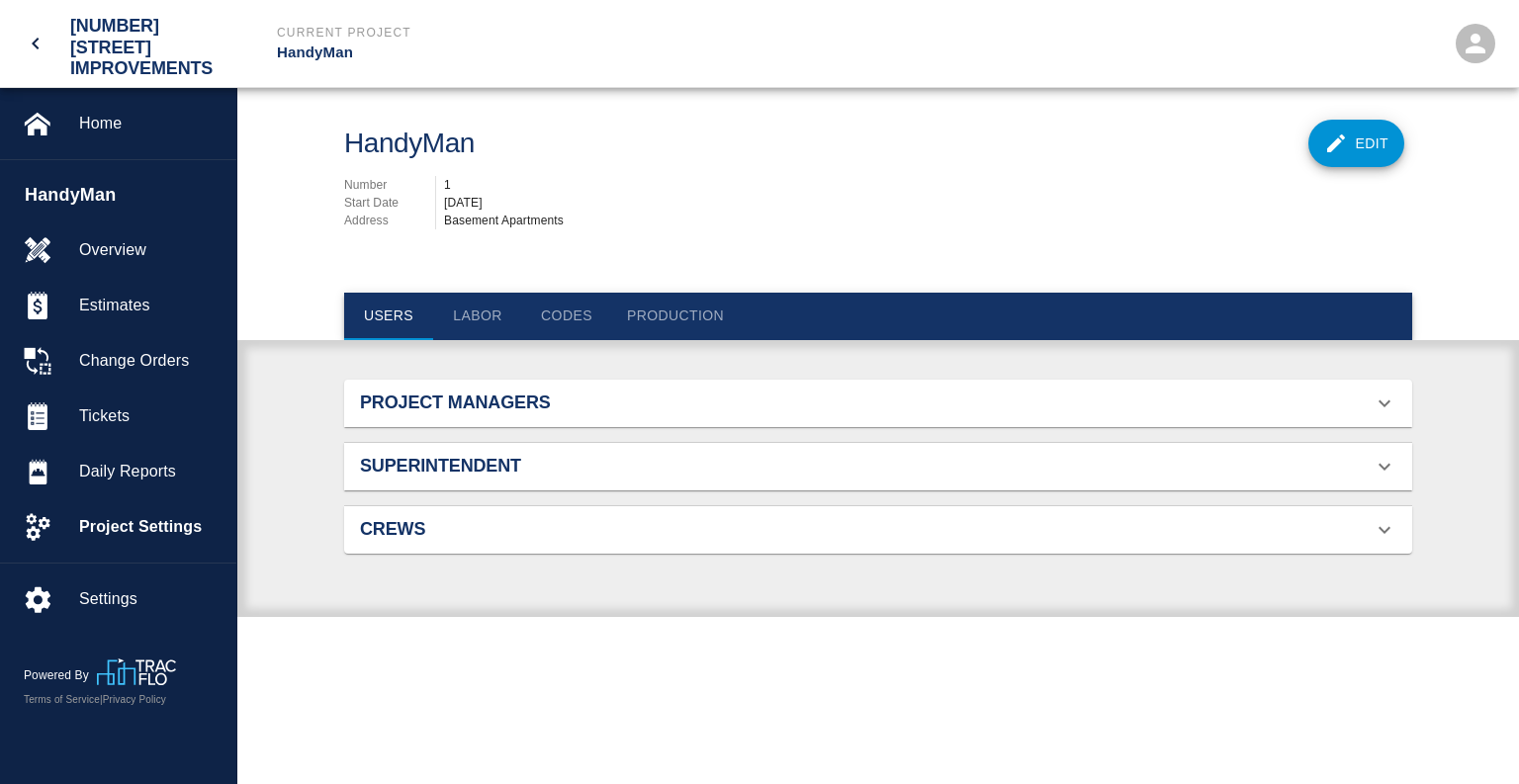 click on "Project Managers" at bounding box center [528, 403] 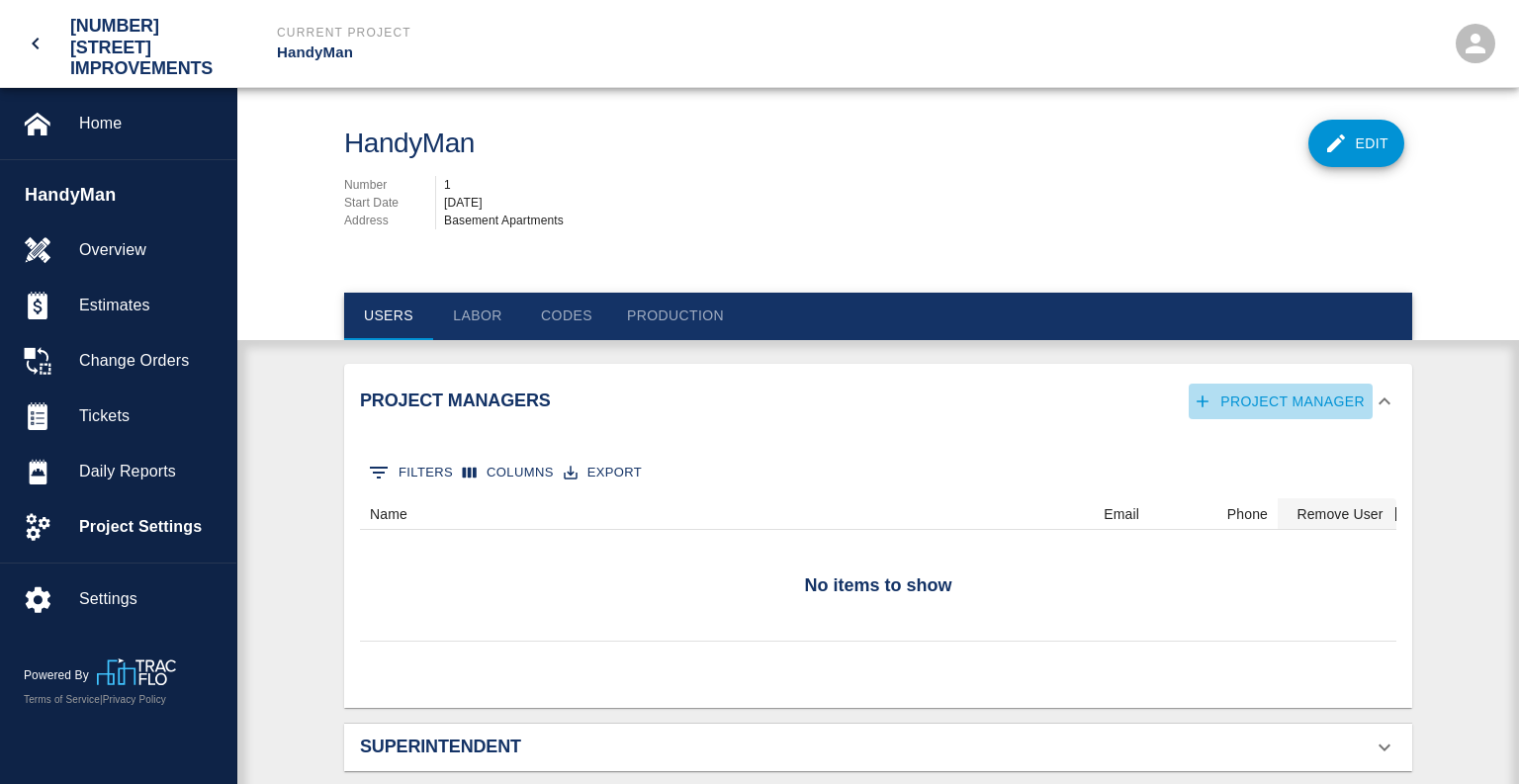 click on "Project Manager" at bounding box center (1281, 401) 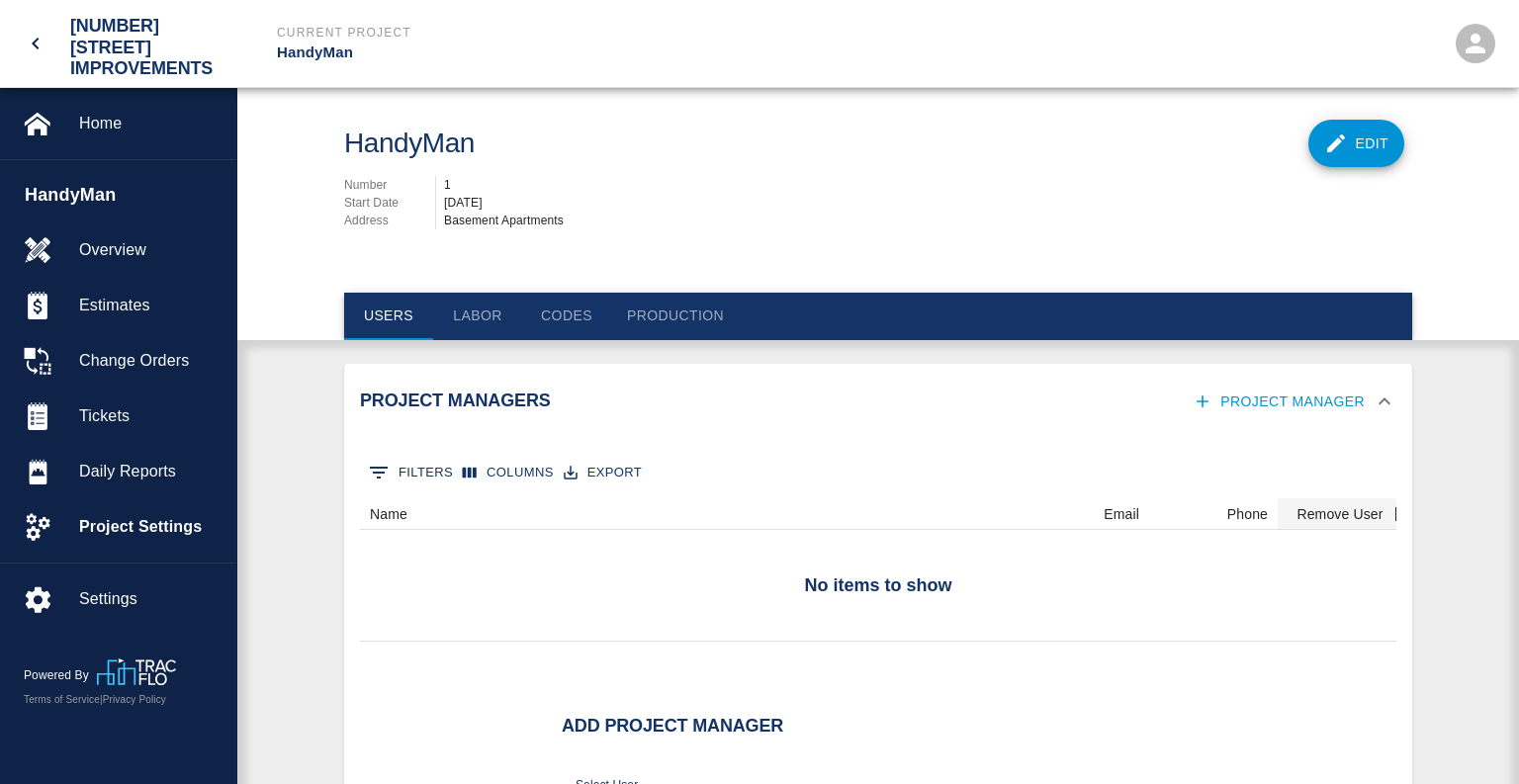 scroll, scrollTop: 0, scrollLeft: 0, axis: both 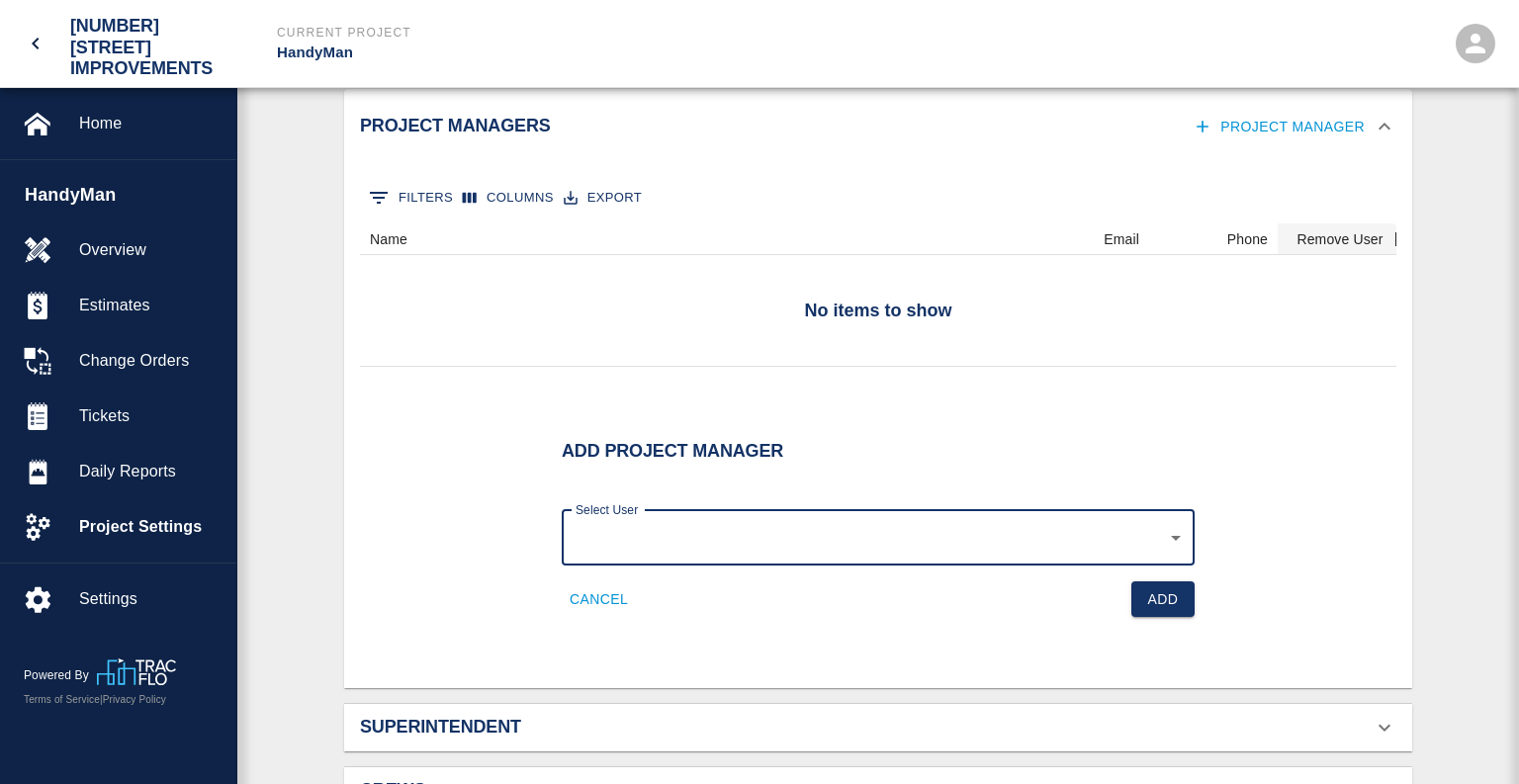 click on "Select User" at bounding box center [878, 538] 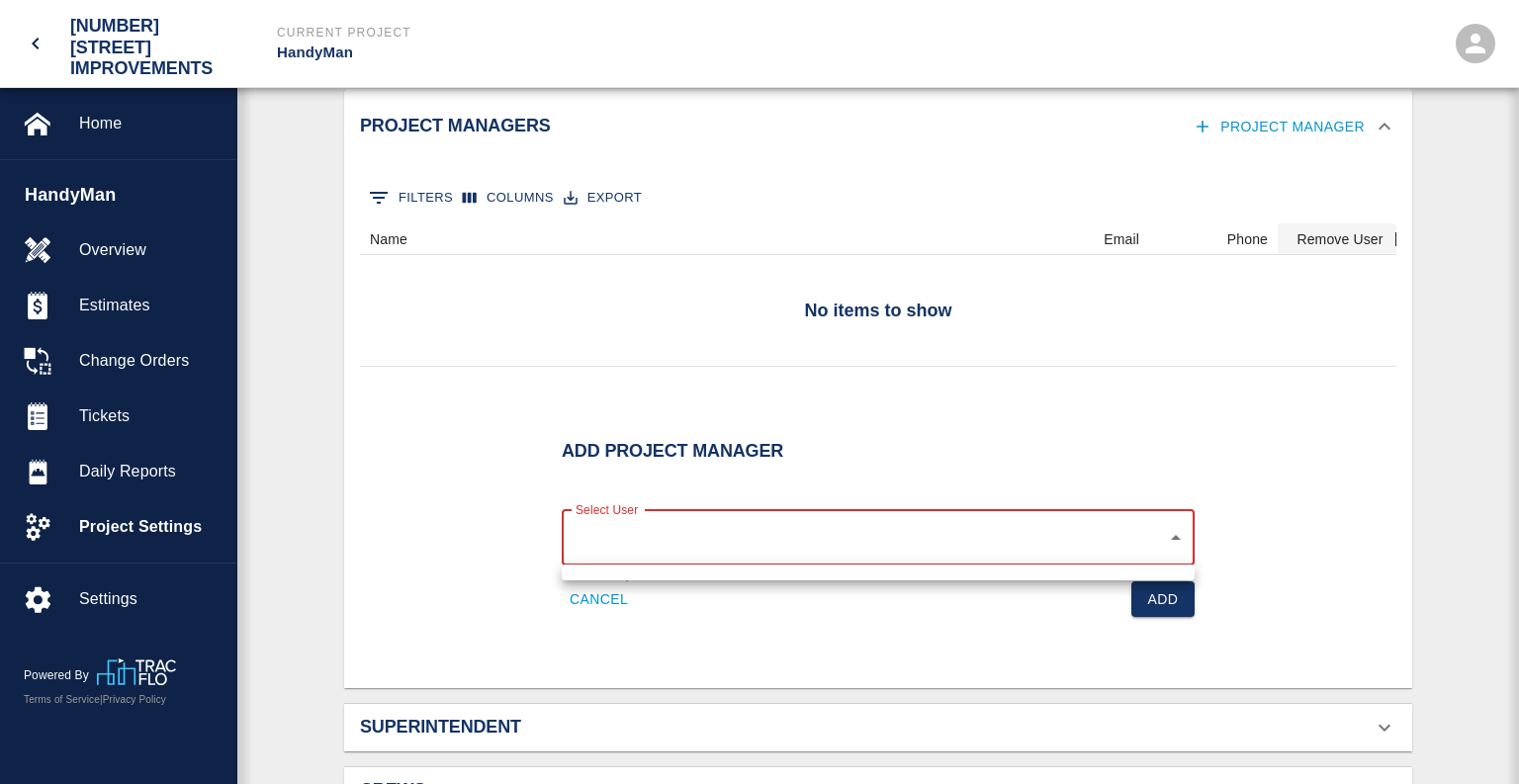 click on "Charlie Blair blairwork365@[example.com] ([PHONE])" at bounding box center [760, 117] 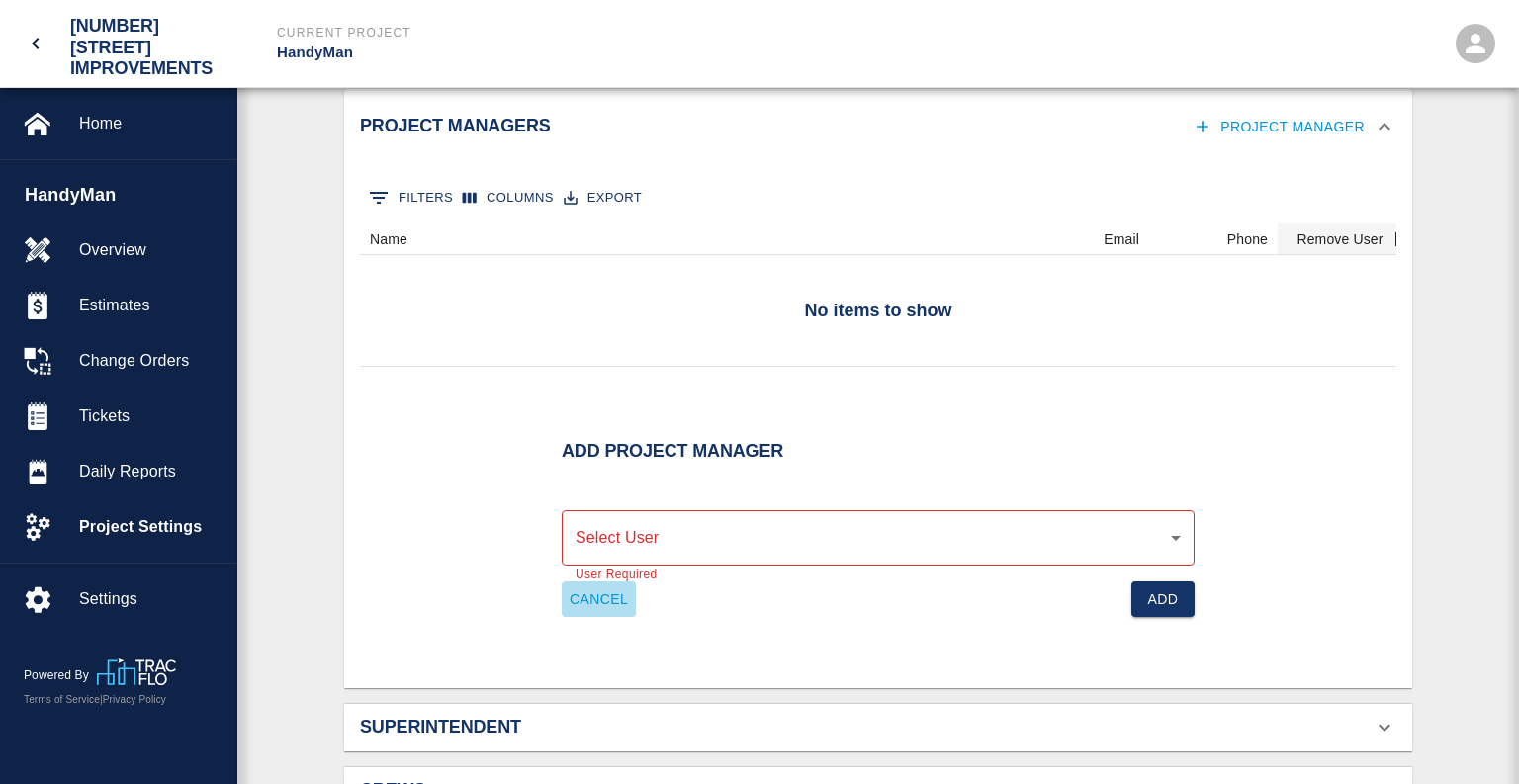 click on "Cancel" at bounding box center (598, 599) 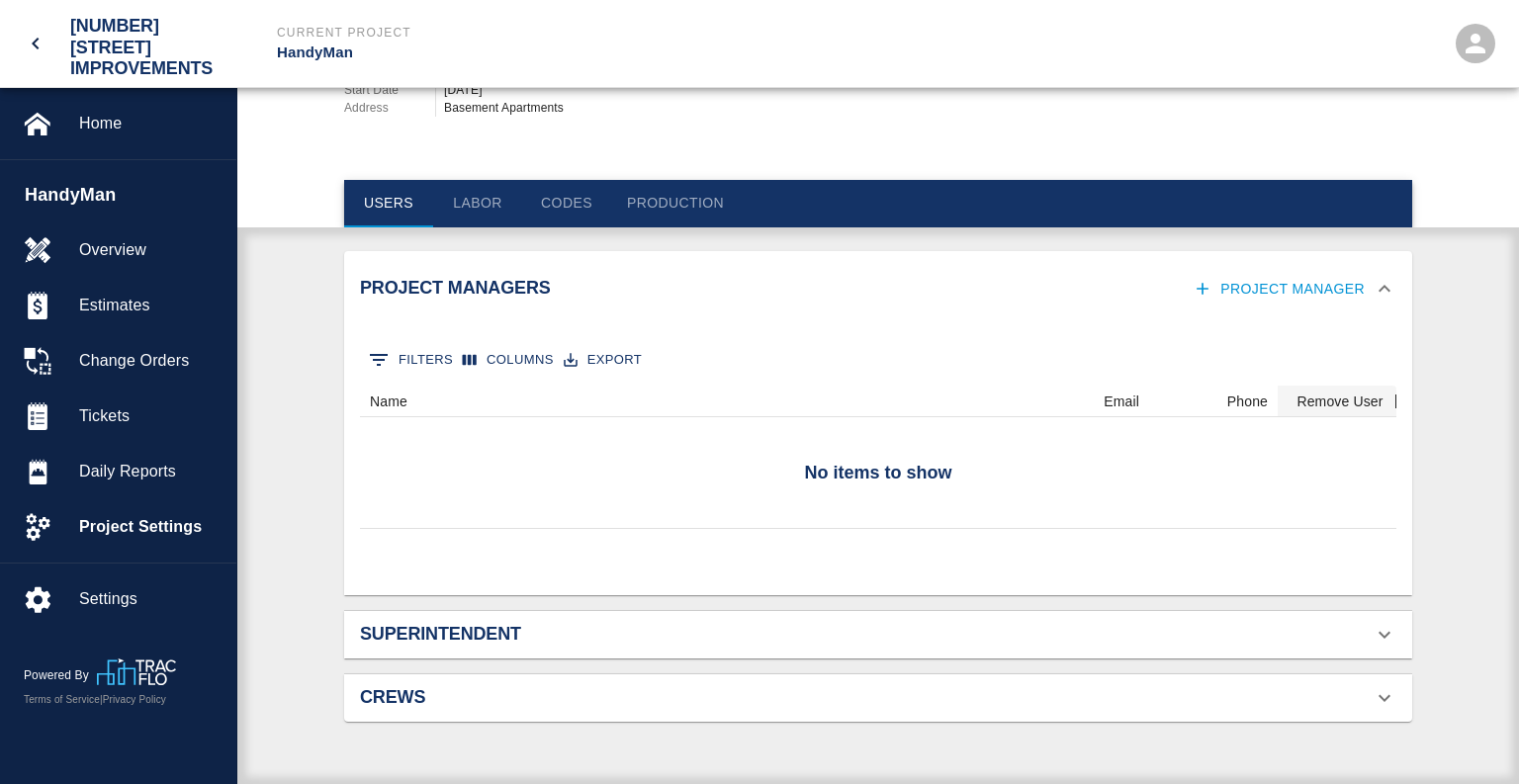 click on "Superintendent" at bounding box center [528, 635] 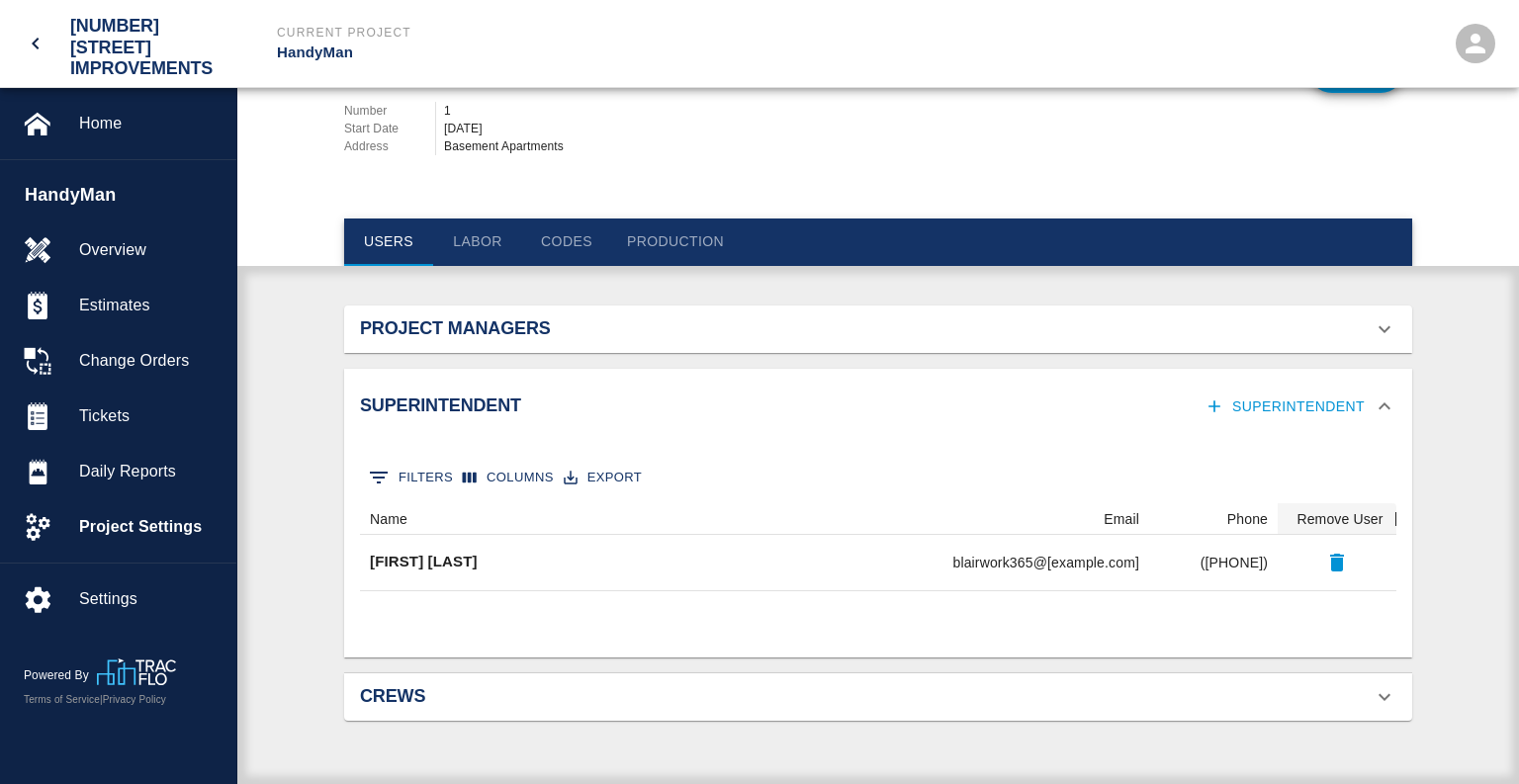 scroll, scrollTop: 73, scrollLeft: 0, axis: vertical 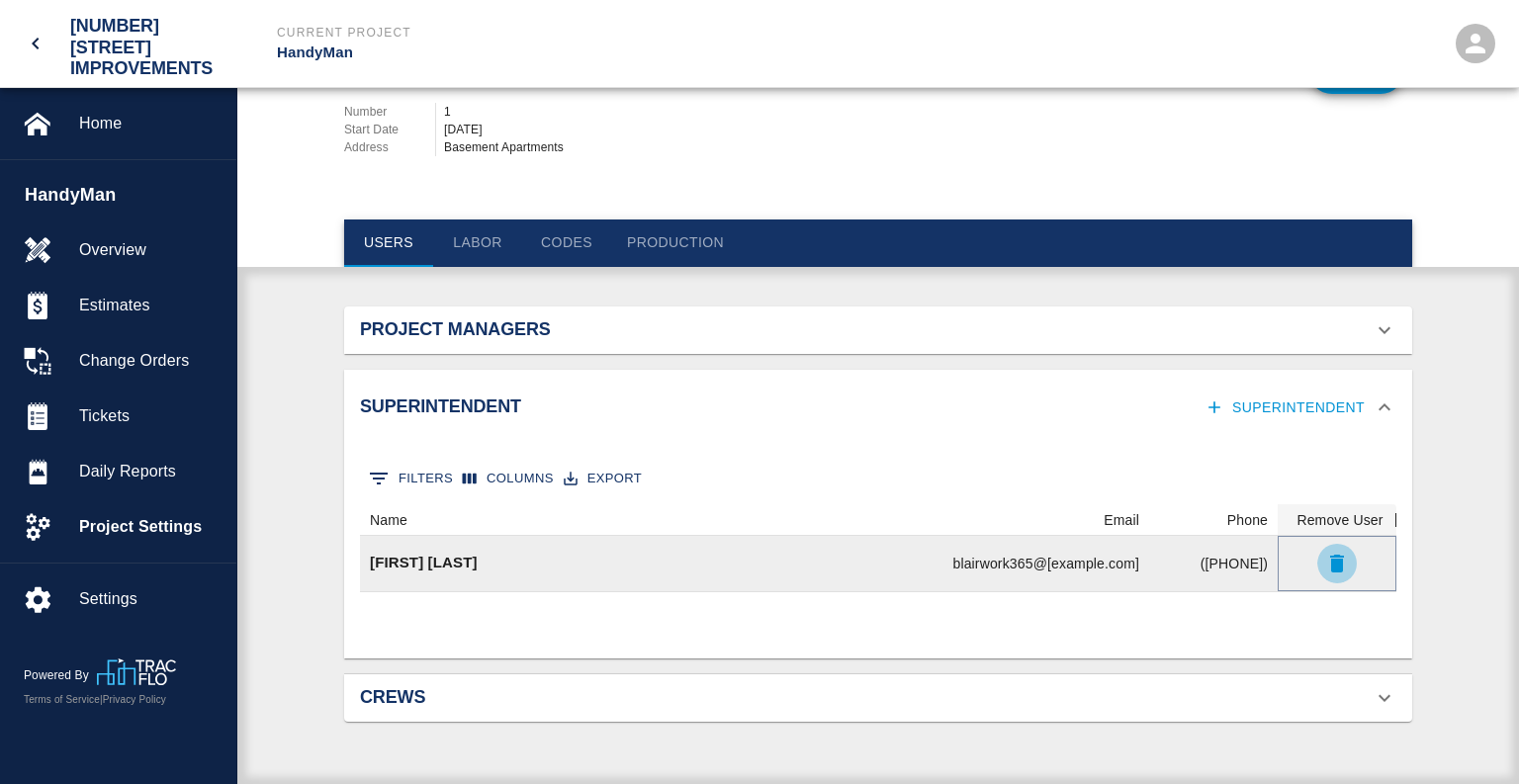 click 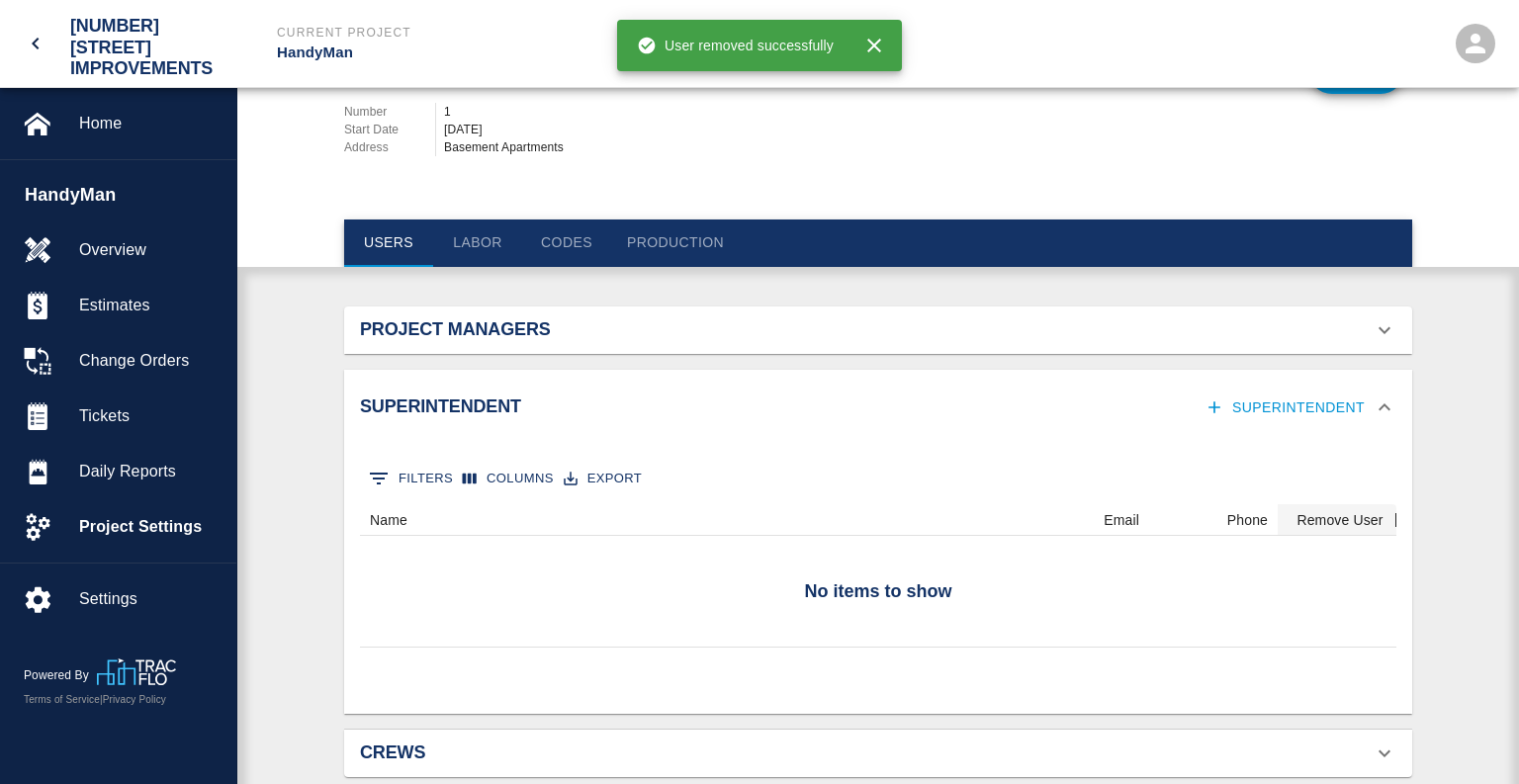 scroll, scrollTop: 1, scrollLeft: 1, axis: both 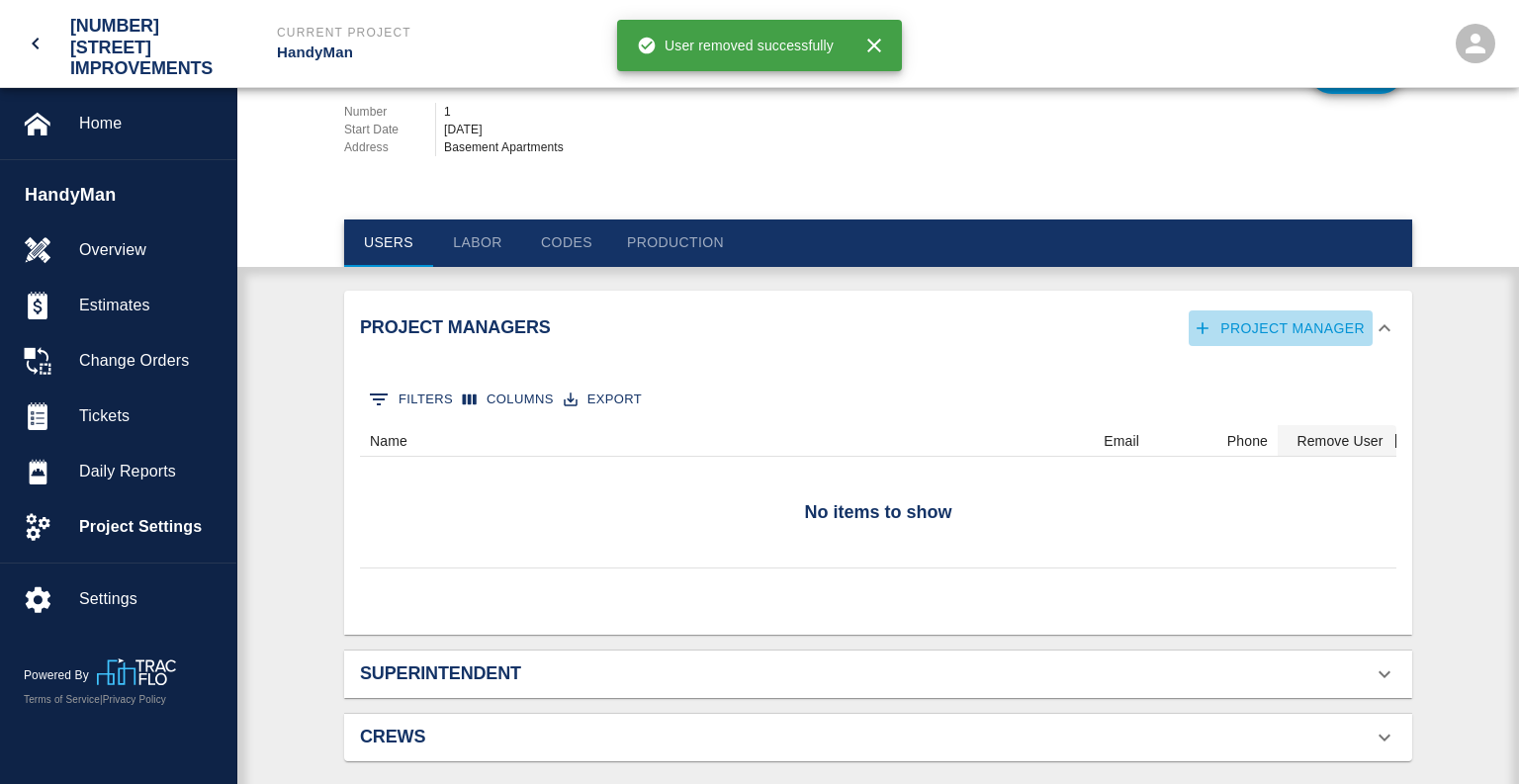 click on "Project Manager" at bounding box center [1281, 328] 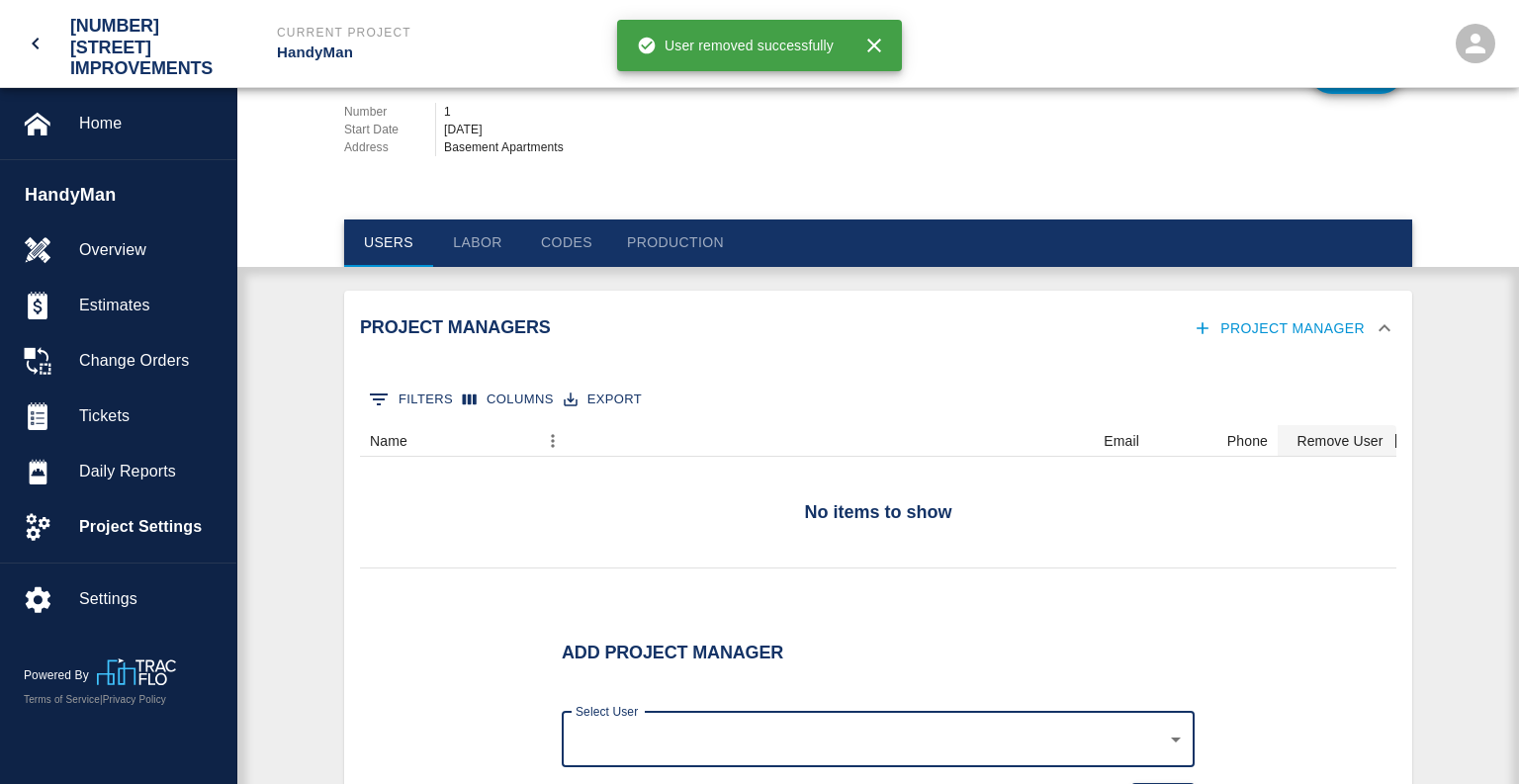 scroll, scrollTop: 0, scrollLeft: 0, axis: both 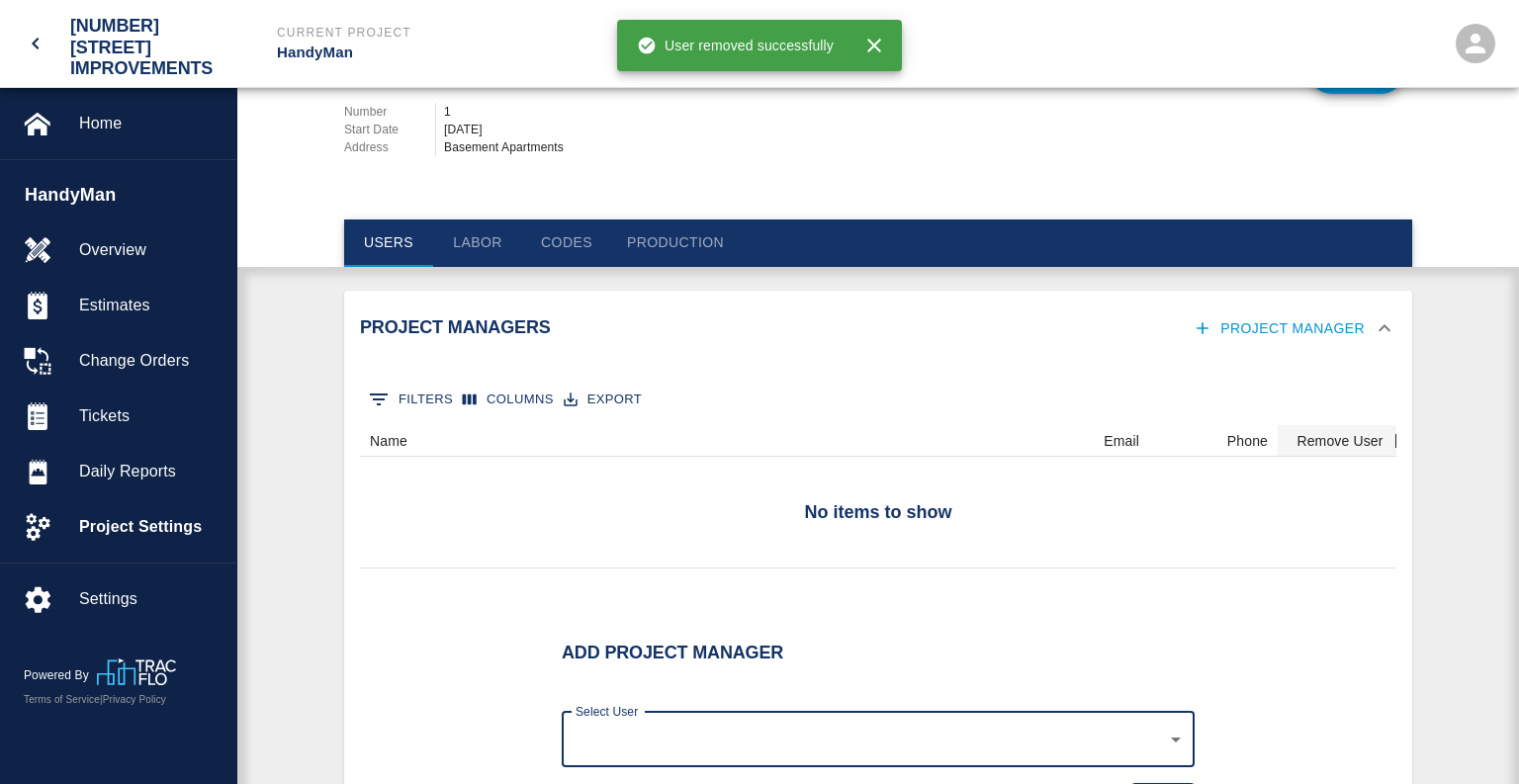 click on "[COMPANY] Current Project HandyMan Home HandyMan Overview Estimates Change Orders Tickets Daily Reports Project Settings Settings Powered By Terms of Service  |  Privacy Policy HandyMan Edit Number 1 Start Date [DATE] Address Basement Apartments  Users Labor Codes Production Project Managers Project Manager 0 Filters Columns Export No items to show Name Email Phone Remove User Add Project Manager Select User ​ Select User Cancel Add Superintendent 0 Filters Columns Export No items to show Name Email Phone Remove User Crews 0 Filters Columns Export No items to show Name Email Phone Remove User User removed successfully [FIRST] [LAST] [EMAIL] Integrations Edit Profile Admin Dashboard View All Users View TracFlo Companies Create Company Change Account Logout $0" at bounding box center [760, 318] 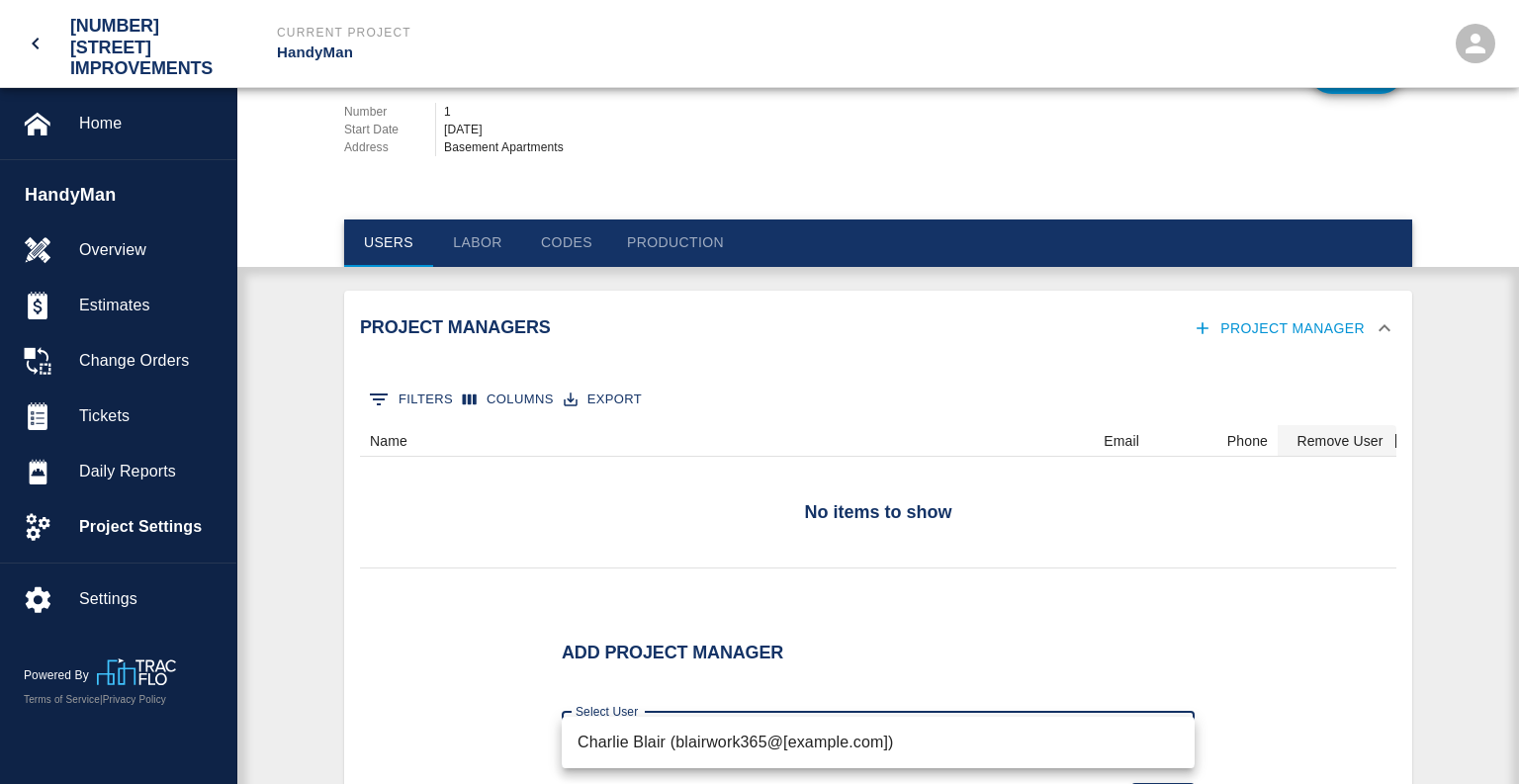 click on "Charlie Blair (blairwork365@[example.com])" at bounding box center [878, 742] 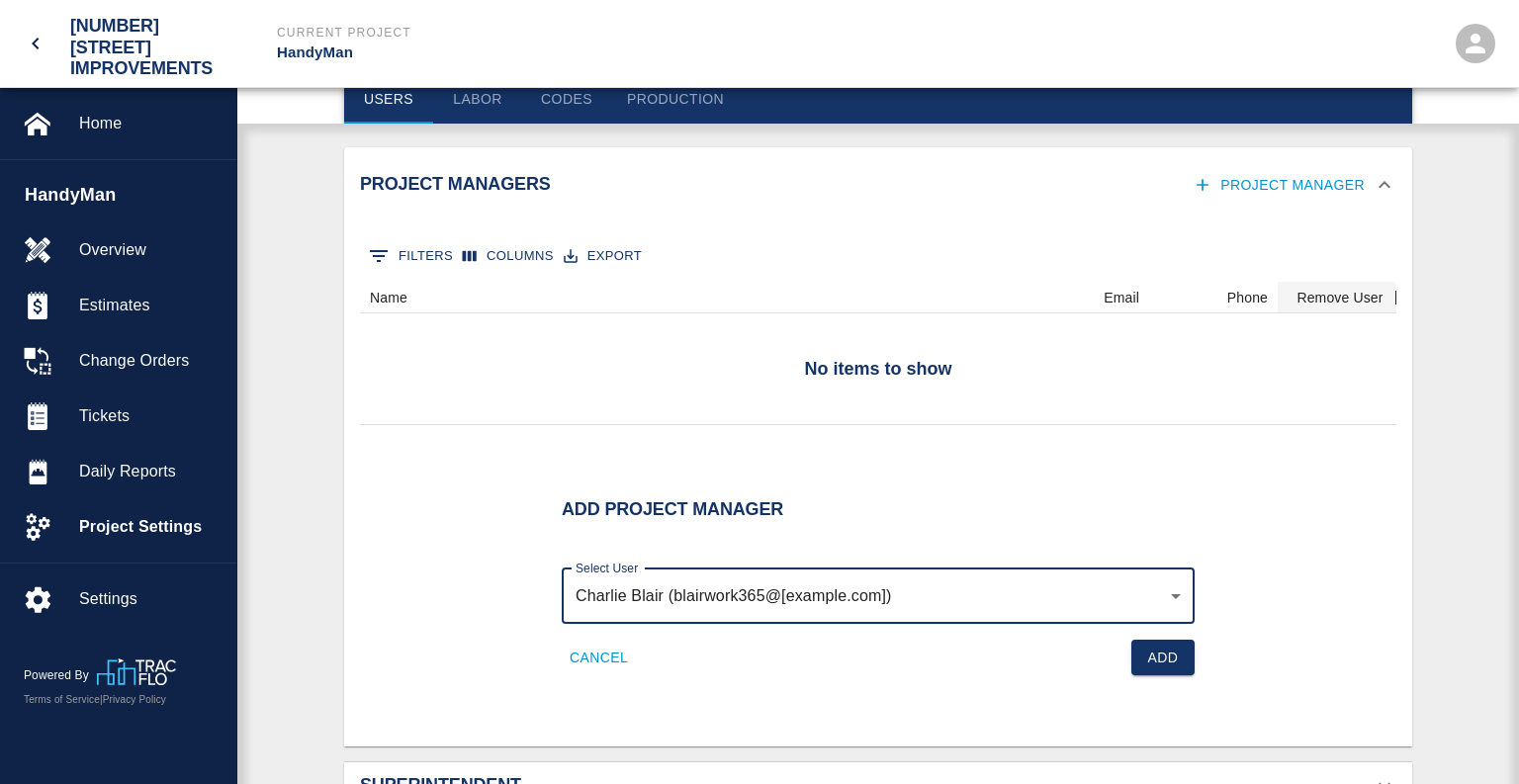 scroll, scrollTop: 368, scrollLeft: 0, axis: vertical 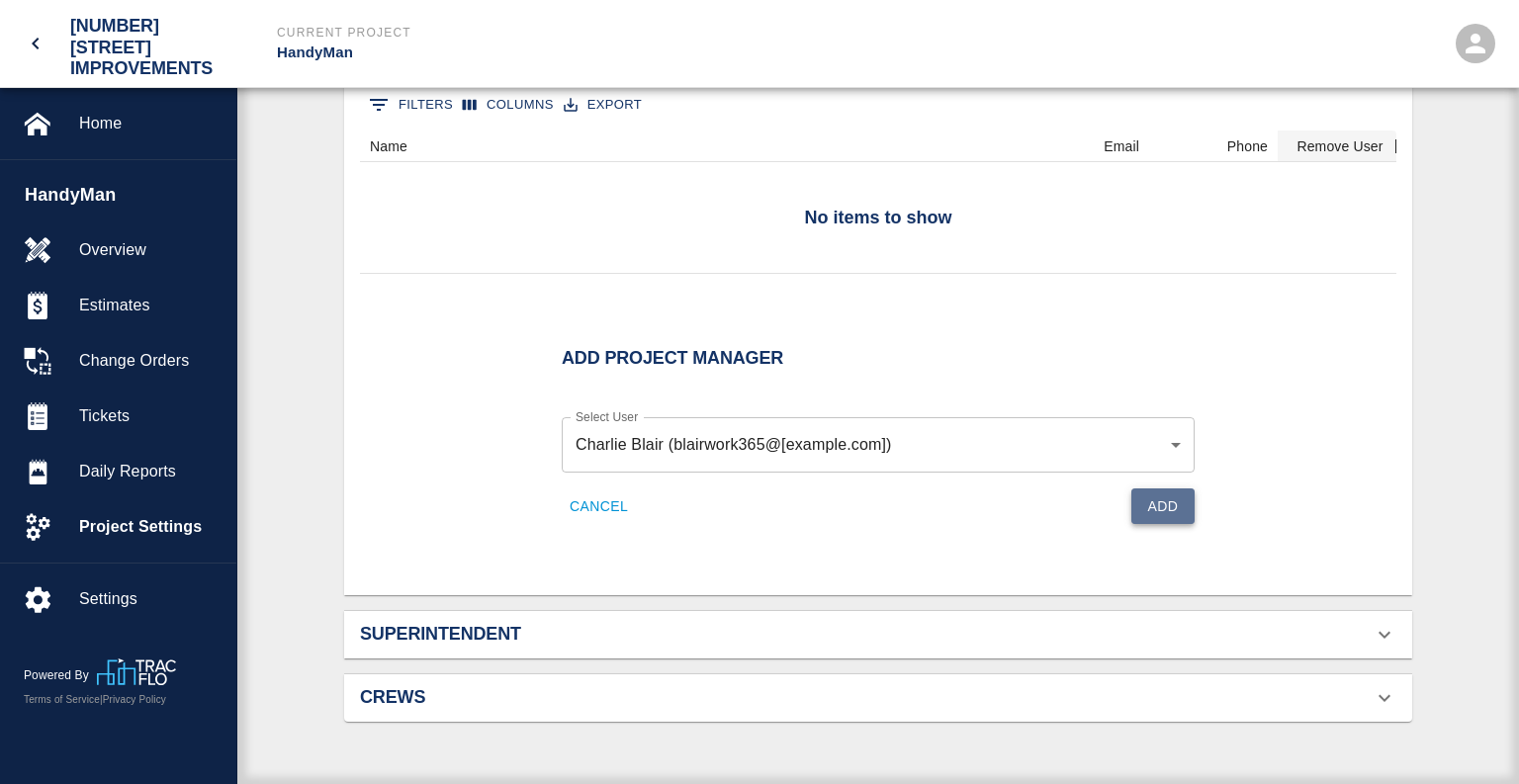 click on "Add" at bounding box center [1163, 506] 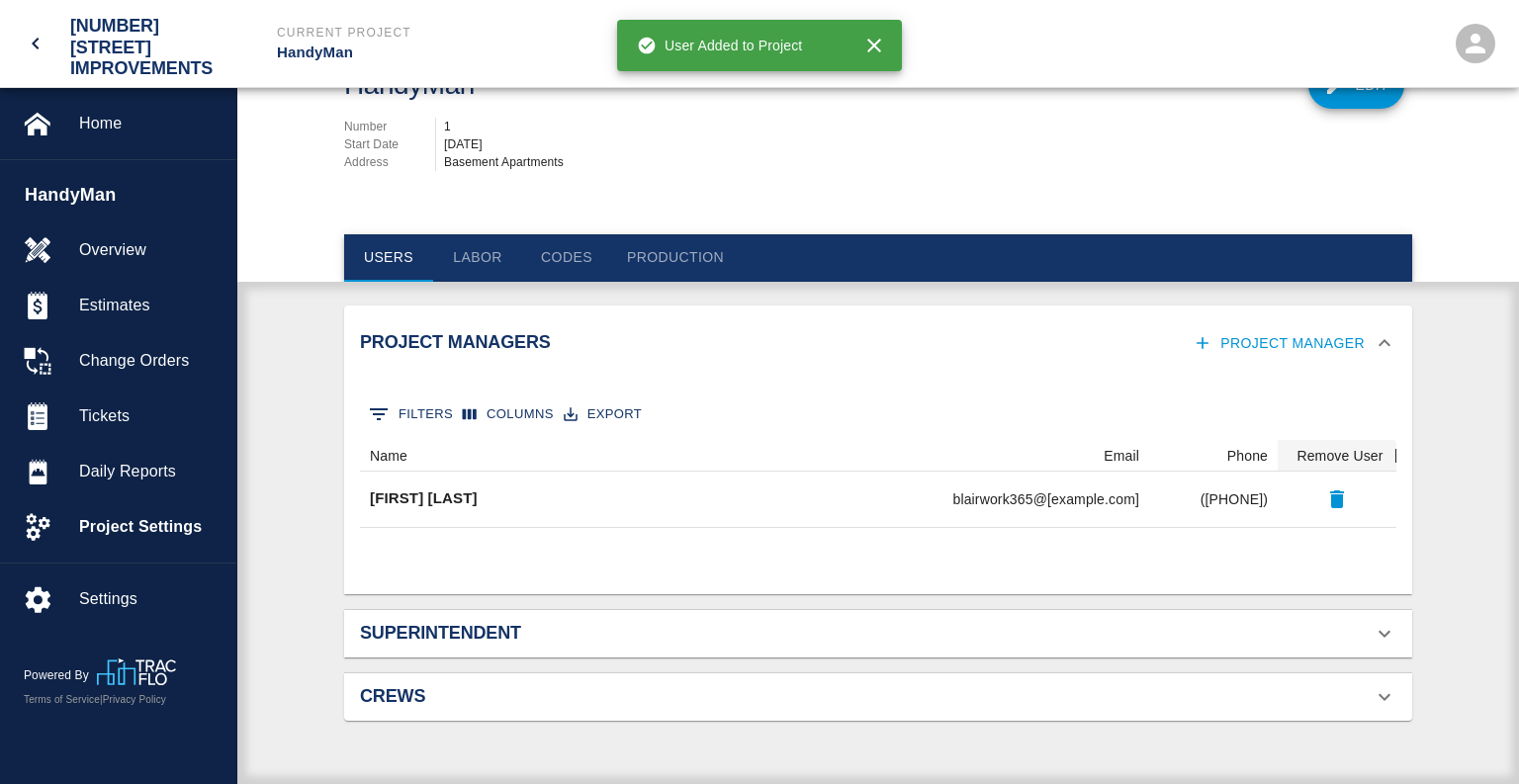 scroll, scrollTop: 78, scrollLeft: 0, axis: vertical 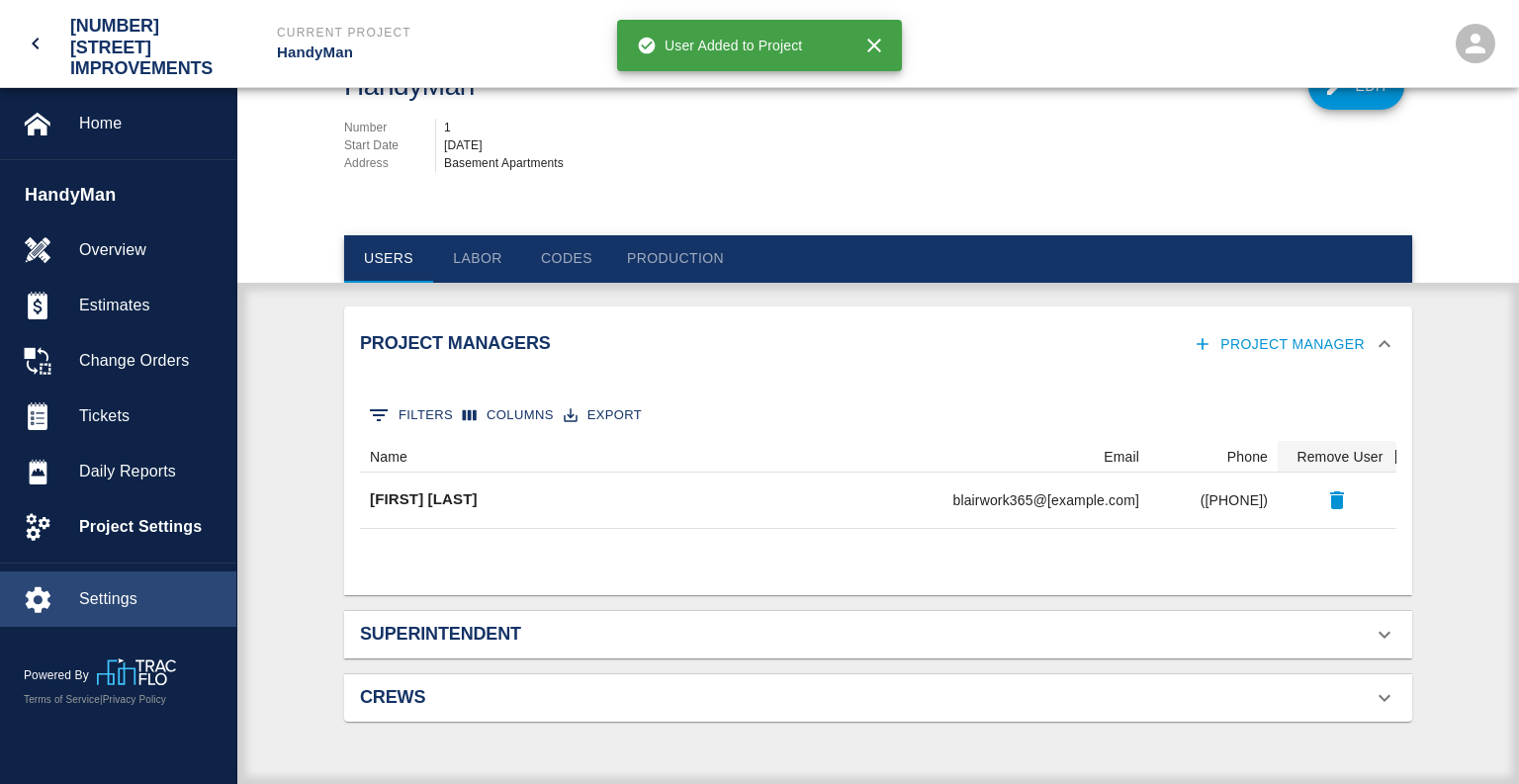 click on "Settings" at bounding box center [149, 599] 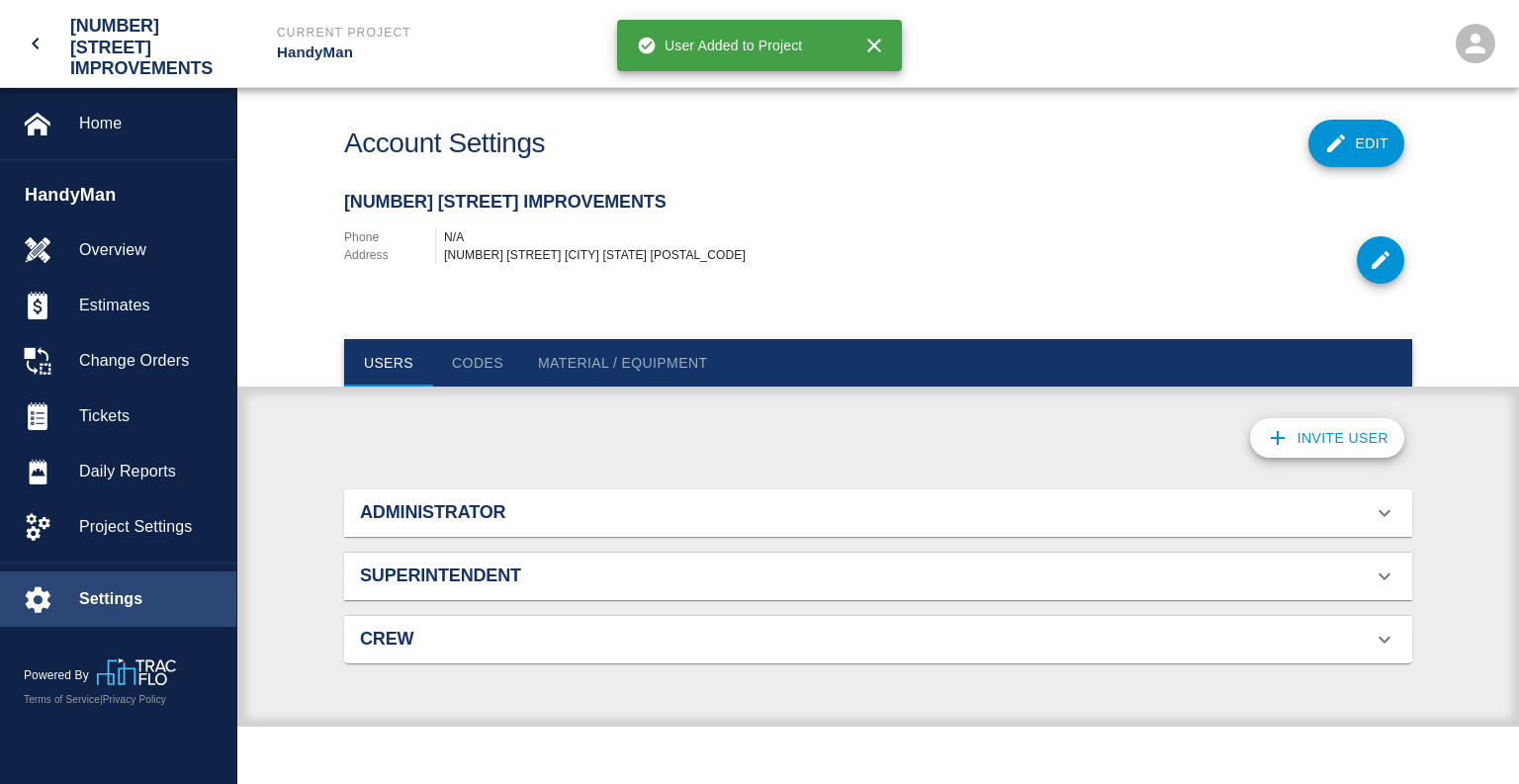 scroll, scrollTop: 0, scrollLeft: 0, axis: both 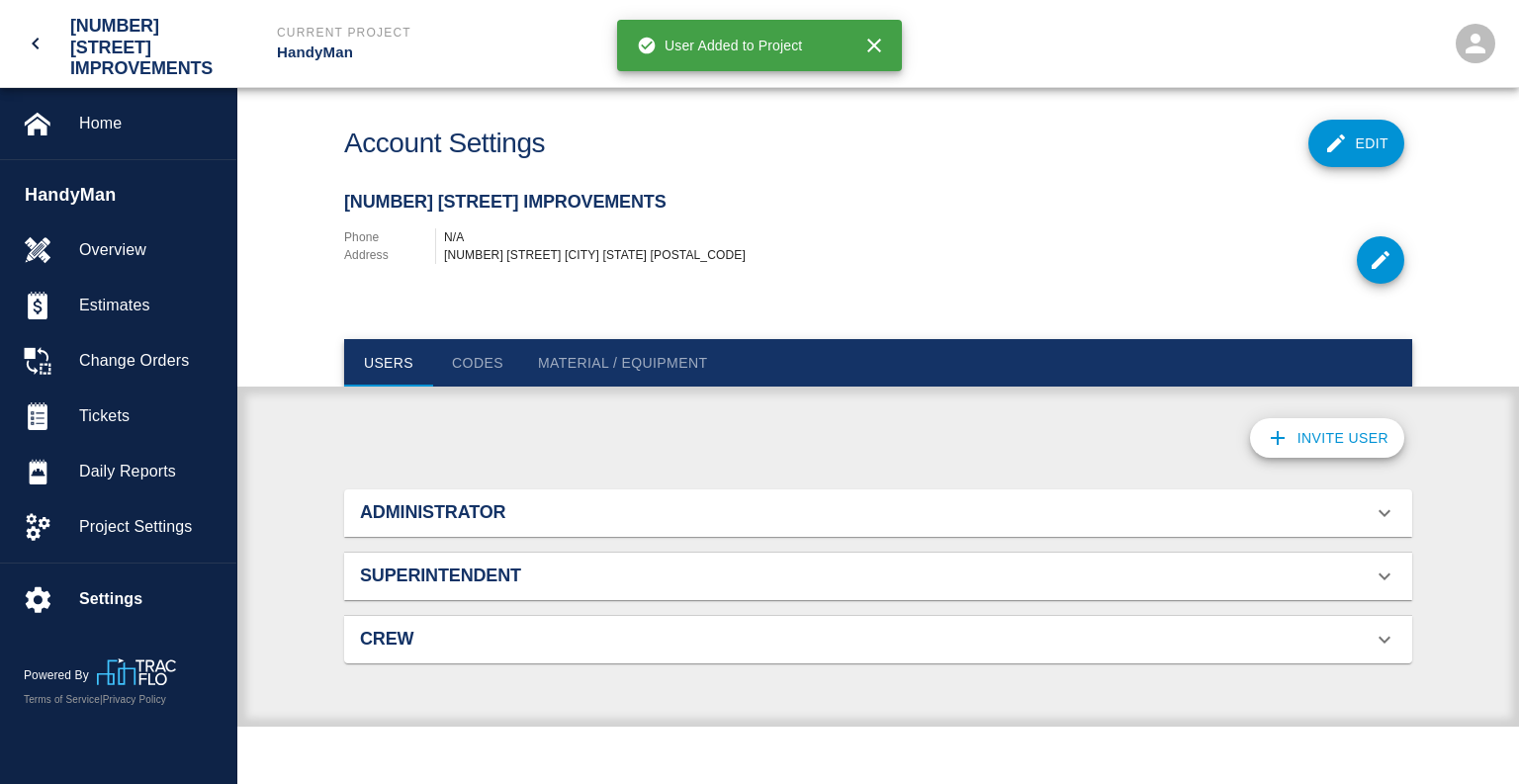 click on "Superintendent" at bounding box center (866, 576) 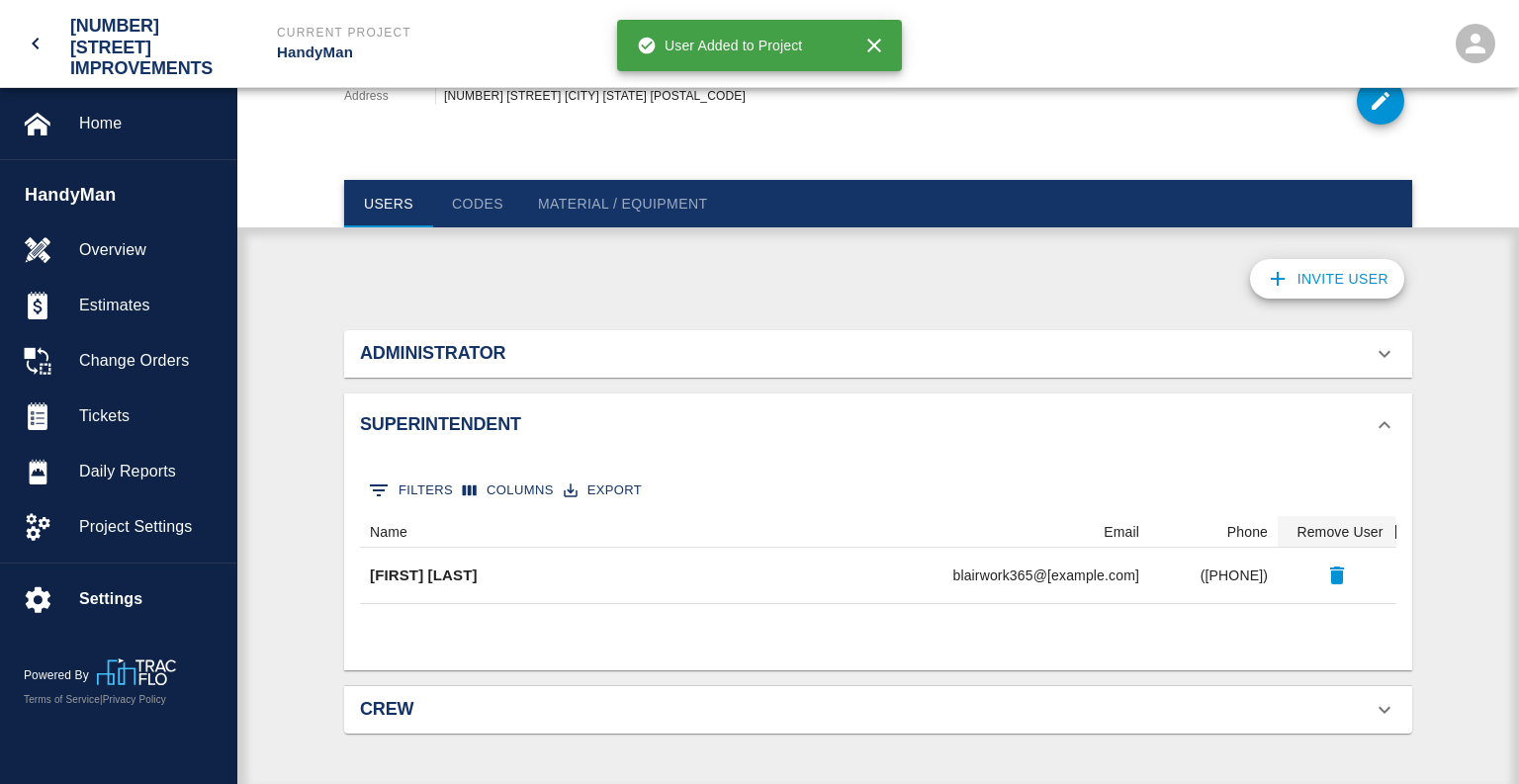 scroll, scrollTop: 171, scrollLeft: 0, axis: vertical 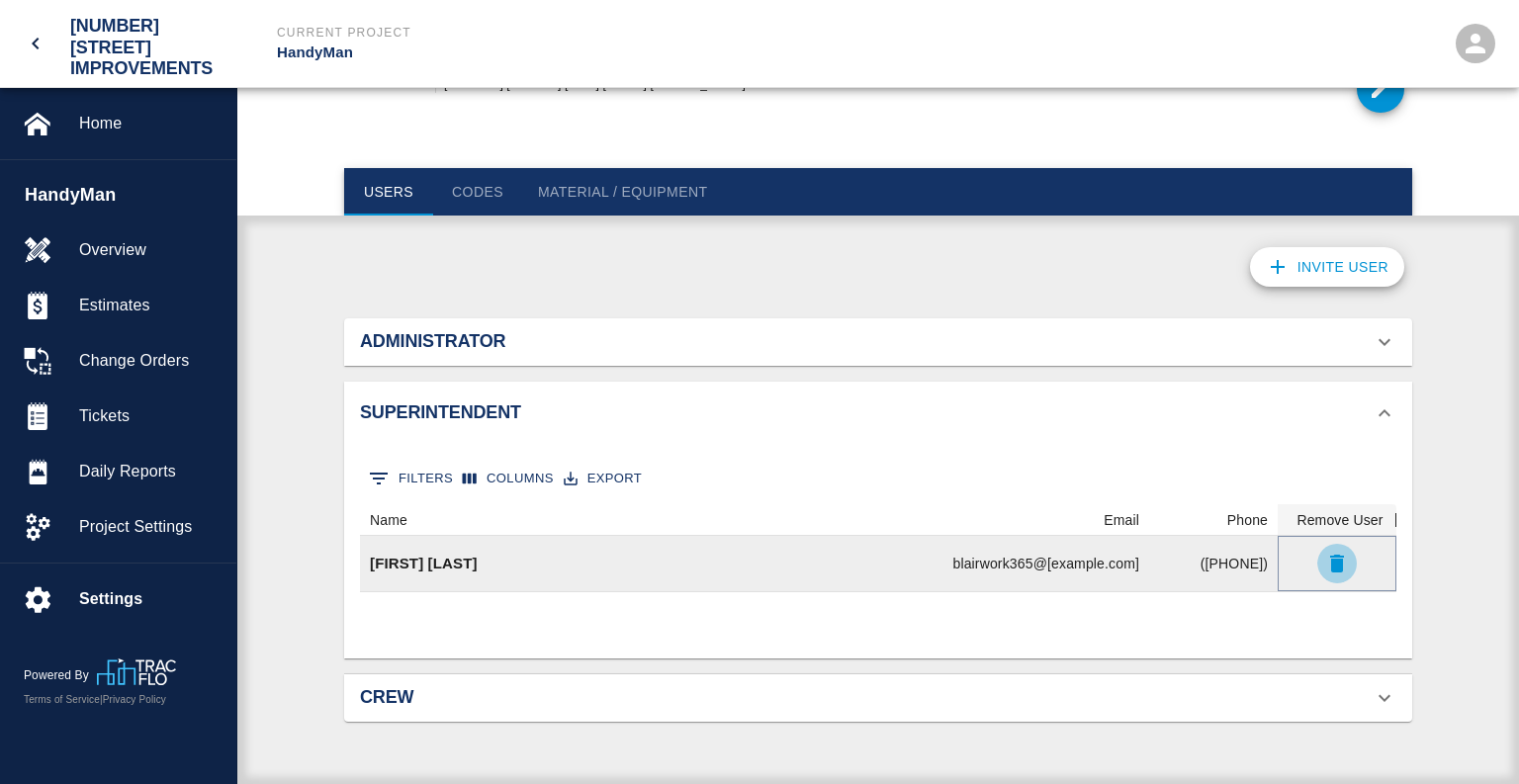 click 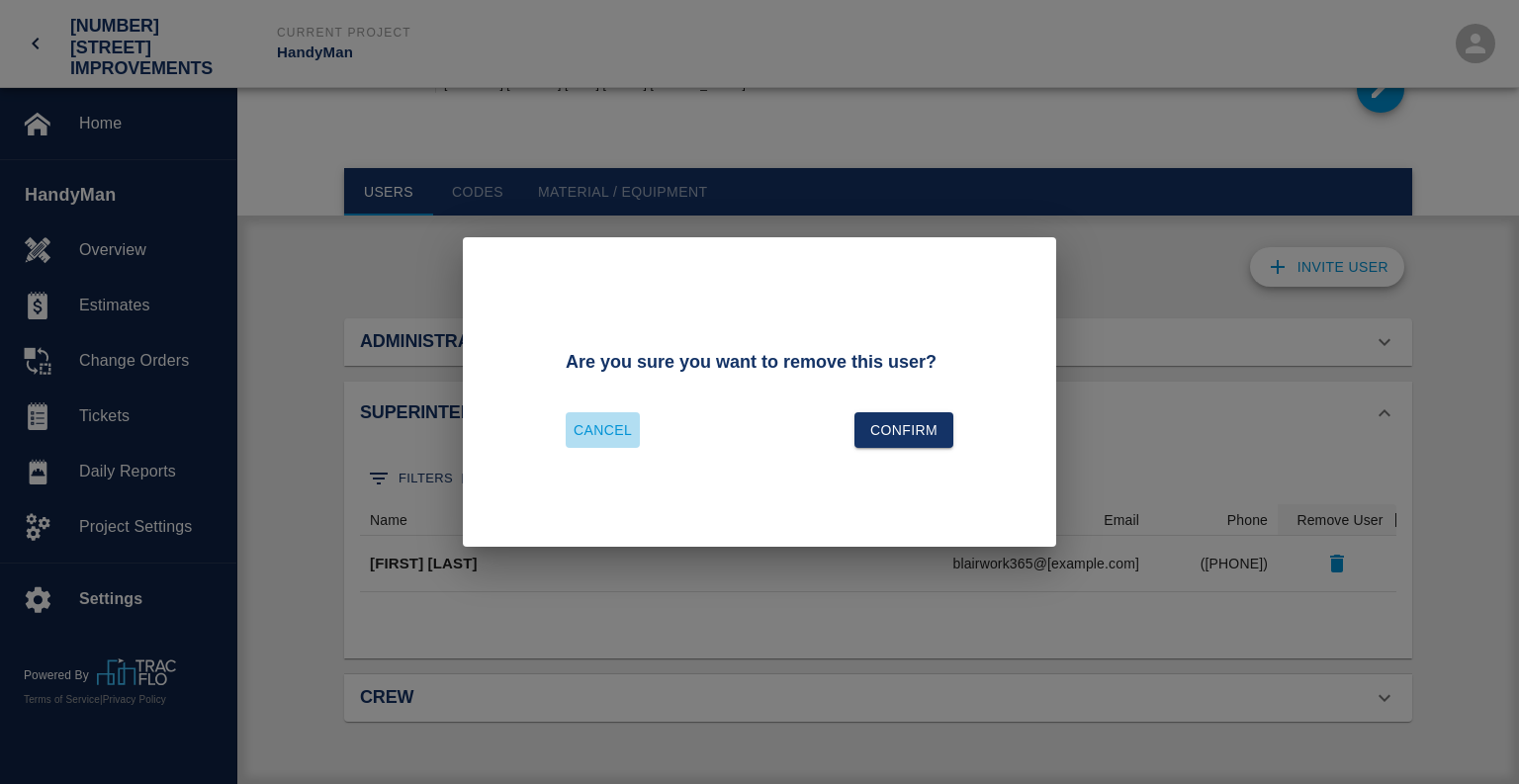 click on "Cancel" at bounding box center (602, 430) 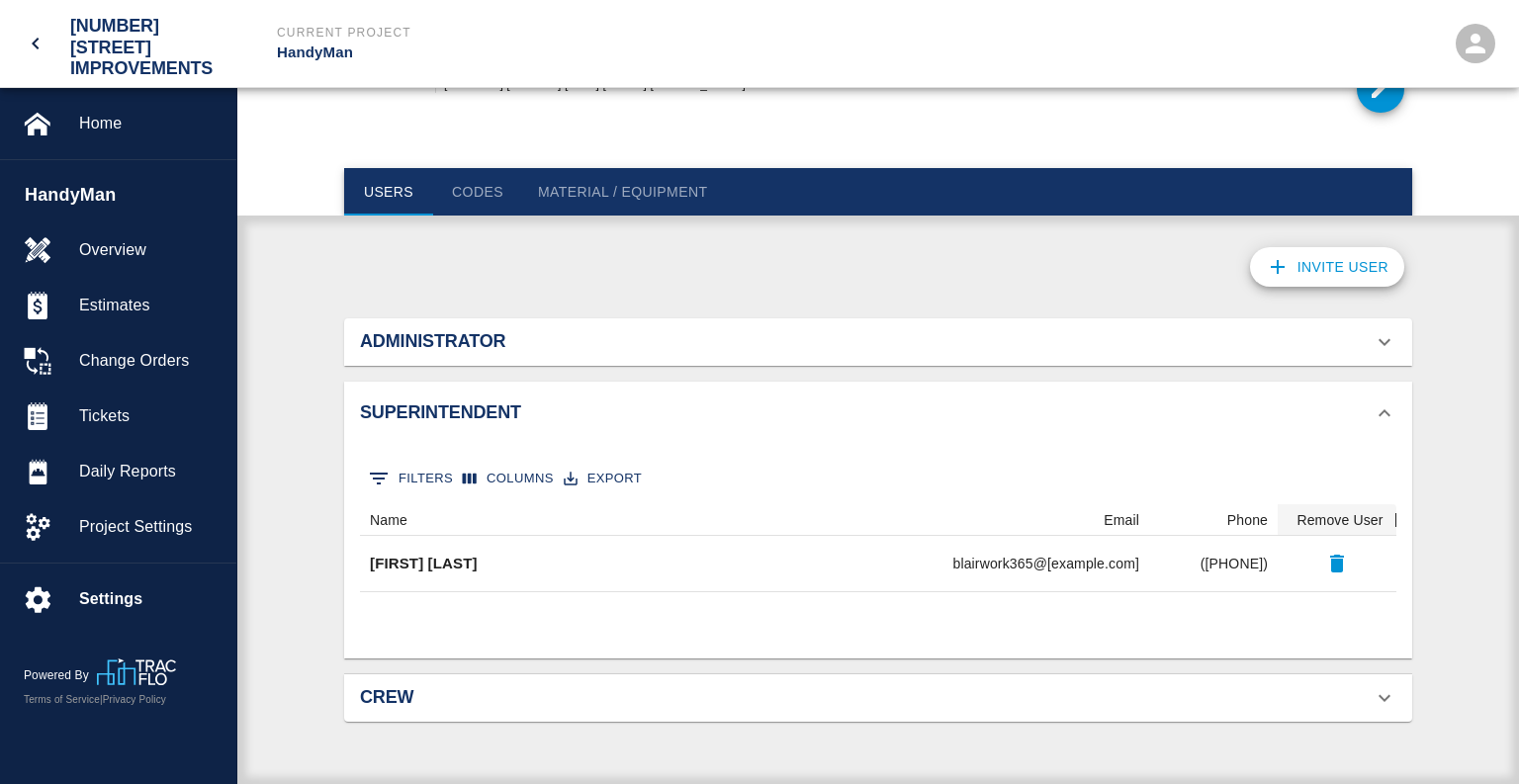 click on "Administrator" at bounding box center [866, 342] 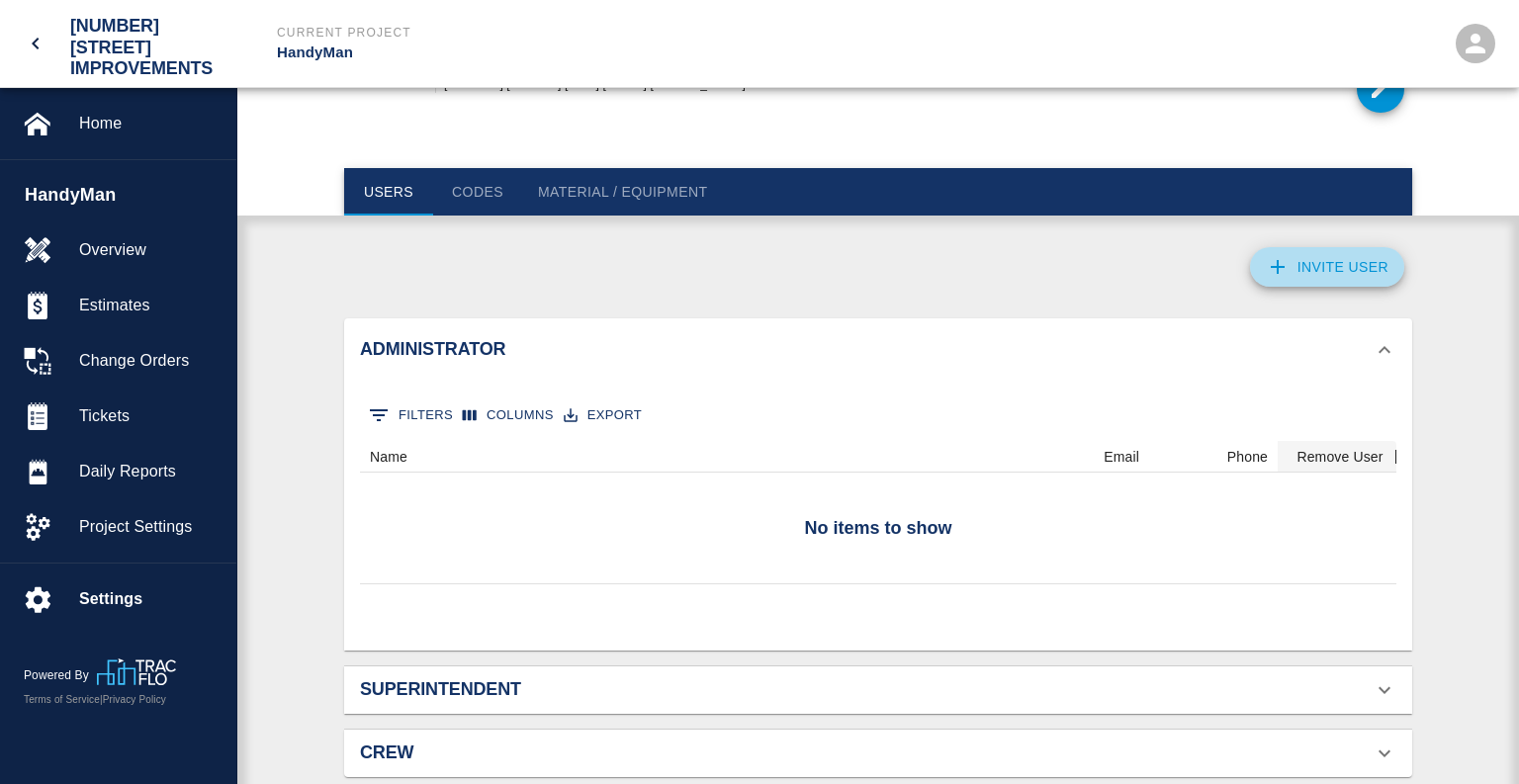 click on "Invite User" at bounding box center [1327, 267] 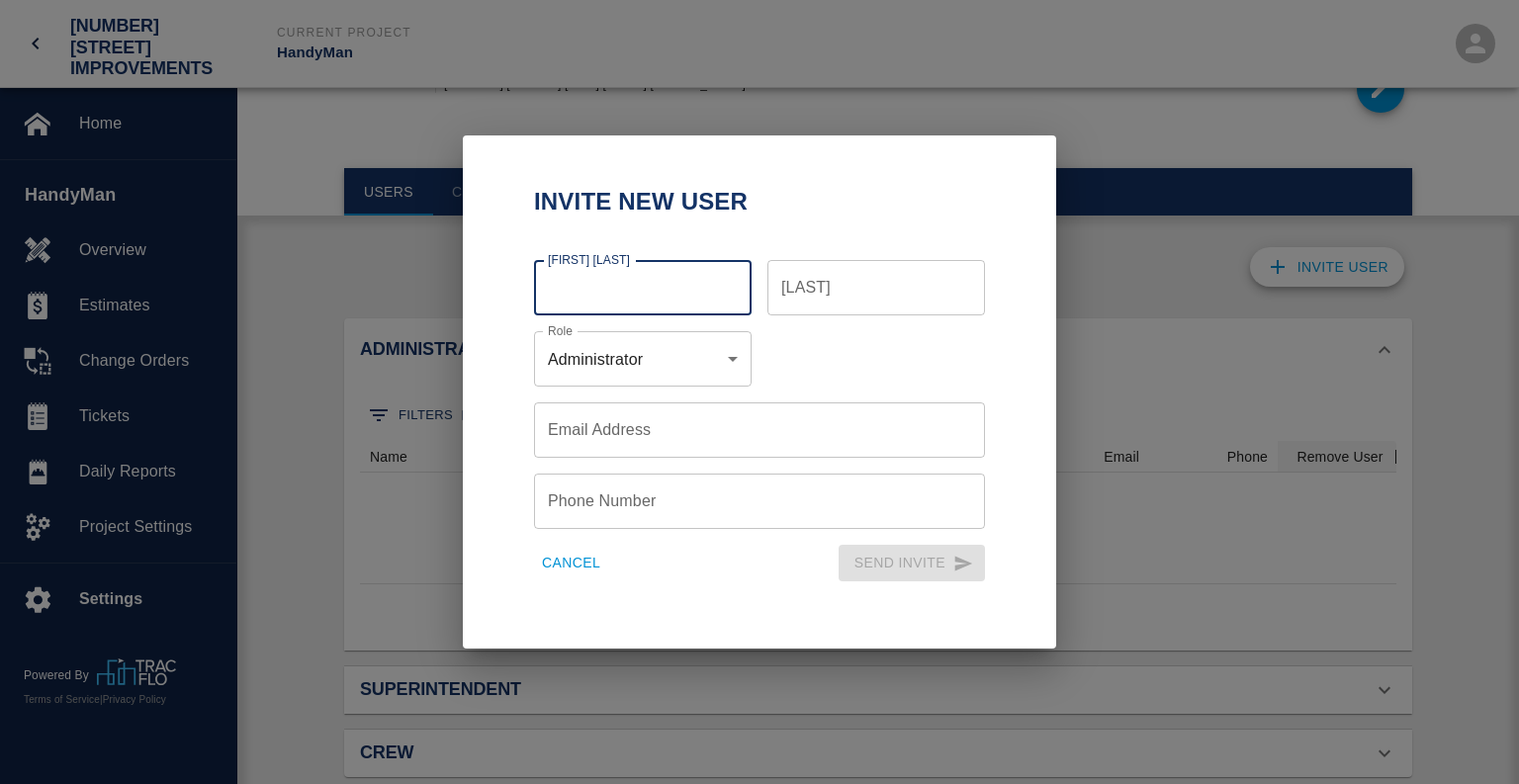 click on "Cancel" at bounding box center (571, 563) 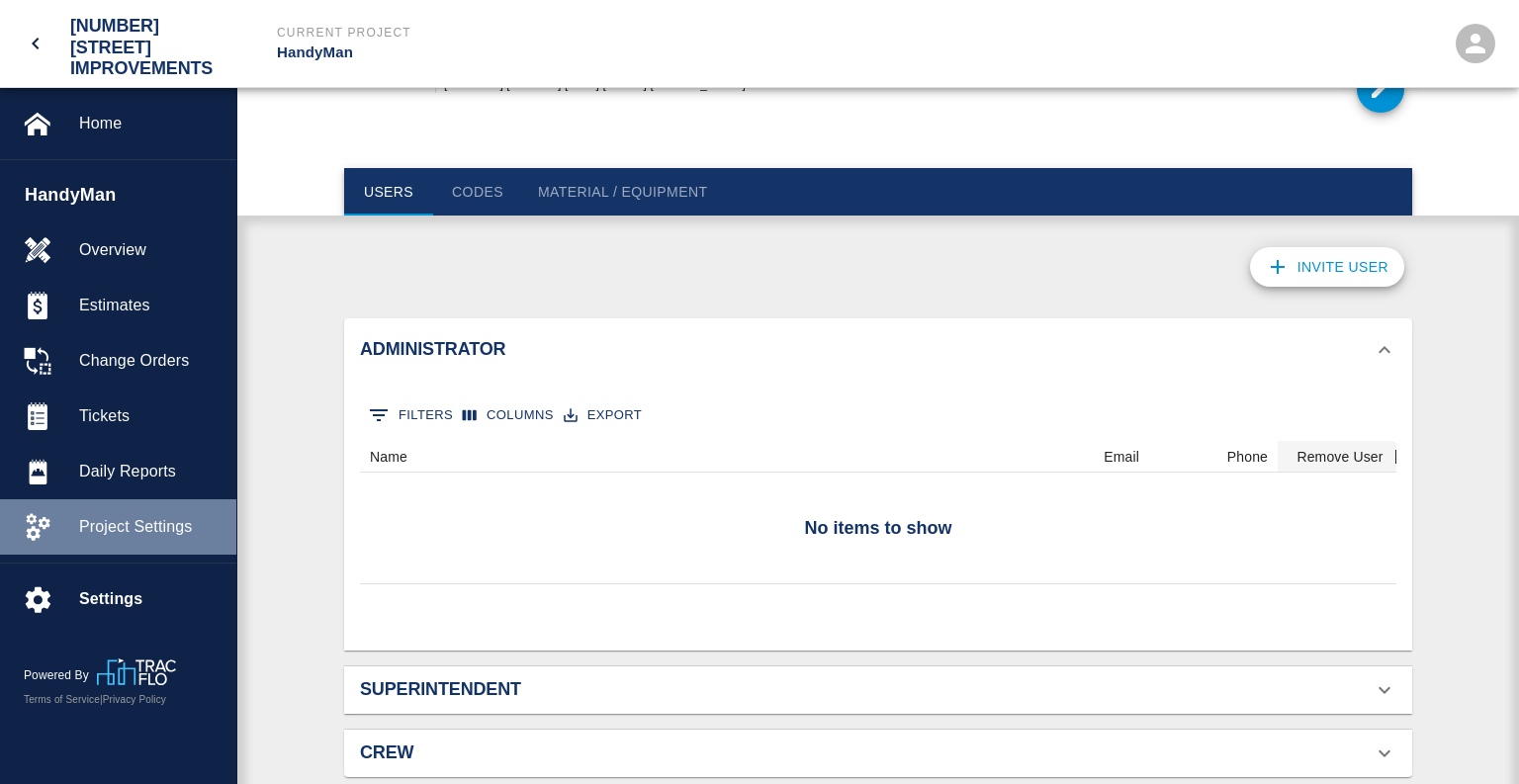 click on "Project Settings" at bounding box center [149, 527] 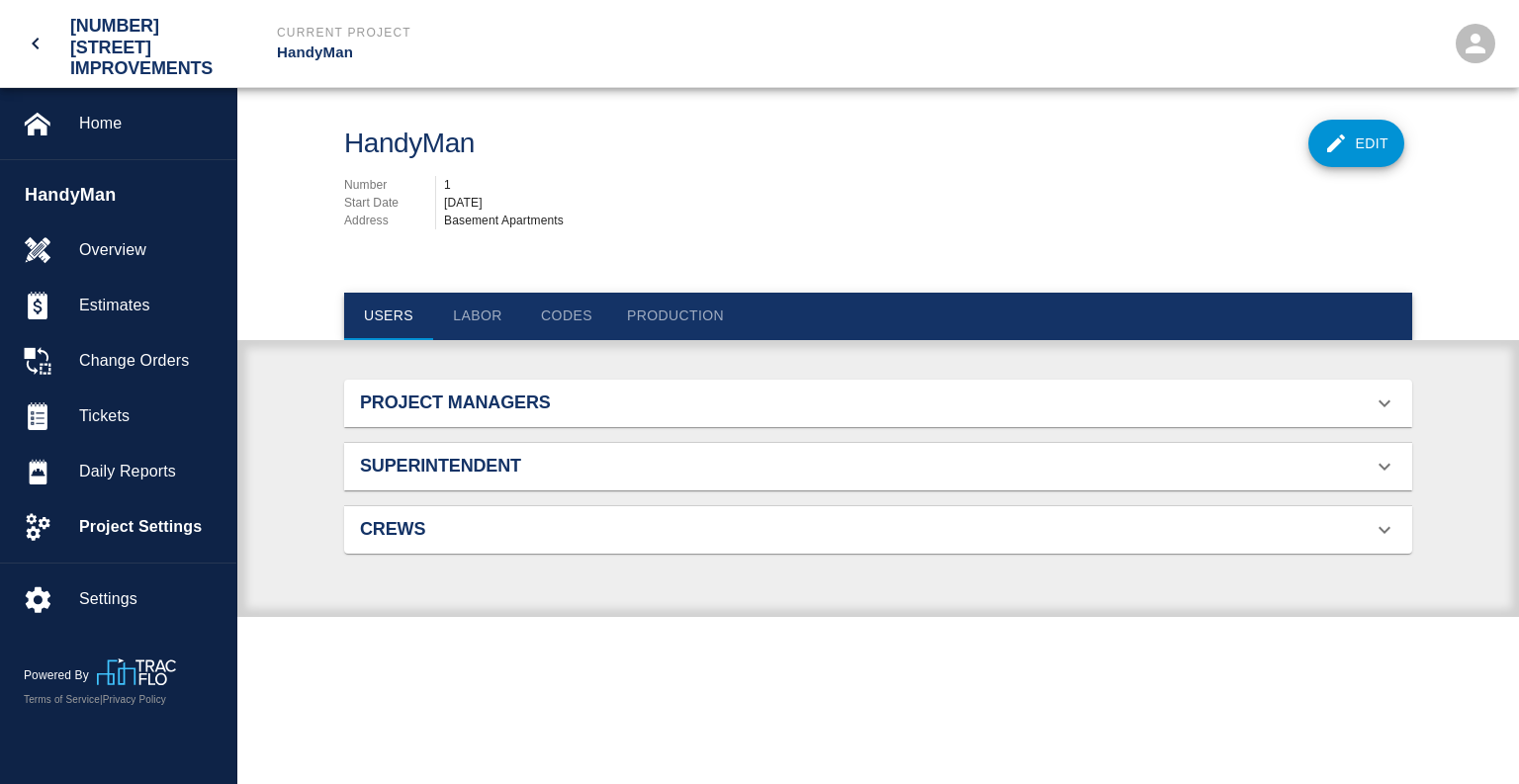 scroll, scrollTop: 1, scrollLeft: 1, axis: both 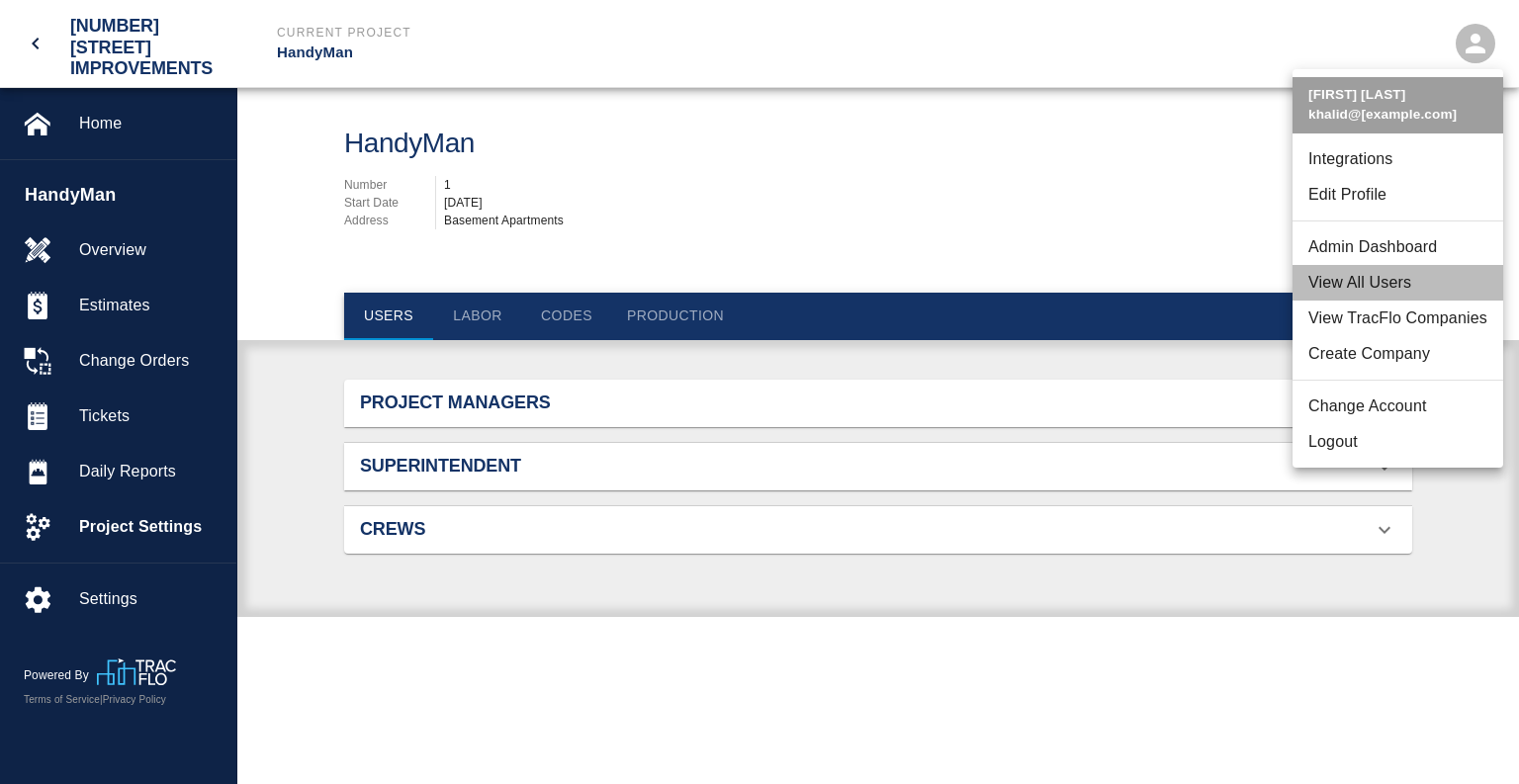 click on "View All Users" at bounding box center (1397, 283) 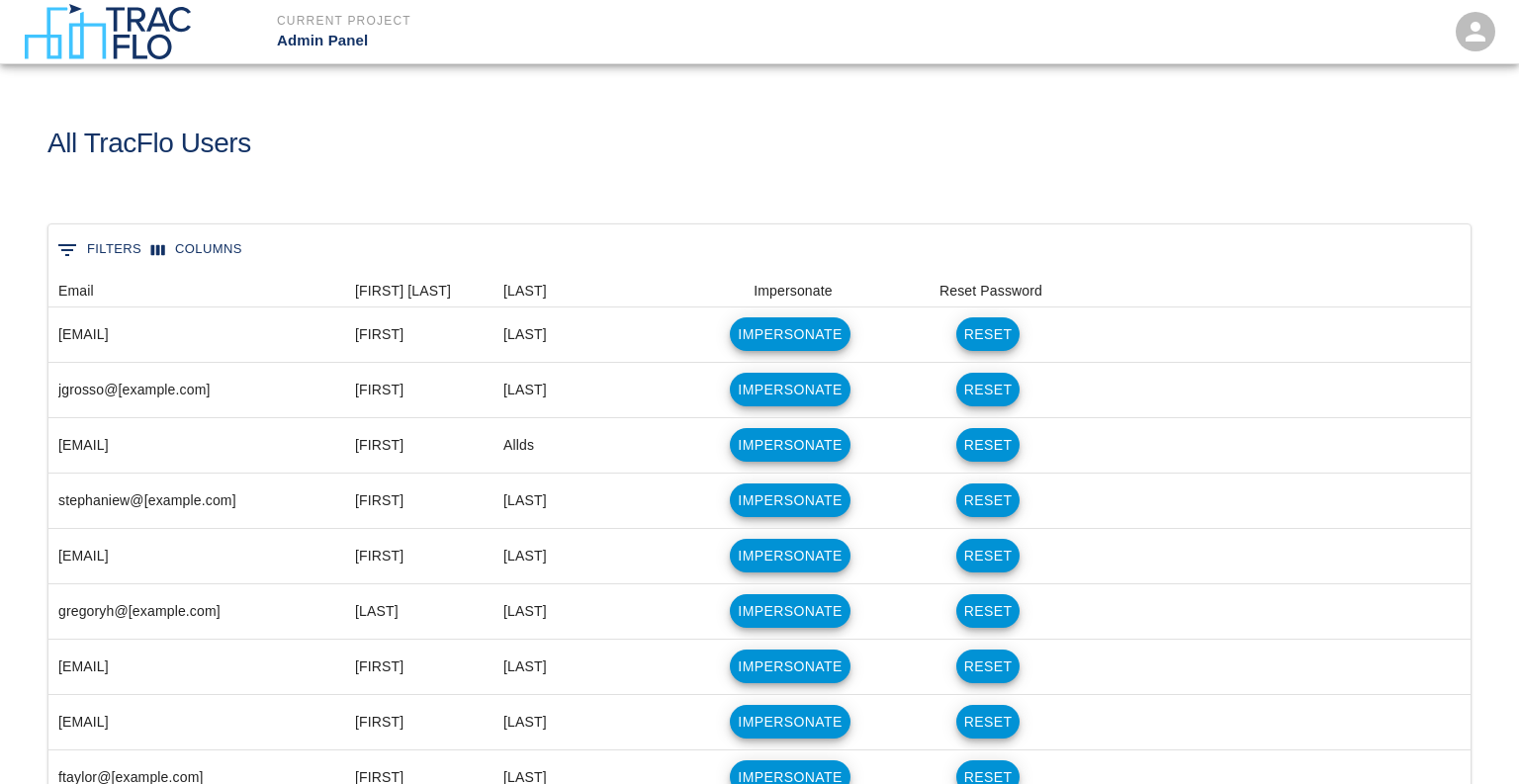 click on "0 Filters" at bounding box center (99, 250) 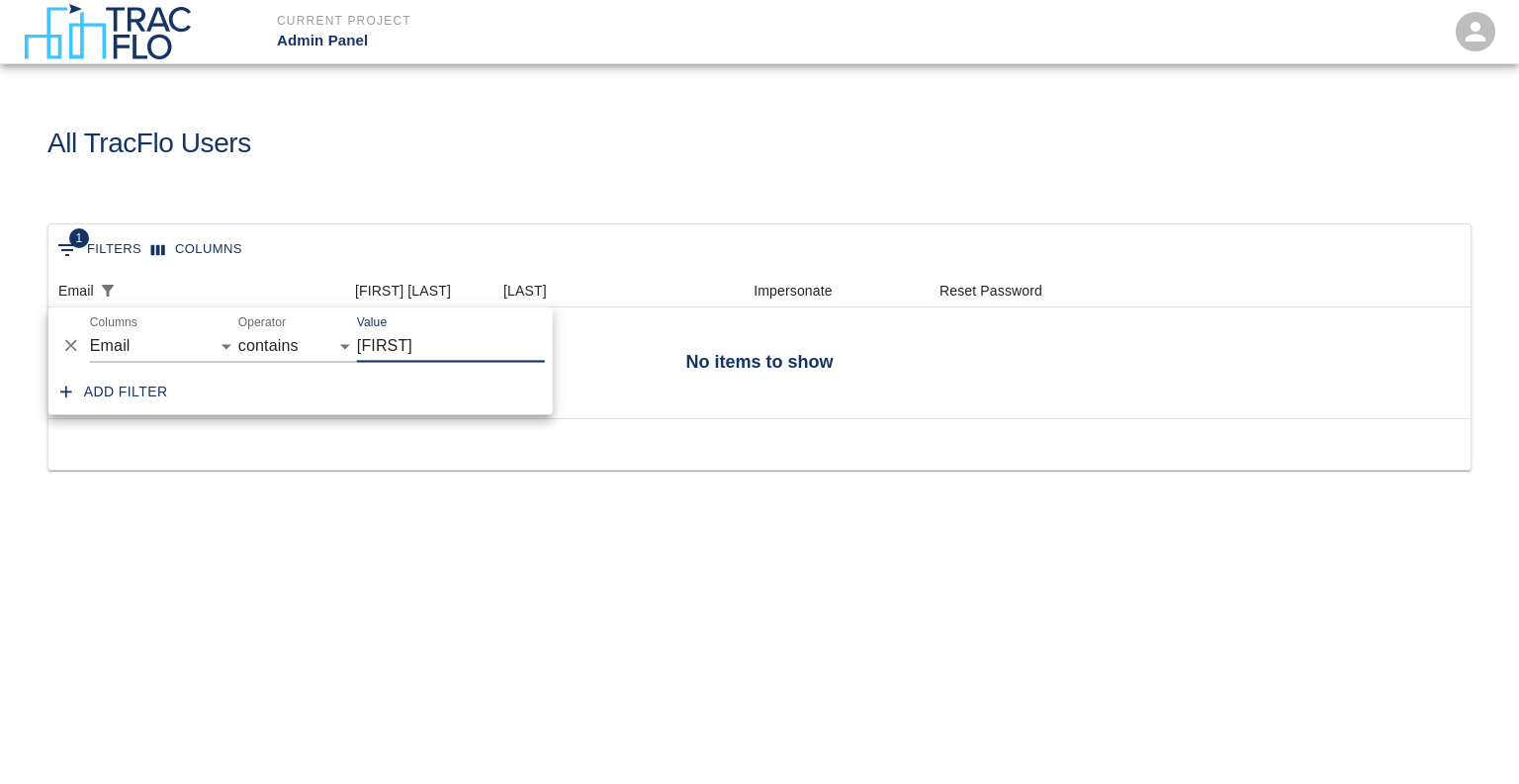type on "[FIRST]" 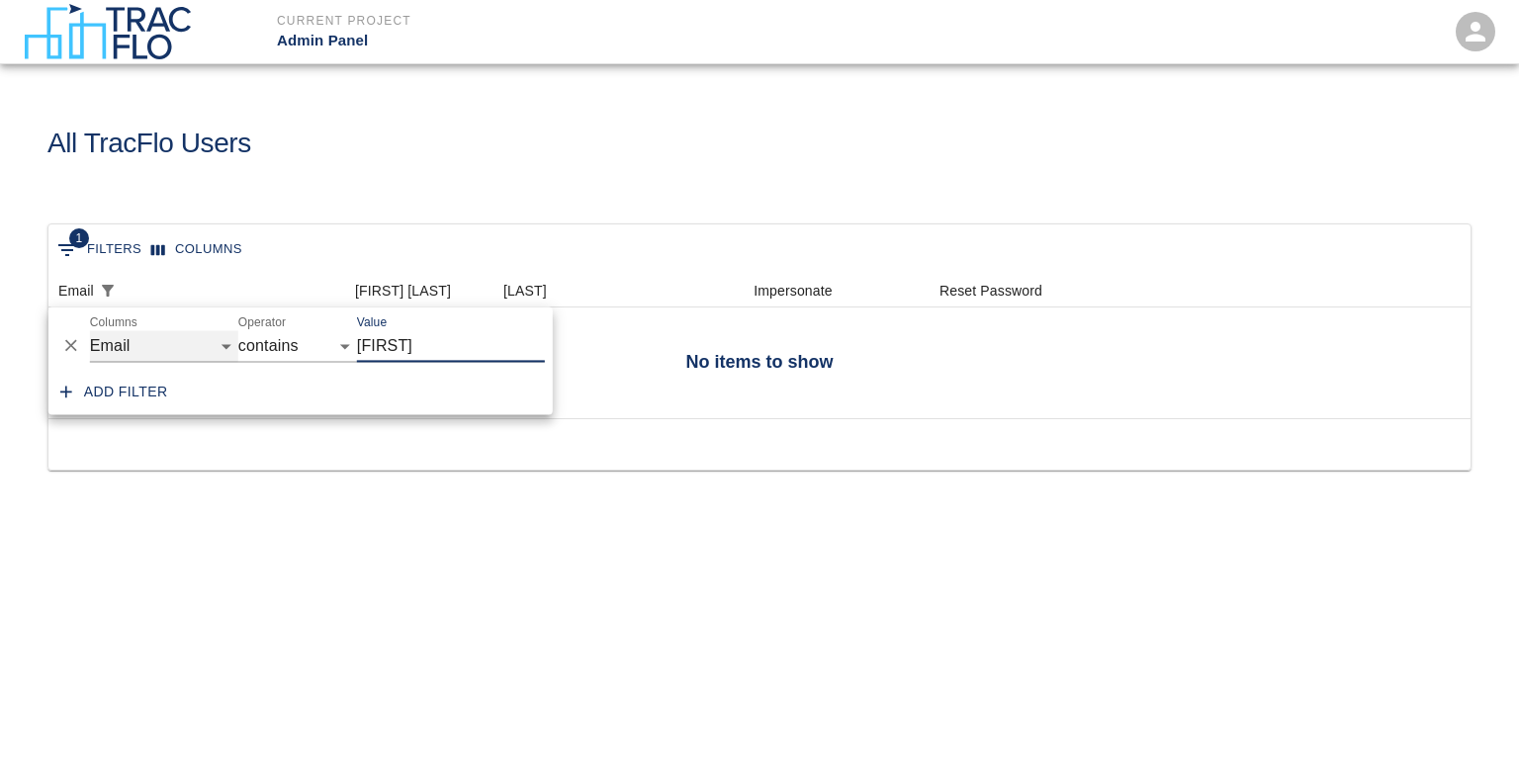 click on "Email [FIRST] [LAST] Impersonate Reset Password" at bounding box center [164, 346] 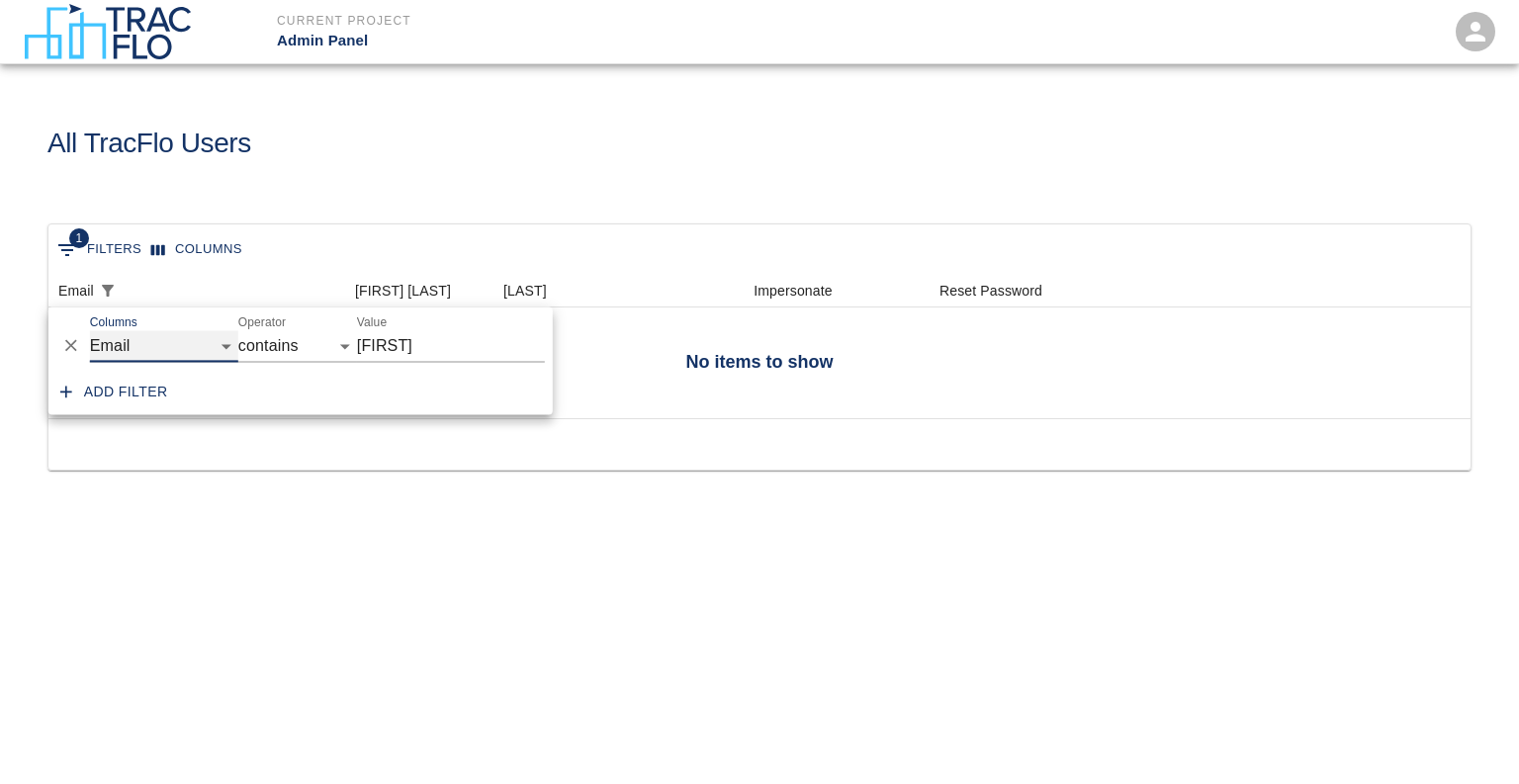 select on "[FIRST]_[LAST]" 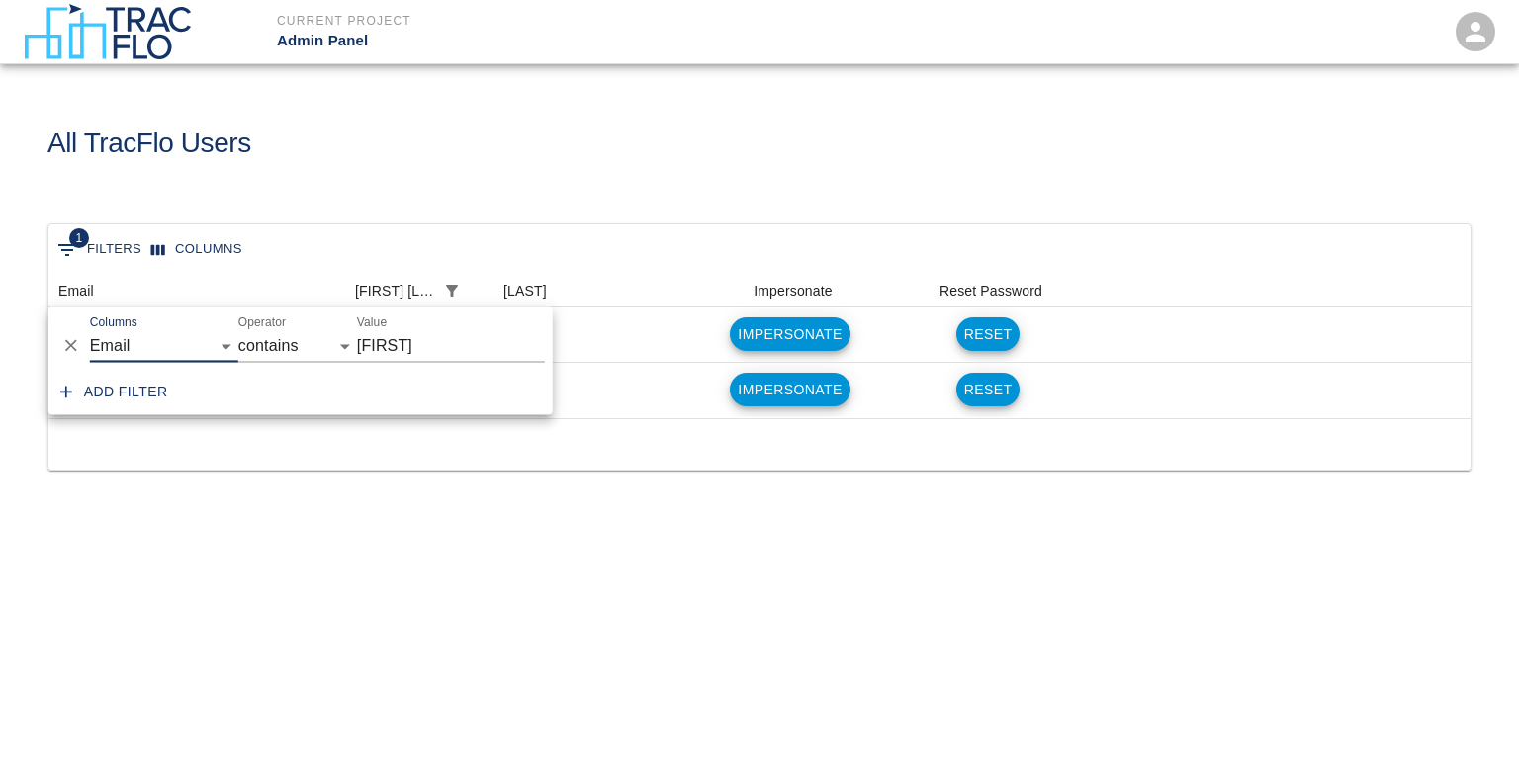 click on "All TracFlo Users" at bounding box center [760, 143] 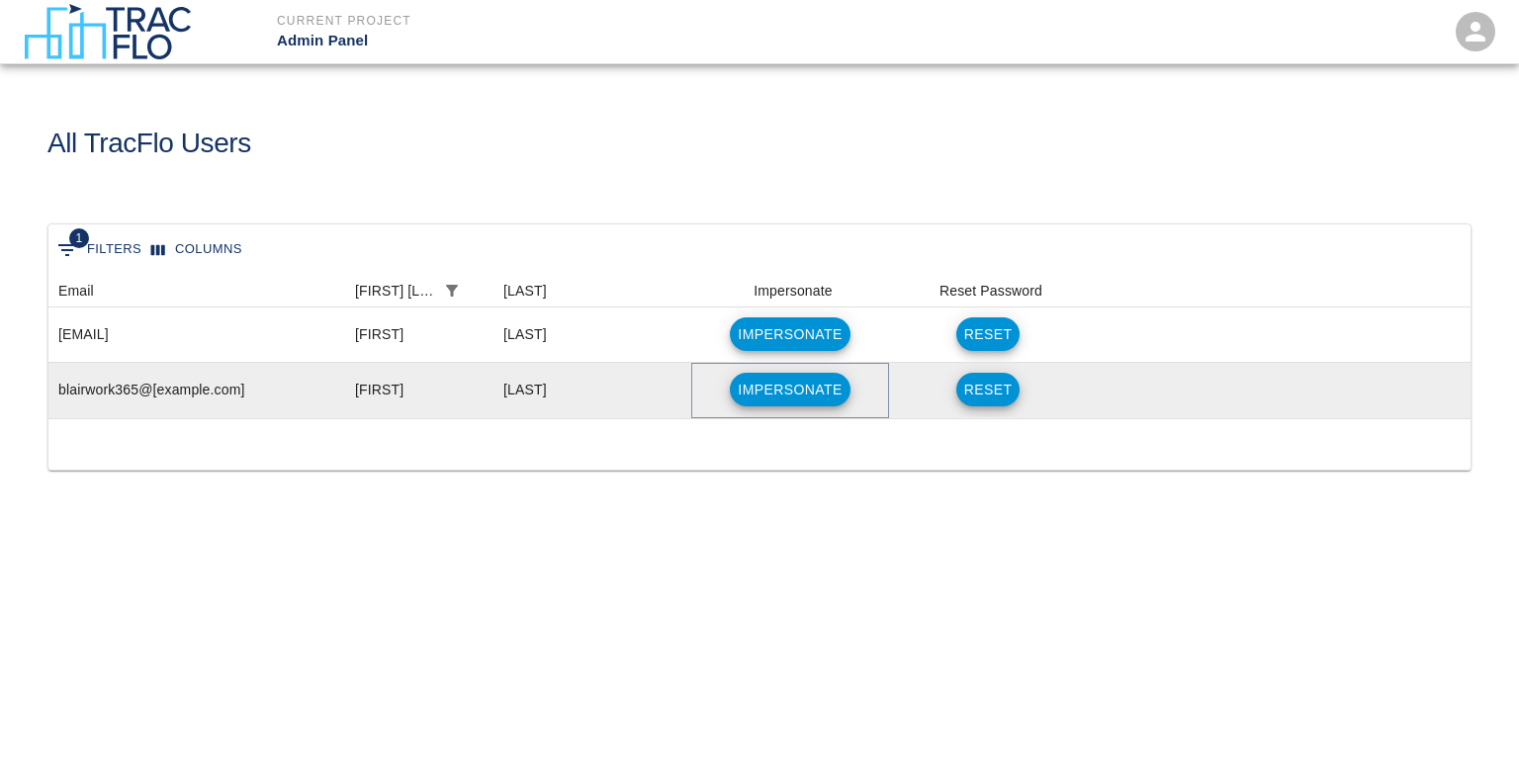 click on "Impersonate" at bounding box center (789, 390) 